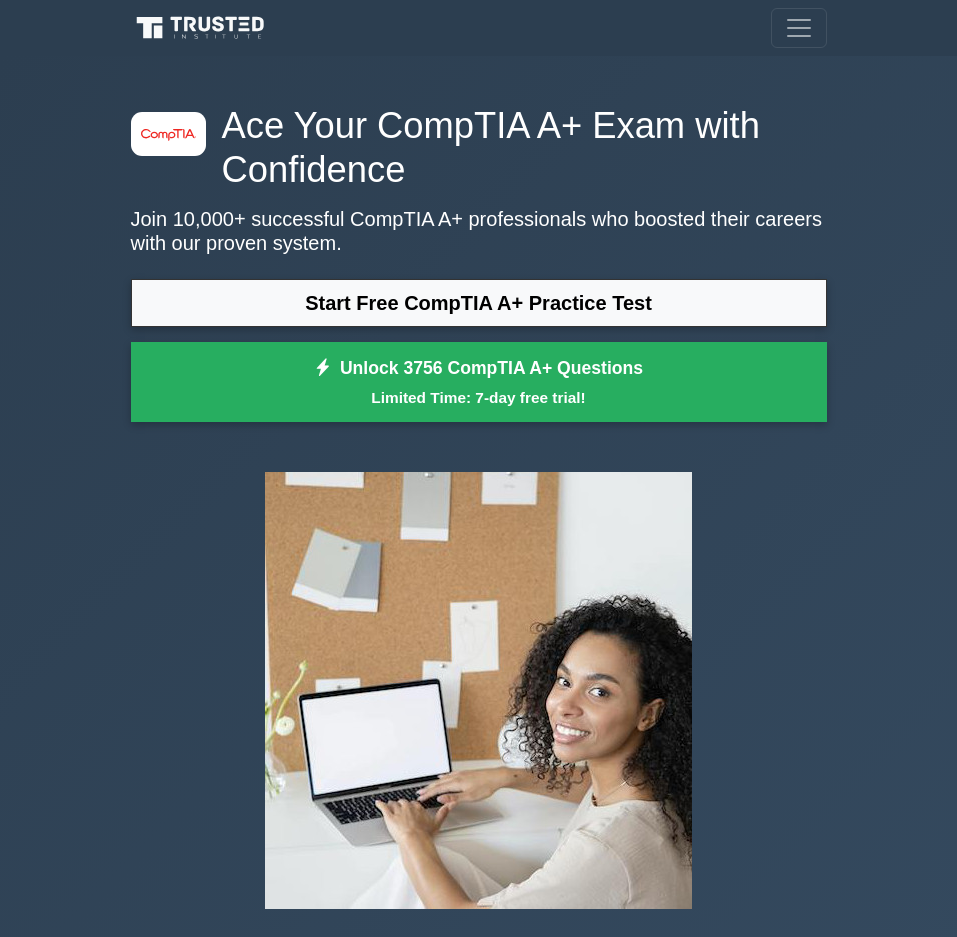 scroll, scrollTop: 106, scrollLeft: 0, axis: vertical 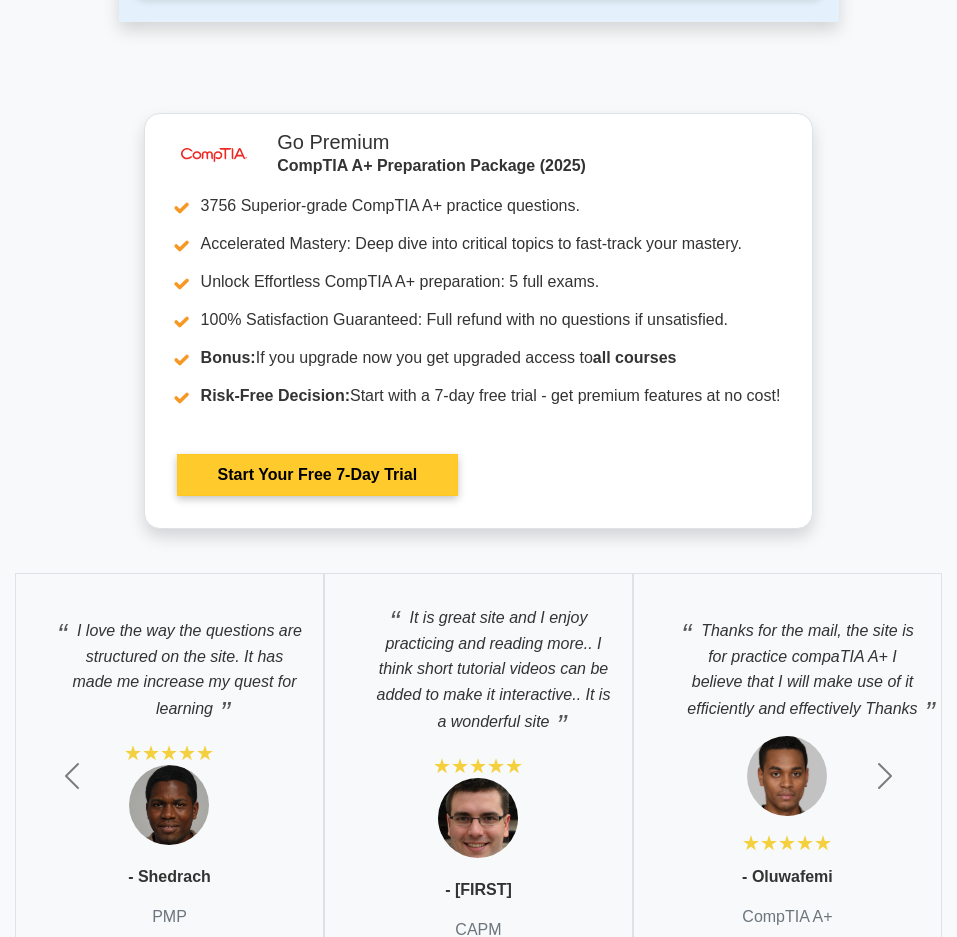 click on "Start Your Free 7-Day Trial" at bounding box center [317, 475] 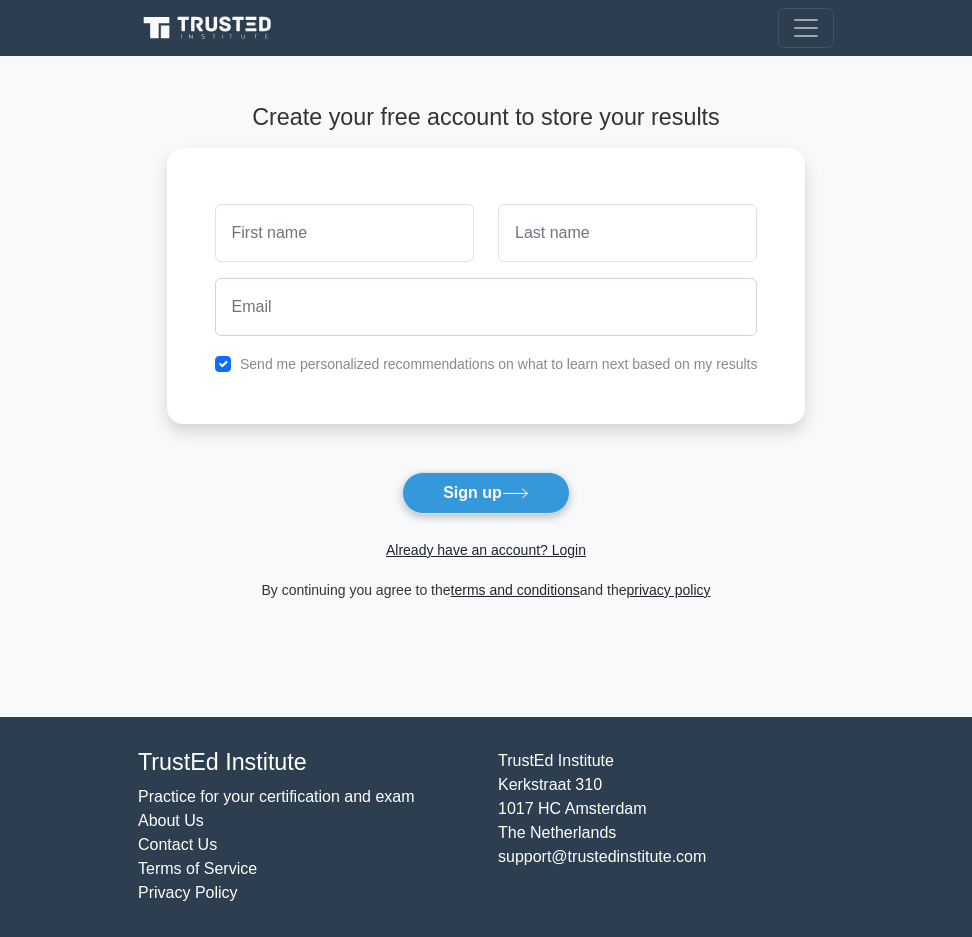 scroll, scrollTop: 0, scrollLeft: 0, axis: both 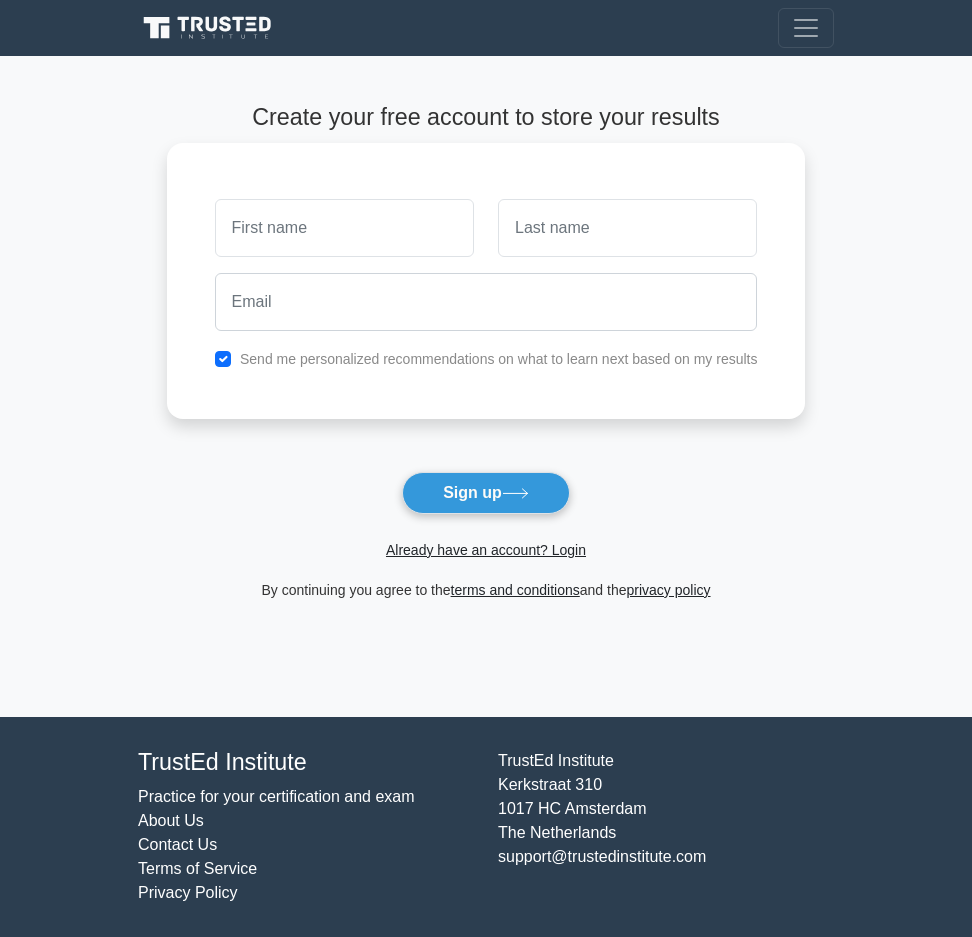 click at bounding box center [344, 228] 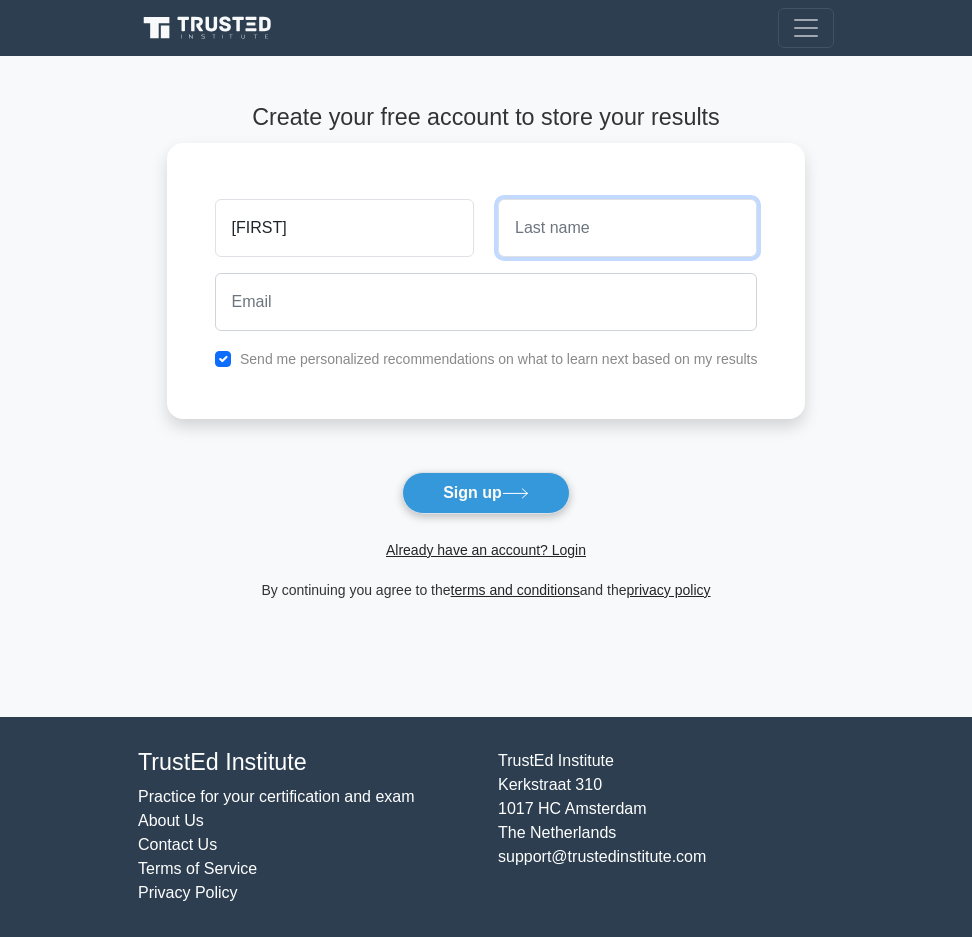 click at bounding box center [627, 228] 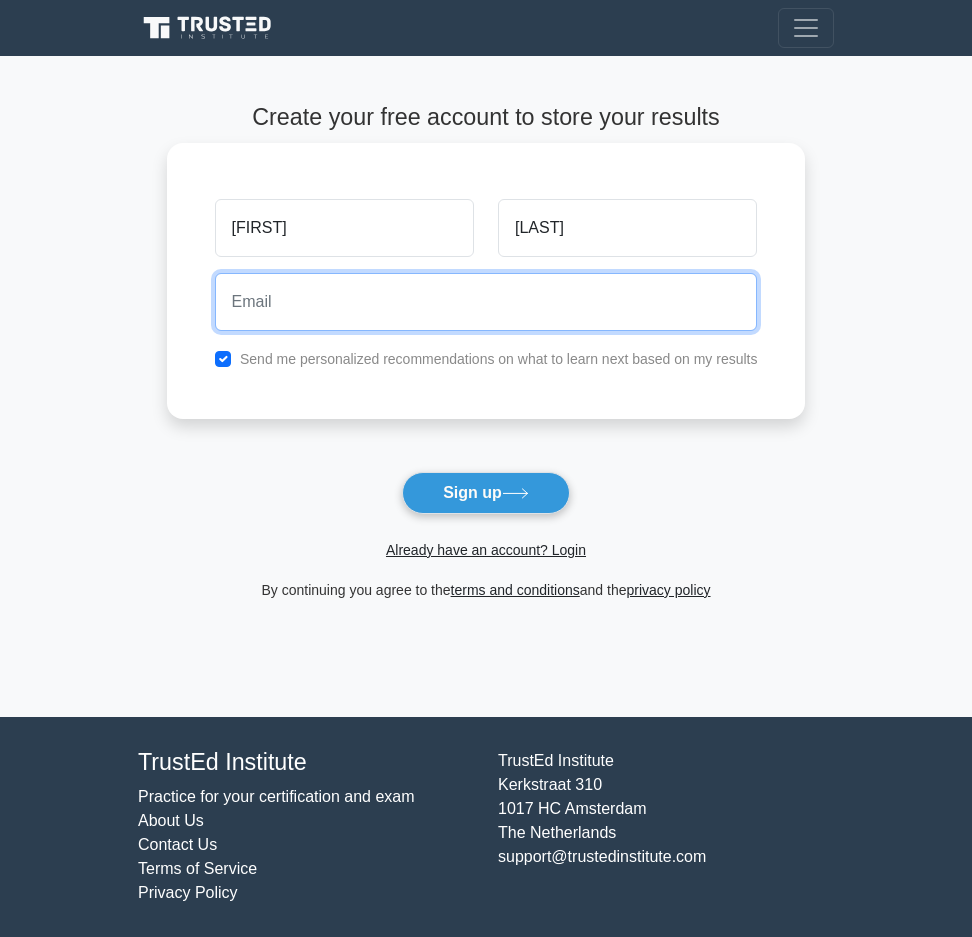 click at bounding box center (486, 302) 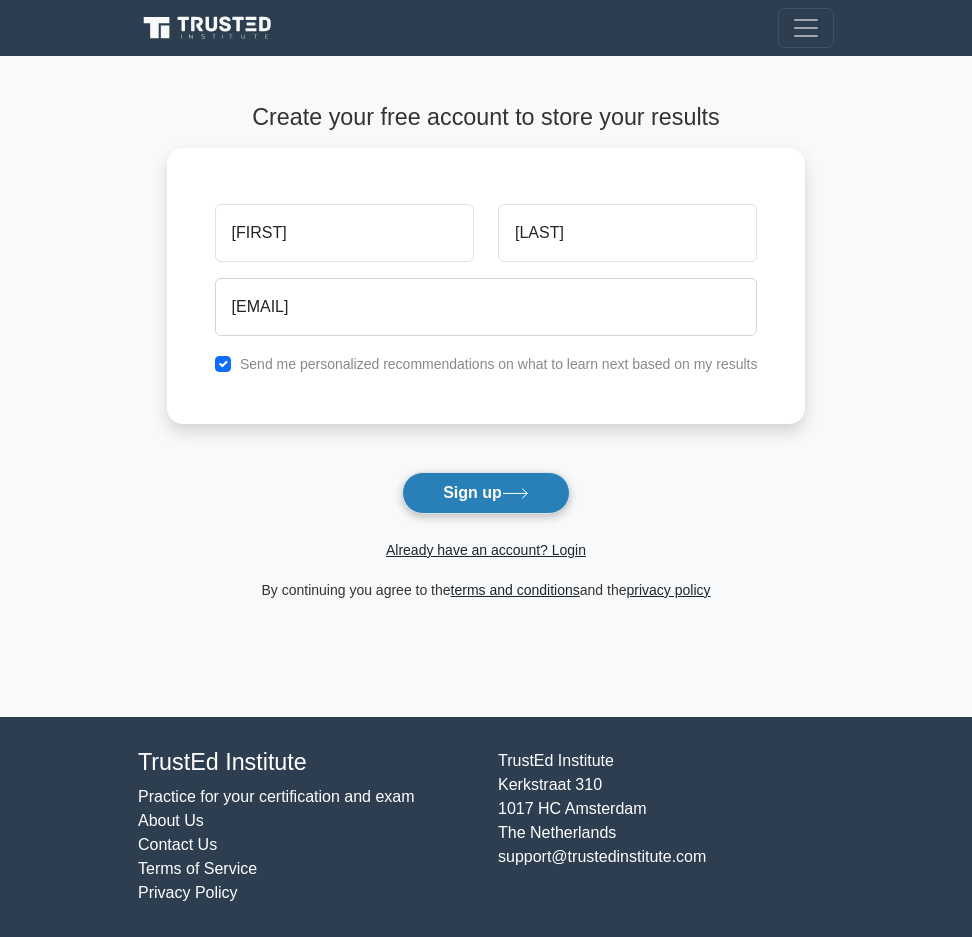 click on "Sign up" at bounding box center (486, 493) 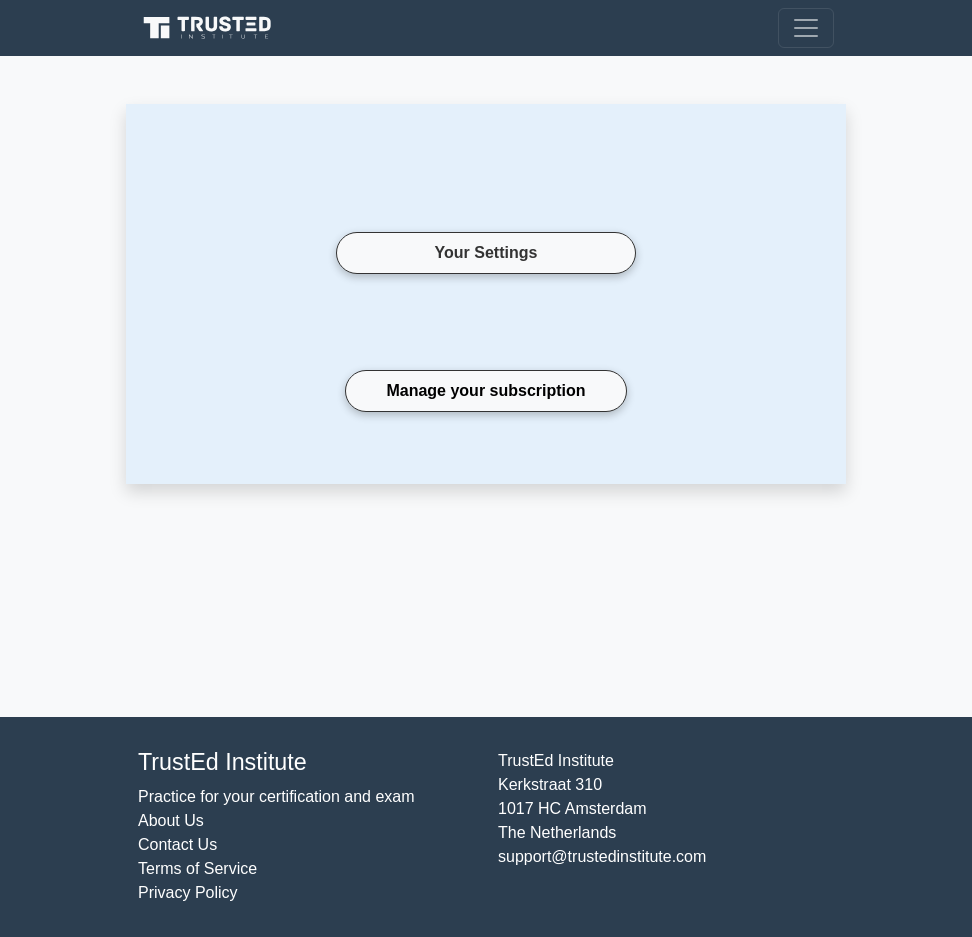 scroll, scrollTop: 0, scrollLeft: 0, axis: both 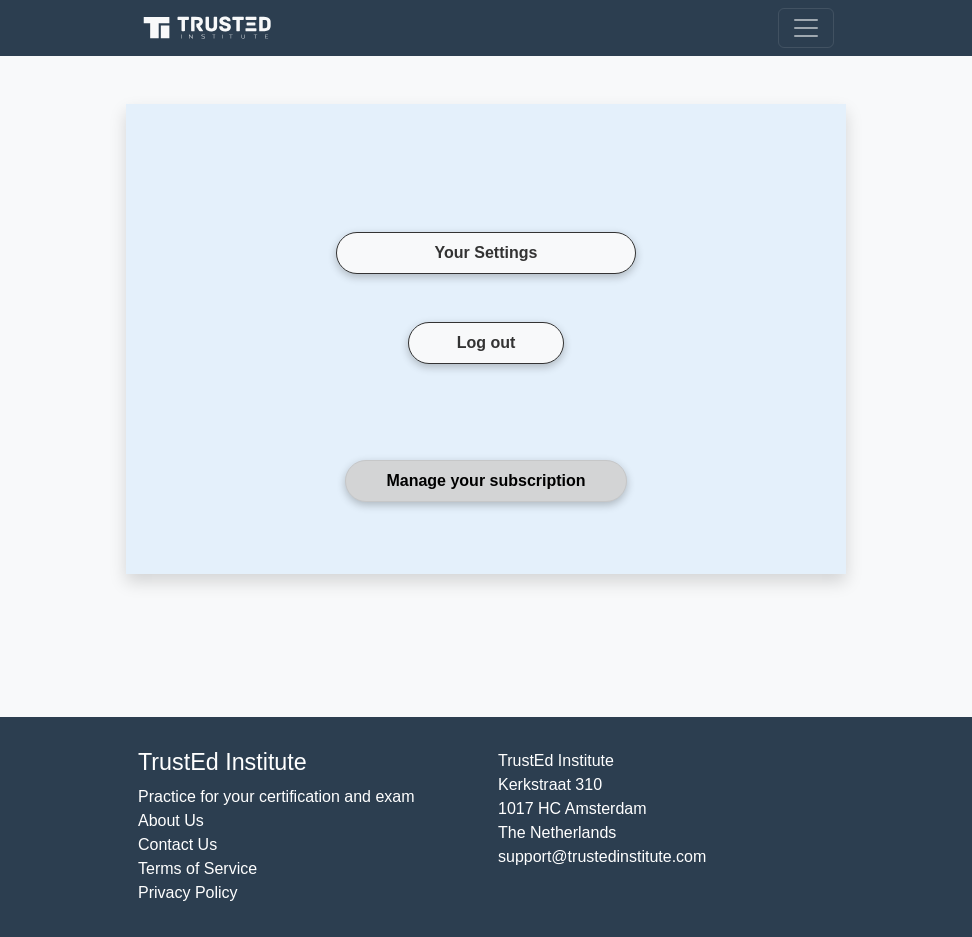 click on "Manage your
subscription" at bounding box center (485, 481) 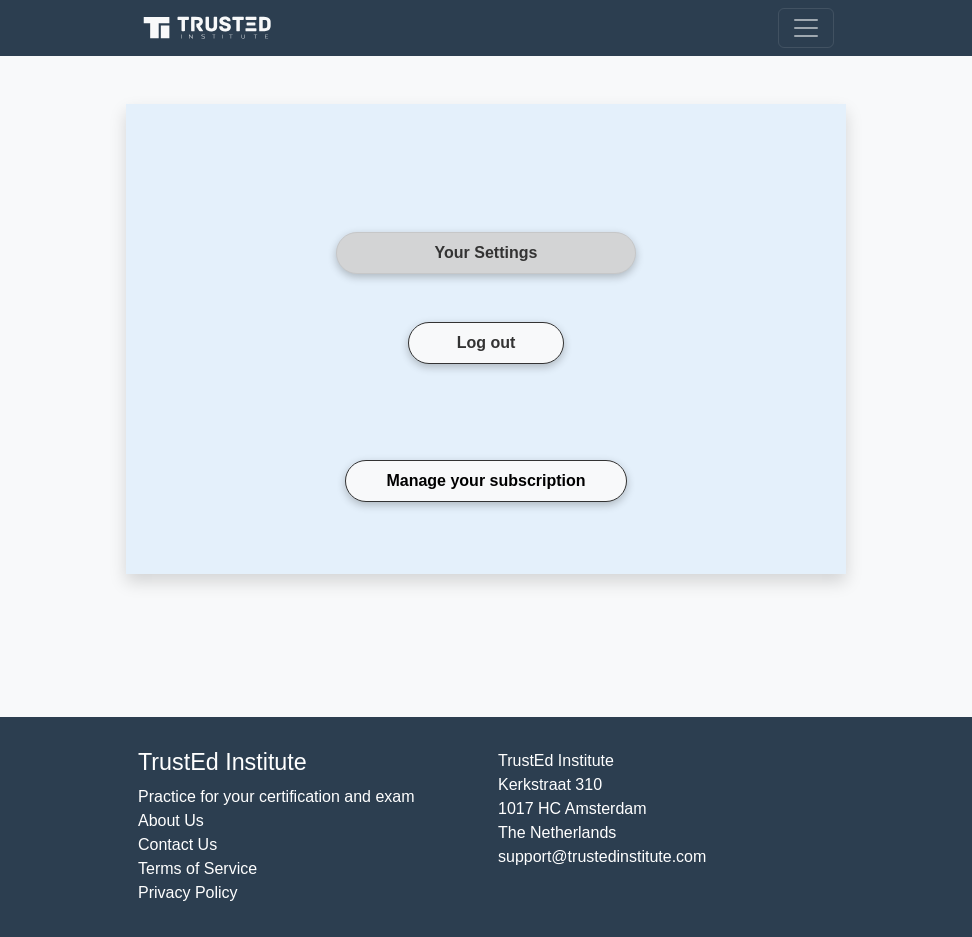 click on "Your Settings" at bounding box center (486, 253) 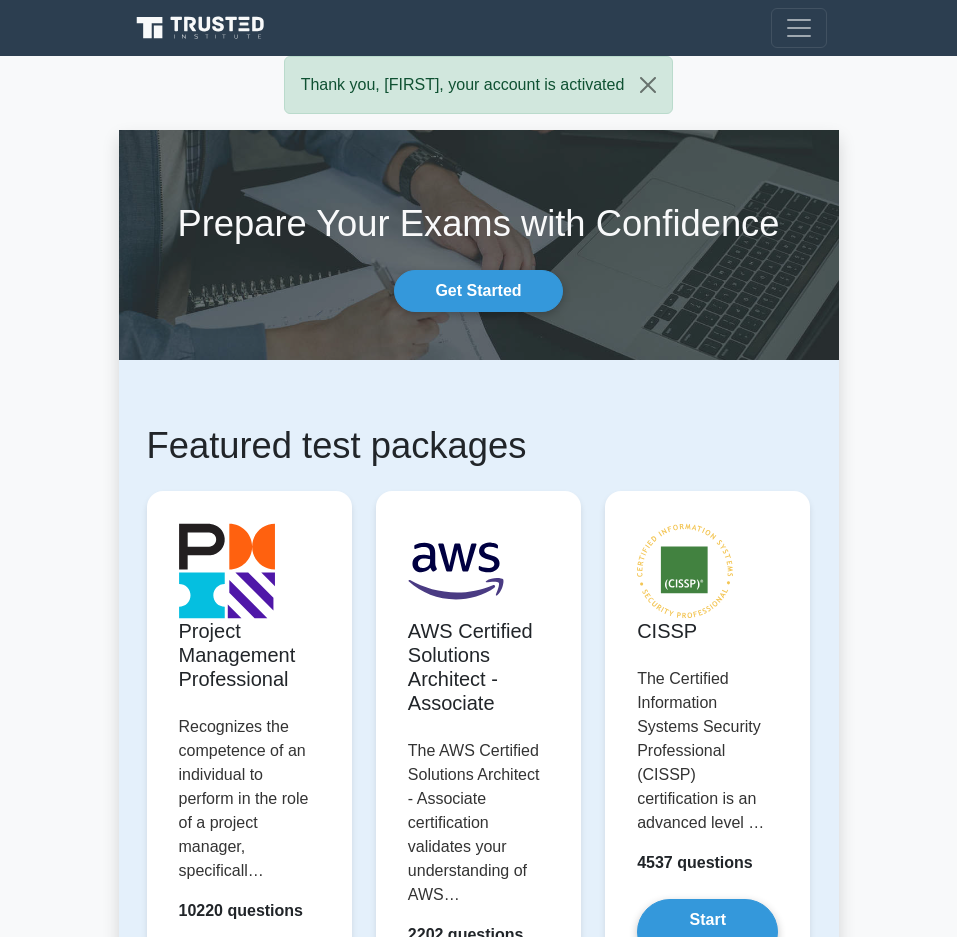 scroll, scrollTop: 0, scrollLeft: 0, axis: both 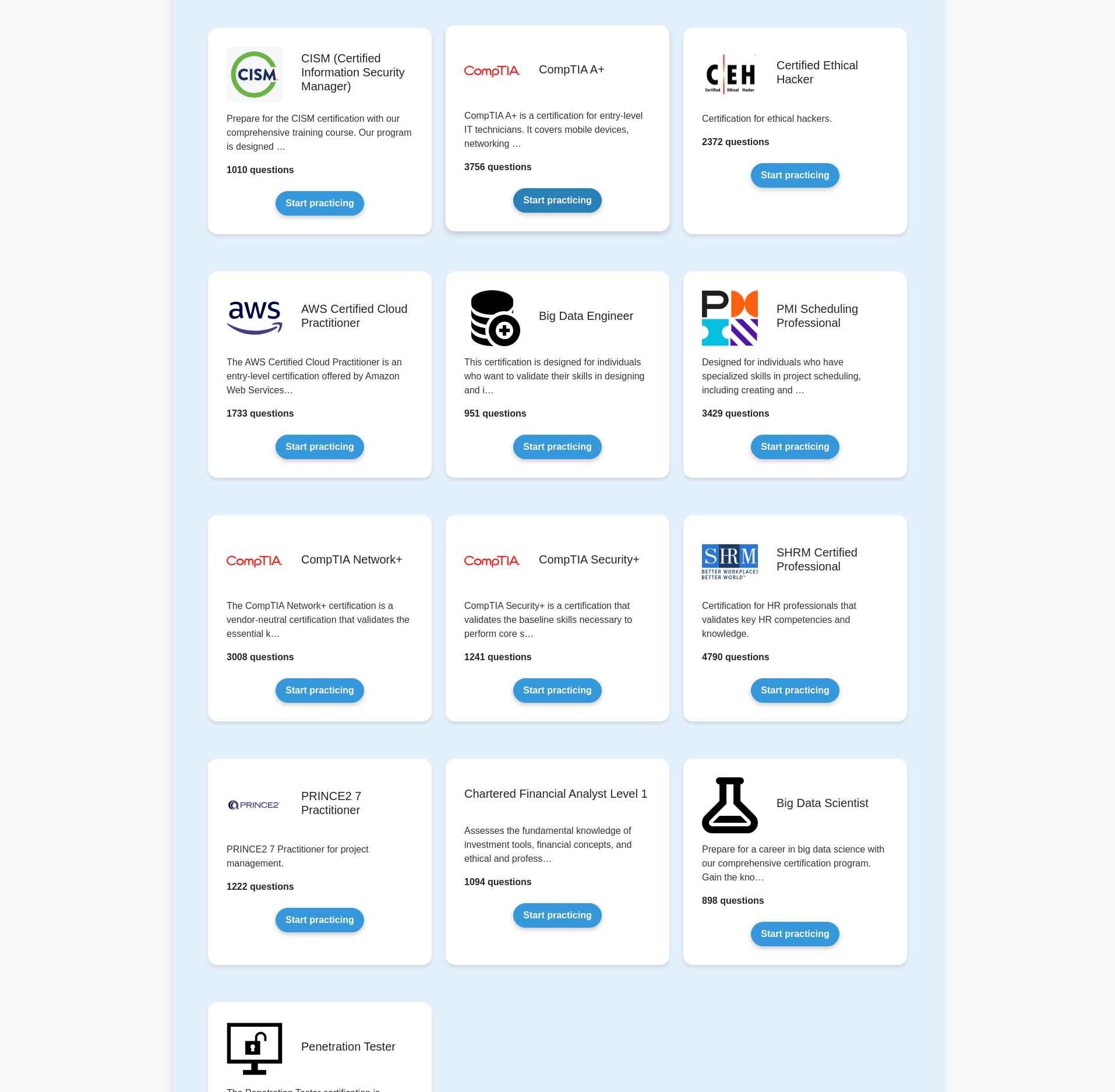 click on "Start practicing" at bounding box center [557, 200] 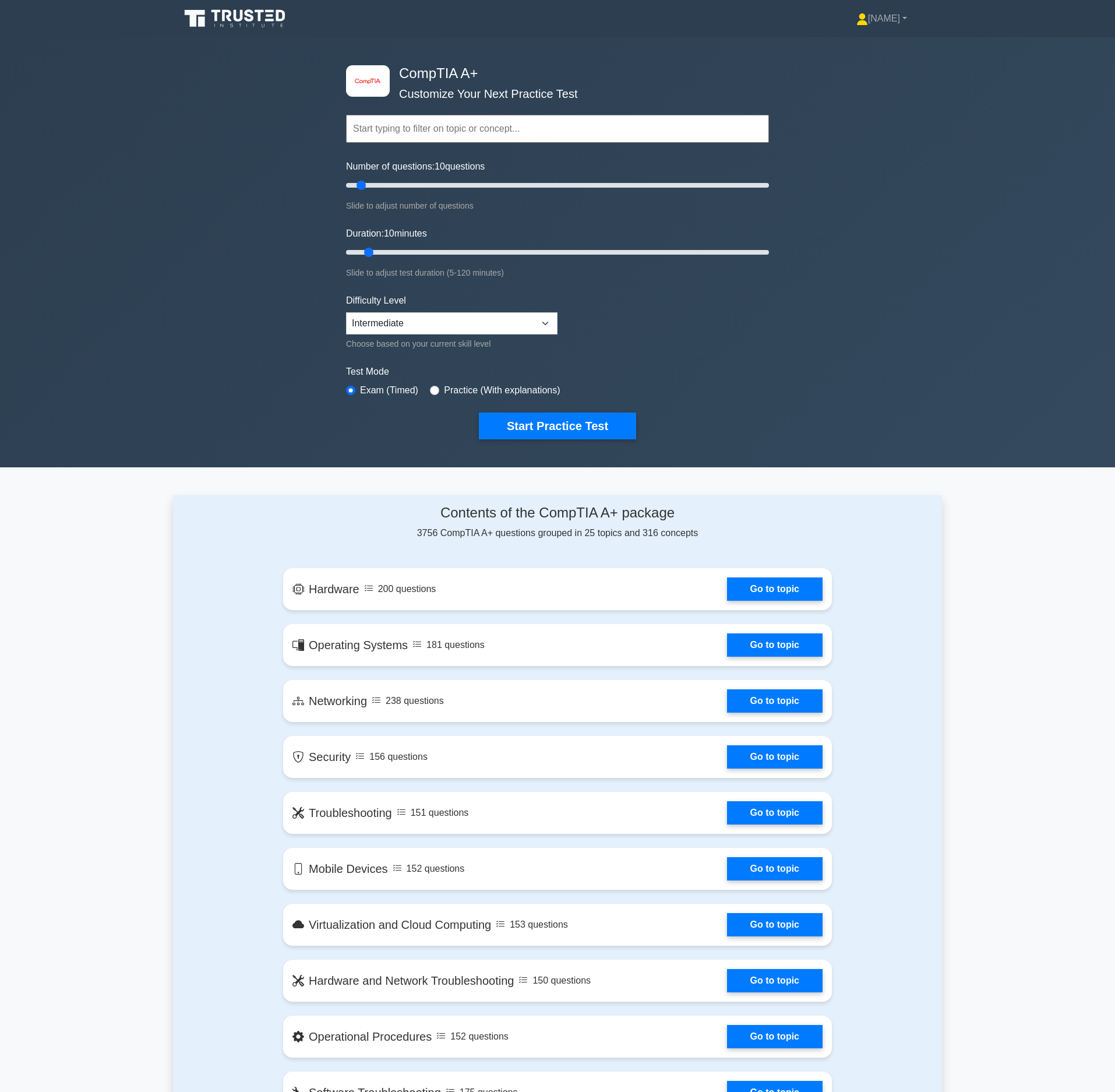 scroll, scrollTop: 0, scrollLeft: 0, axis: both 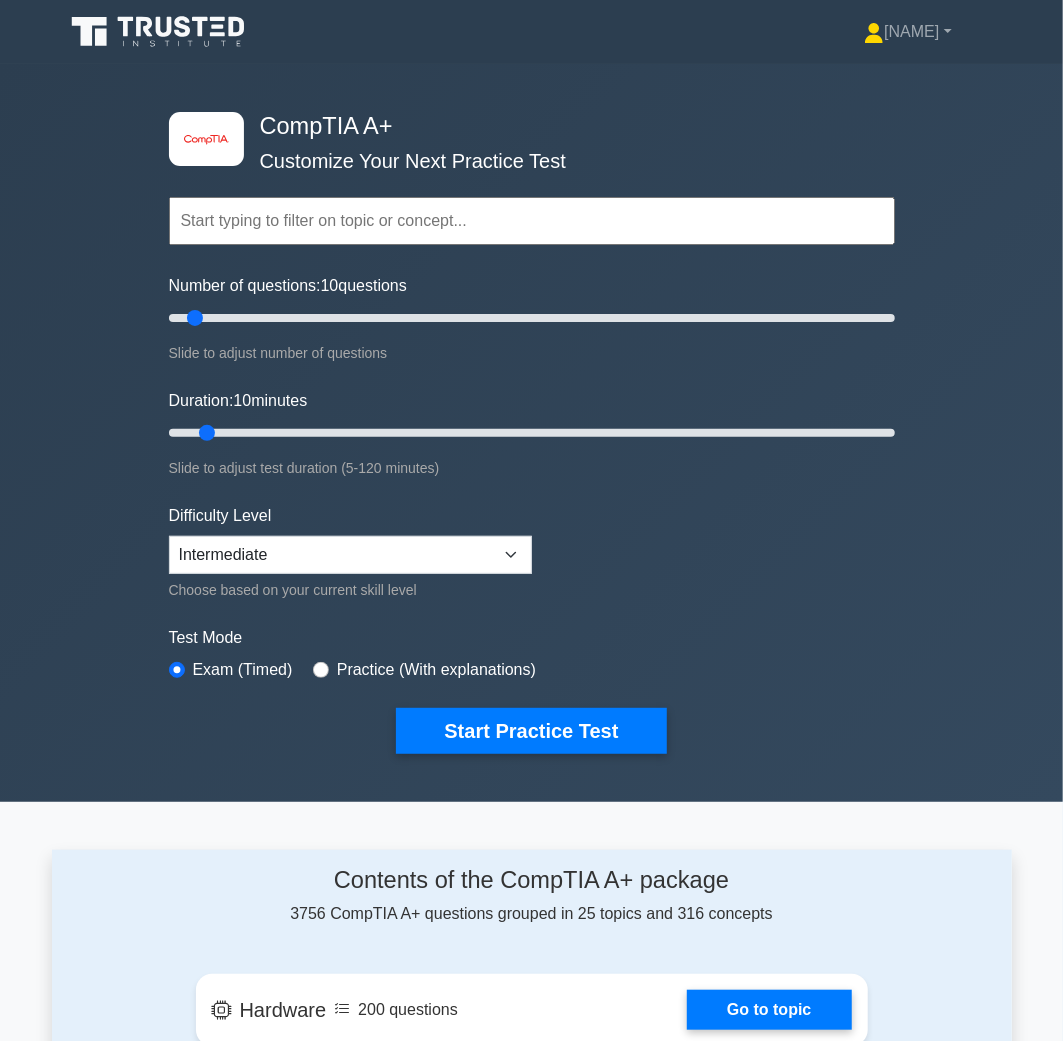 click at bounding box center (532, 221) 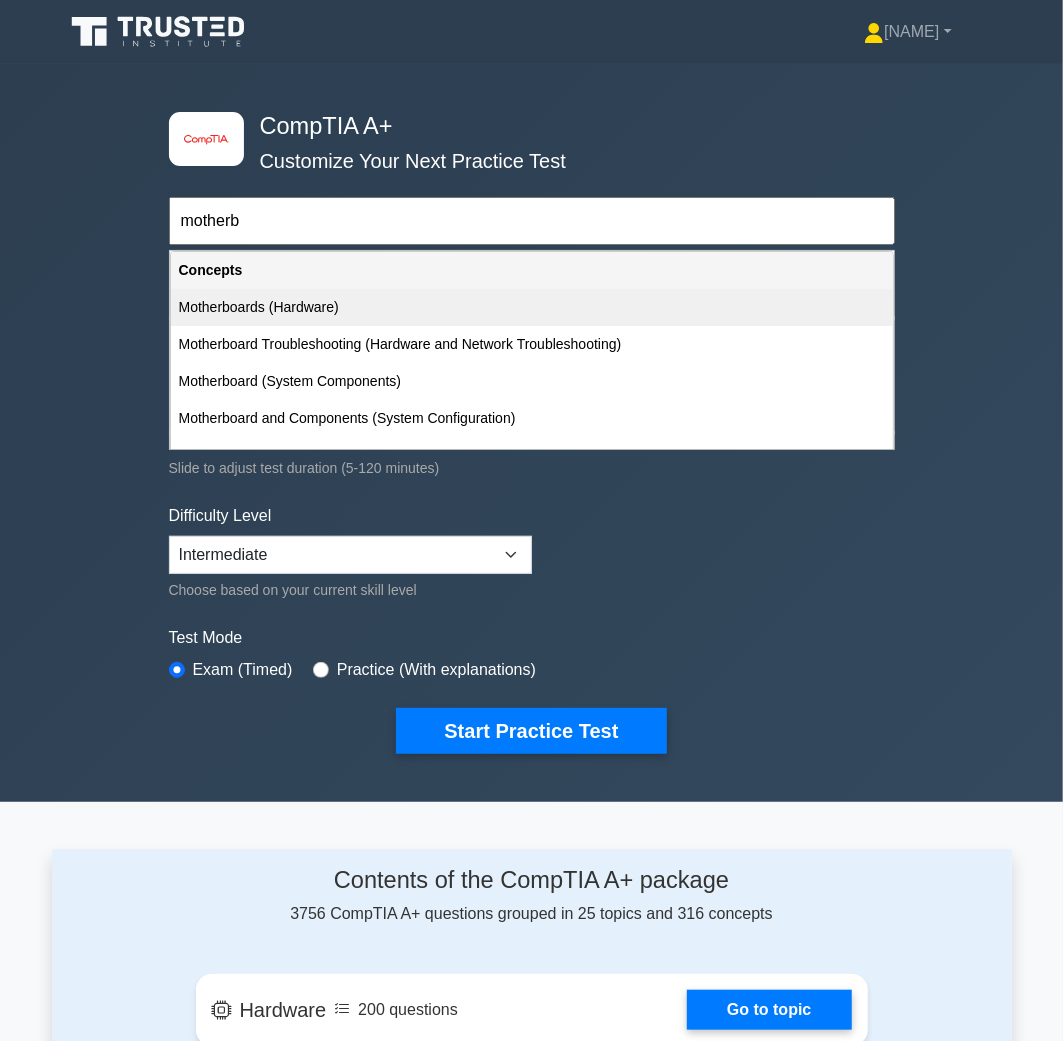 click on "Motherboards (Hardware)" at bounding box center [532, 307] 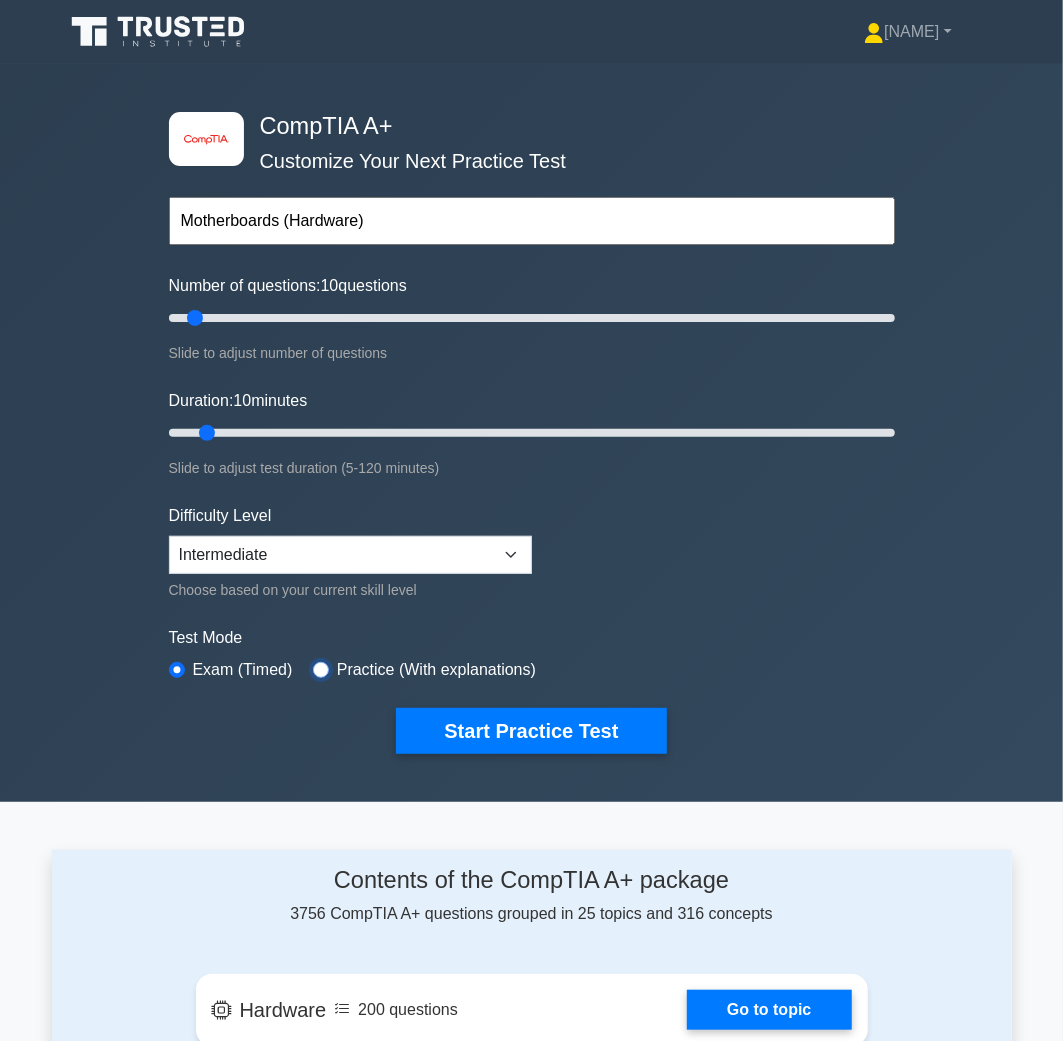 click at bounding box center (321, 670) 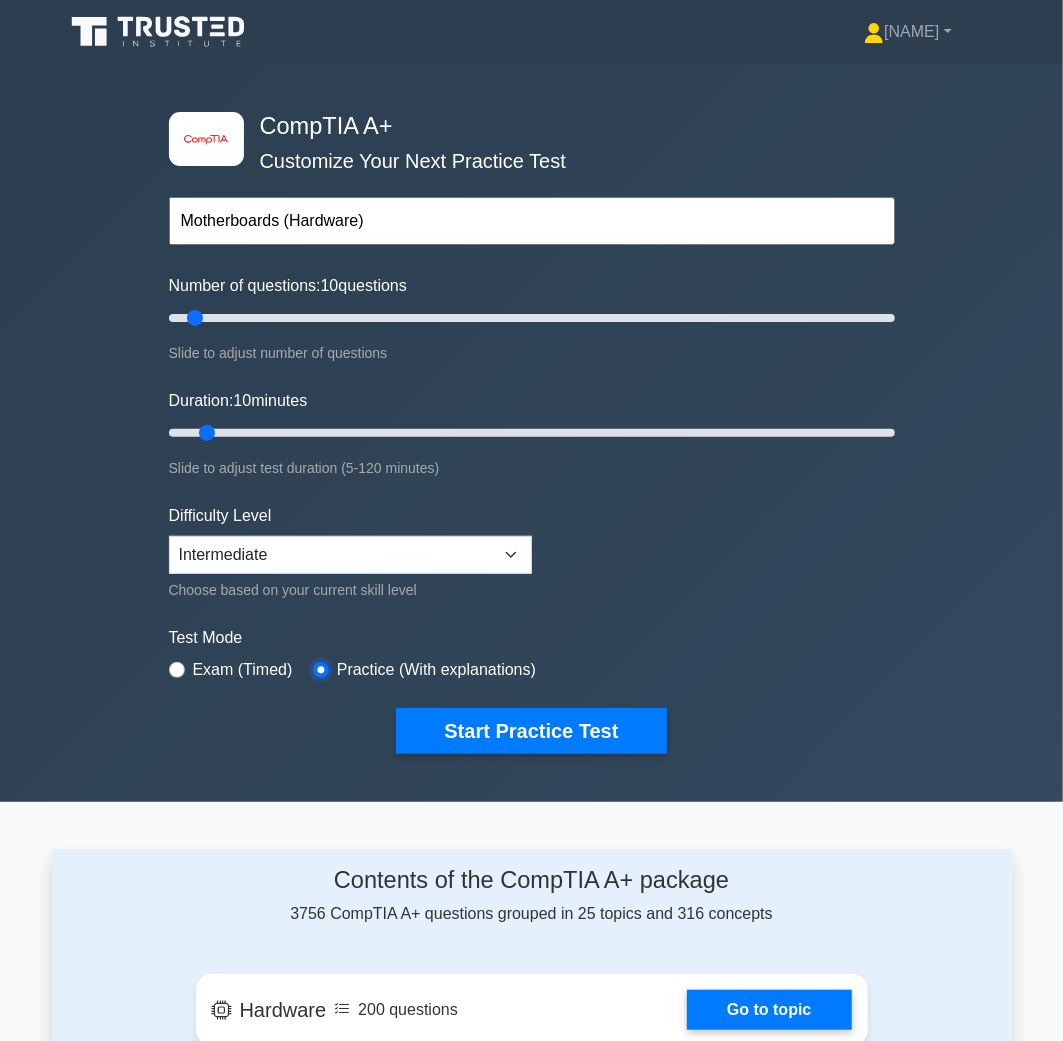 type 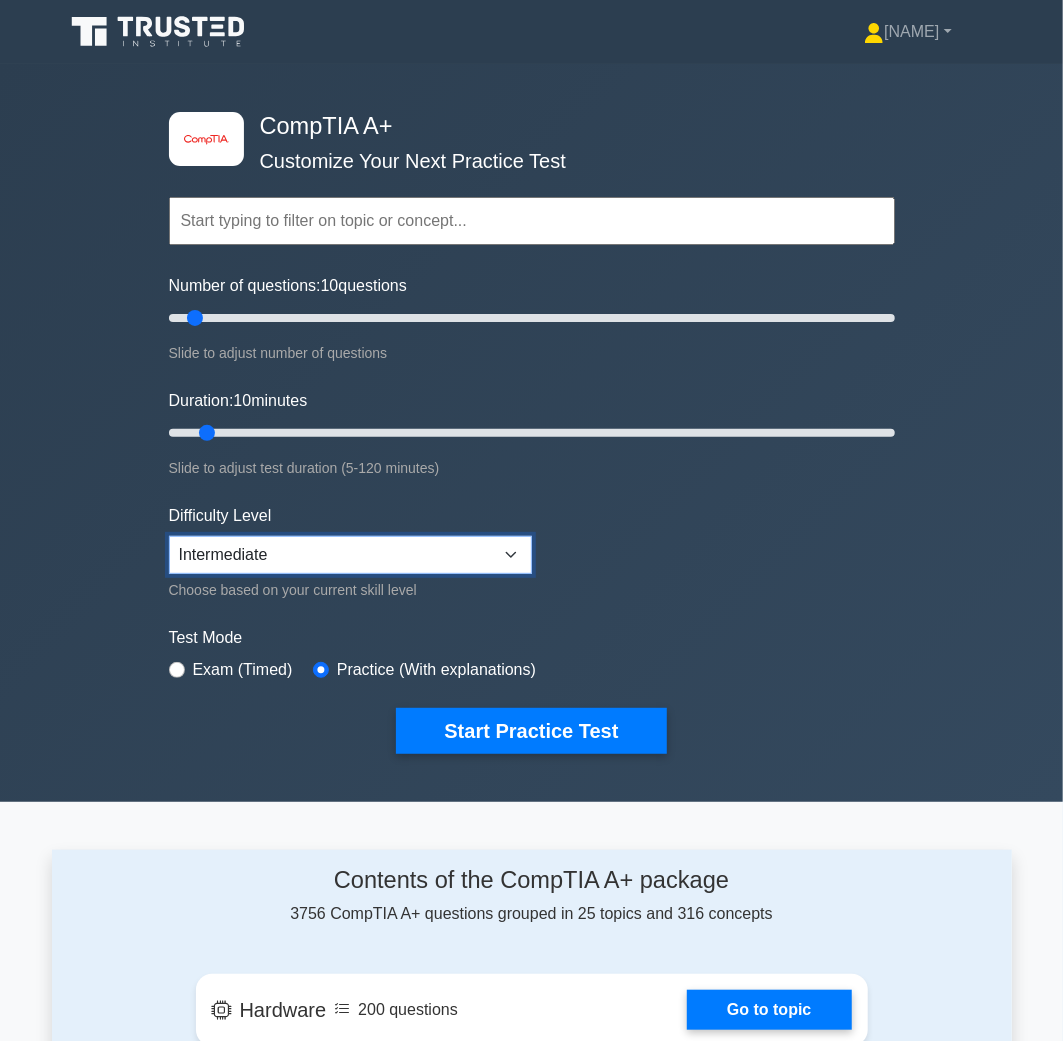 click on "Beginner
Intermediate
Expert" at bounding box center (350, 555) 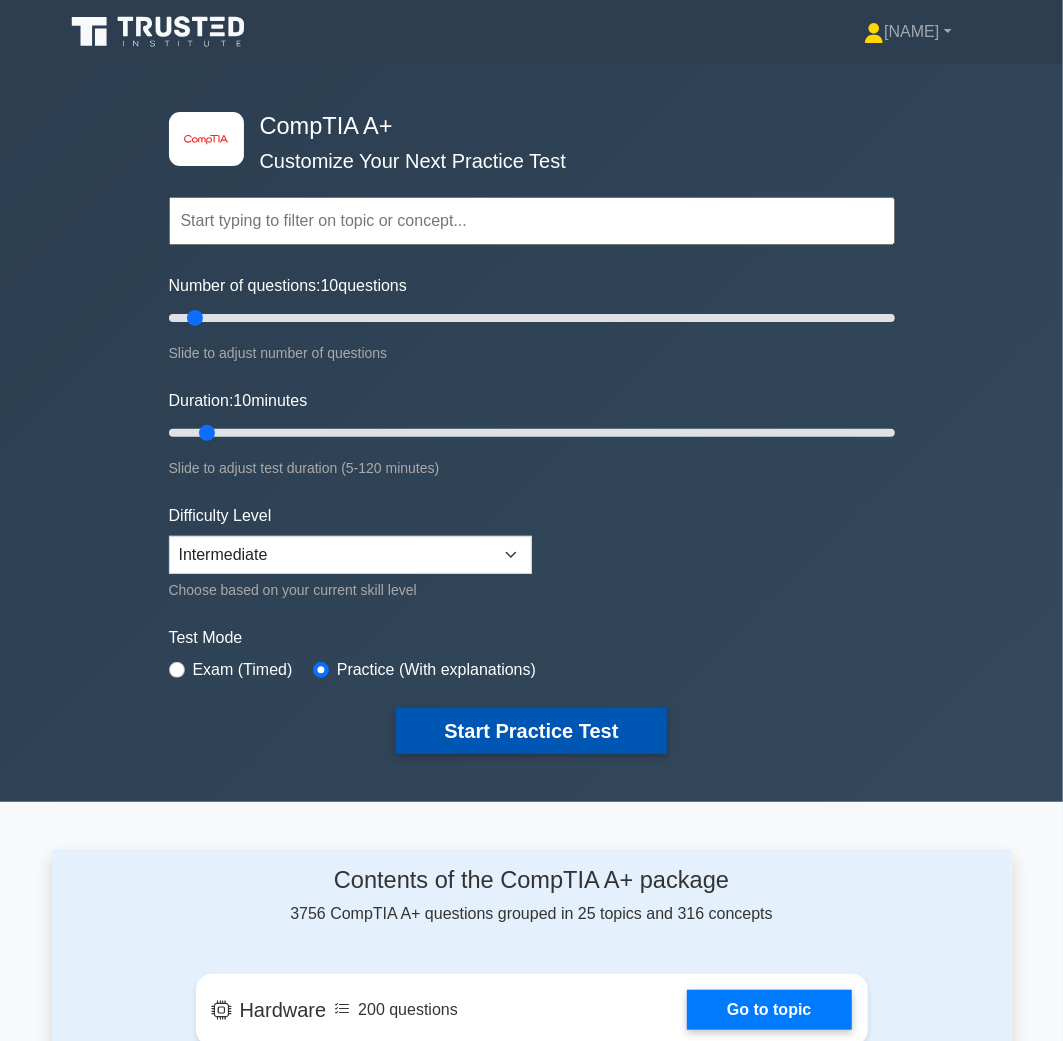 click on "Start Practice Test" at bounding box center [531, 731] 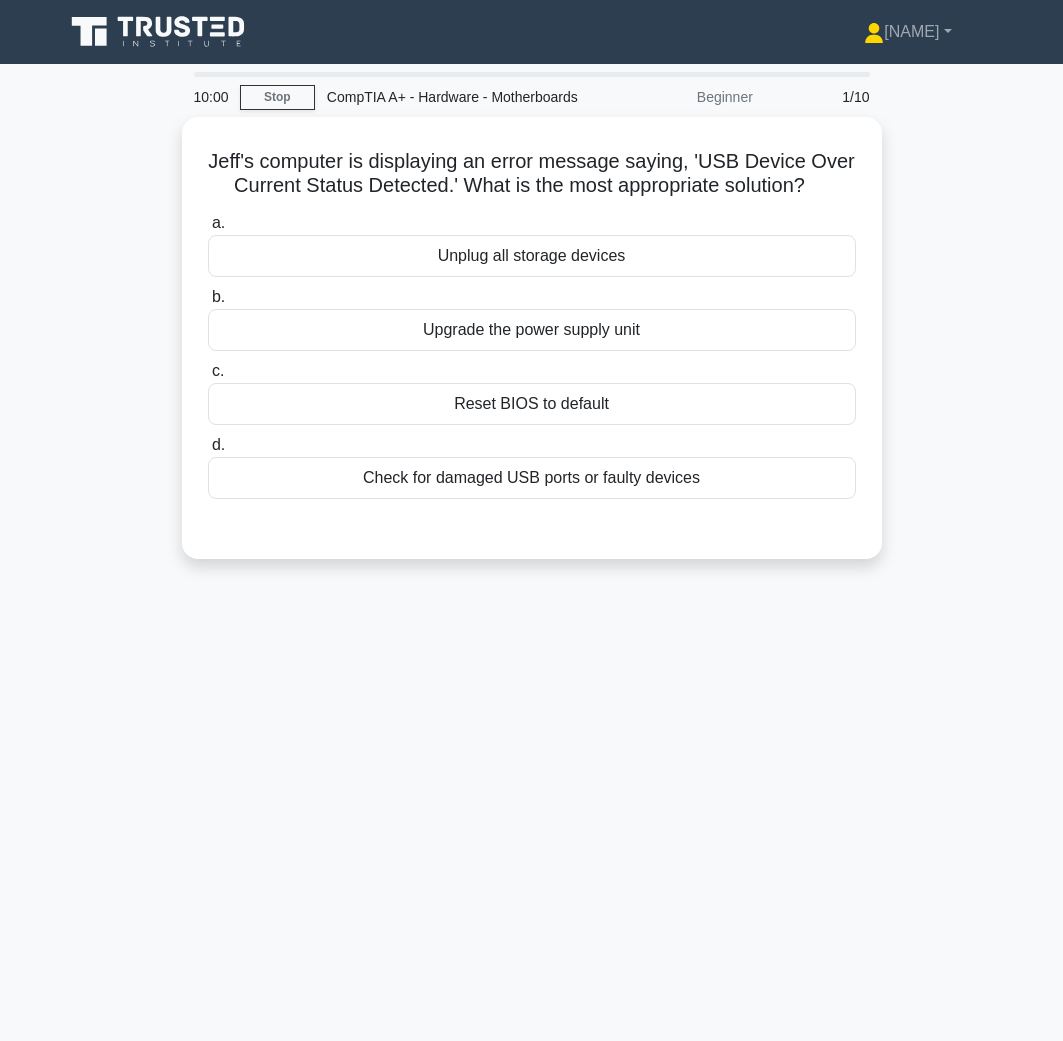 scroll, scrollTop: 0, scrollLeft: 0, axis: both 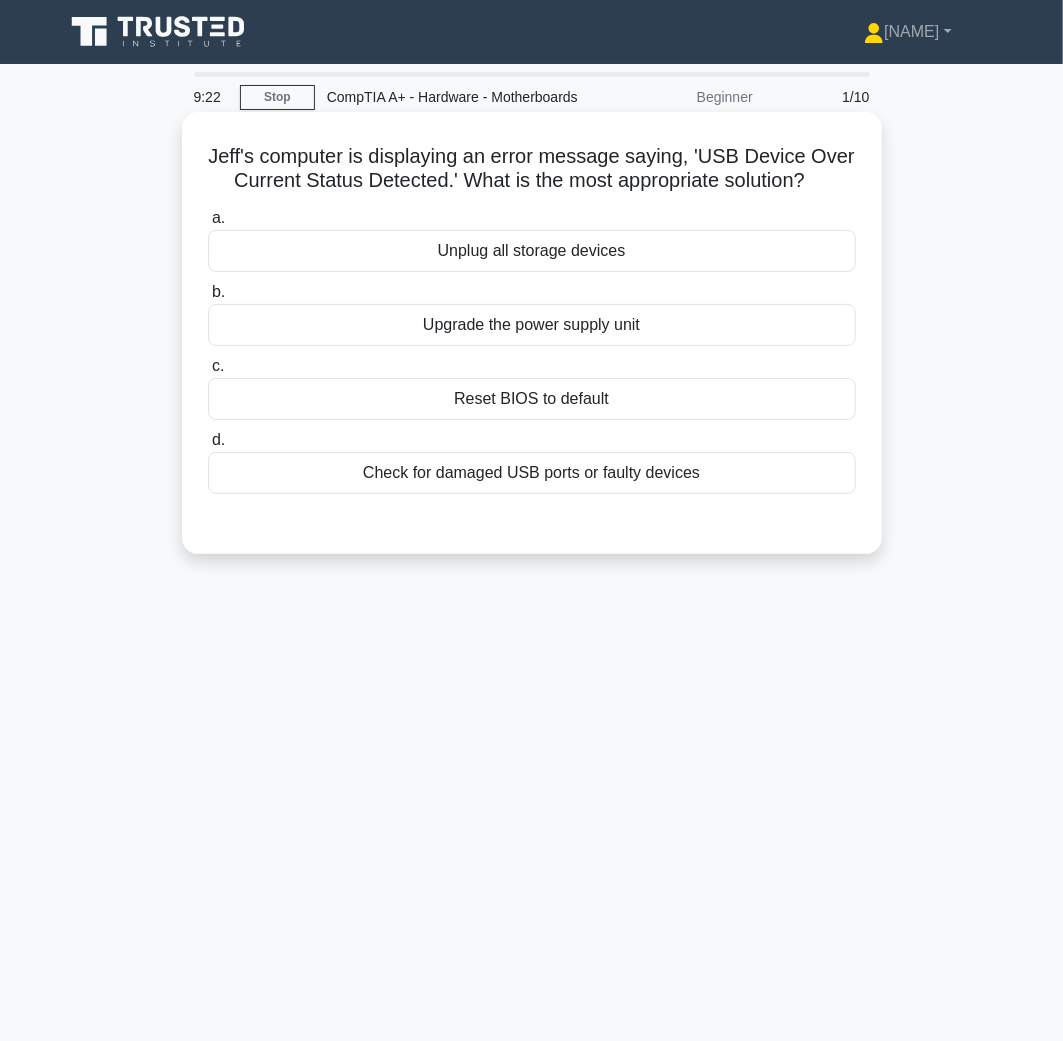 click on "Check for damaged USB ports or faulty devices" at bounding box center [532, 473] 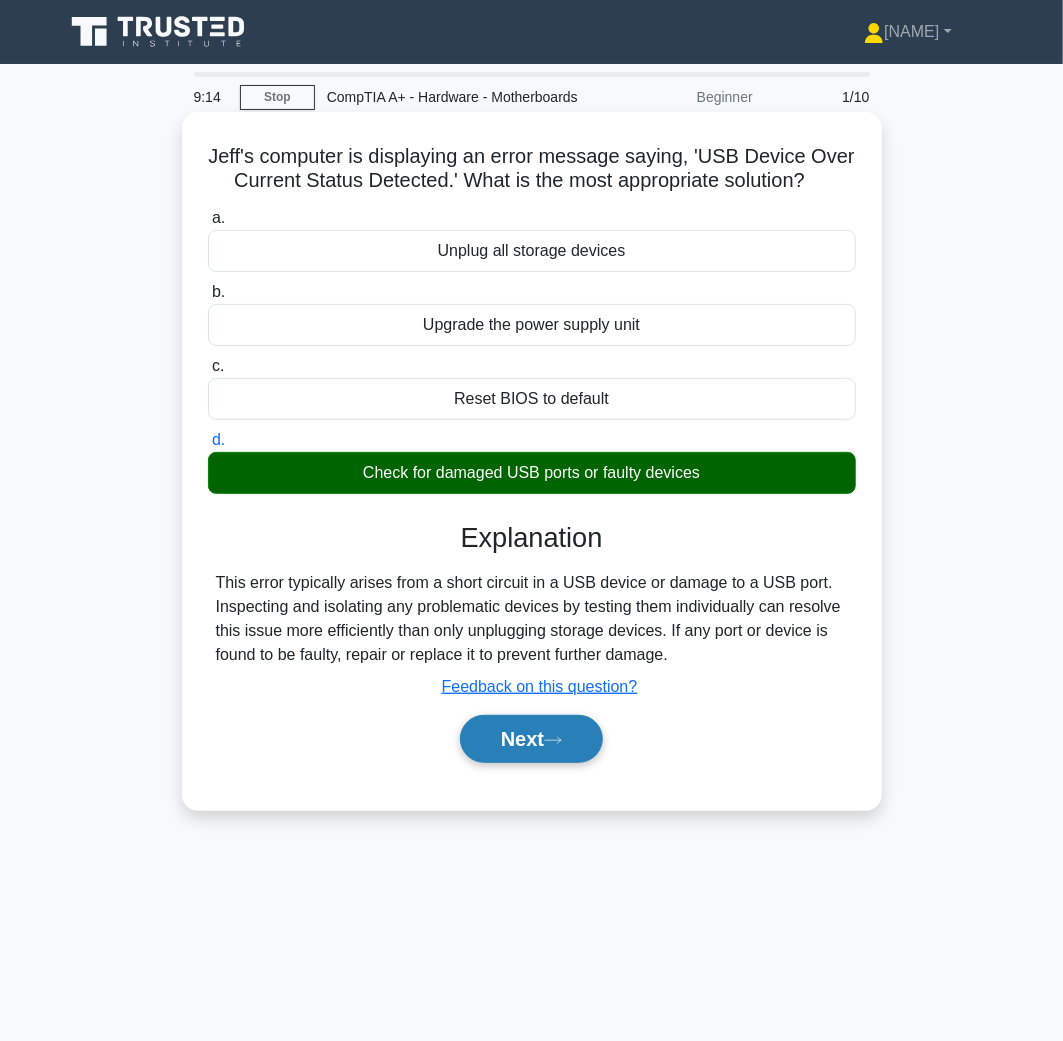 click on "Next" at bounding box center (531, 739) 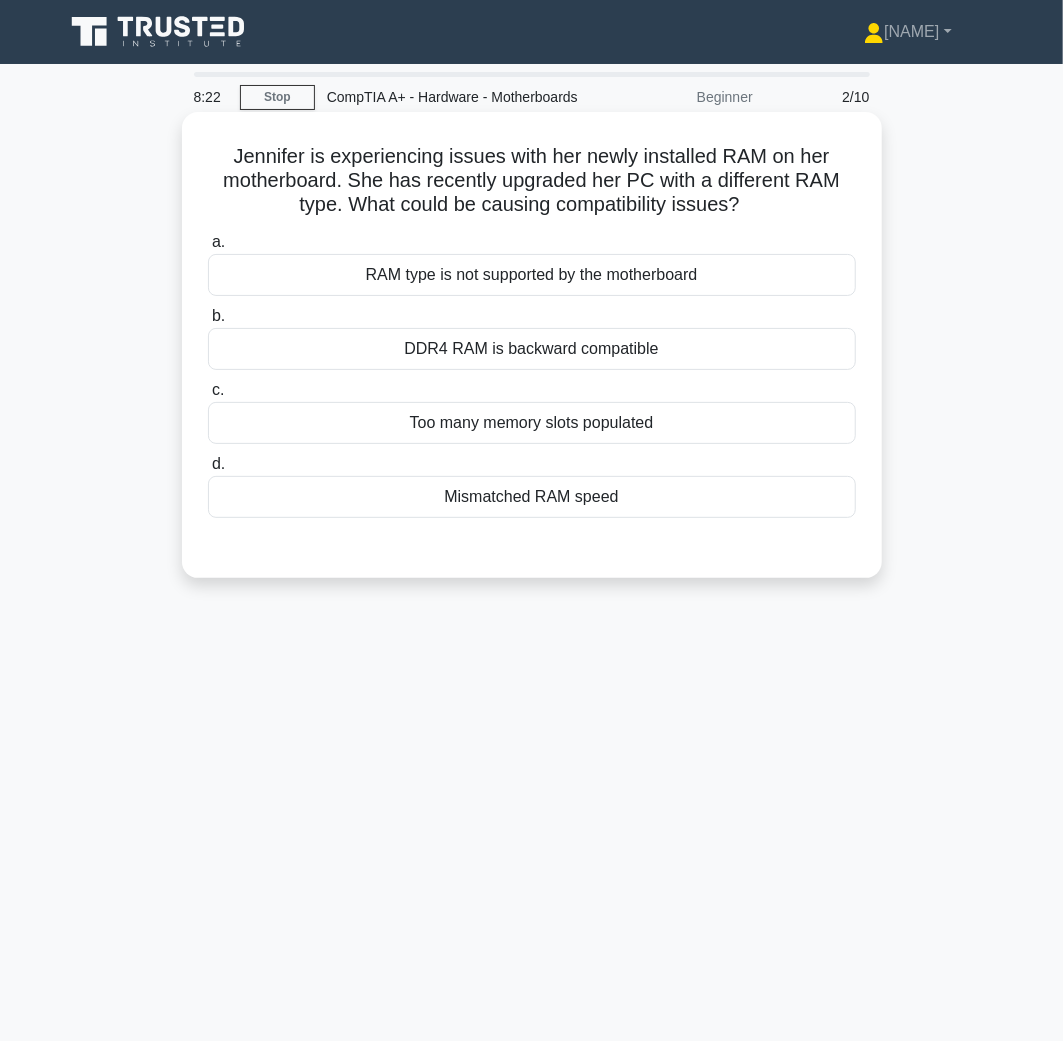 click on "Mismatched RAM speed" at bounding box center (532, 497) 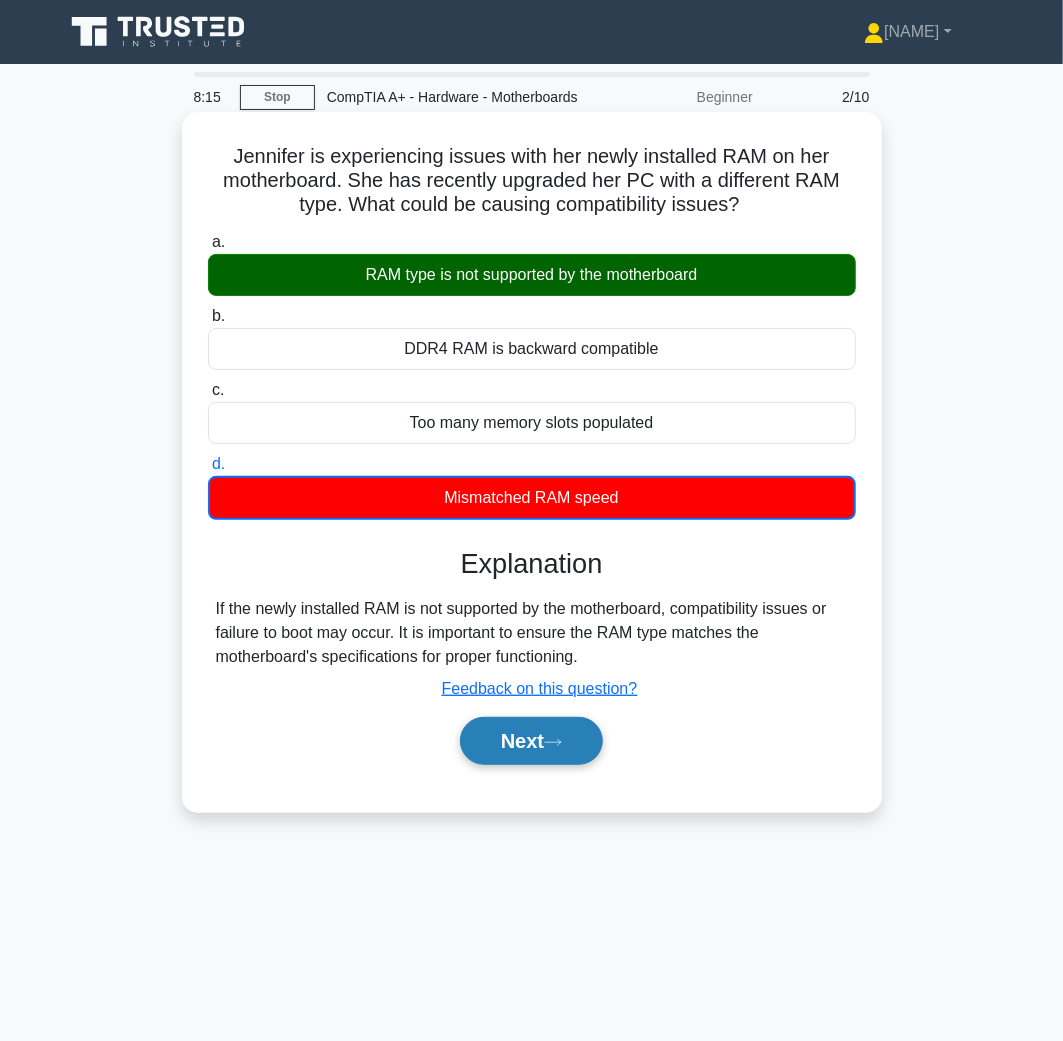 click on "Next" at bounding box center [531, 741] 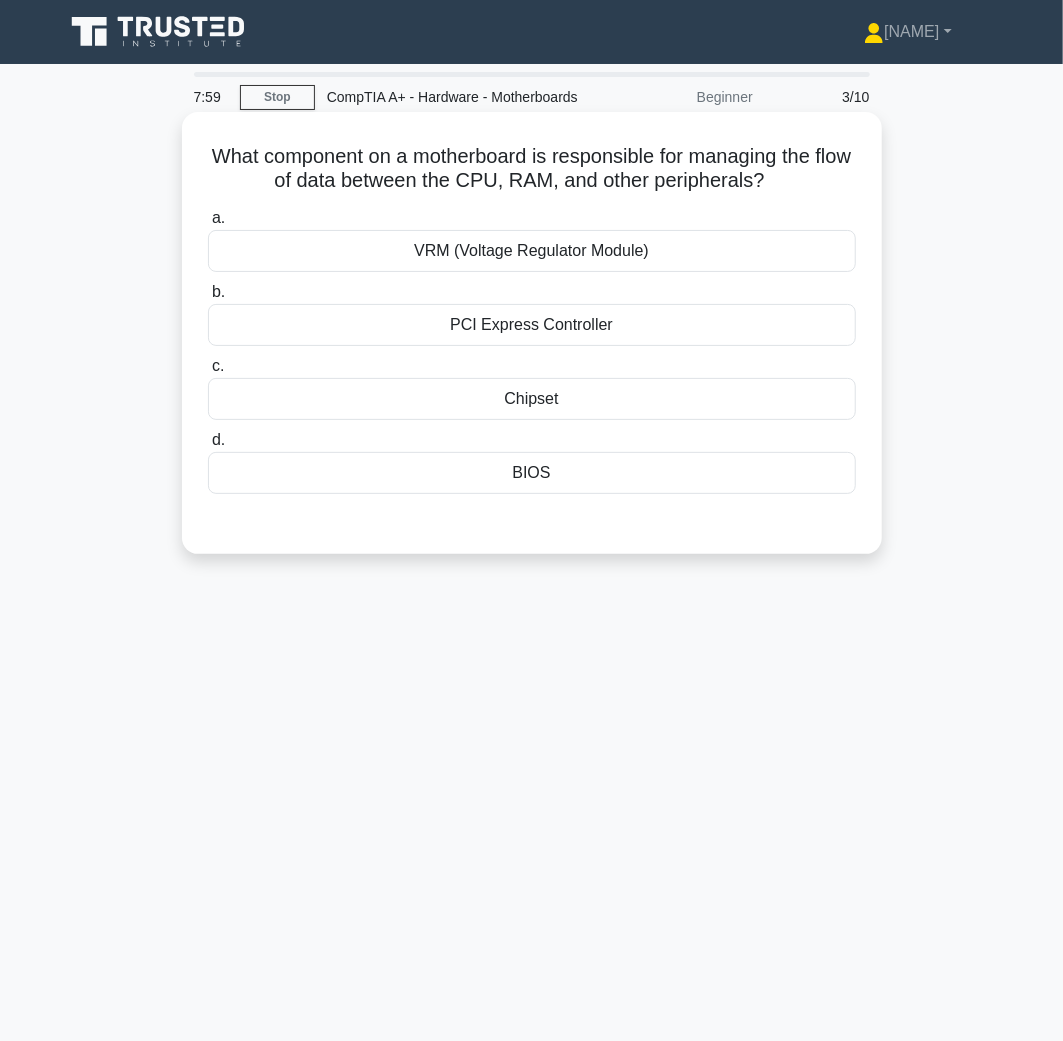 click on "Chipset" at bounding box center (532, 399) 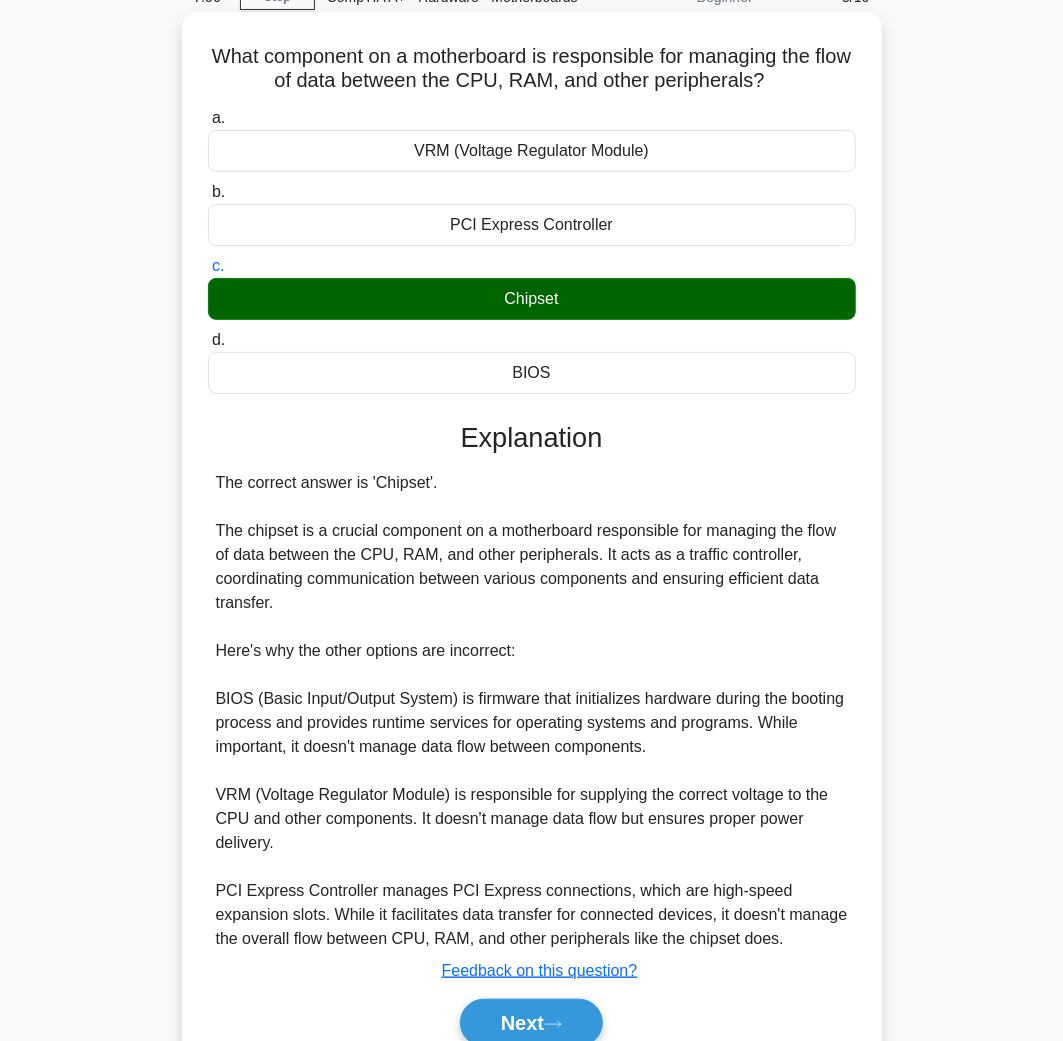 scroll, scrollTop: 215, scrollLeft: 0, axis: vertical 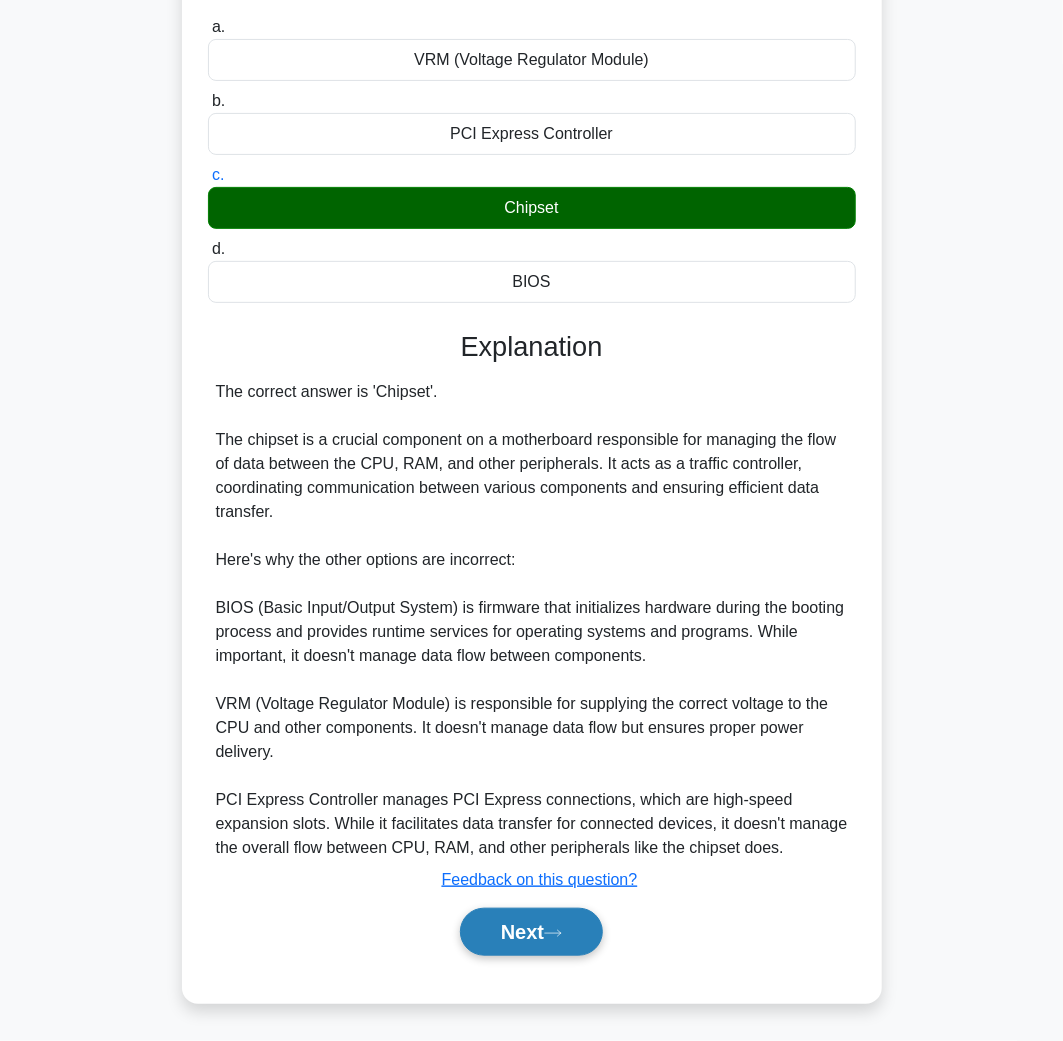 click on "Next" at bounding box center [531, 932] 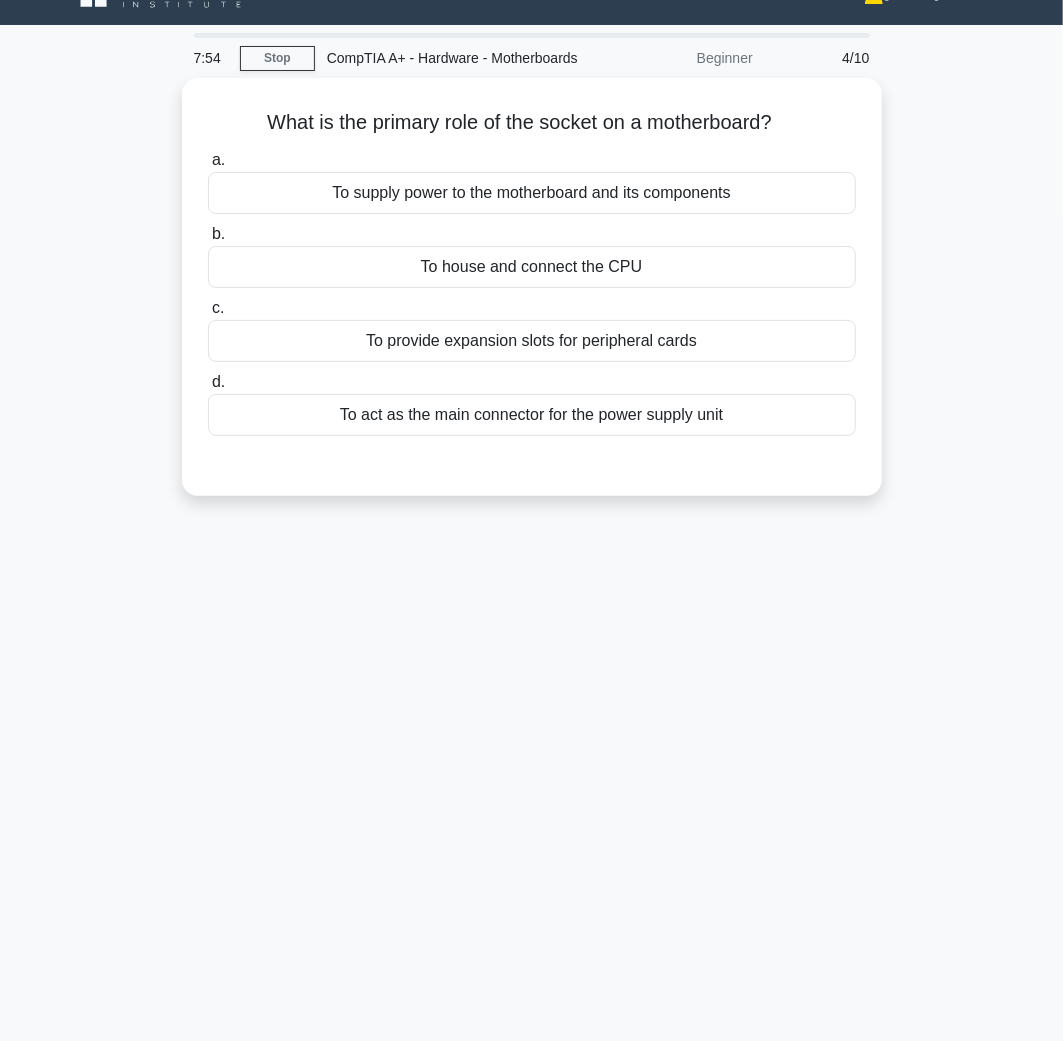 scroll, scrollTop: 38, scrollLeft: 0, axis: vertical 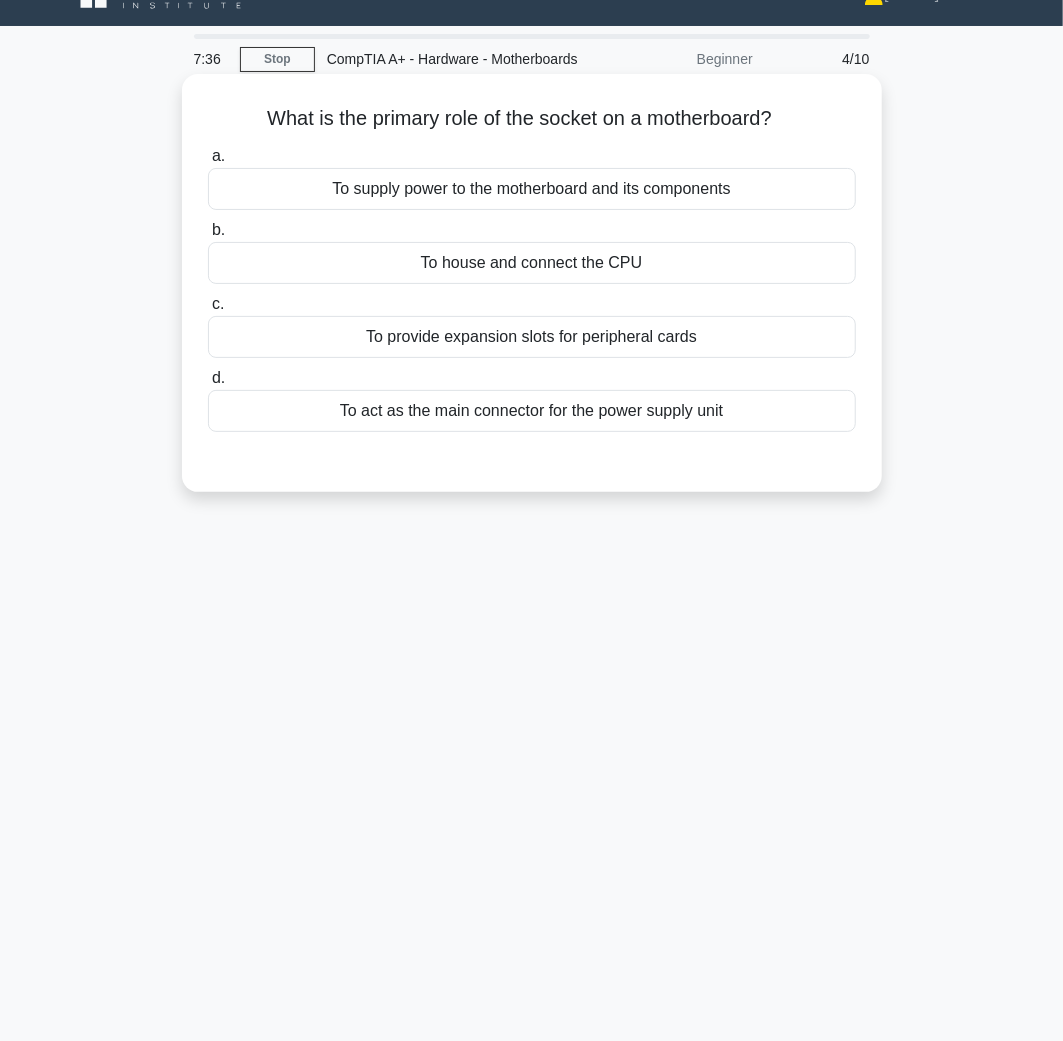 click on "To house and connect the CPU" at bounding box center [532, 263] 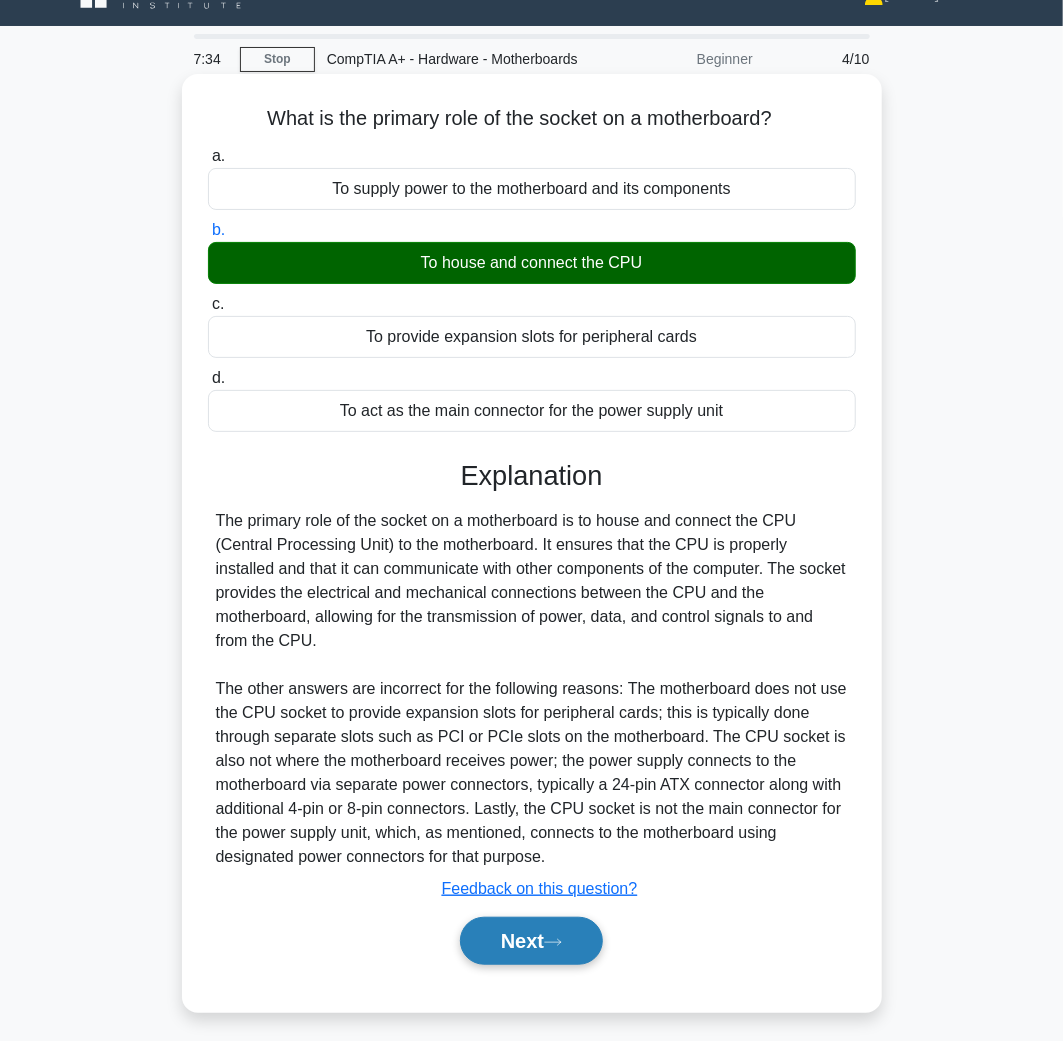 click on "Next" at bounding box center (531, 941) 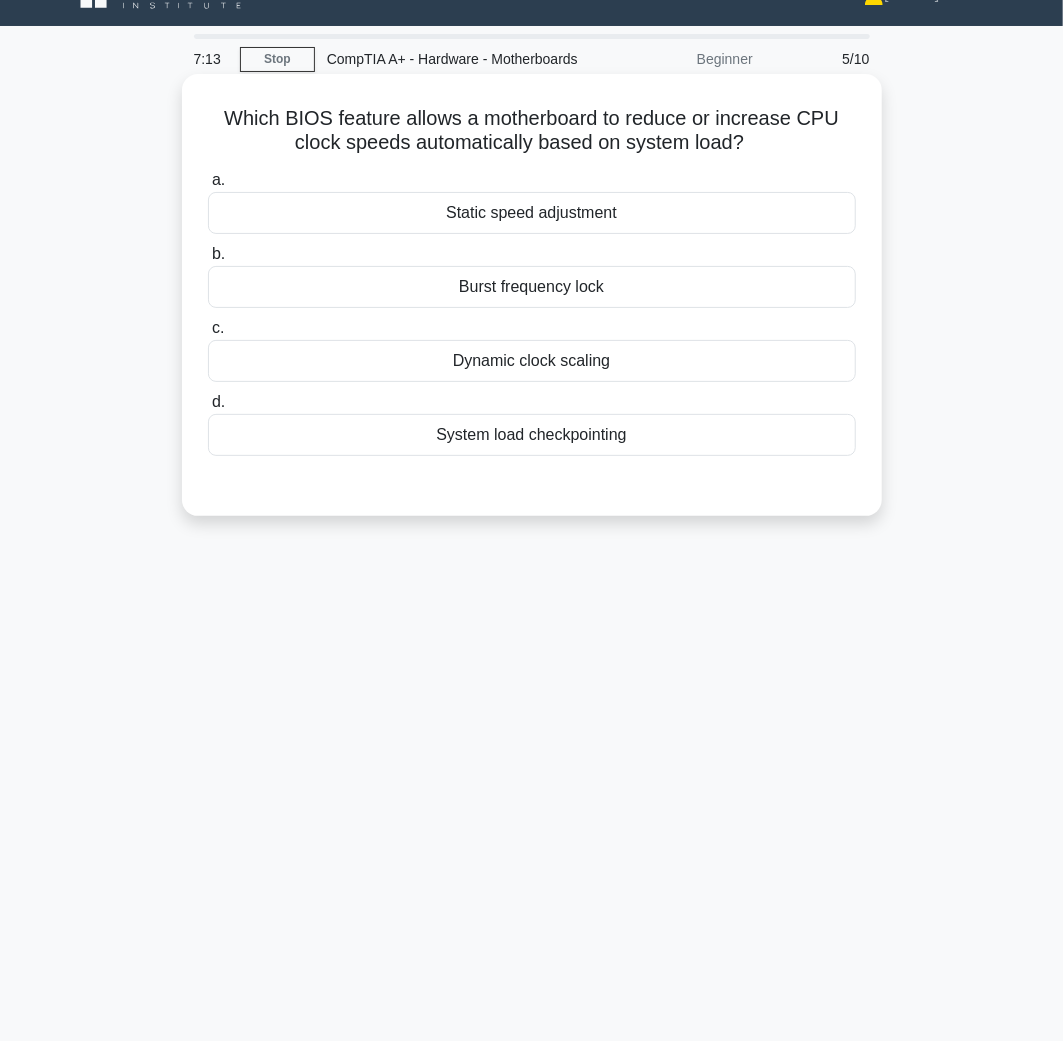 click on "Dynamic clock scaling" at bounding box center (532, 361) 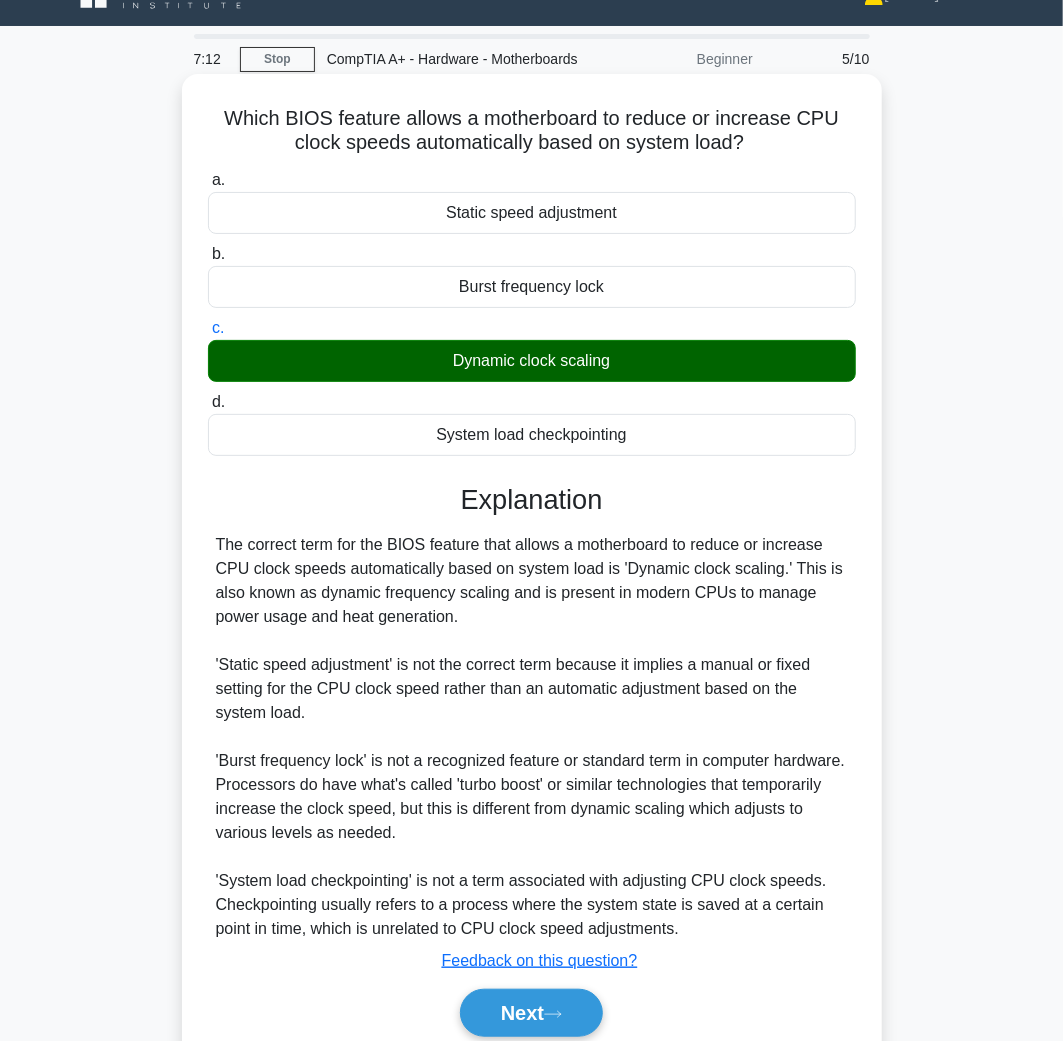 scroll, scrollTop: 143, scrollLeft: 0, axis: vertical 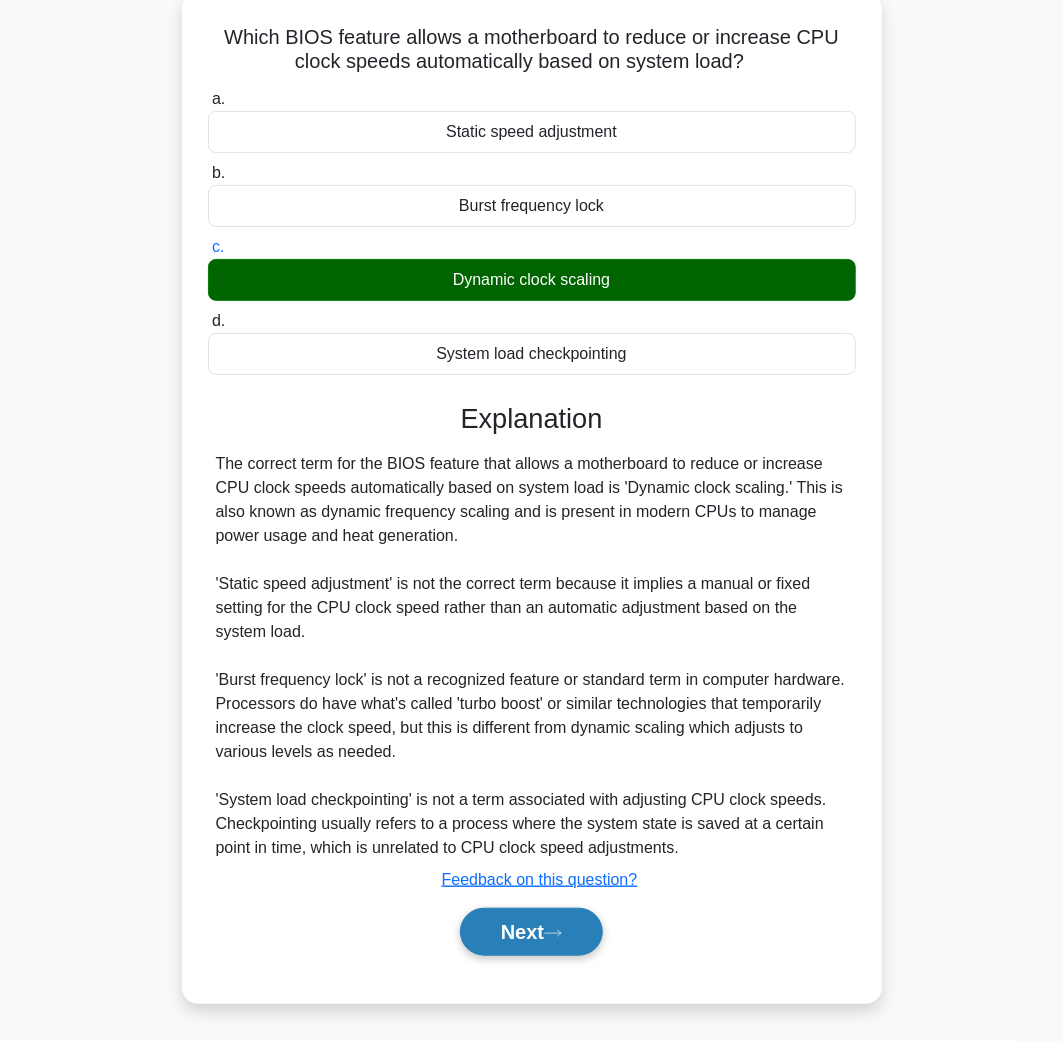 click on "Next" at bounding box center (531, 932) 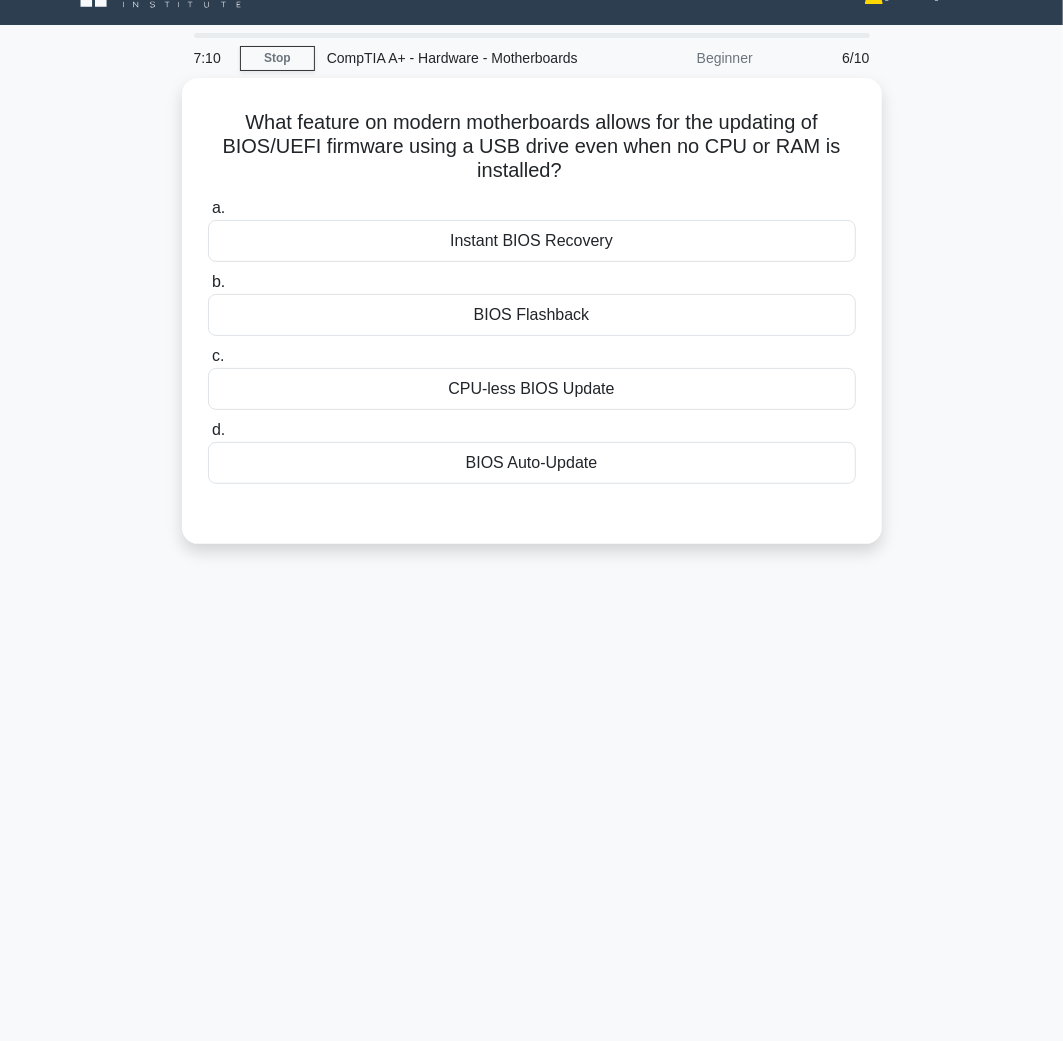 scroll, scrollTop: 38, scrollLeft: 0, axis: vertical 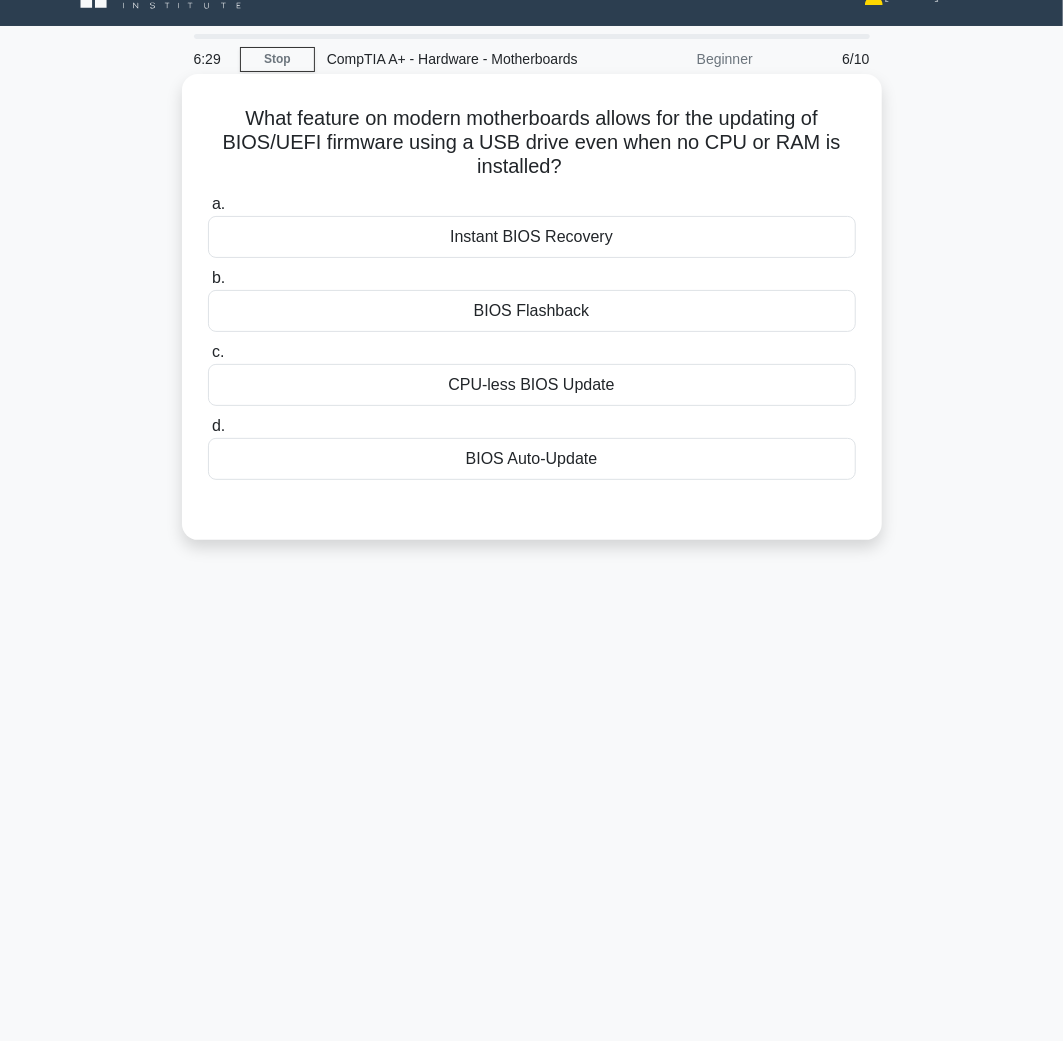 click on "BIOS Auto-Update" at bounding box center (532, 459) 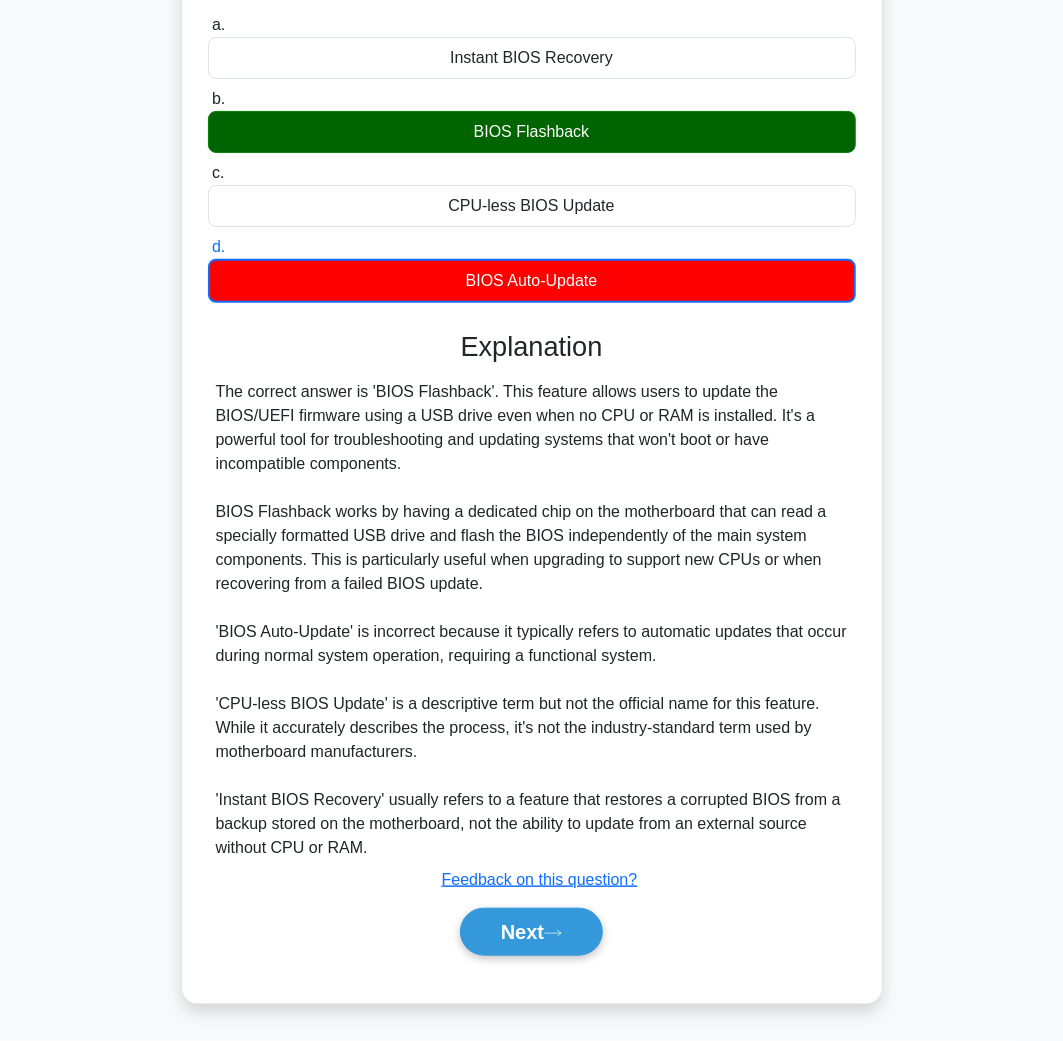 scroll, scrollTop: 238, scrollLeft: 0, axis: vertical 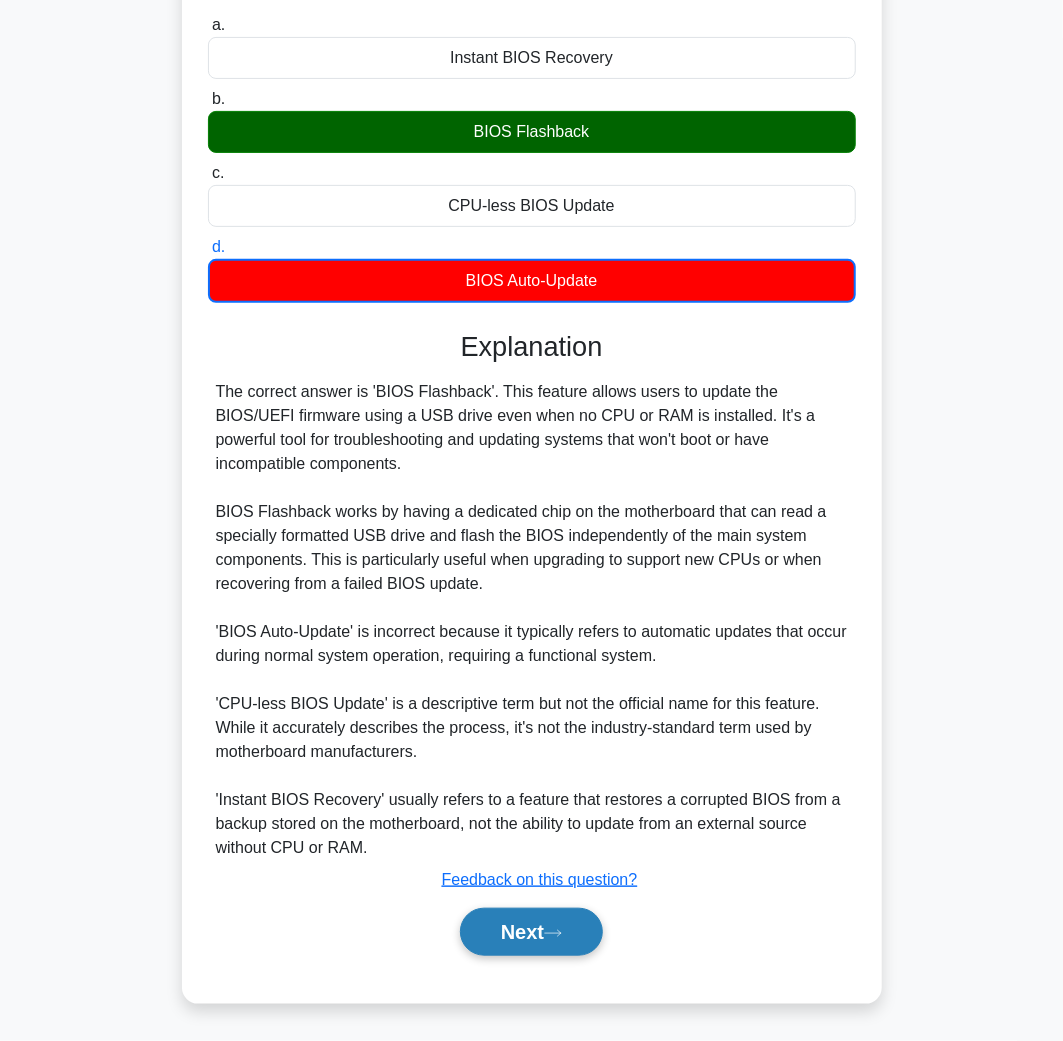 click 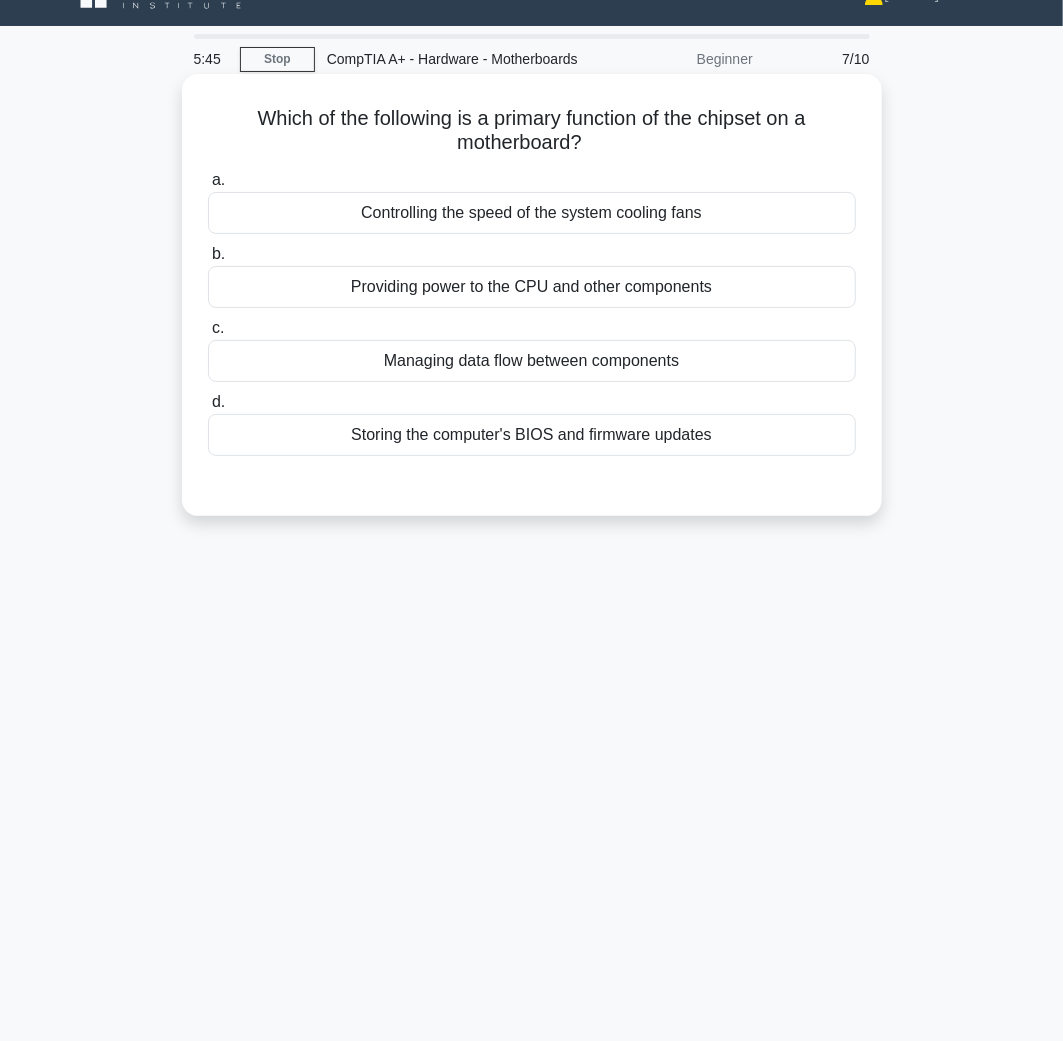 click on "Managing data flow between components" at bounding box center (532, 361) 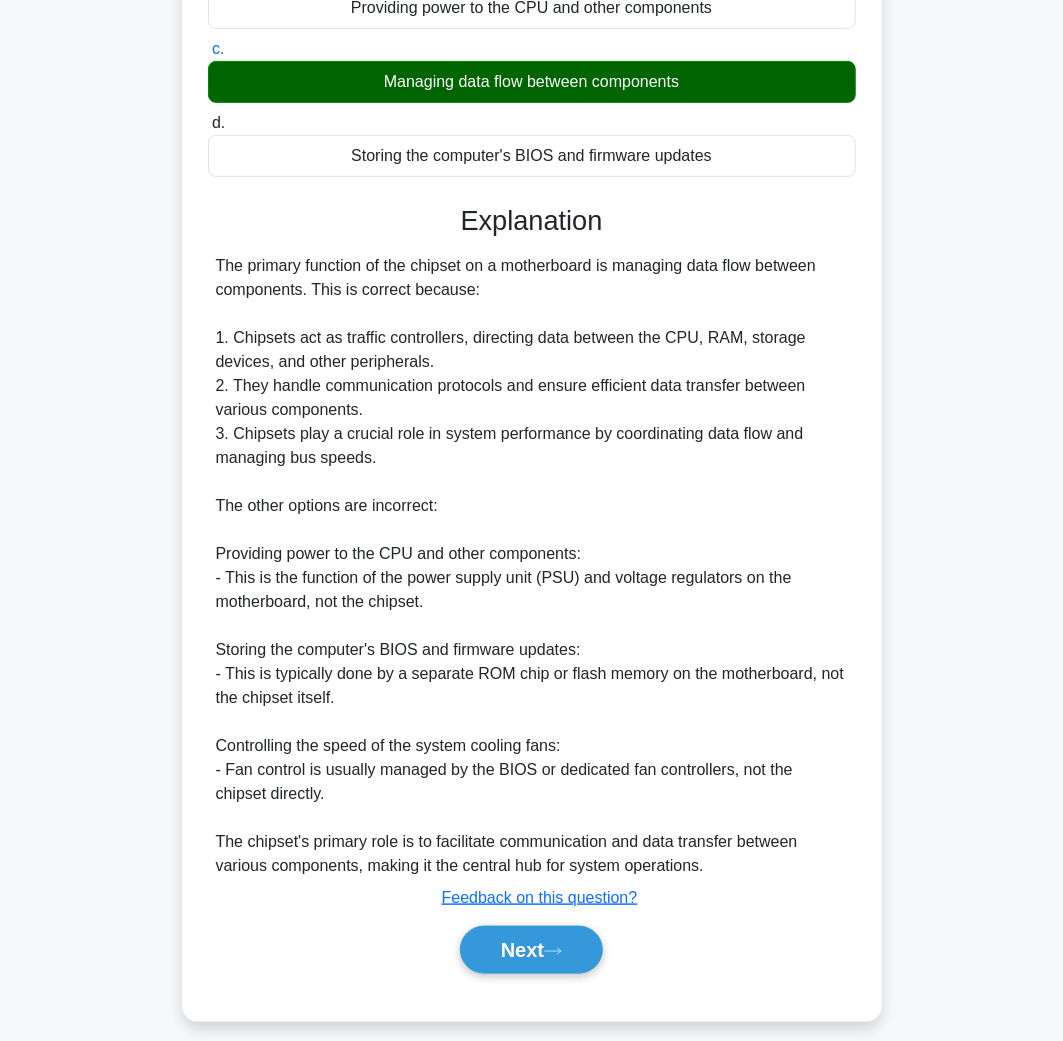 scroll, scrollTop: 358, scrollLeft: 0, axis: vertical 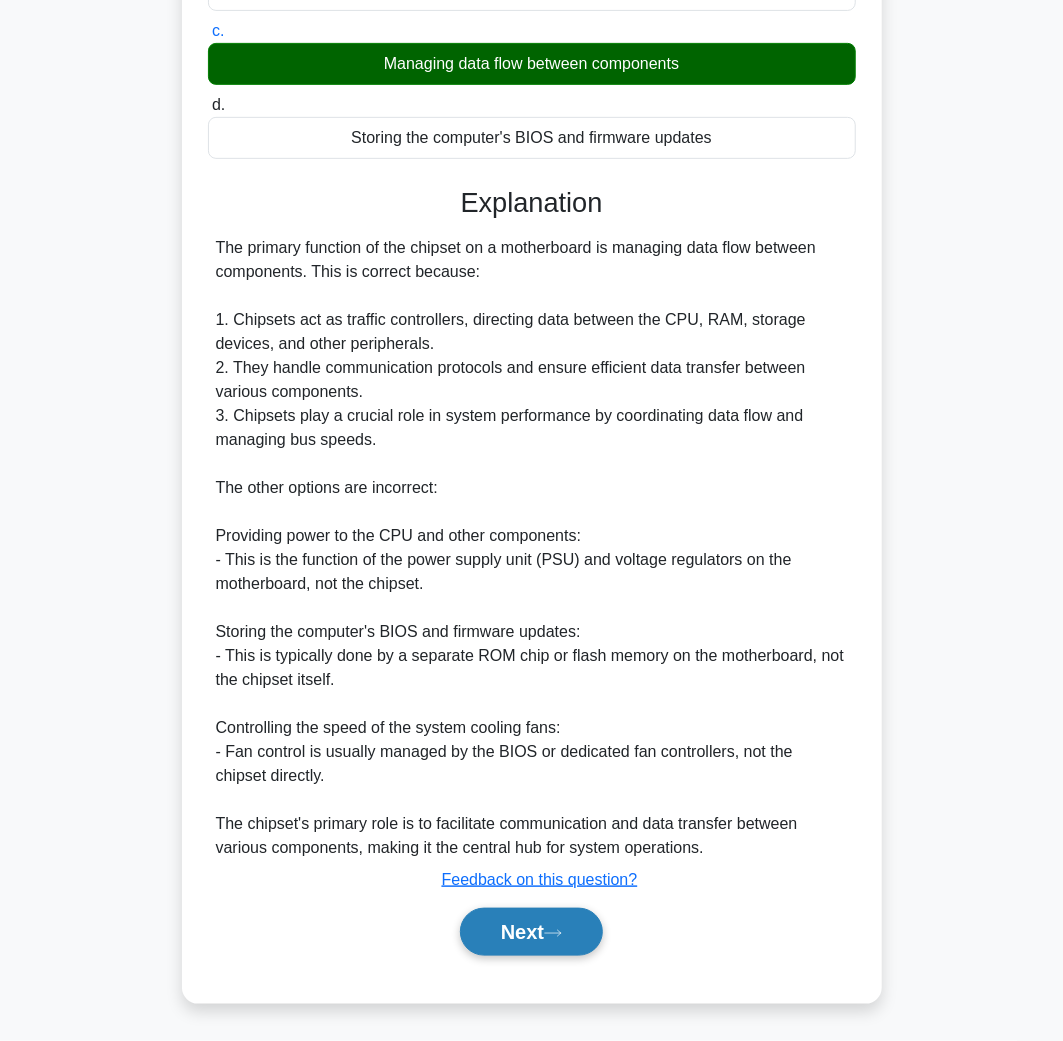 click on "Next" at bounding box center (531, 932) 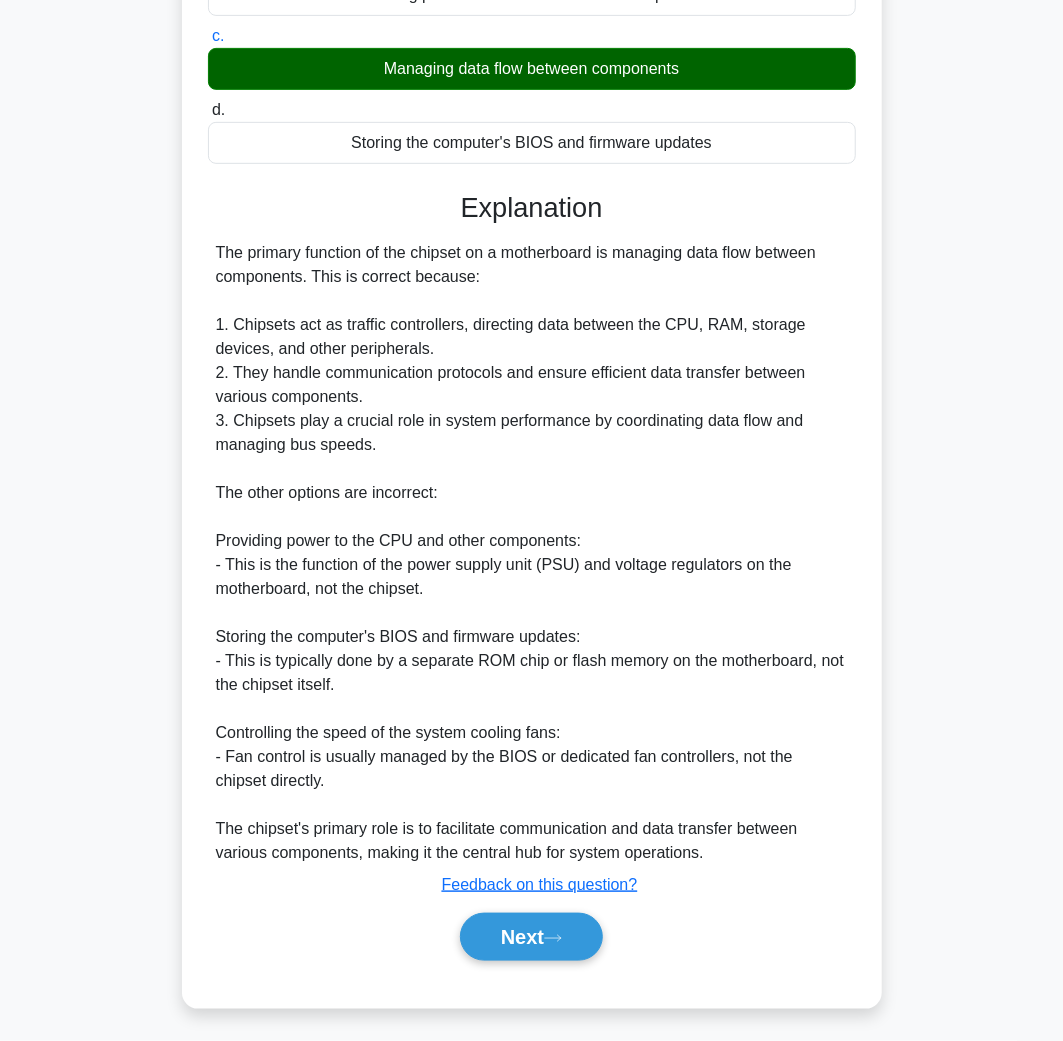 scroll, scrollTop: 38, scrollLeft: 0, axis: vertical 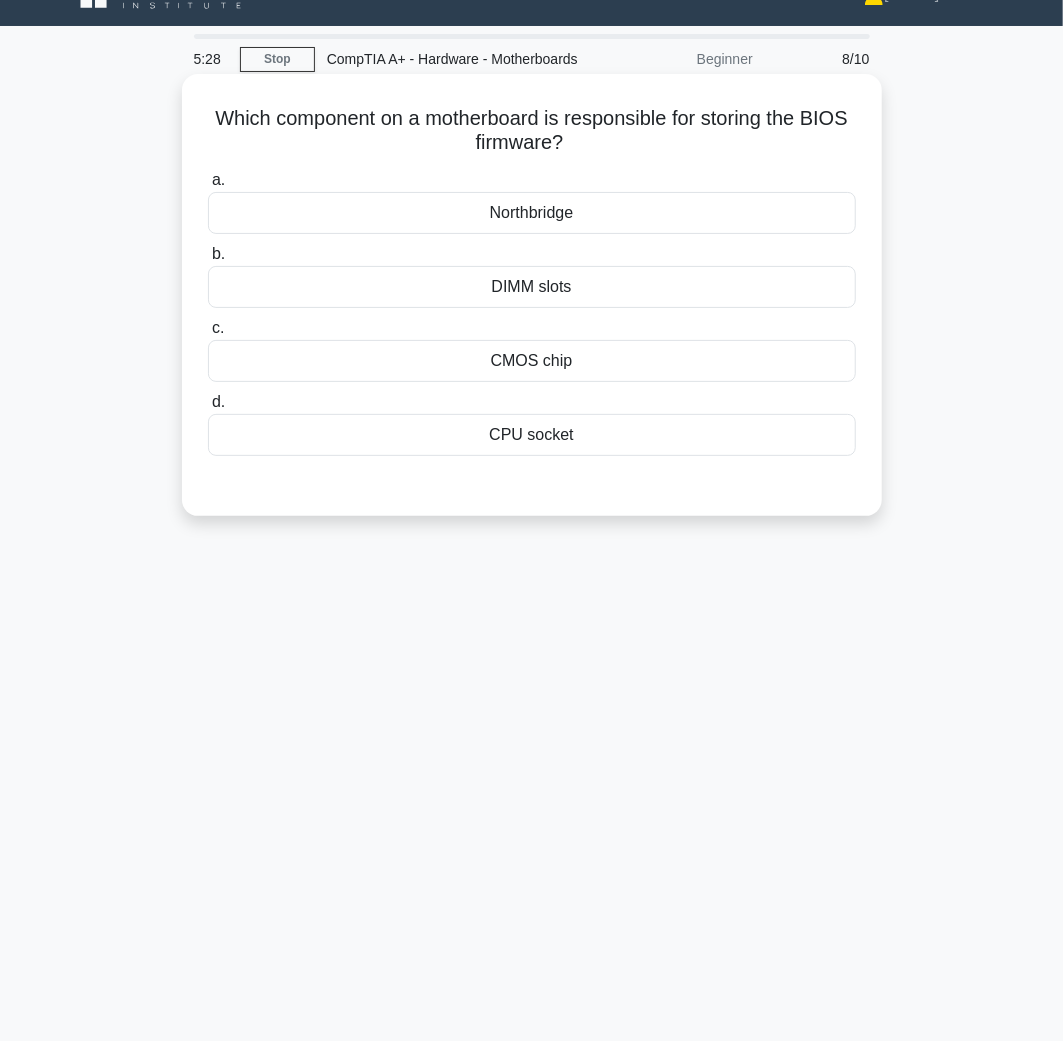 click on "CMOS chip" at bounding box center (532, 361) 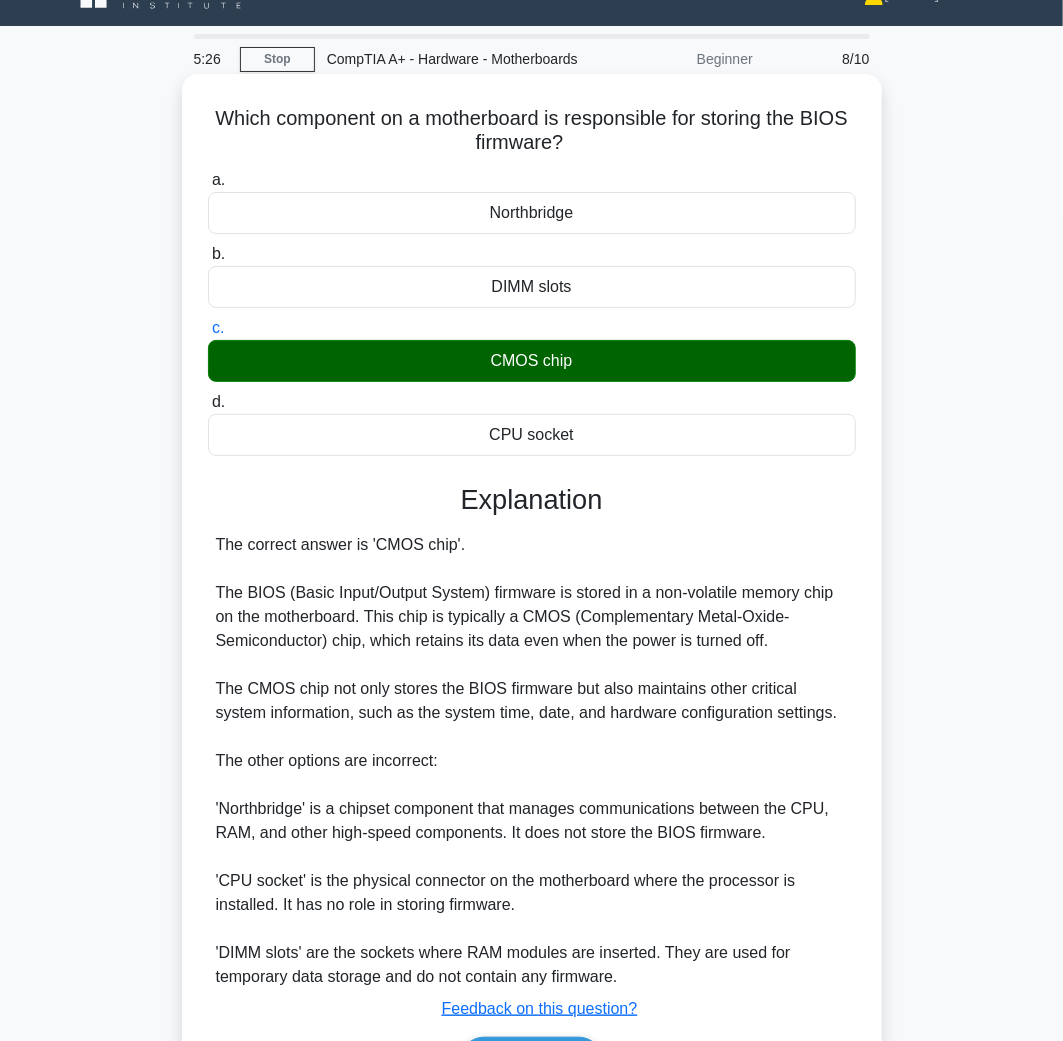 scroll, scrollTop: 191, scrollLeft: 0, axis: vertical 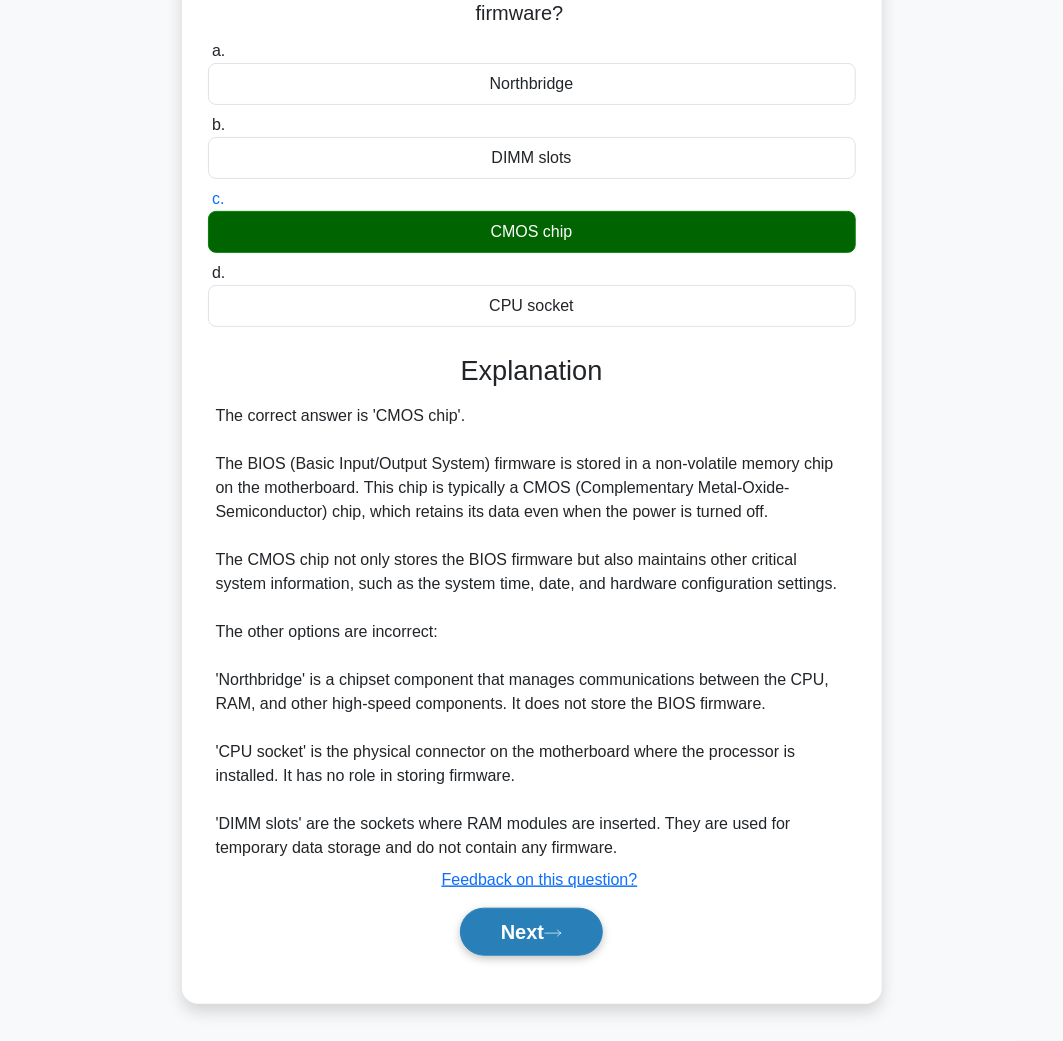 click on "Next" at bounding box center (531, 932) 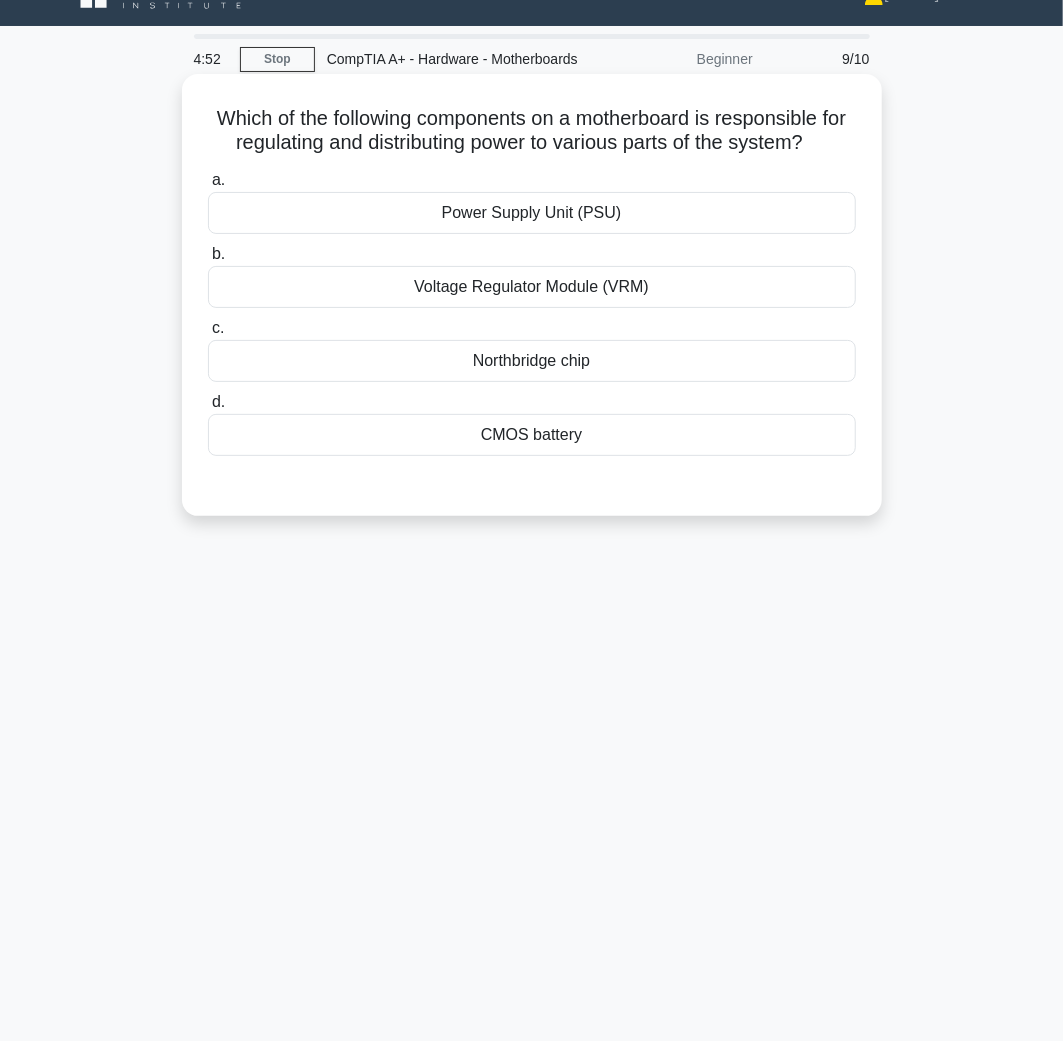 click on "Voltage Regulator Module (VRM)" at bounding box center [532, 287] 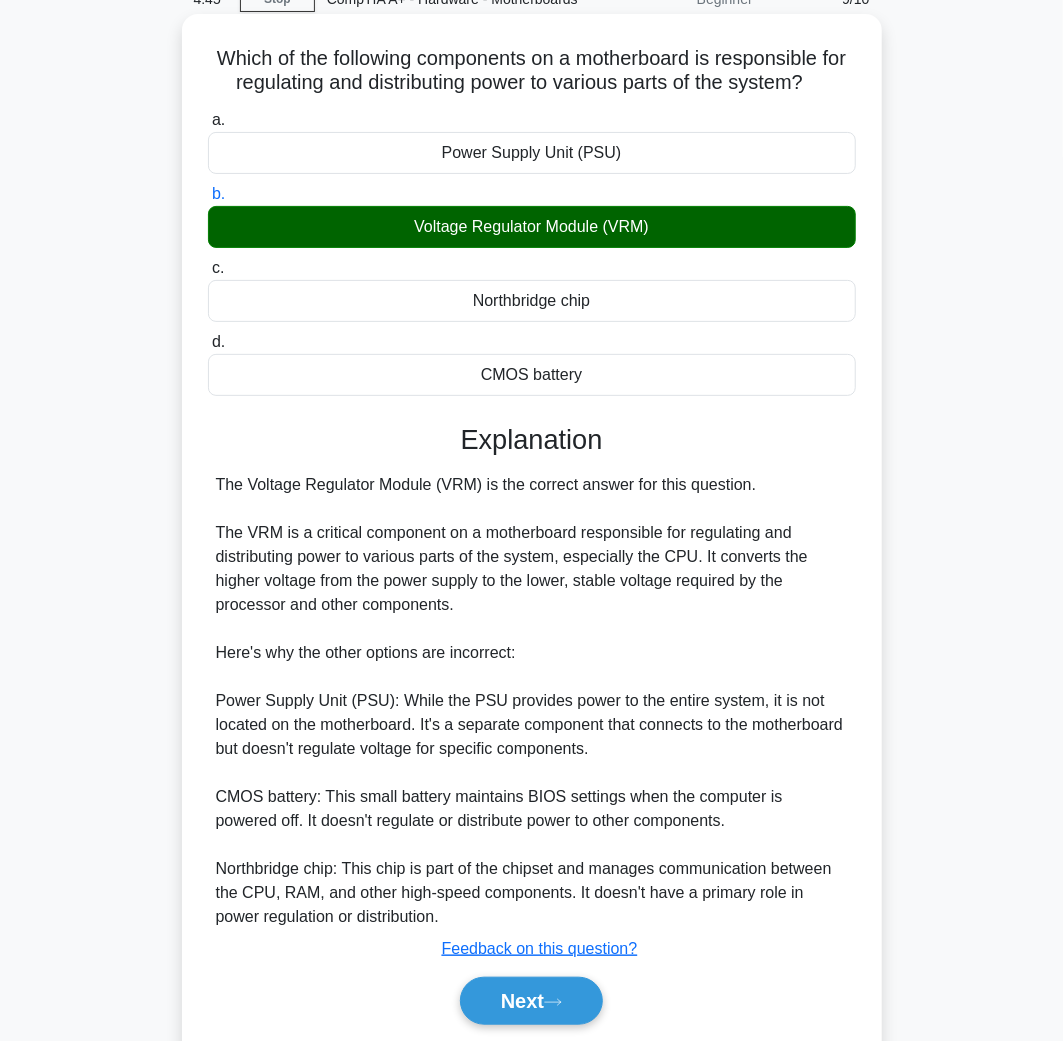 scroll, scrollTop: 191, scrollLeft: 0, axis: vertical 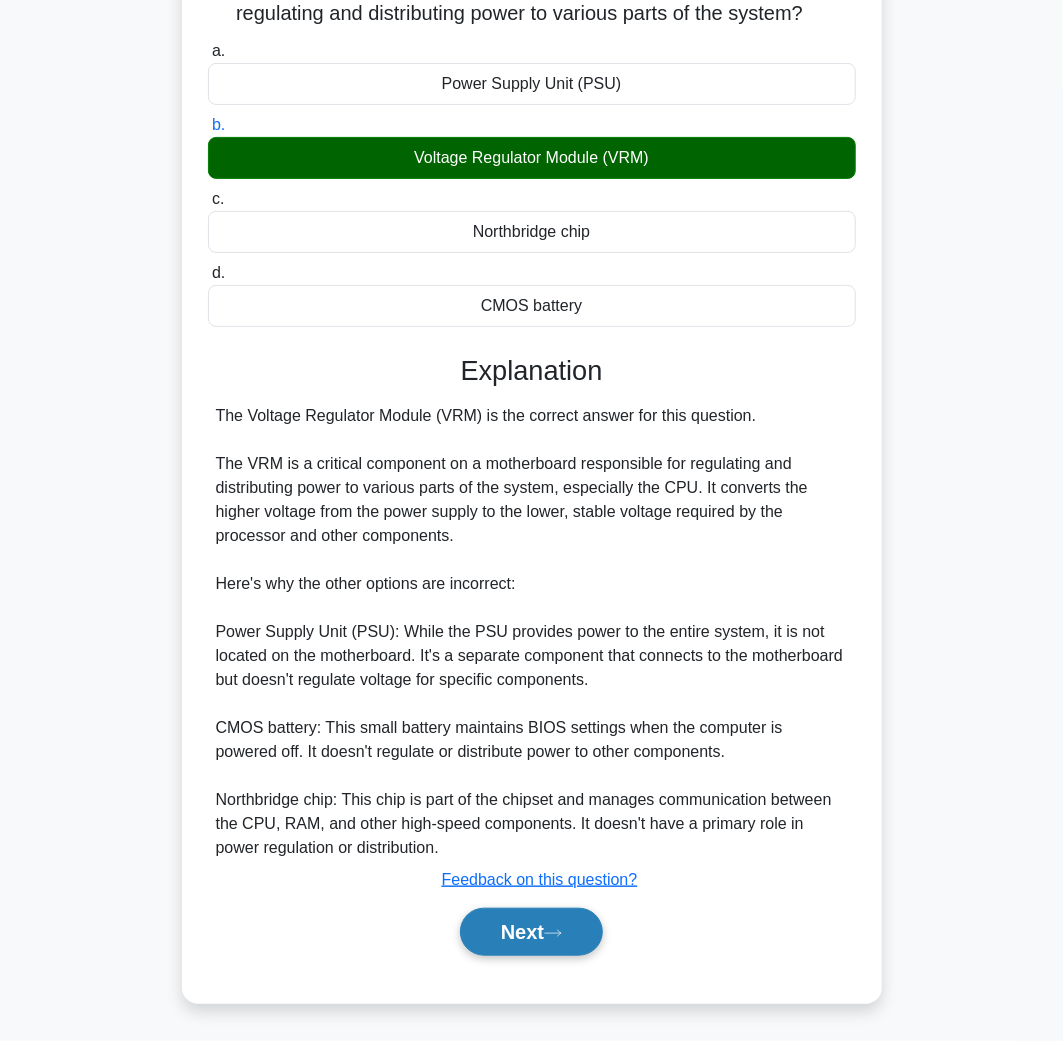 click on "Next" at bounding box center [531, 932] 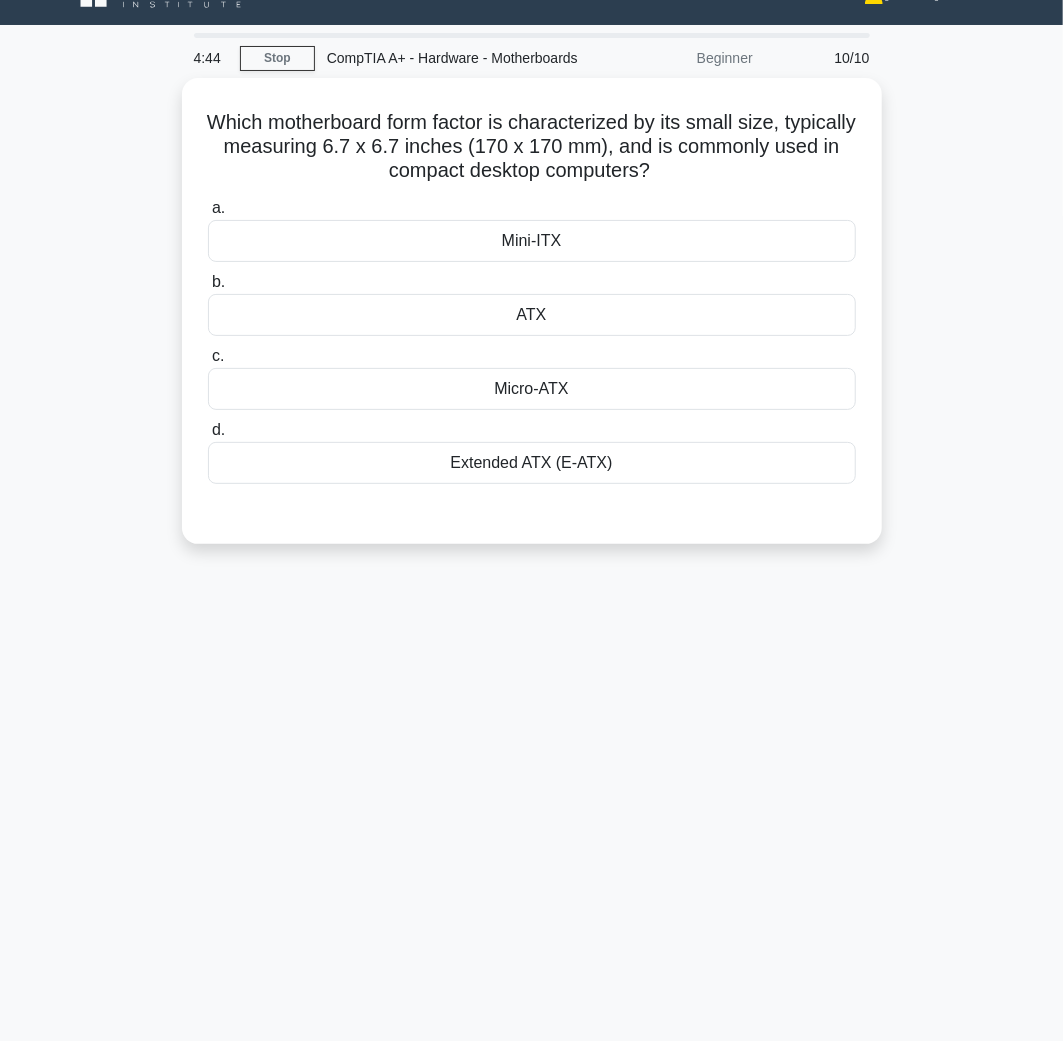 scroll, scrollTop: 38, scrollLeft: 0, axis: vertical 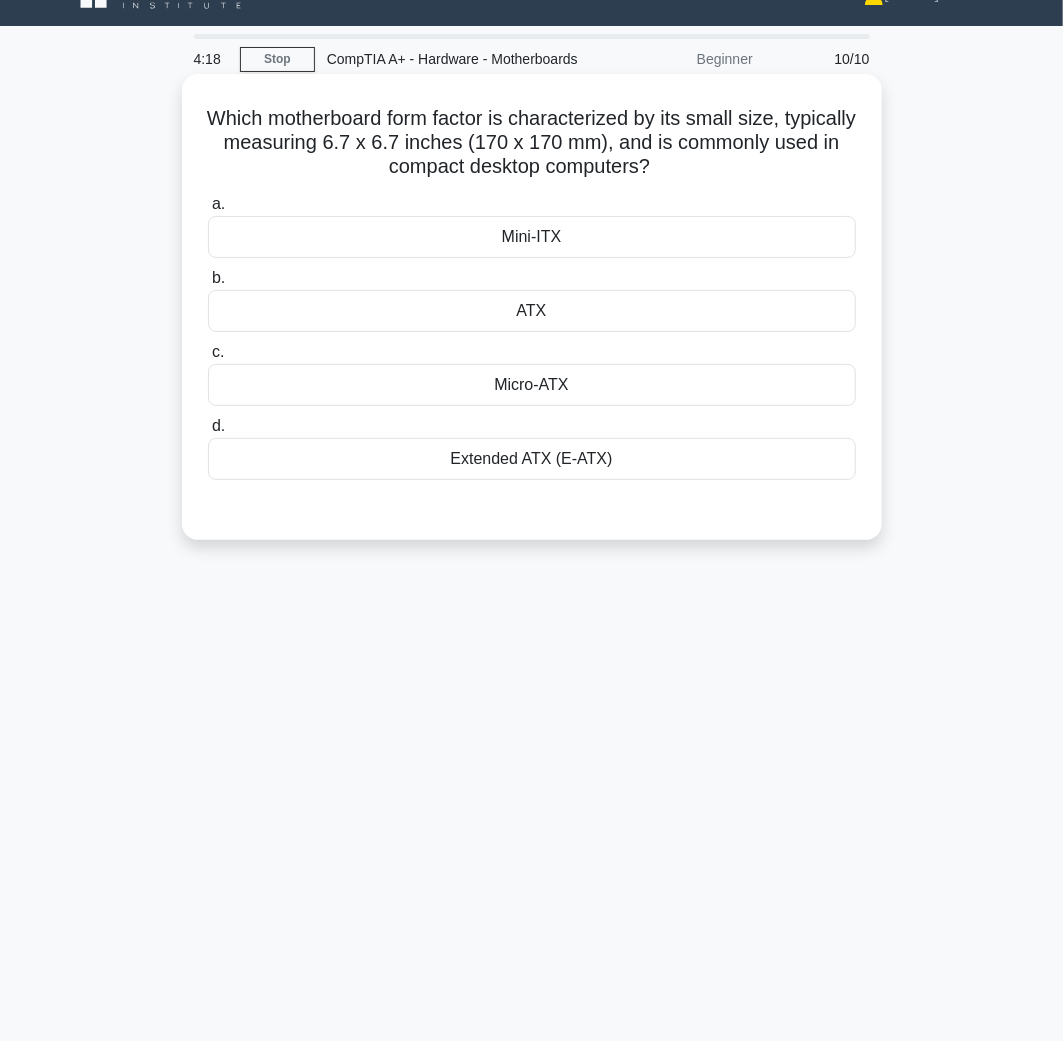click on "Micro-ATX" at bounding box center [532, 385] 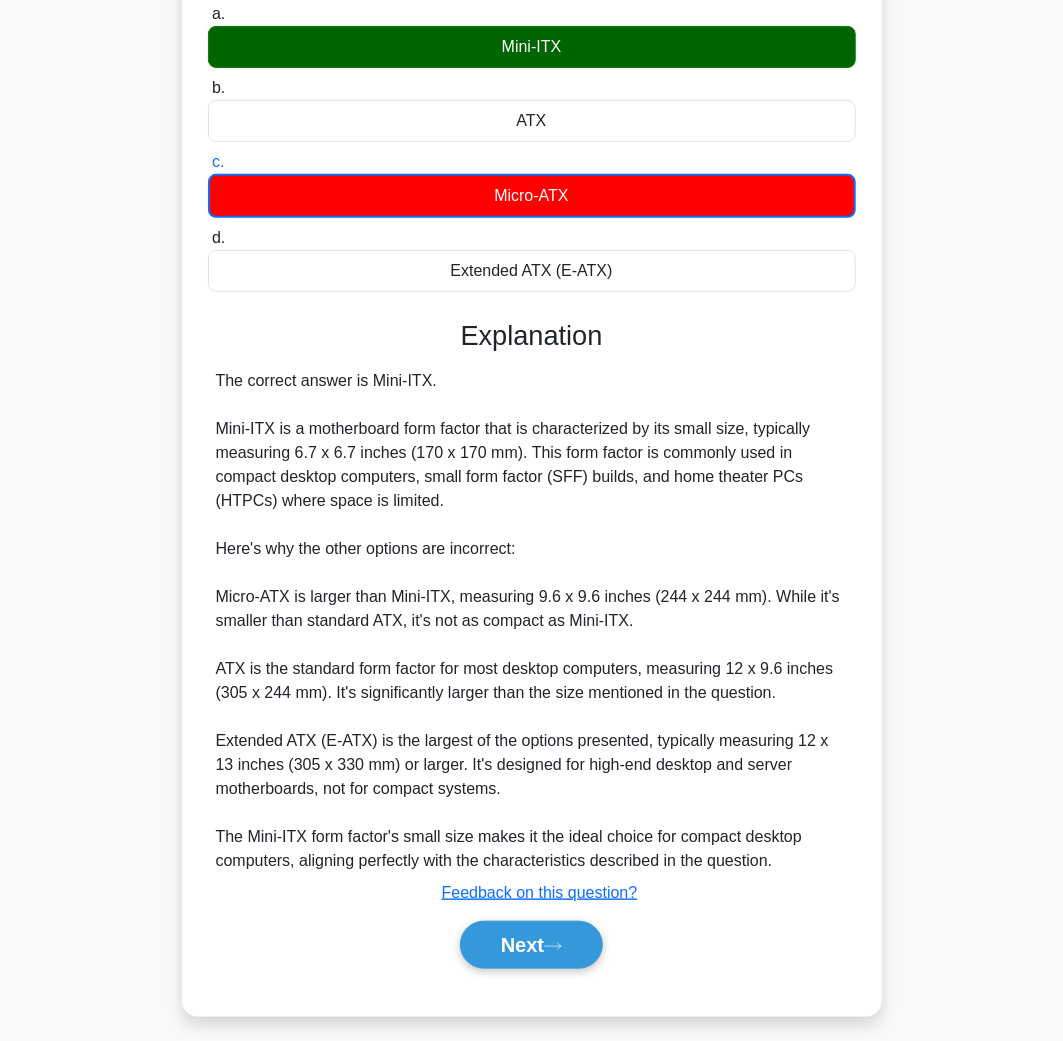 scroll, scrollTop: 263, scrollLeft: 0, axis: vertical 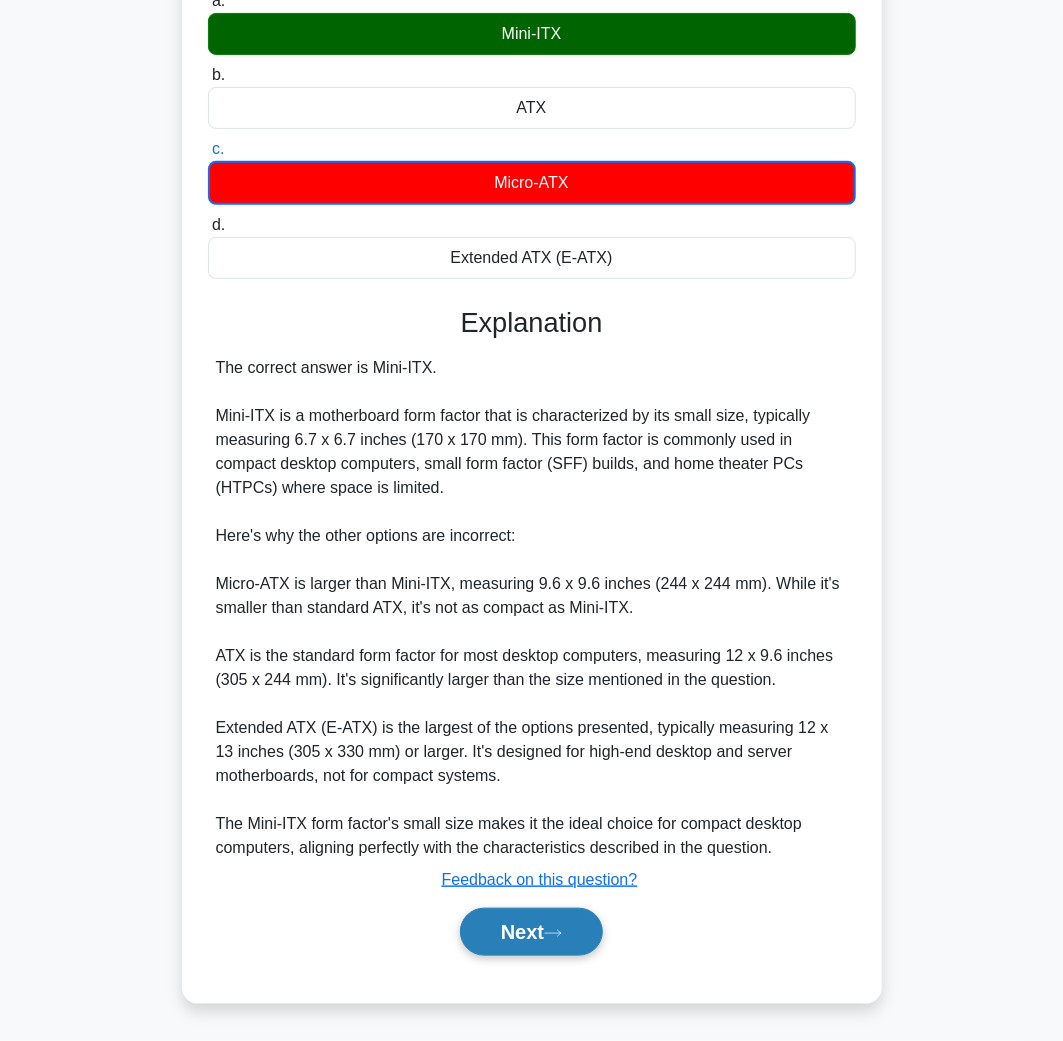 click on "Next" at bounding box center [531, 932] 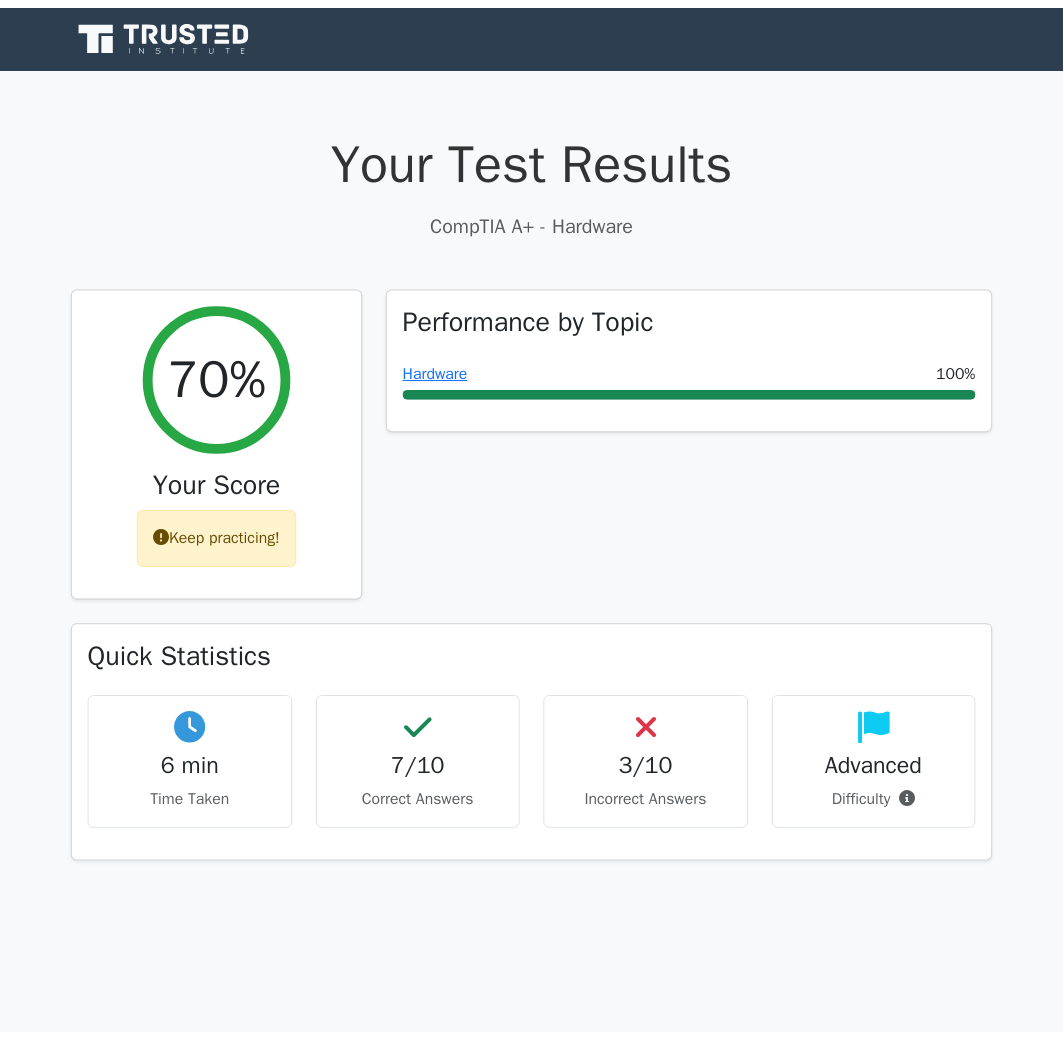 scroll, scrollTop: 0, scrollLeft: 0, axis: both 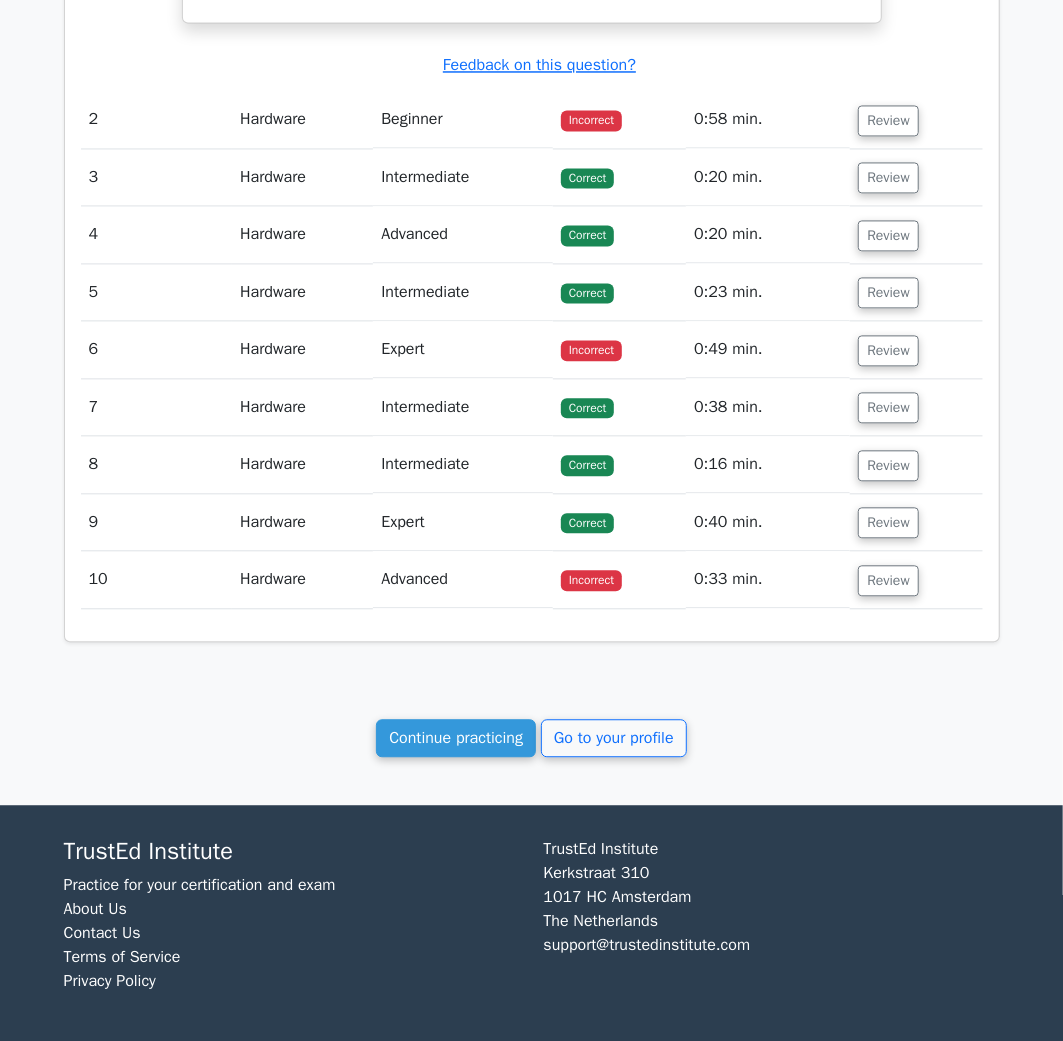 click on "Advanced" at bounding box center [463, 579] 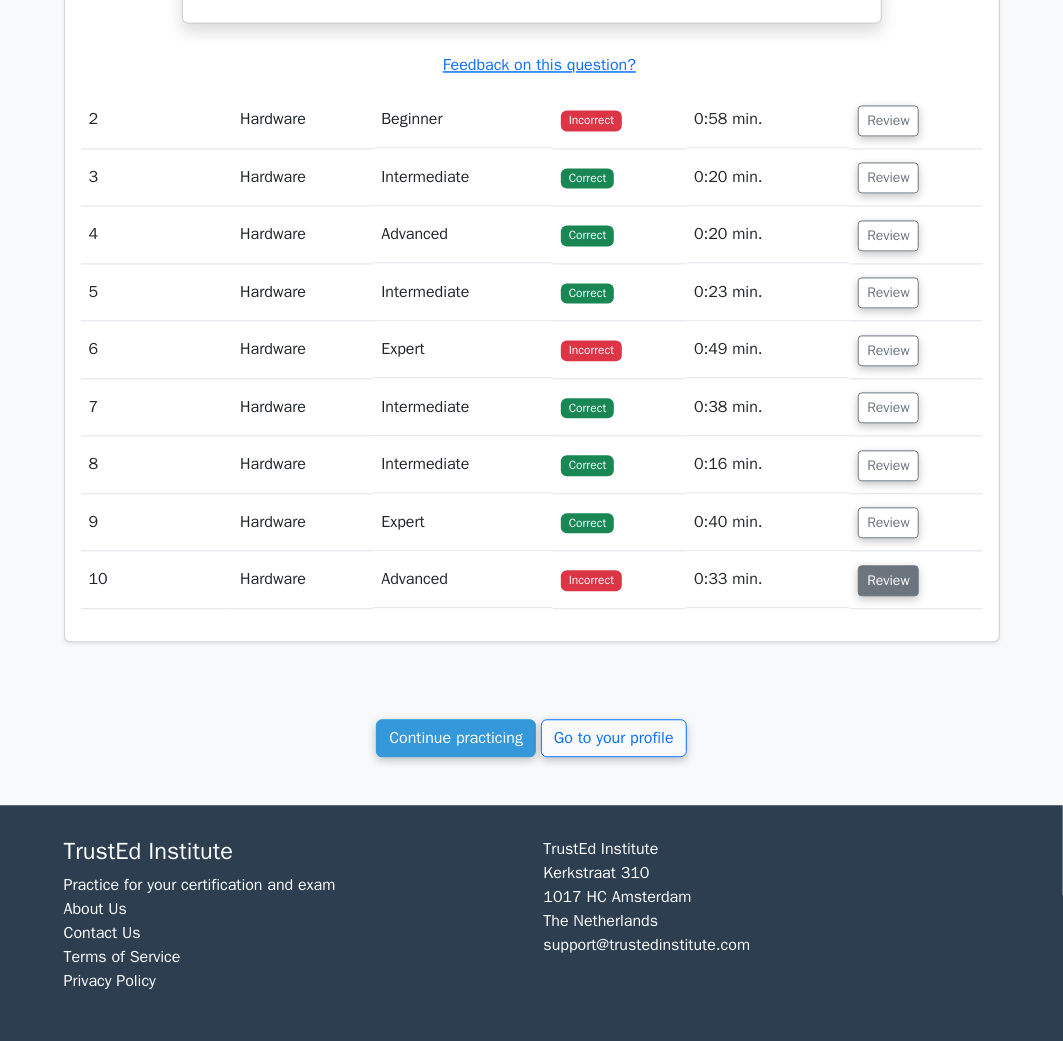 click on "Review" at bounding box center (888, 580) 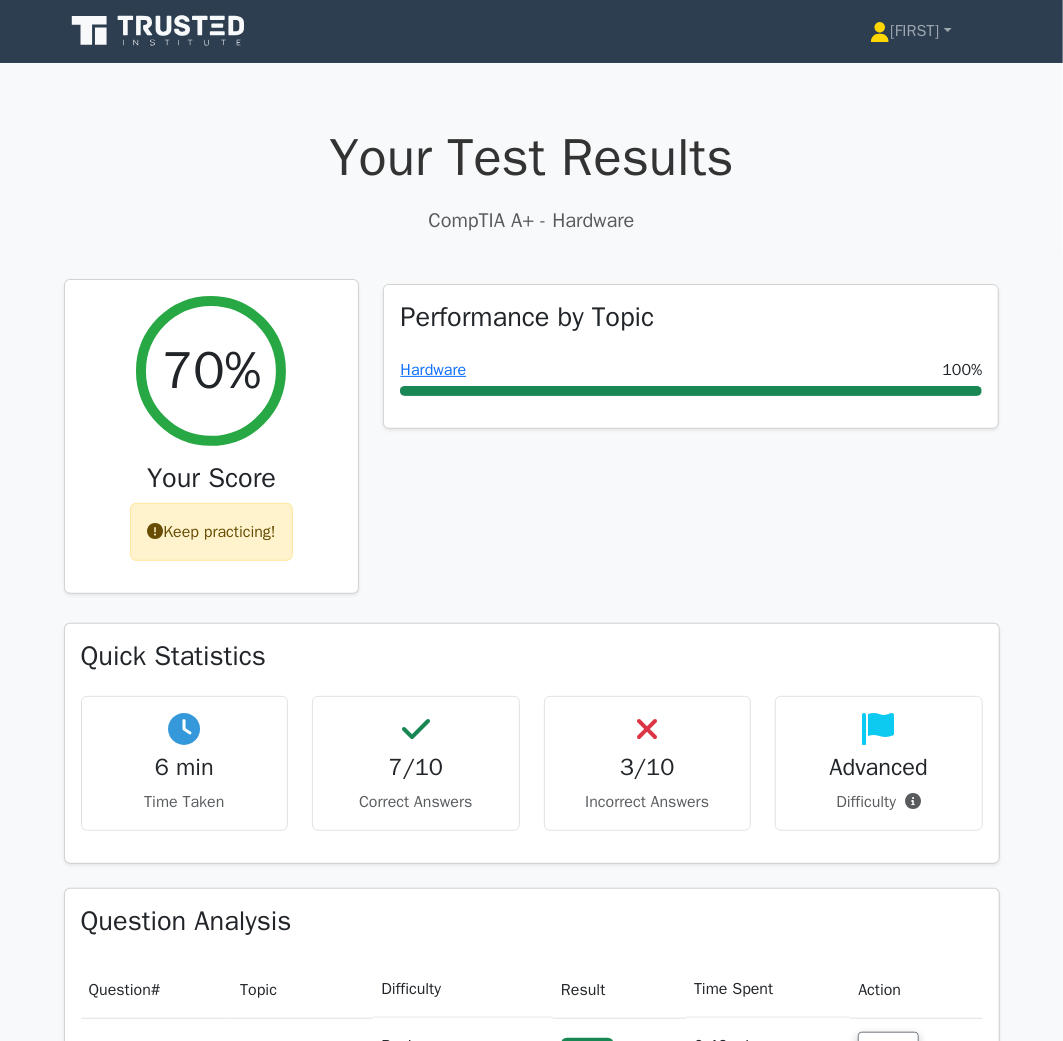 scroll, scrollTop: 0, scrollLeft: 0, axis: both 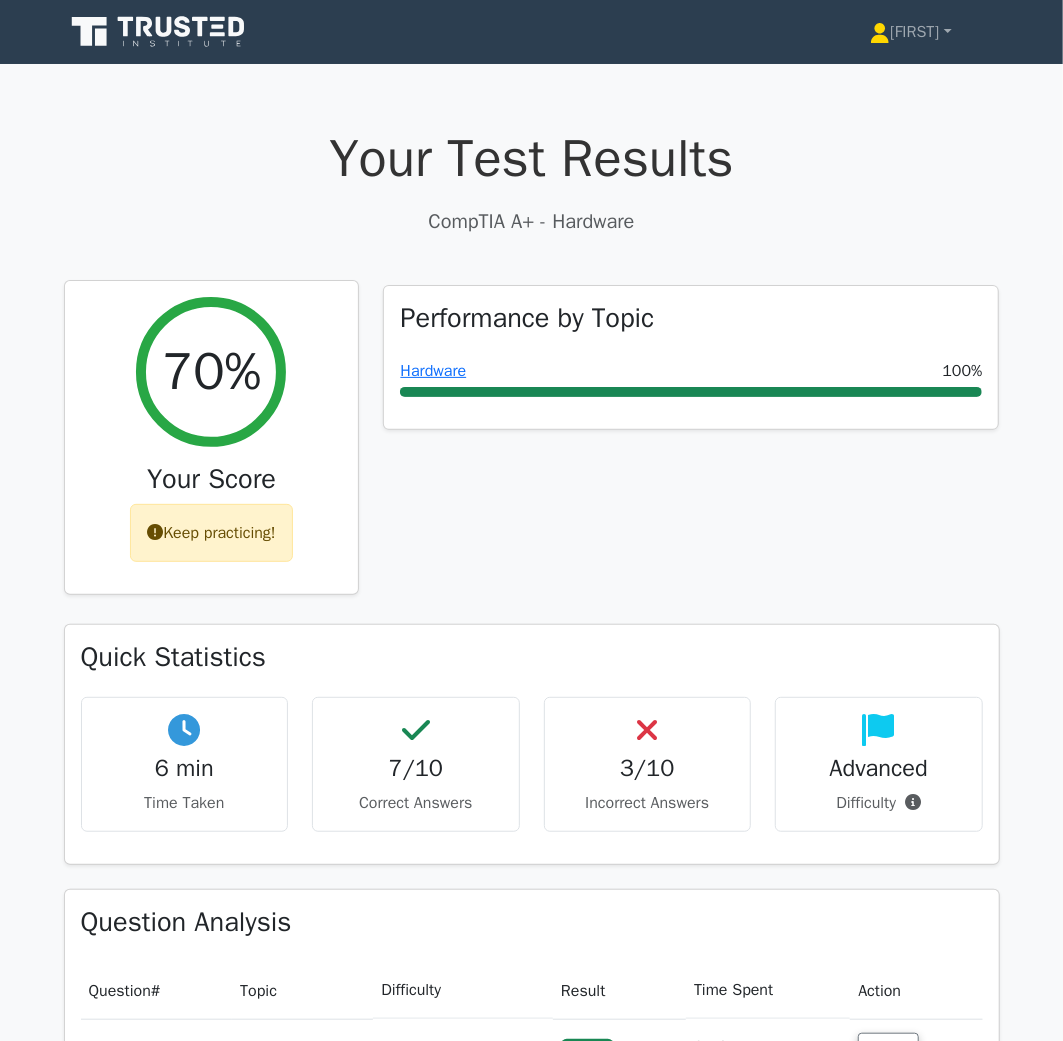 click on "Keep practicing!" at bounding box center [211, 533] 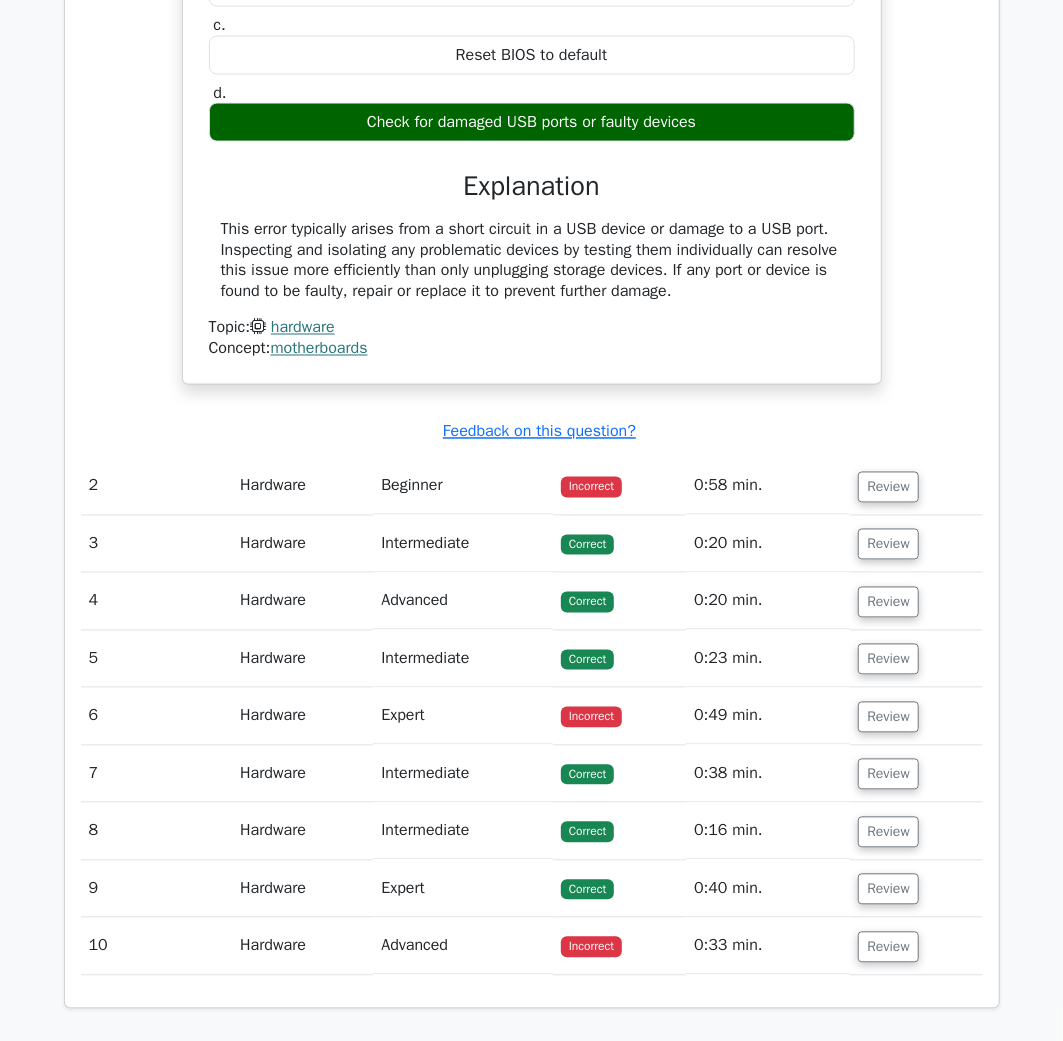 scroll, scrollTop: 1667, scrollLeft: 0, axis: vertical 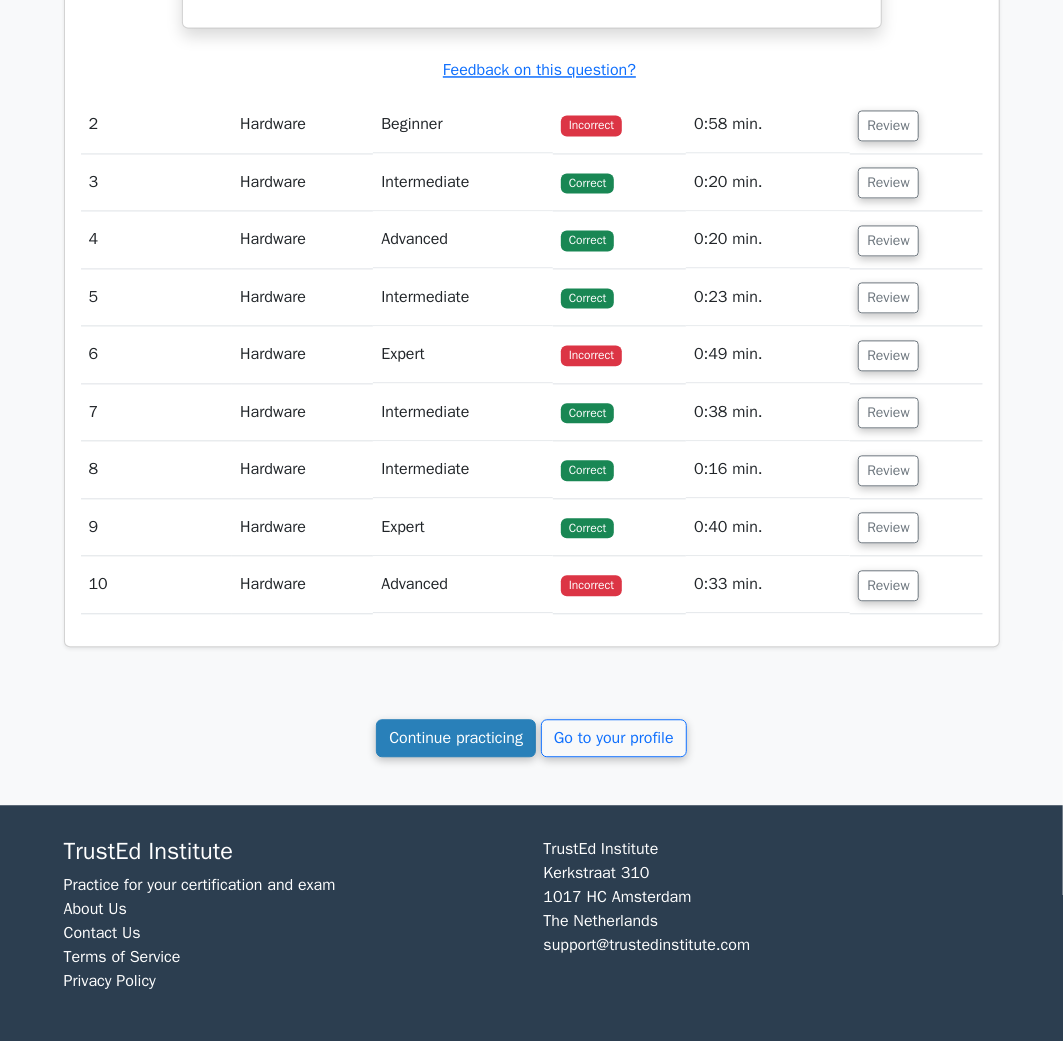 click on "Continue practicing" at bounding box center [456, 738] 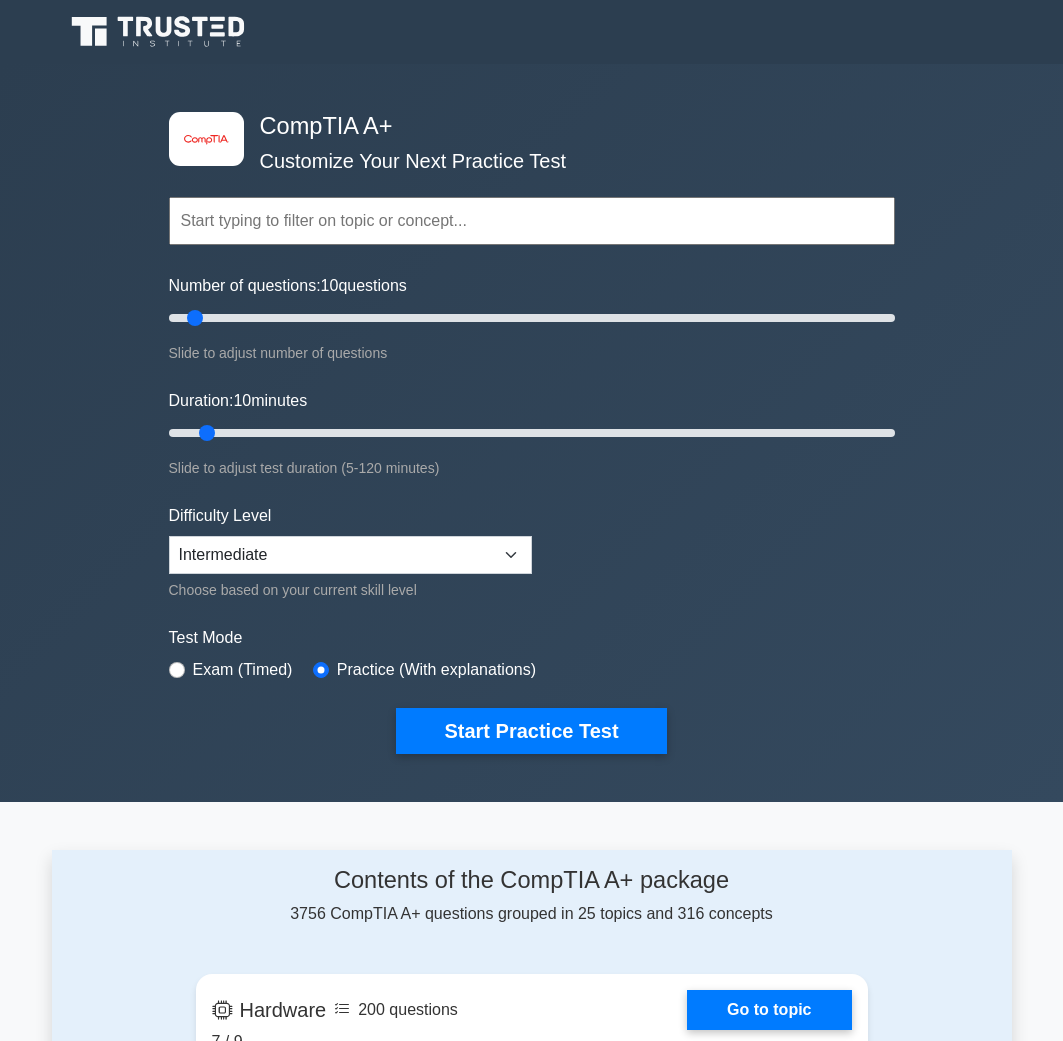 scroll, scrollTop: 0, scrollLeft: 0, axis: both 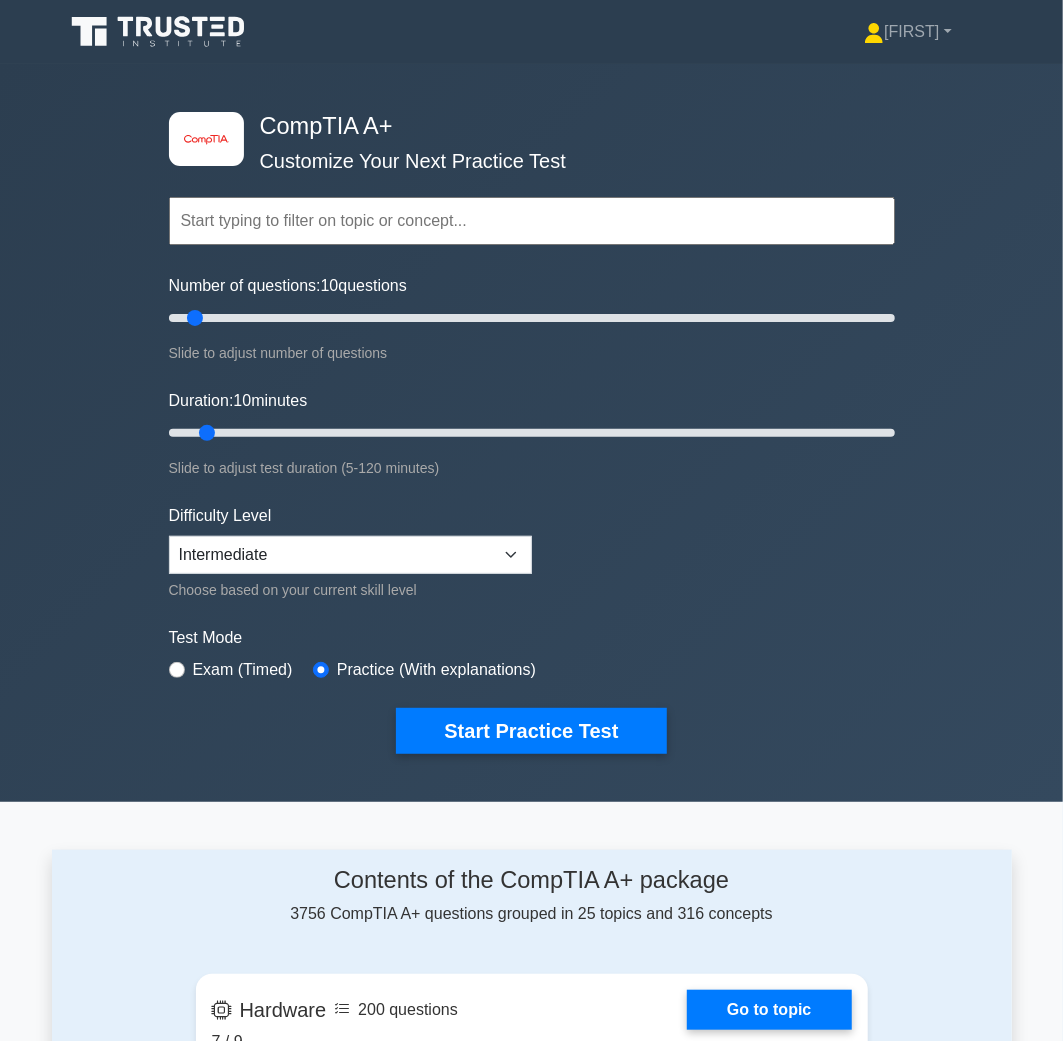 click at bounding box center [532, 221] 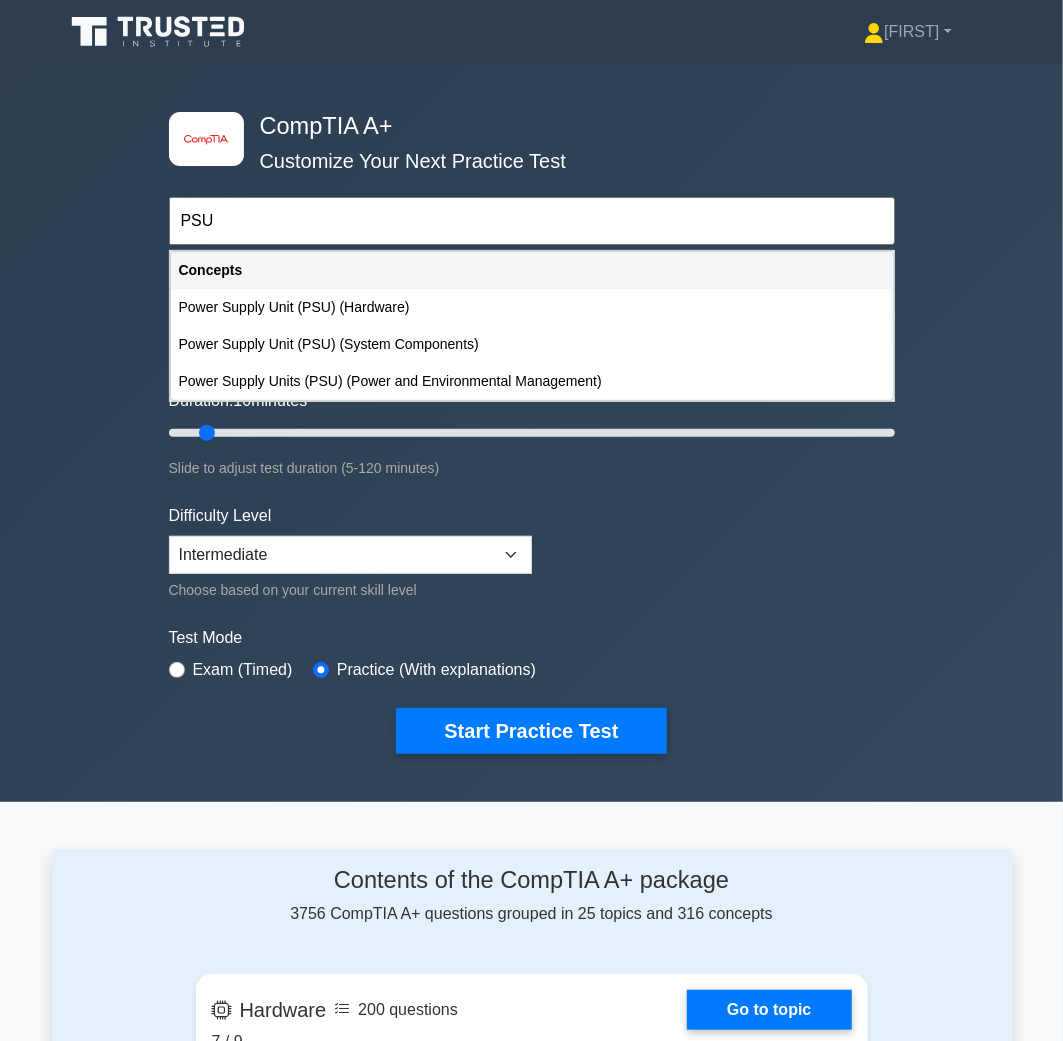 click on "Power Supply Unit (PSU) (Hardware)" at bounding box center [532, 307] 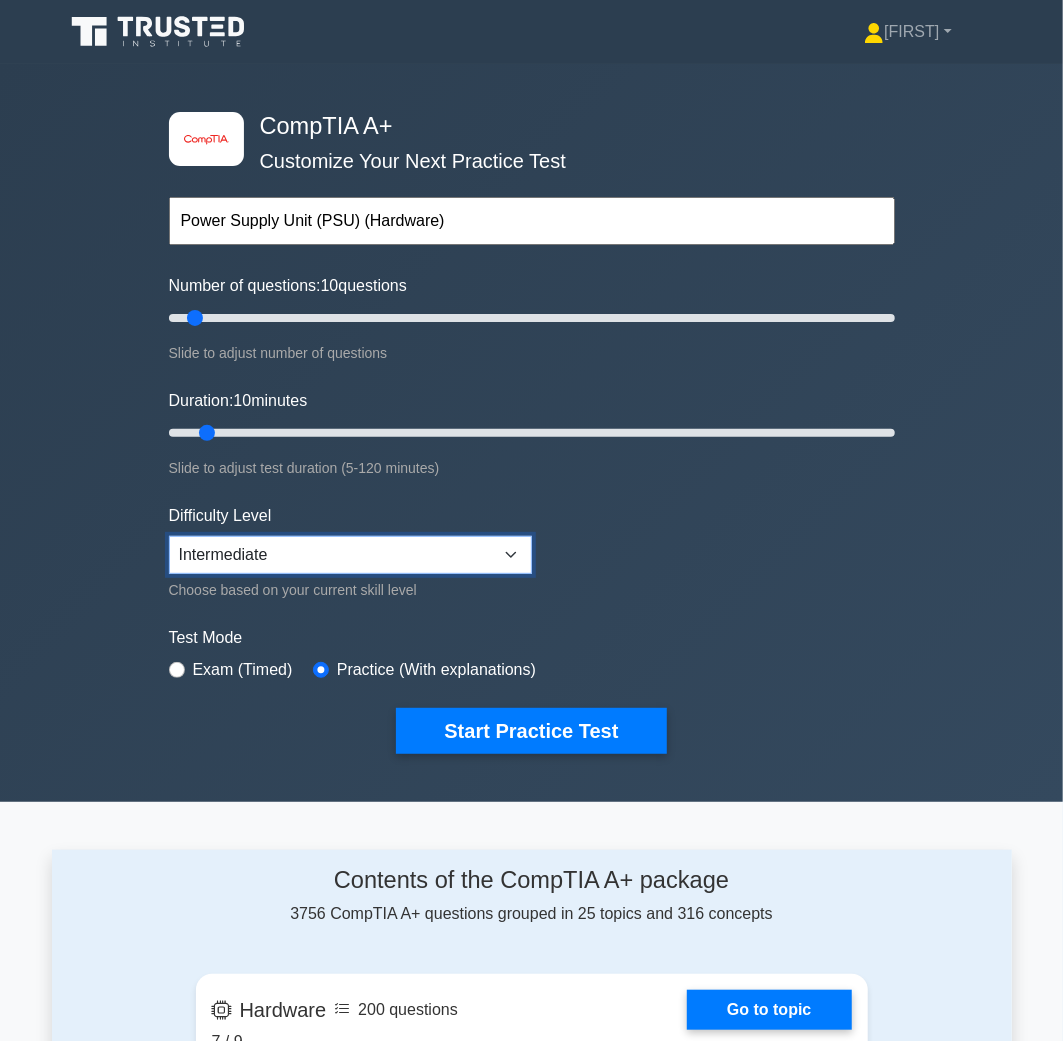 click on "Beginner
Intermediate
Expert" at bounding box center (350, 555) 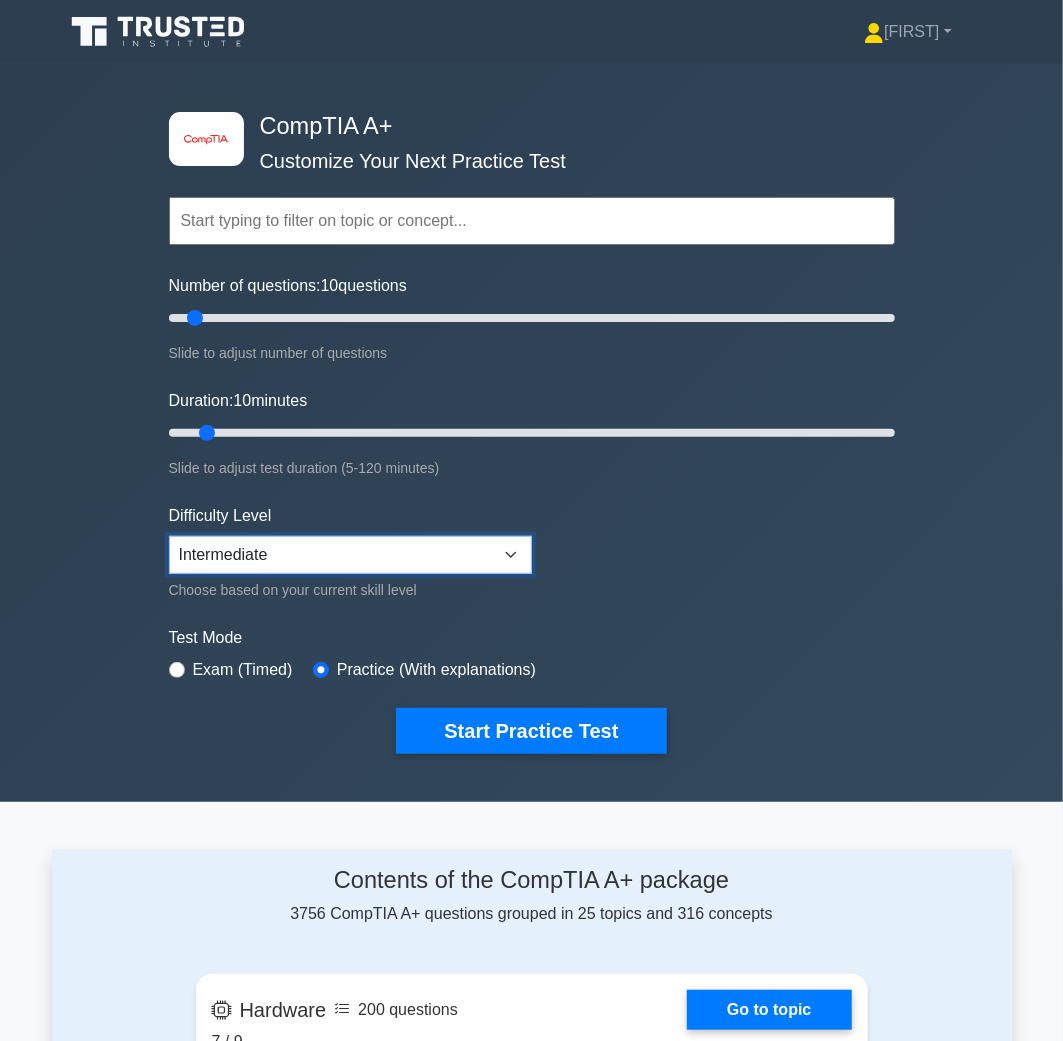 click on "Beginner
Intermediate
Expert" at bounding box center [350, 555] 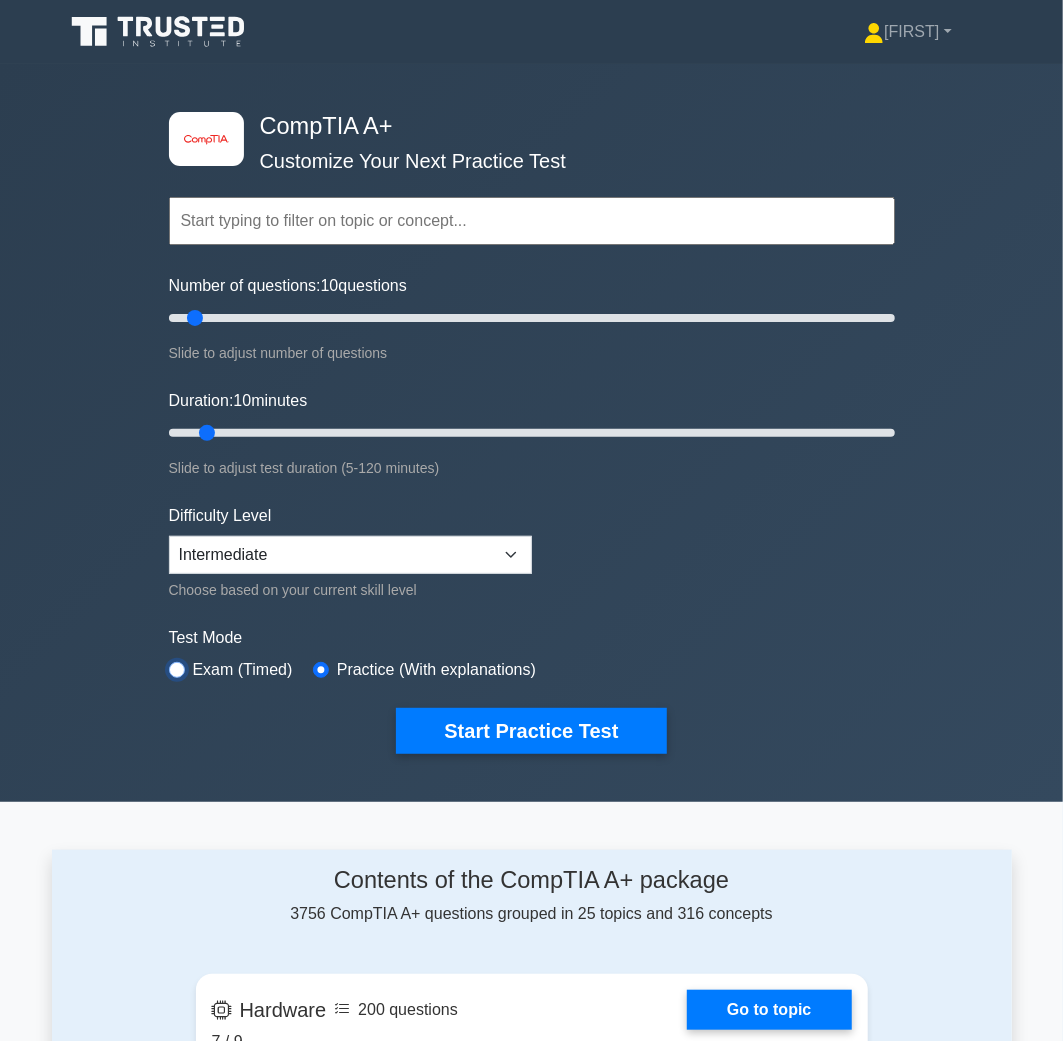click at bounding box center [177, 670] 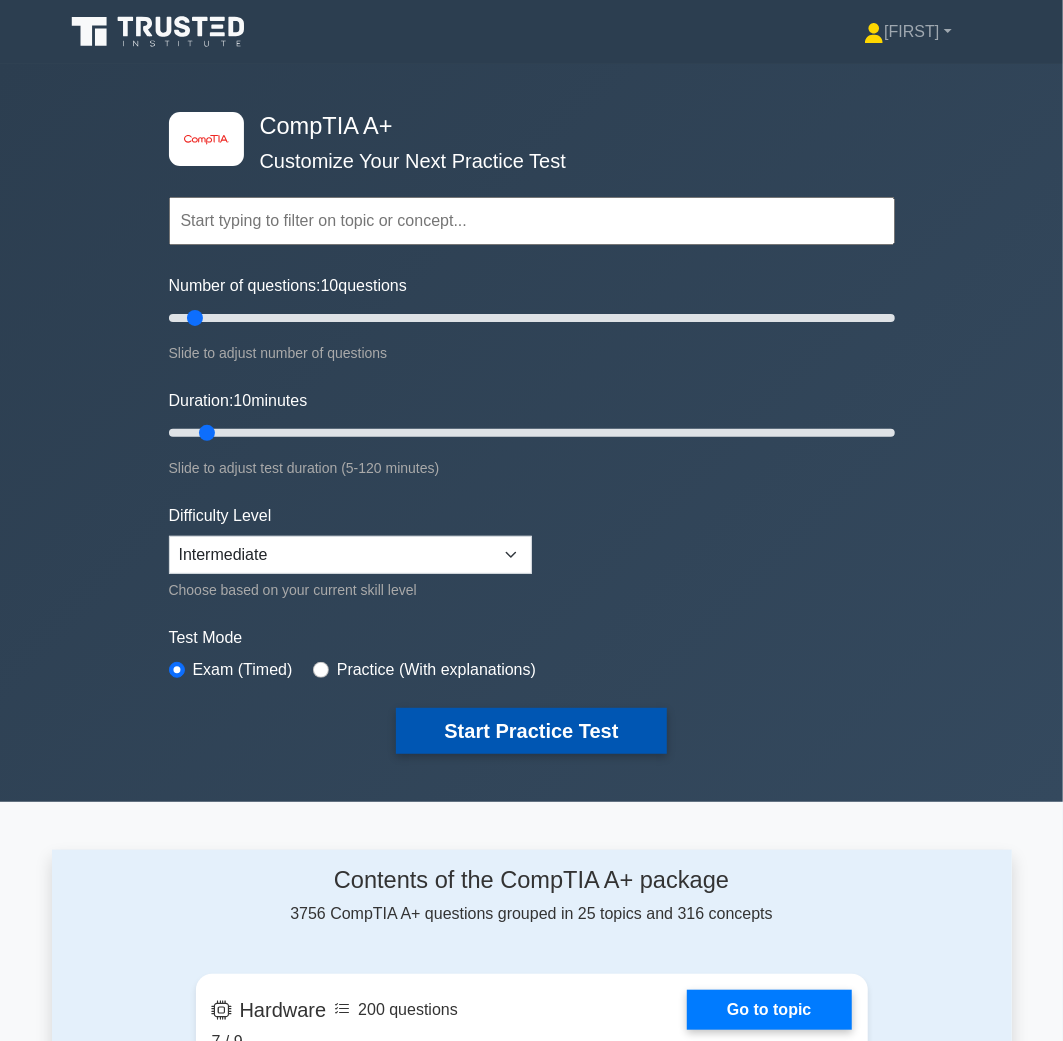 click on "Start Practice Test" at bounding box center (531, 731) 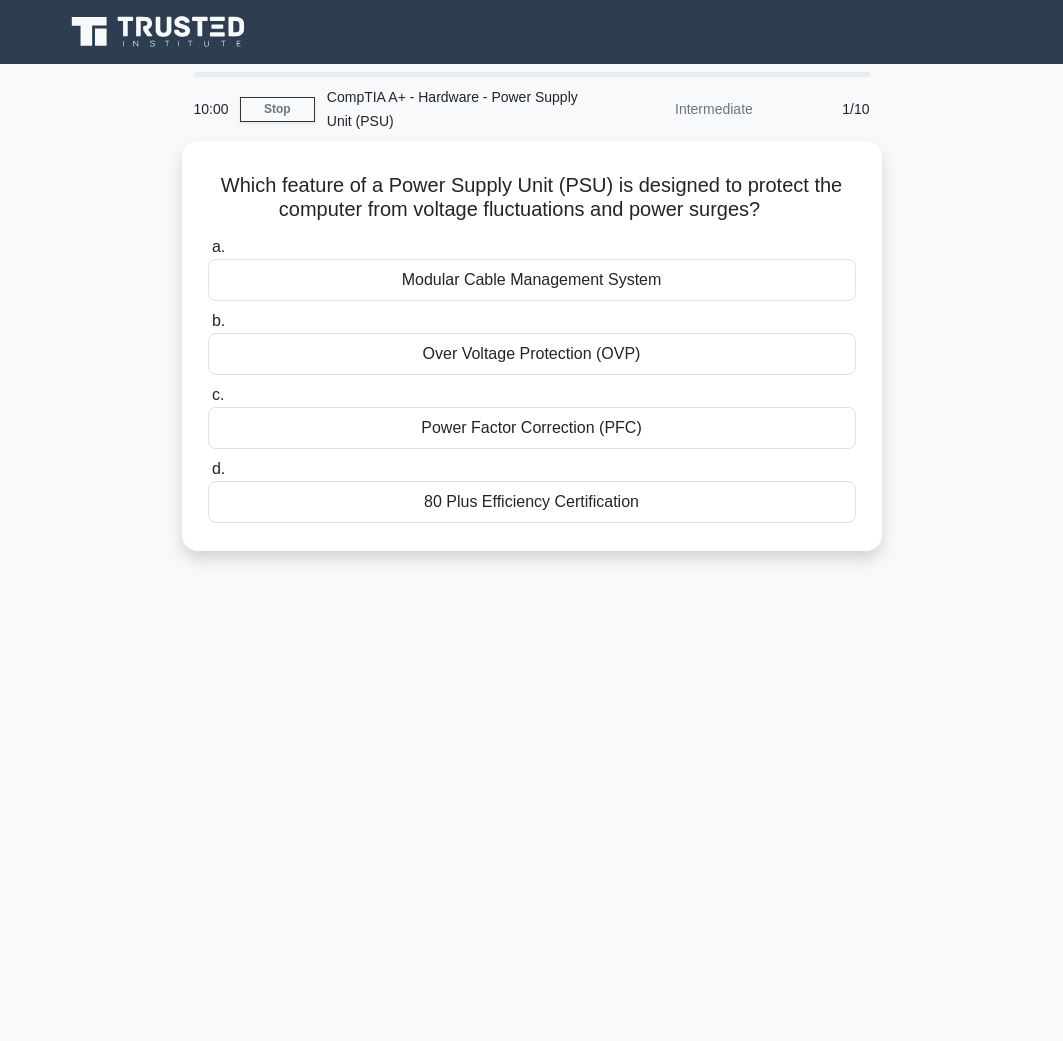scroll, scrollTop: 0, scrollLeft: 0, axis: both 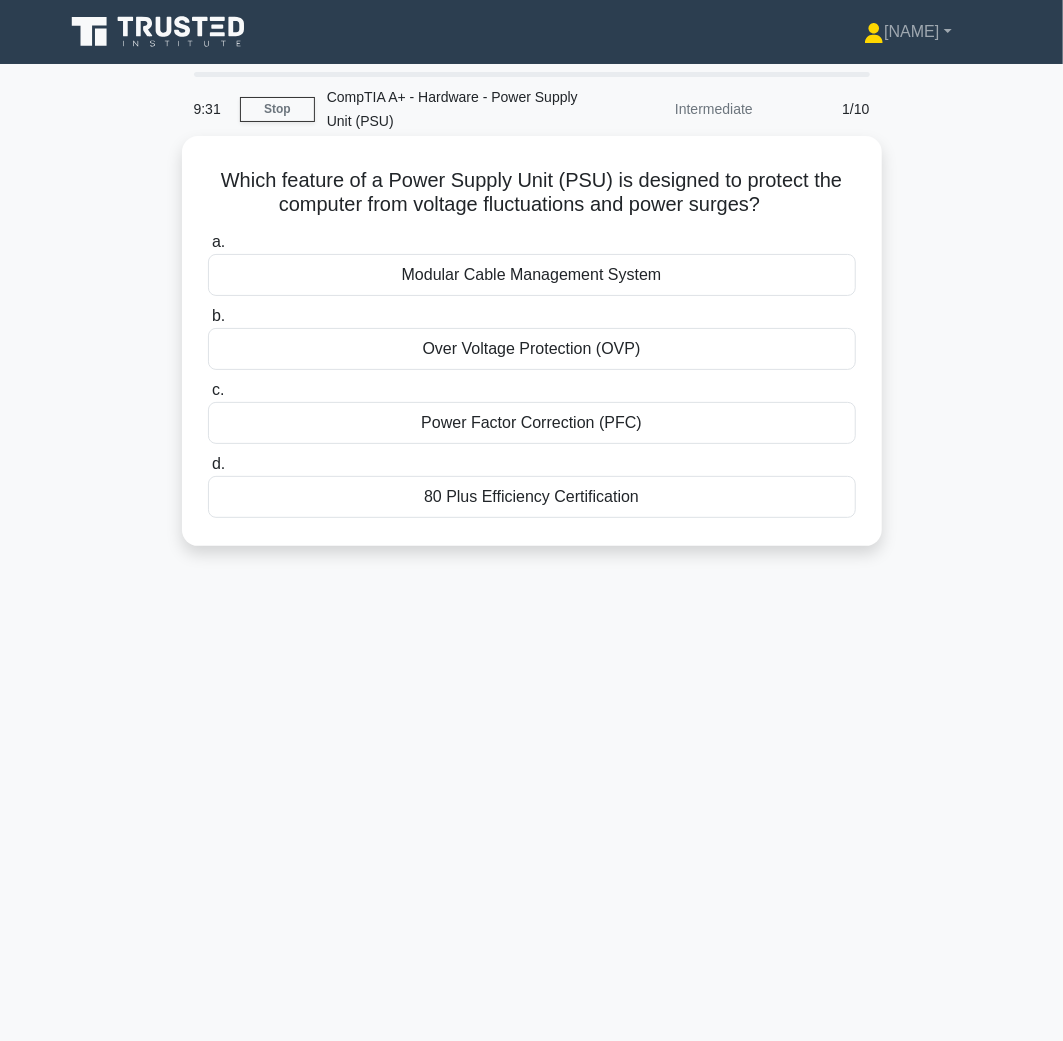 click on "Over Voltage Protection (OVP)" at bounding box center (532, 349) 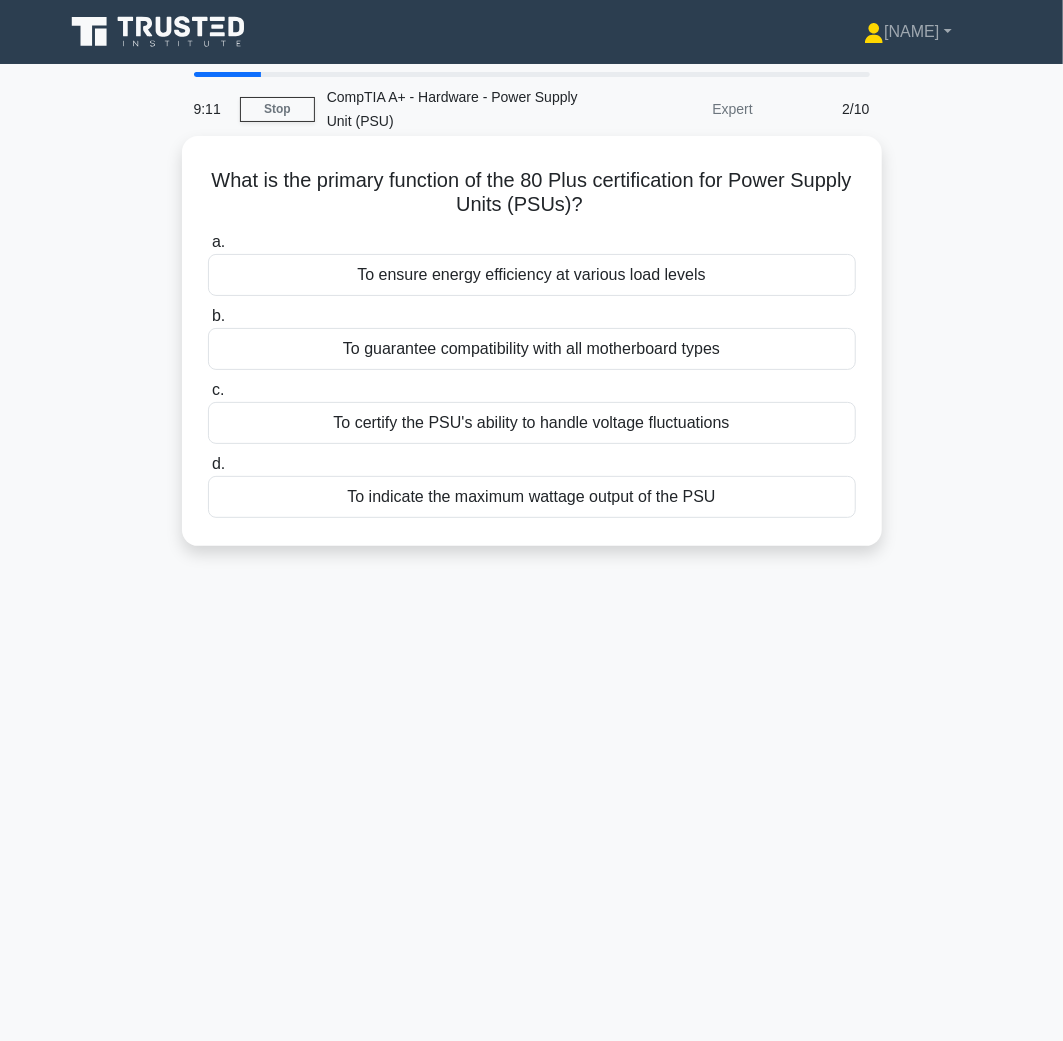 click on "To ensure energy efficiency at various load levels" at bounding box center (532, 275) 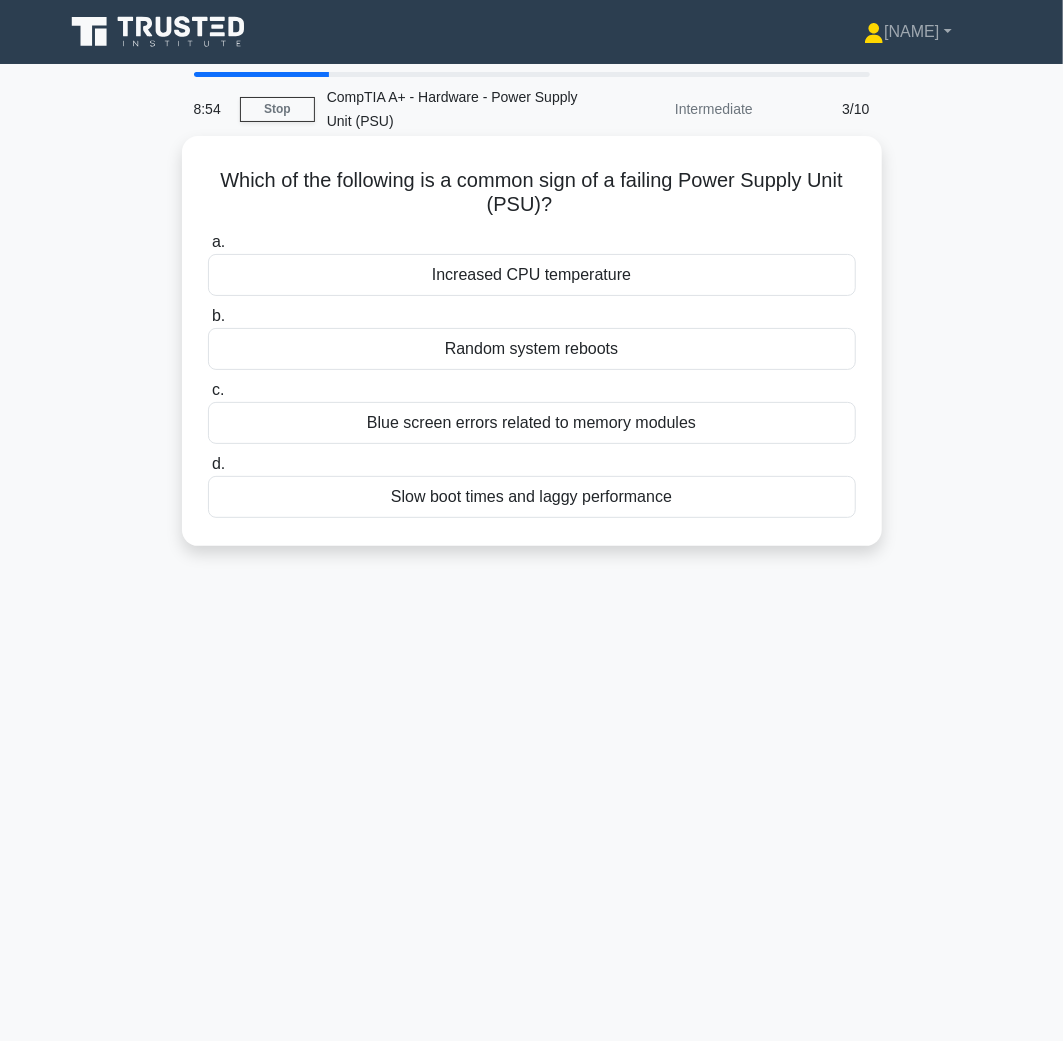 click on "Random system reboots" at bounding box center [532, 349] 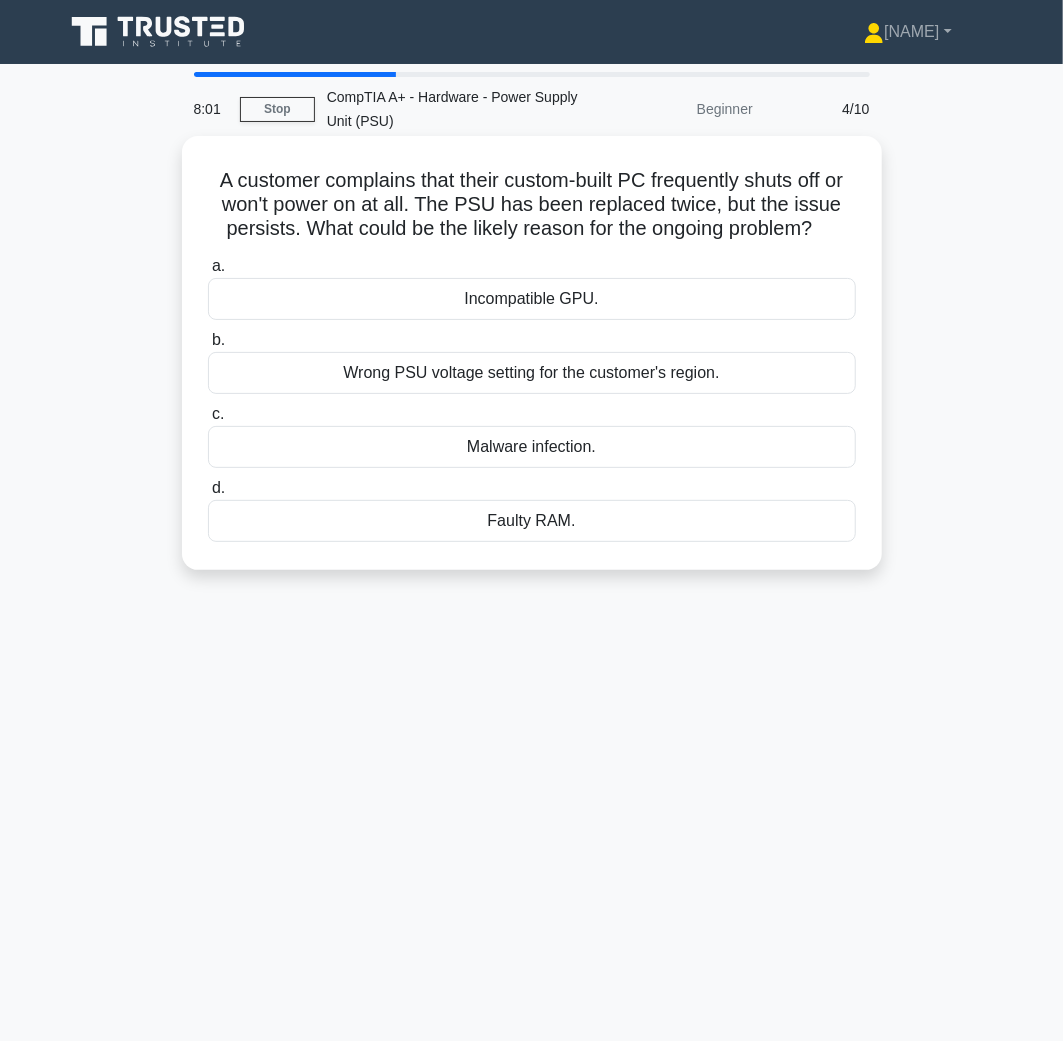 click on "Wrong PSU voltage setting for the customer's region." at bounding box center [532, 373] 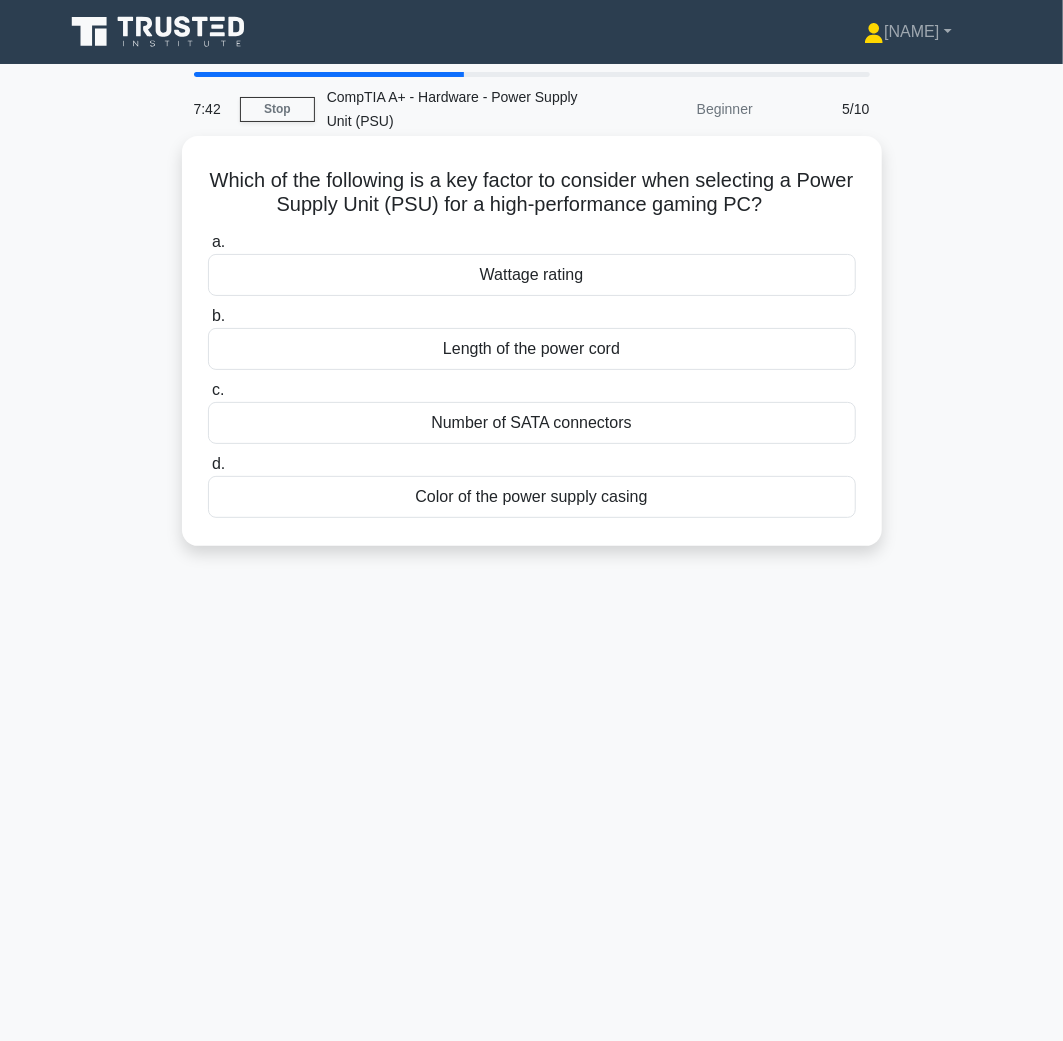 click on "Wattage rating" at bounding box center [532, 275] 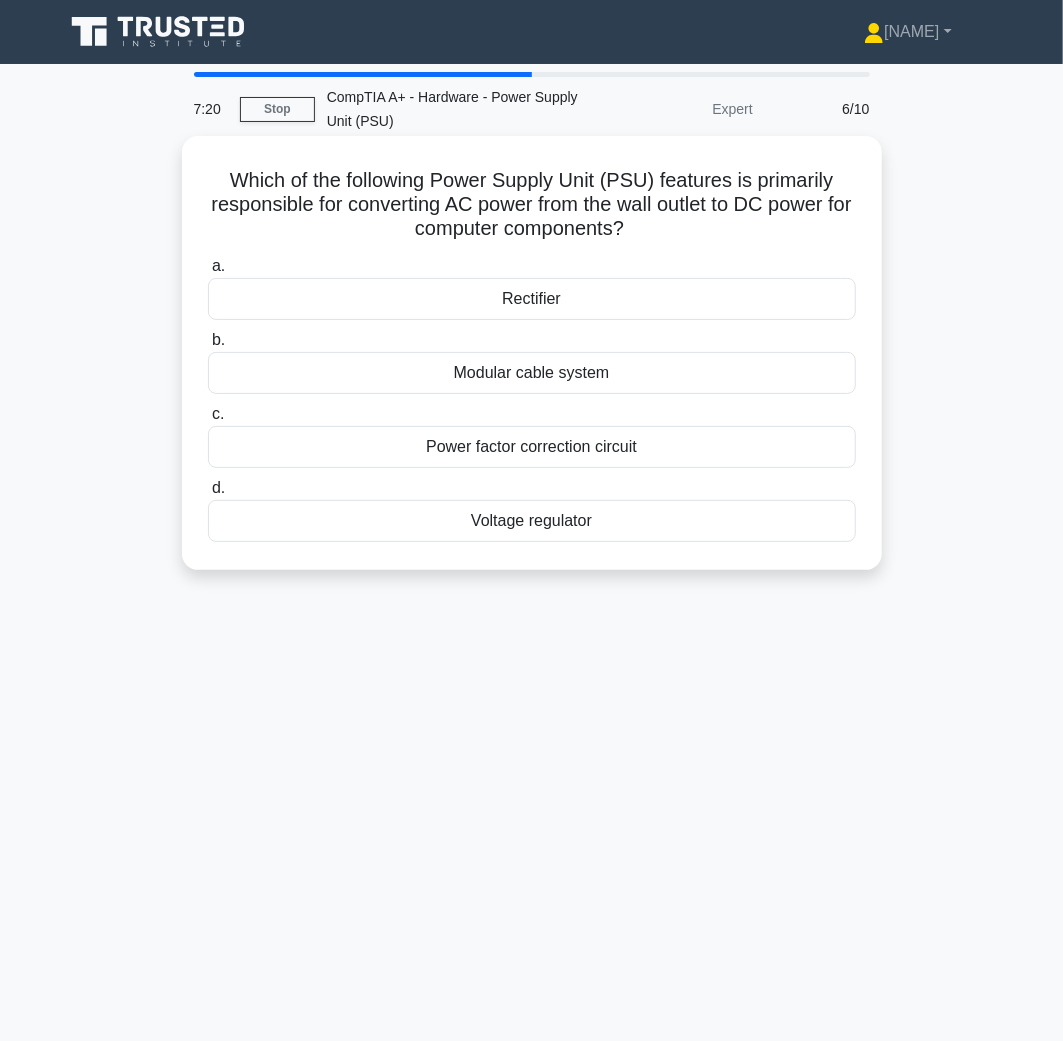 click on "Rectifier" at bounding box center (532, 299) 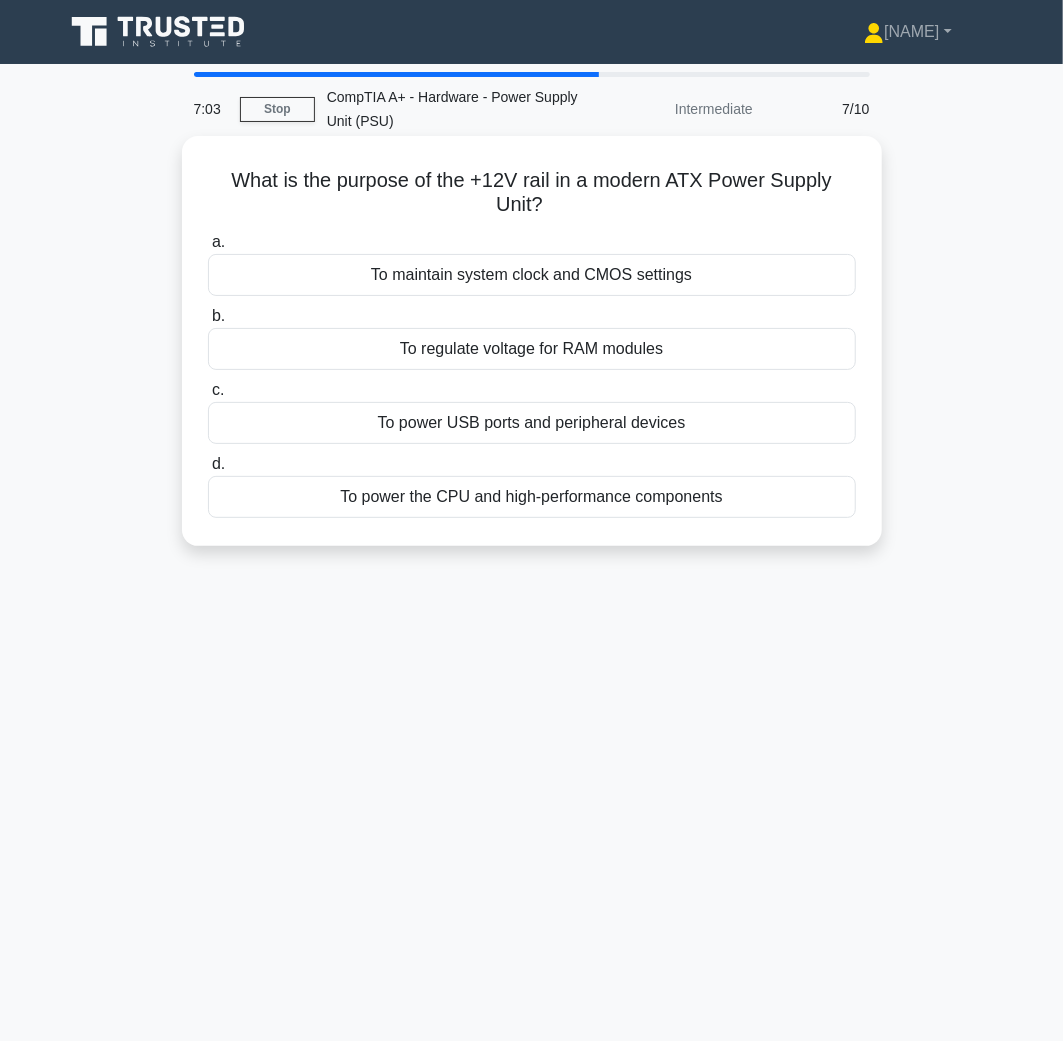 click on "To power the CPU and high-performance components" at bounding box center (532, 497) 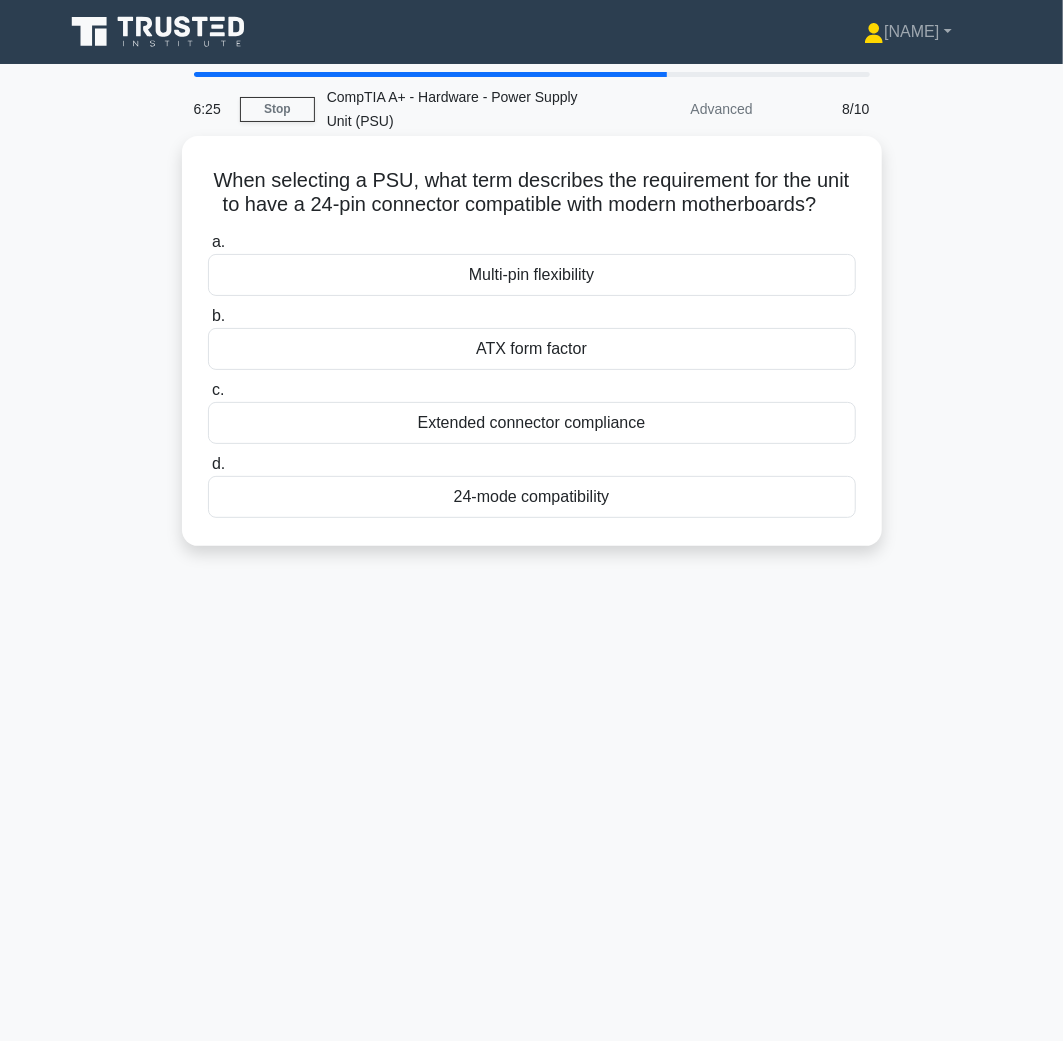 click on "ATX form factor" at bounding box center [532, 349] 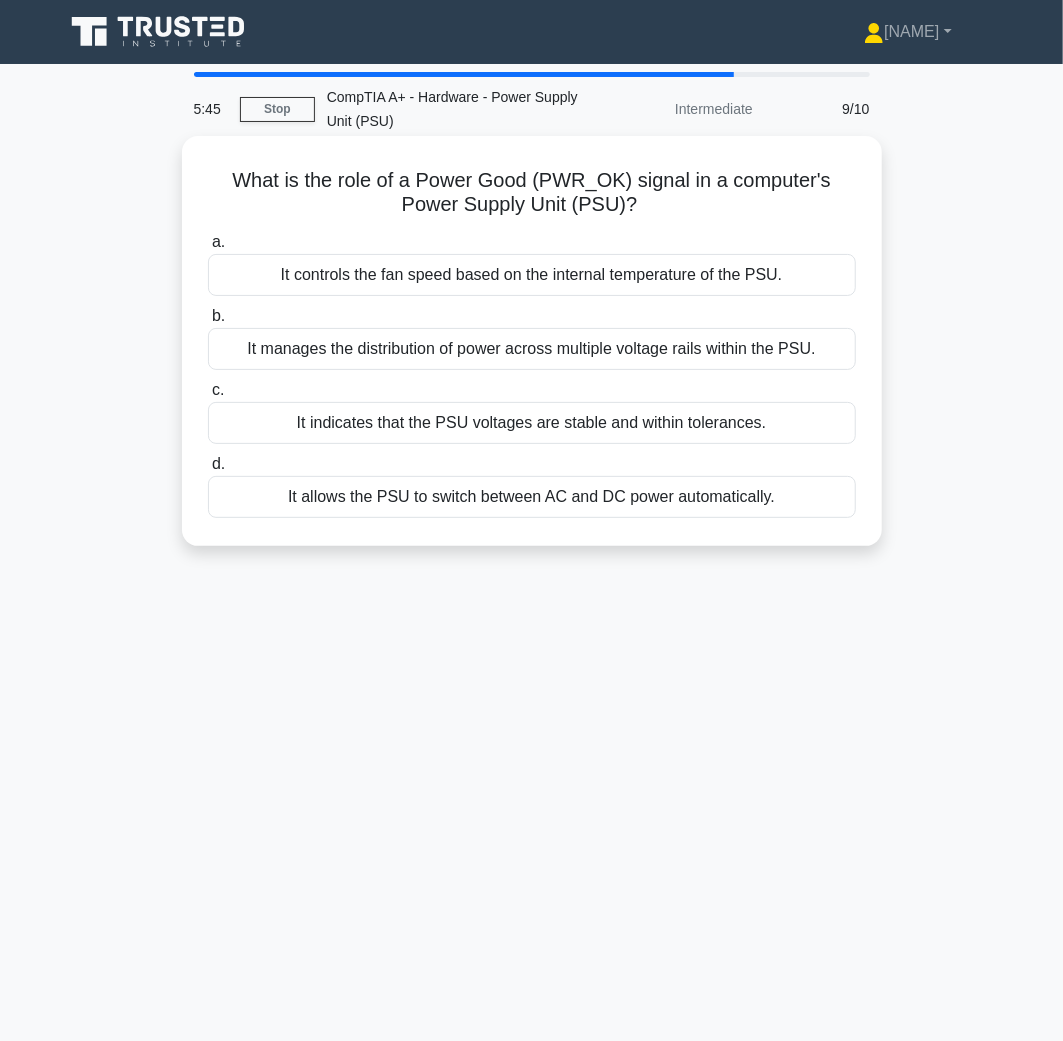 click on "It indicates that the PSU voltages are stable and within tolerances." at bounding box center (532, 423) 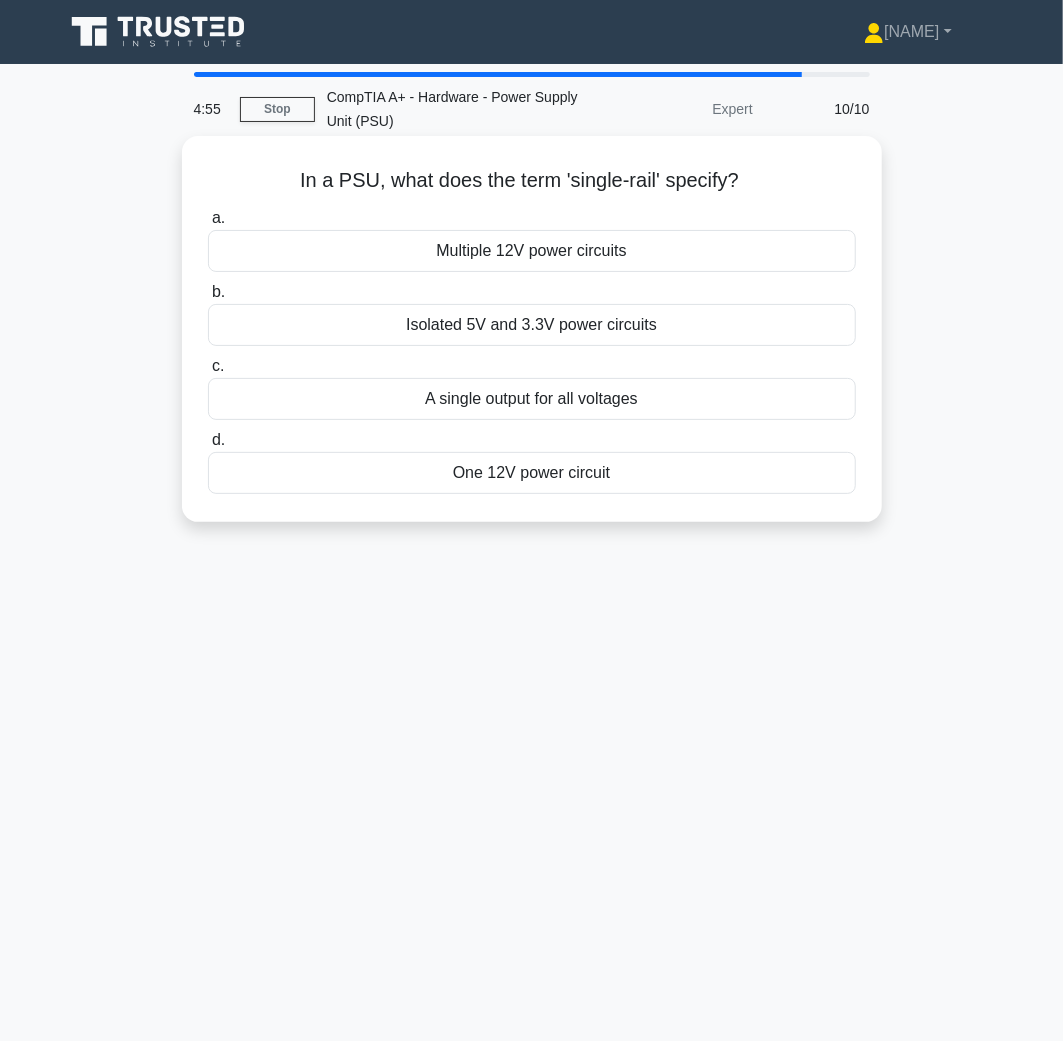 click on "Isolated 5V and 3.3V power circuits" at bounding box center (532, 325) 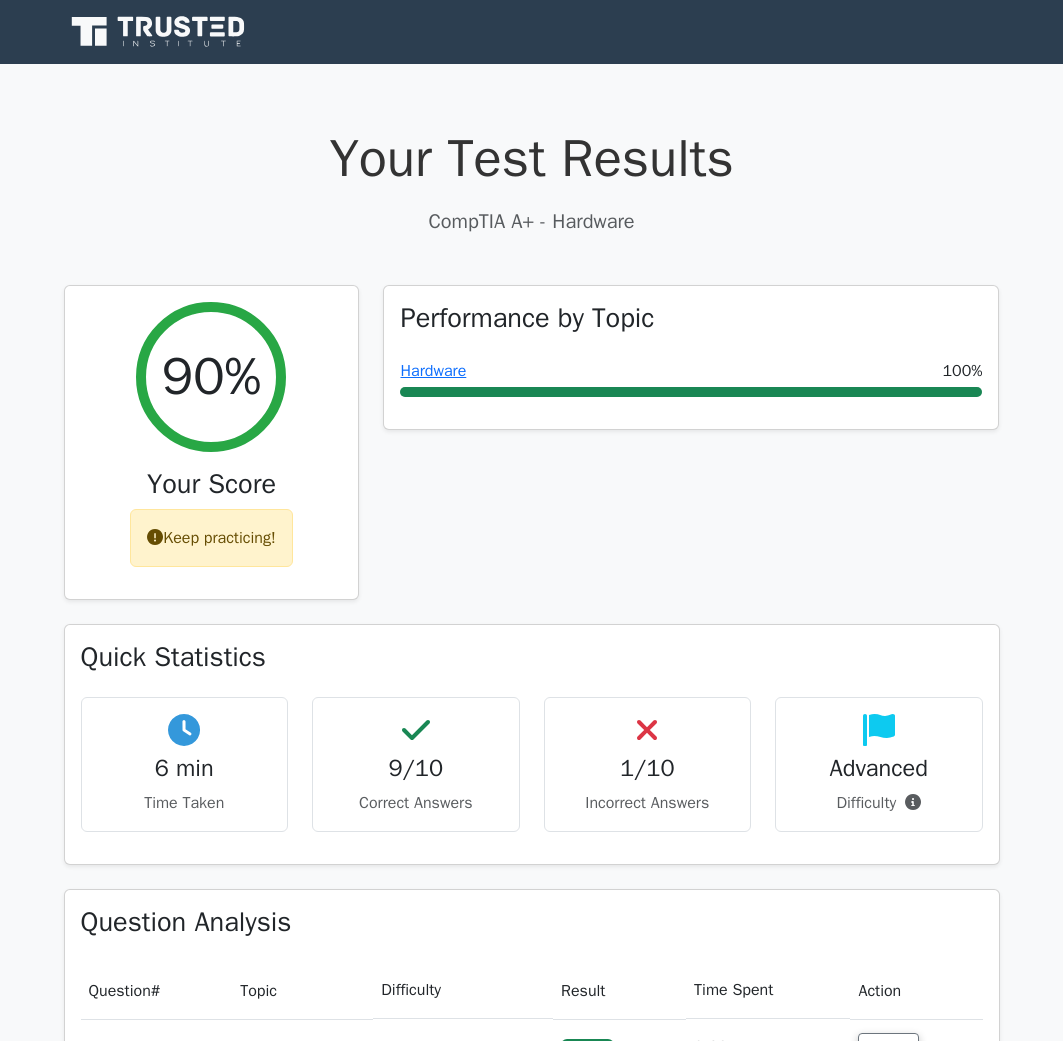 scroll, scrollTop: 0, scrollLeft: 0, axis: both 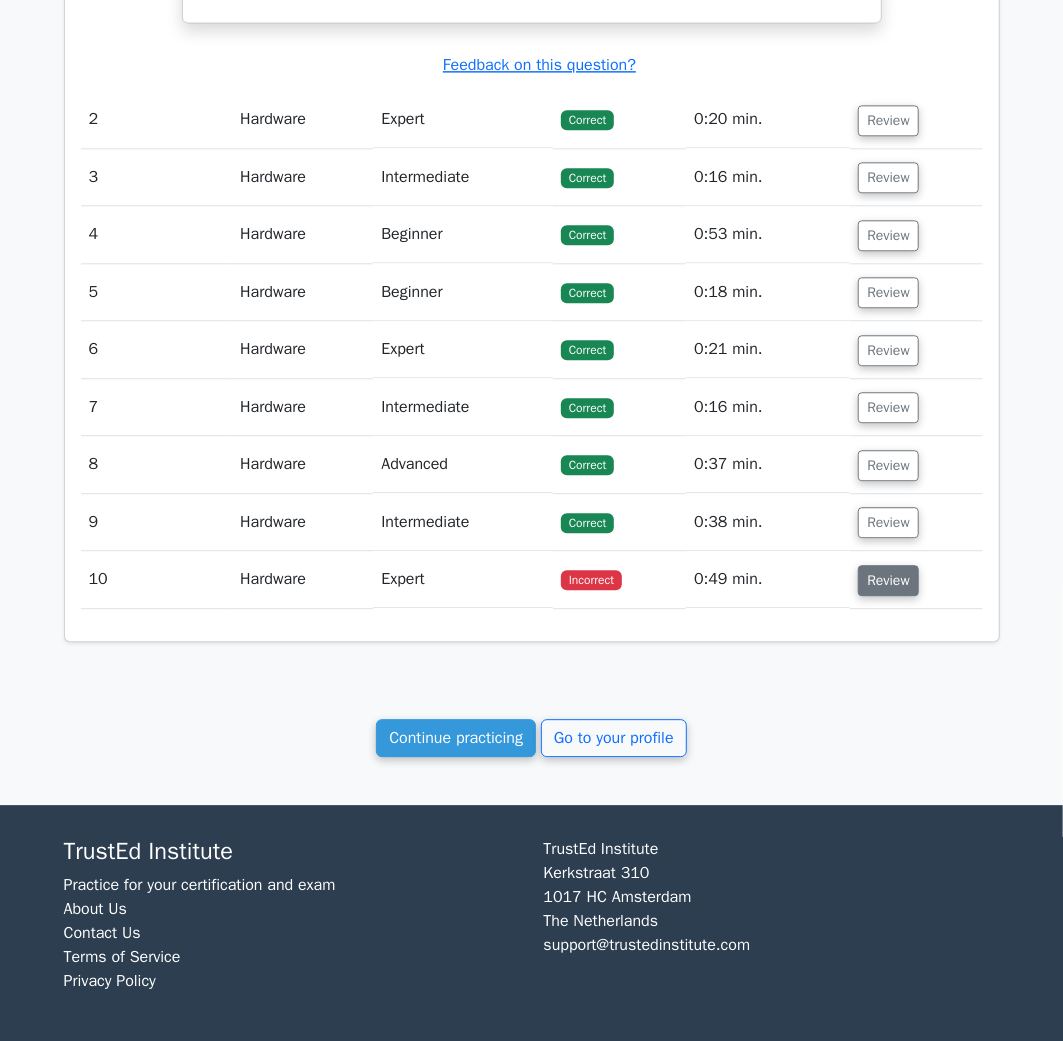 click on "Review" at bounding box center [888, 580] 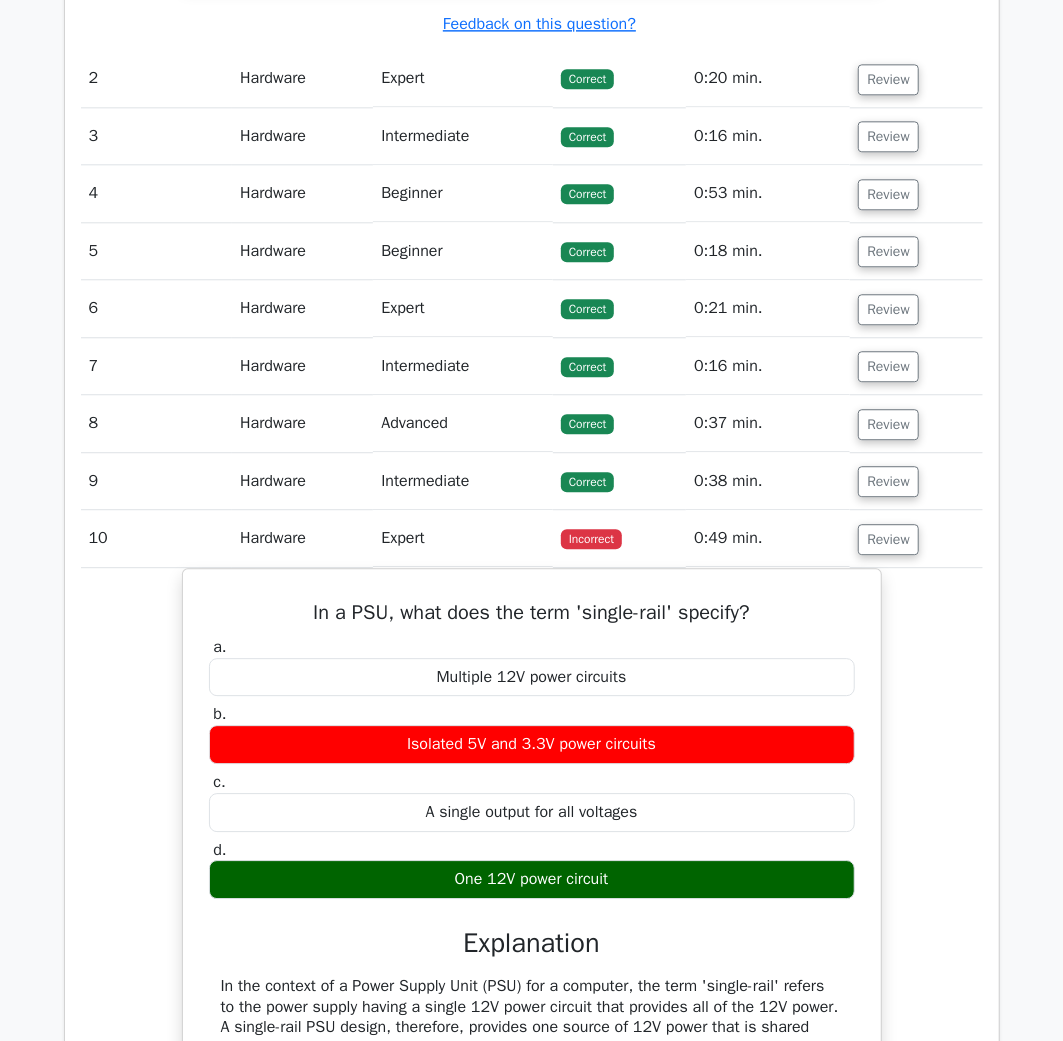 scroll, scrollTop: 2666, scrollLeft: 0, axis: vertical 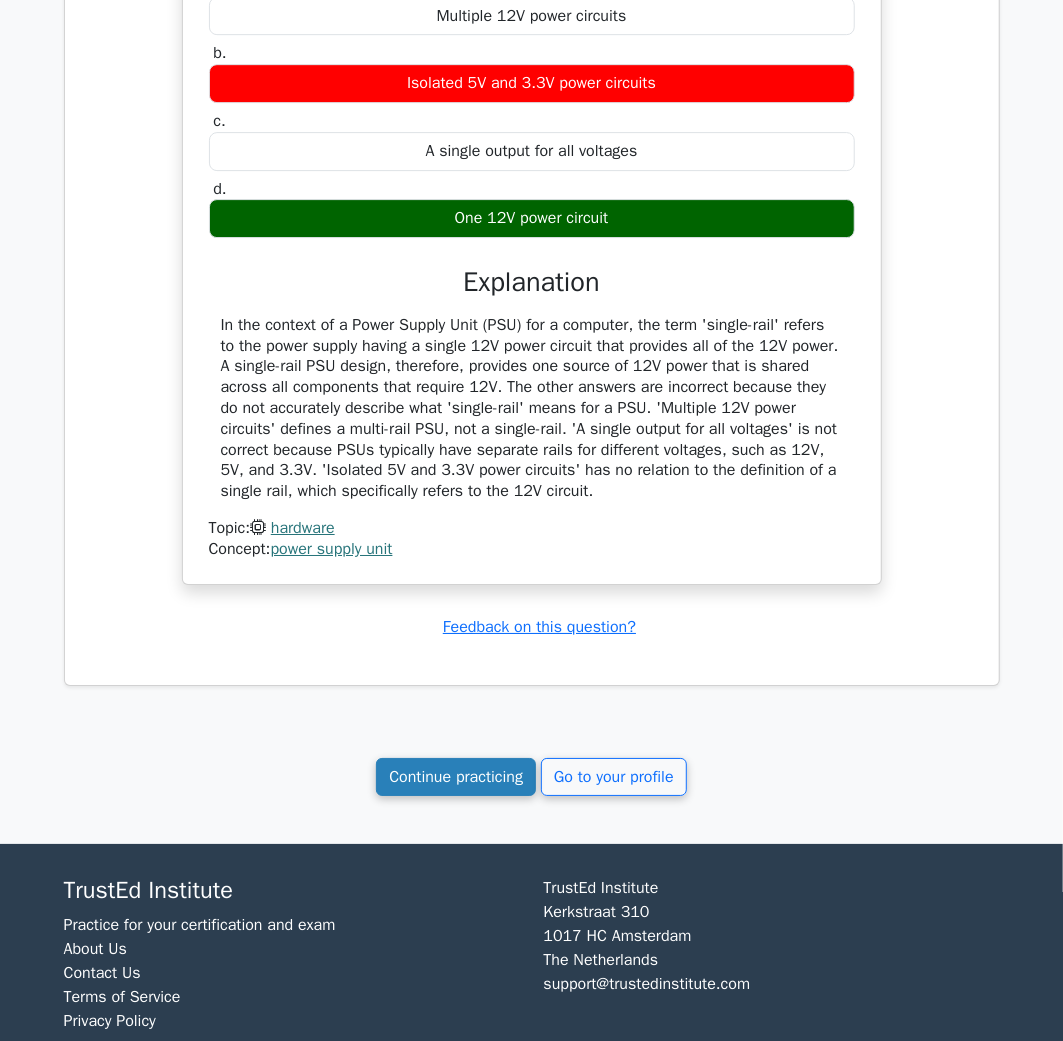 click on "Continue practicing" at bounding box center (456, 777) 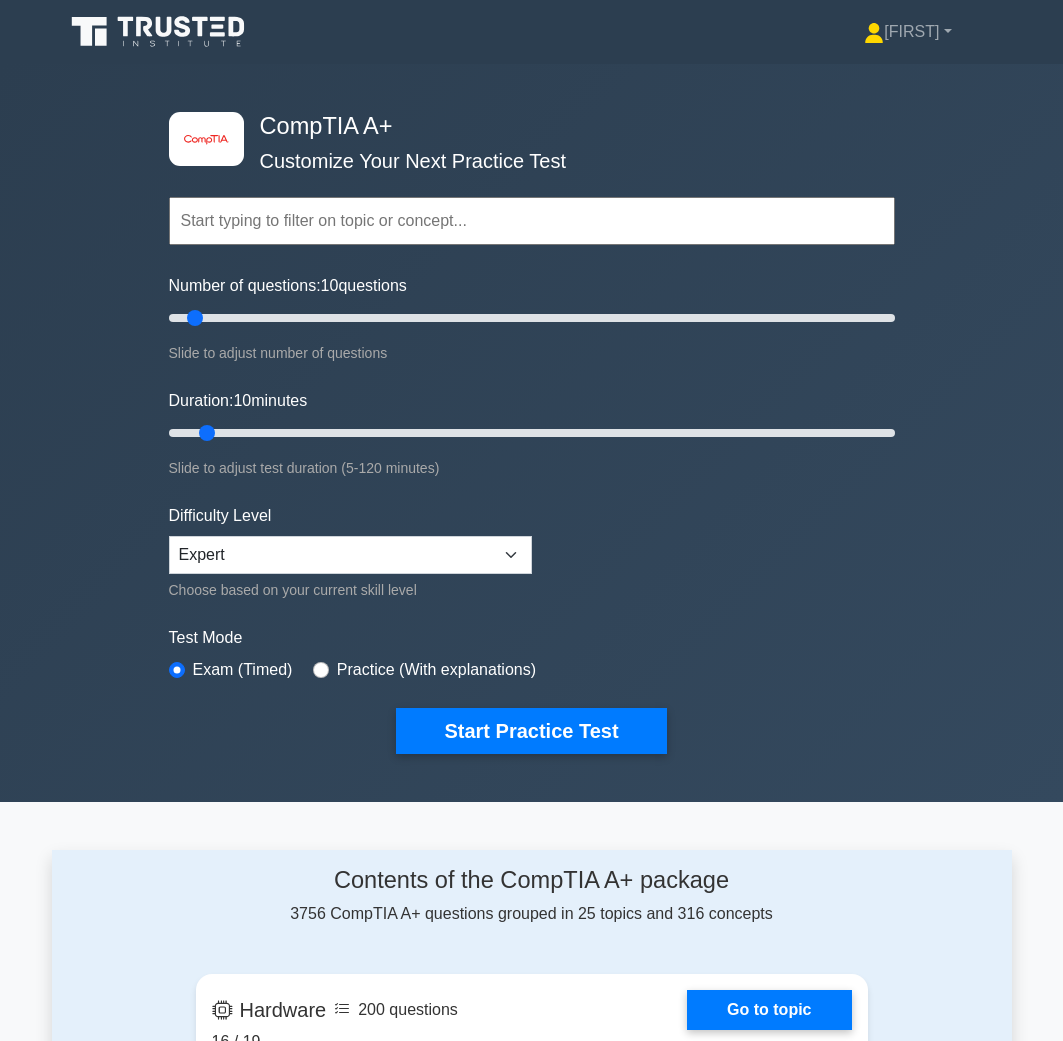 scroll, scrollTop: 0, scrollLeft: 0, axis: both 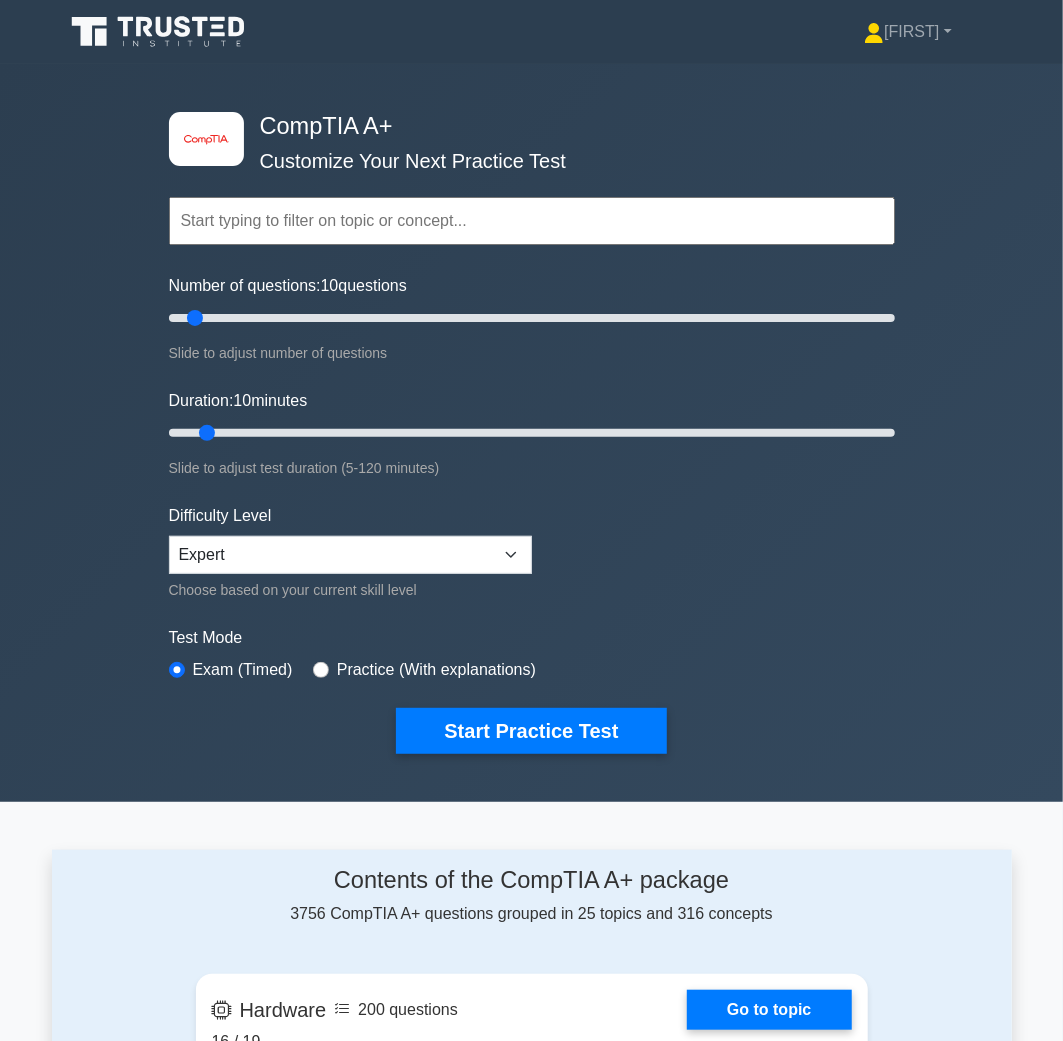 click at bounding box center [532, 221] 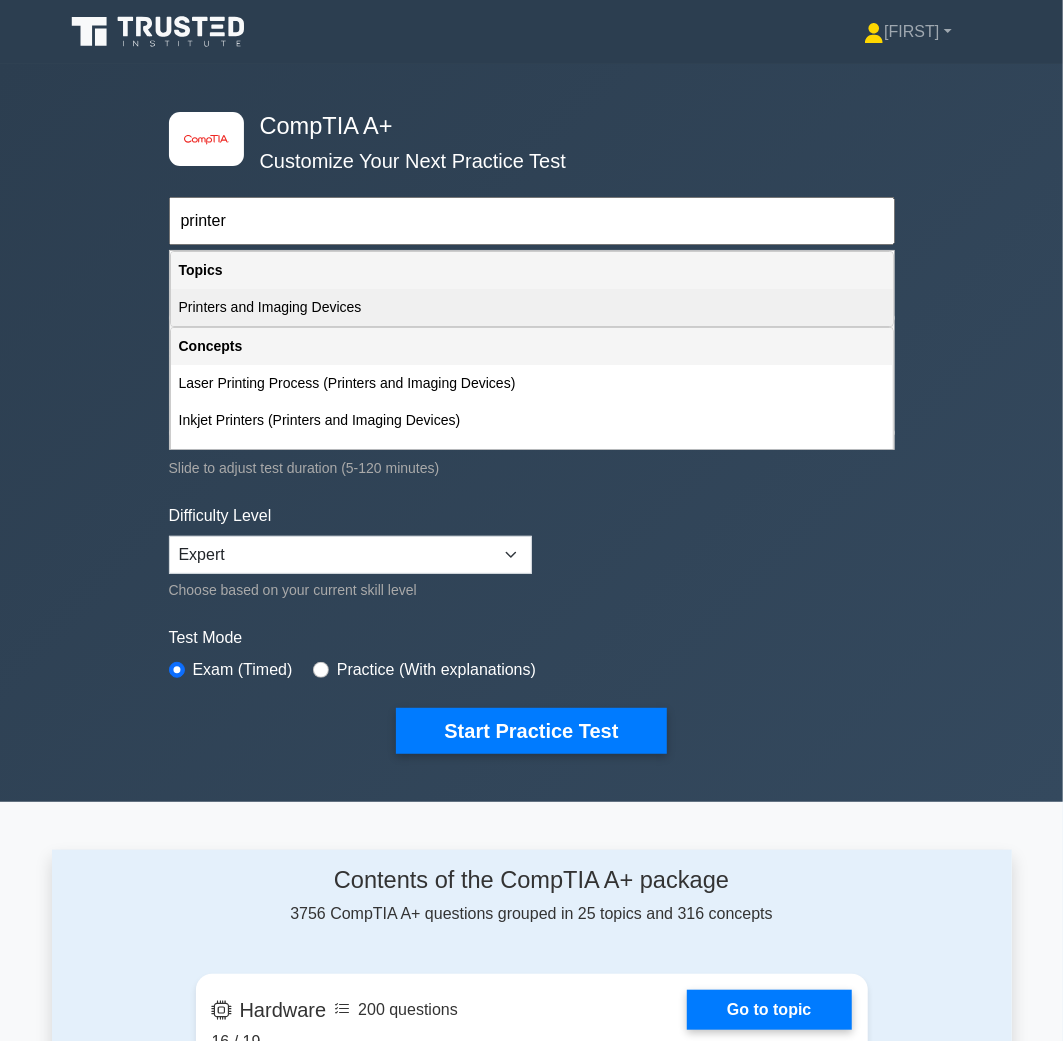click on "Printers and Imaging Devices" at bounding box center [532, 307] 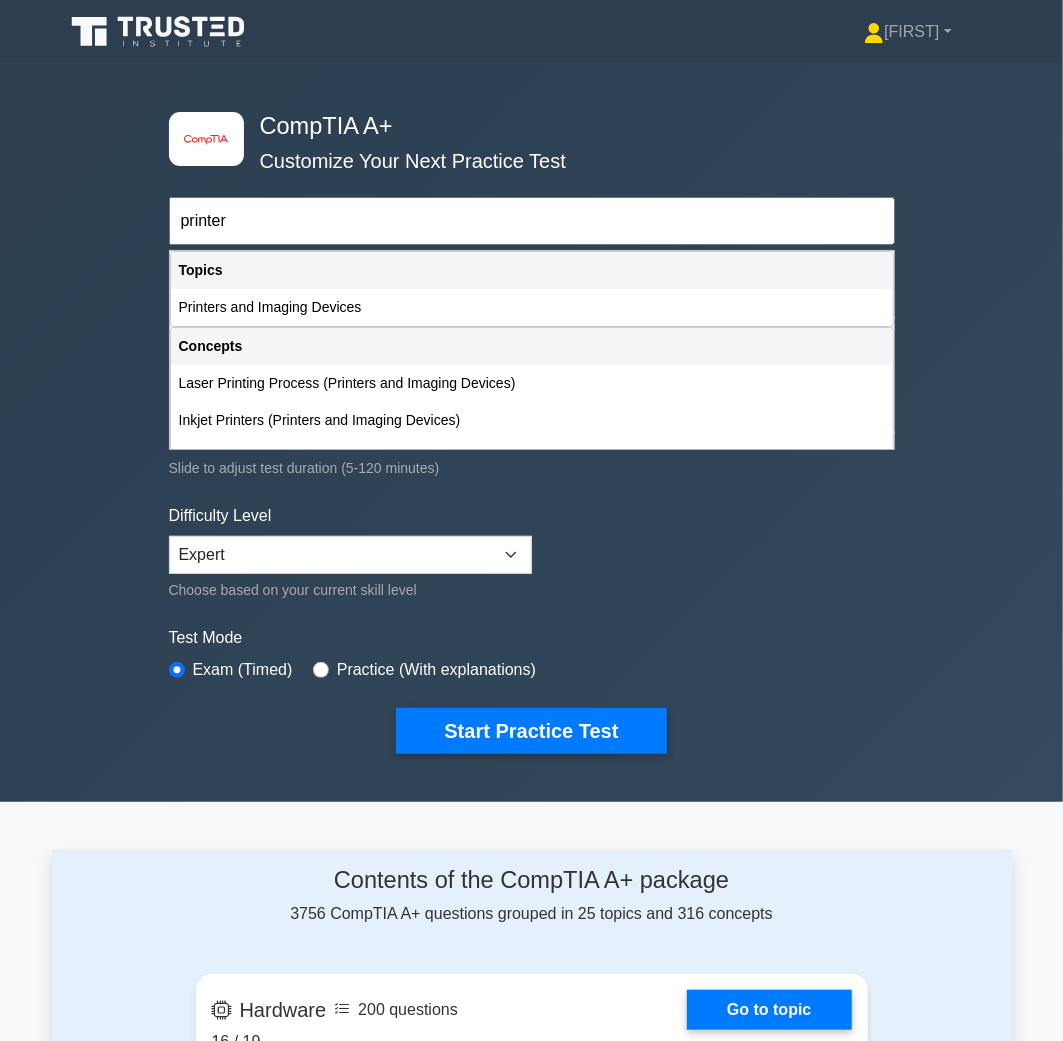 type on "Printers and Imaging Devices" 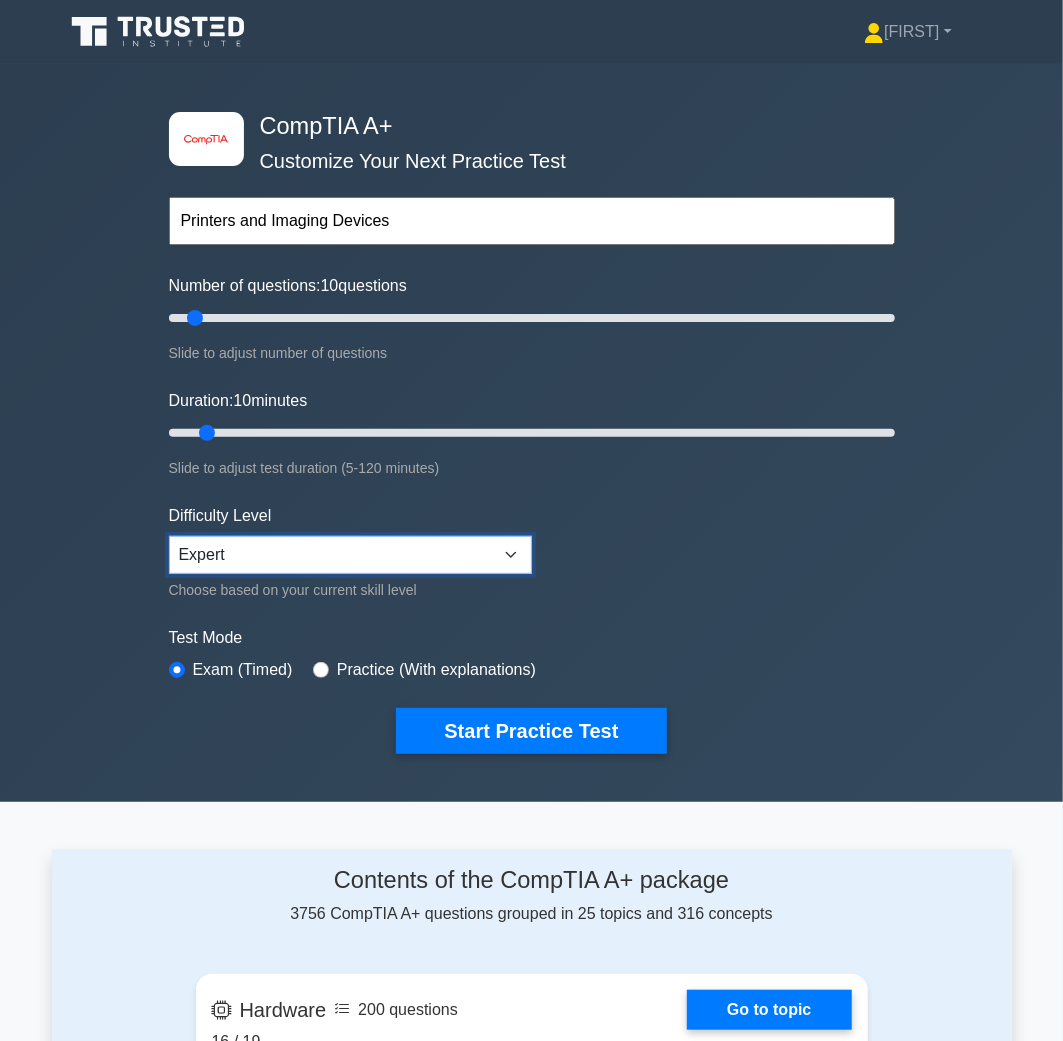 click on "Beginner
Intermediate
Expert" at bounding box center (350, 555) 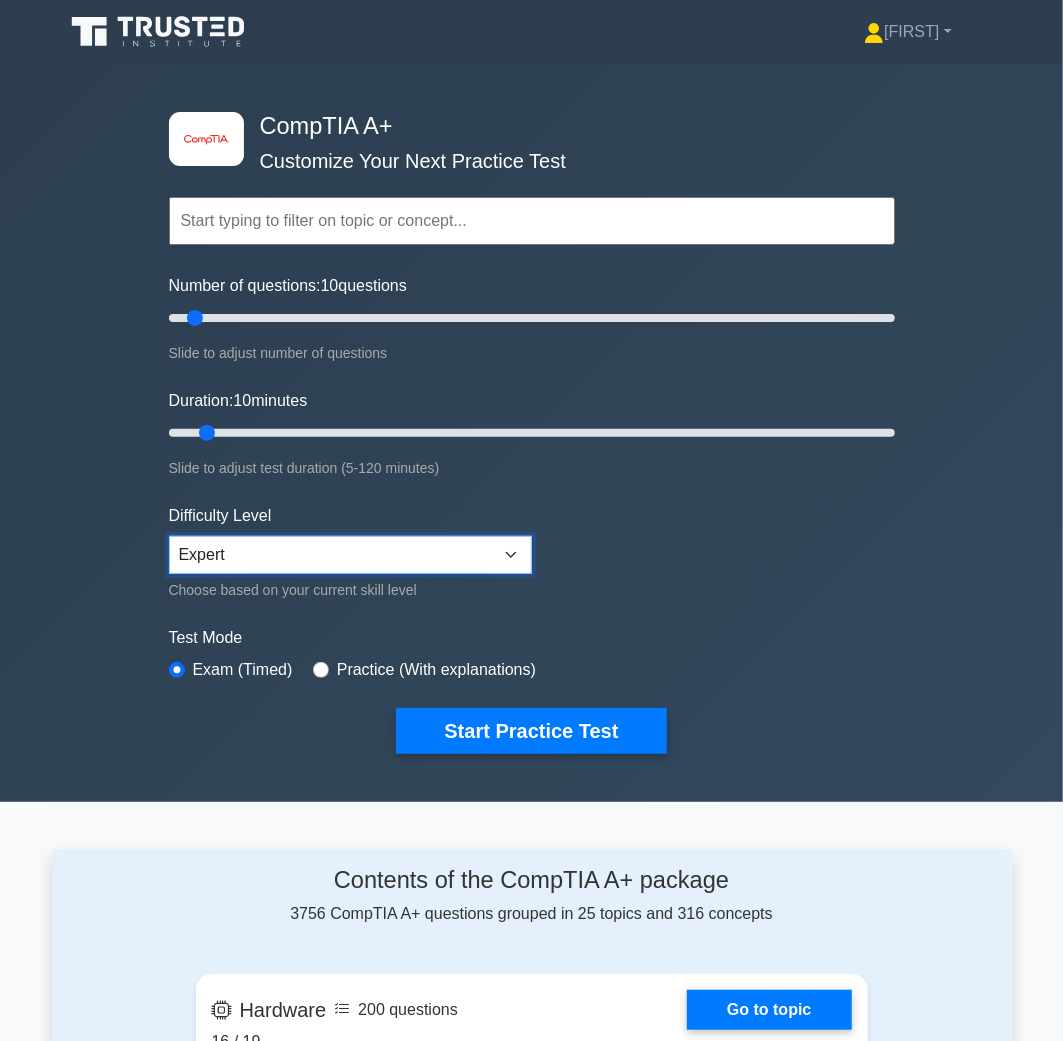 click on "Beginner
Intermediate
Expert" at bounding box center [350, 555] 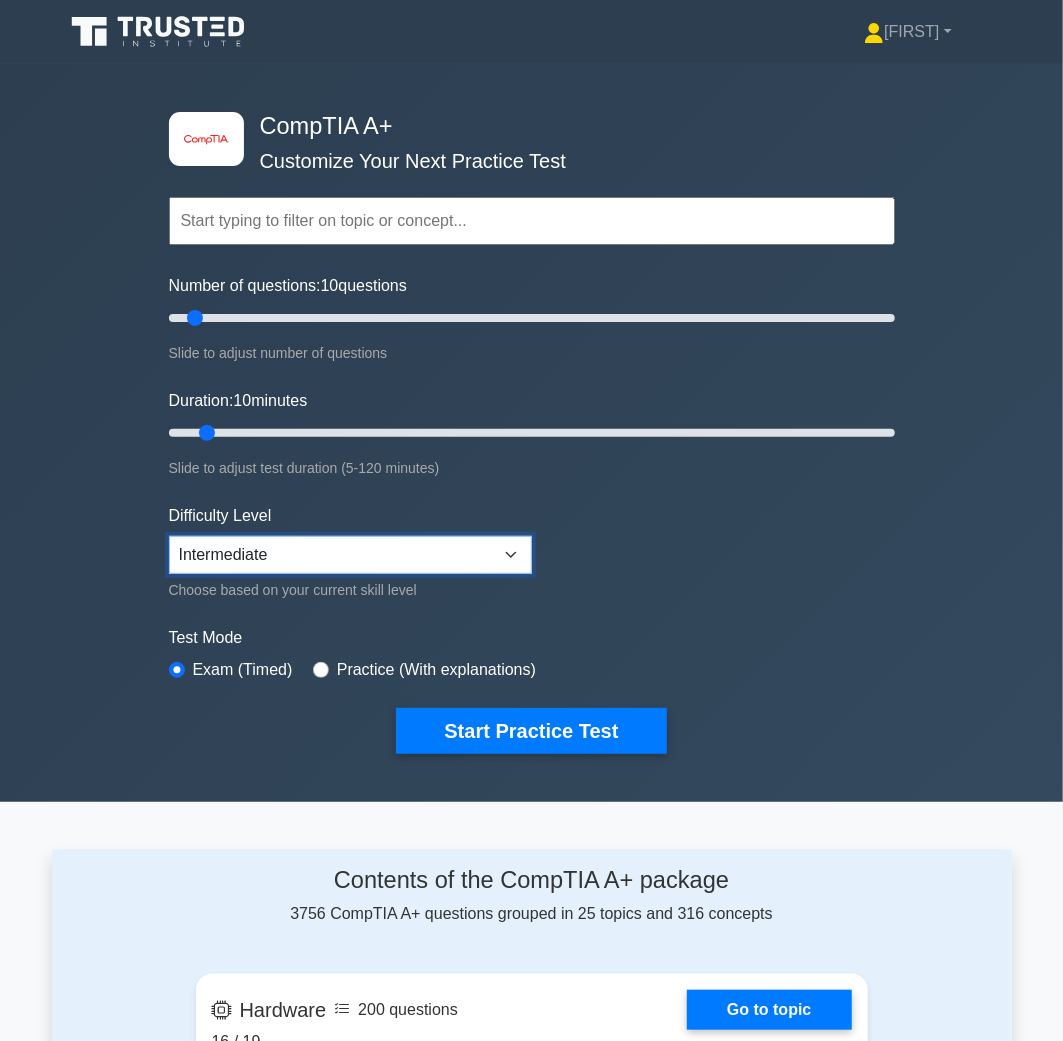 click on "Beginner
Intermediate
Expert" at bounding box center (350, 555) 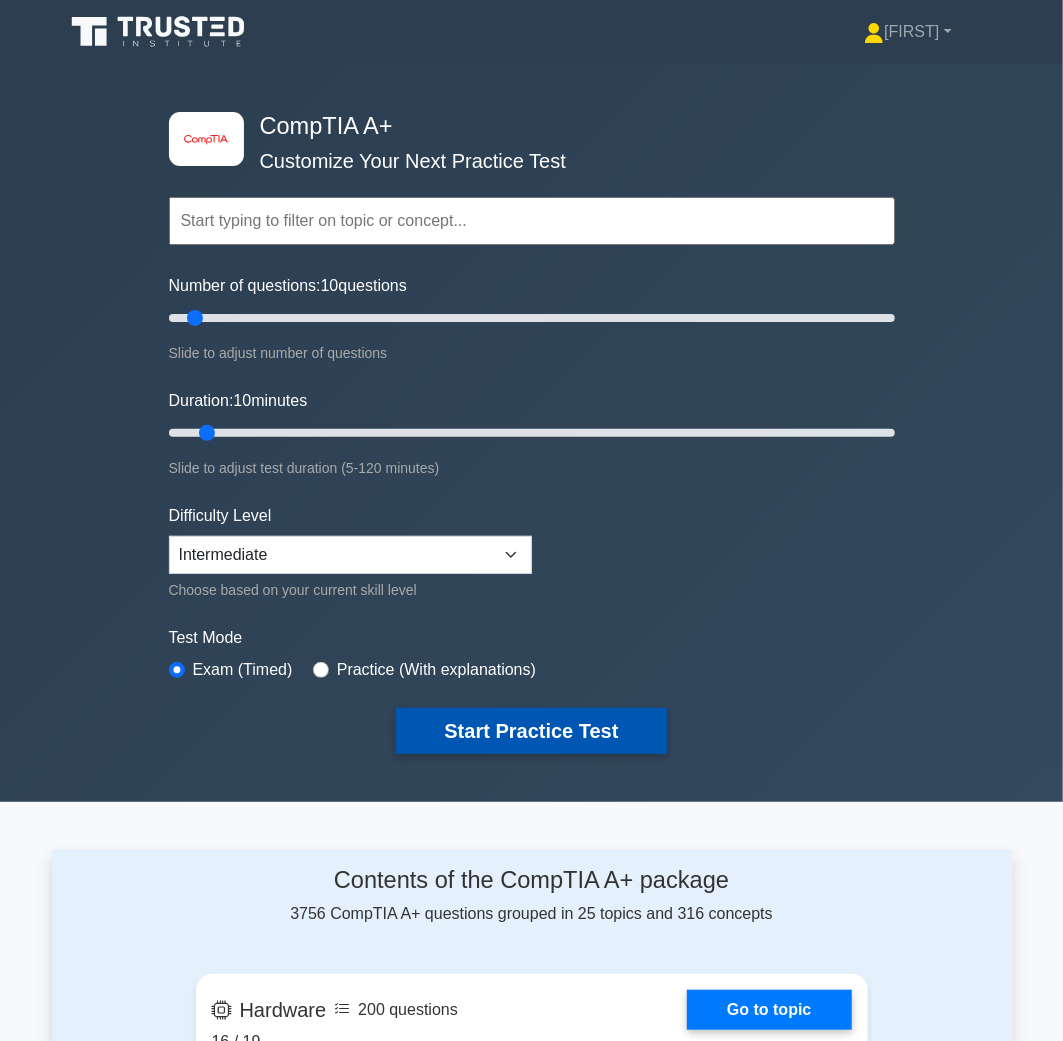 click on "Start Practice Test" at bounding box center (531, 731) 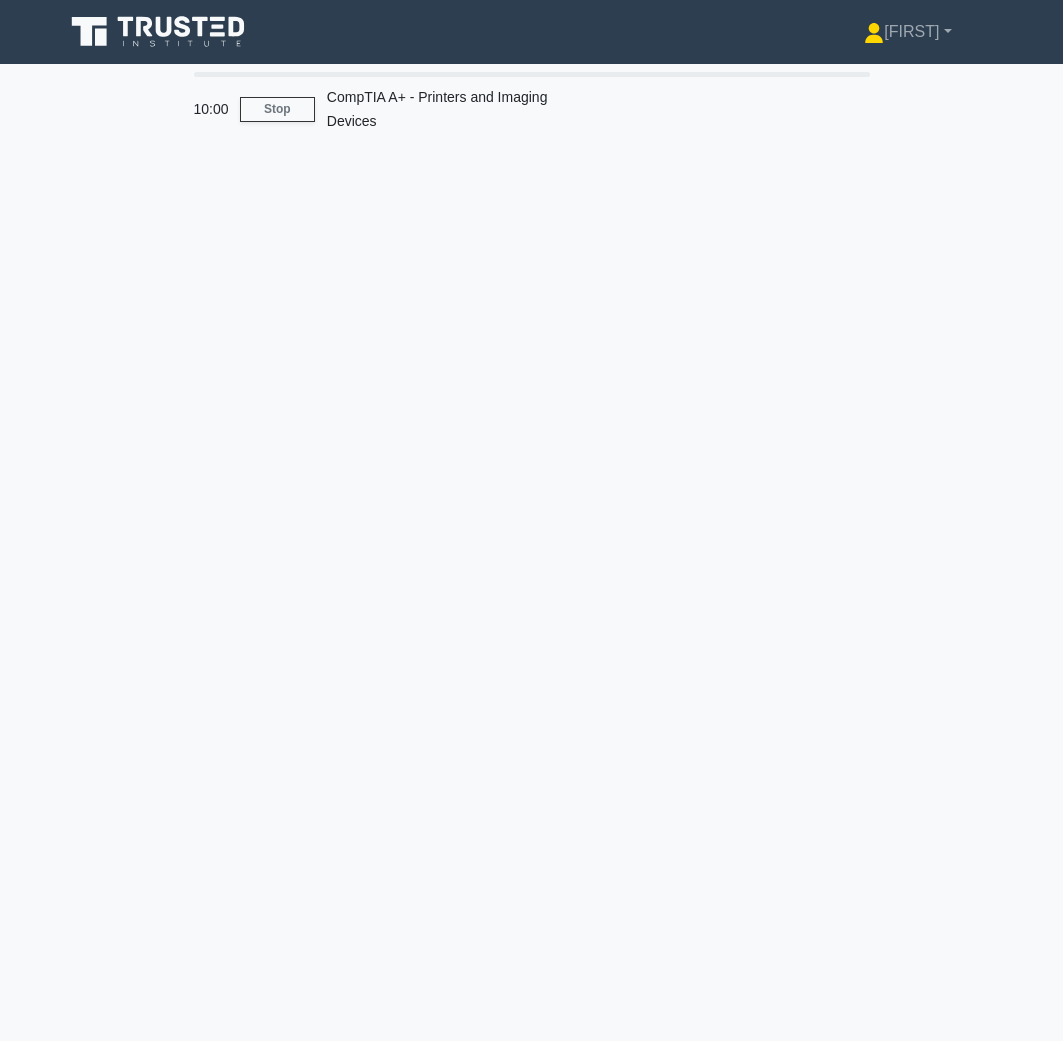 scroll, scrollTop: 0, scrollLeft: 0, axis: both 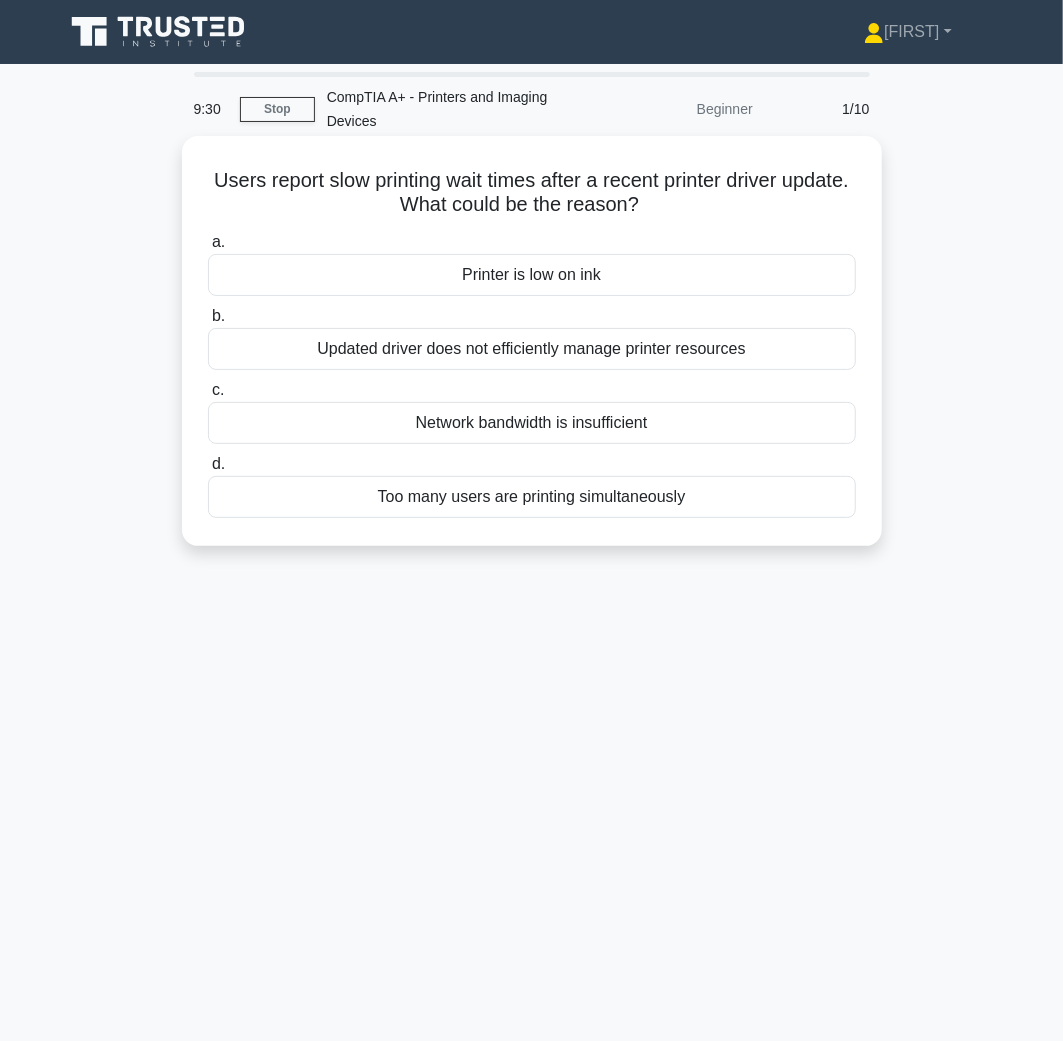 click on "Updated driver does not efficiently manage printer resources" at bounding box center [532, 349] 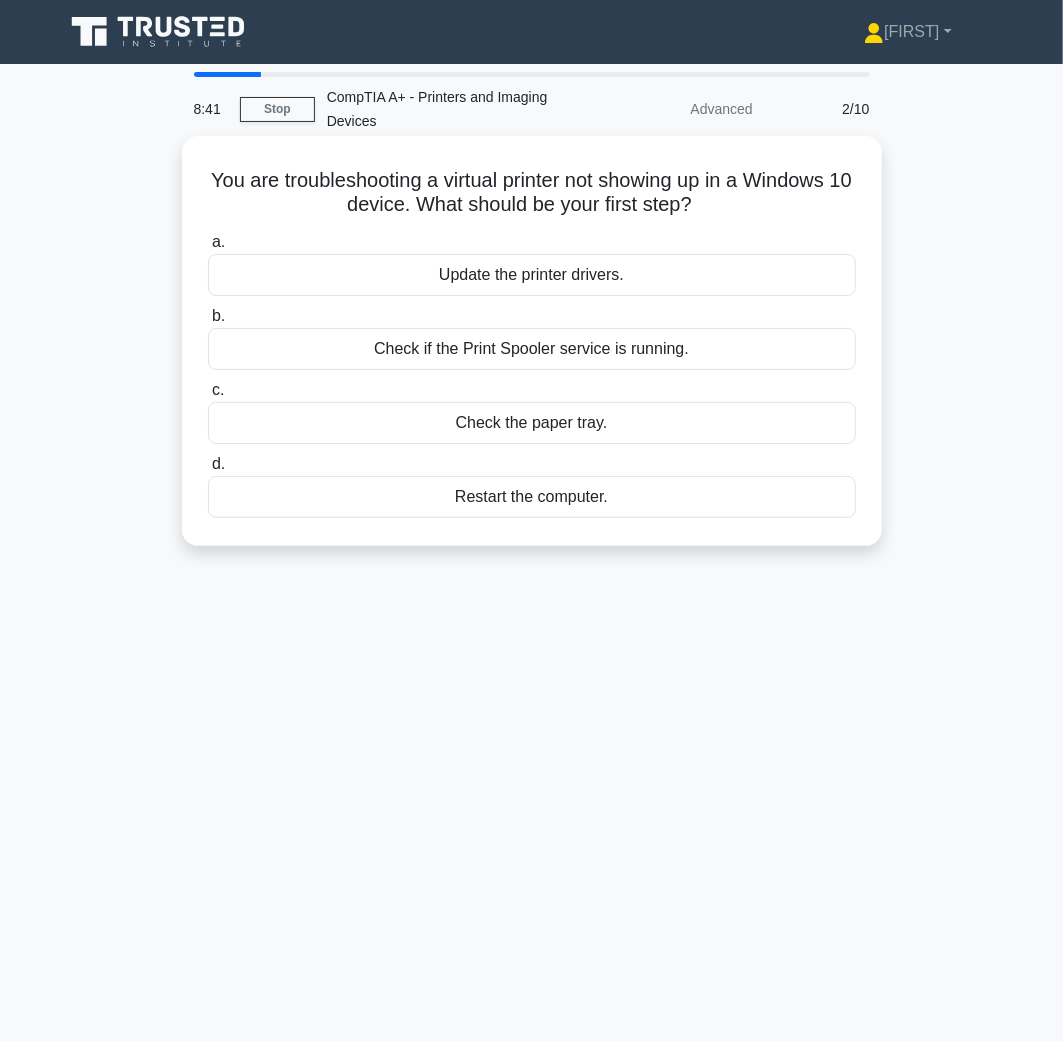 click on "Restart the computer." at bounding box center (532, 497) 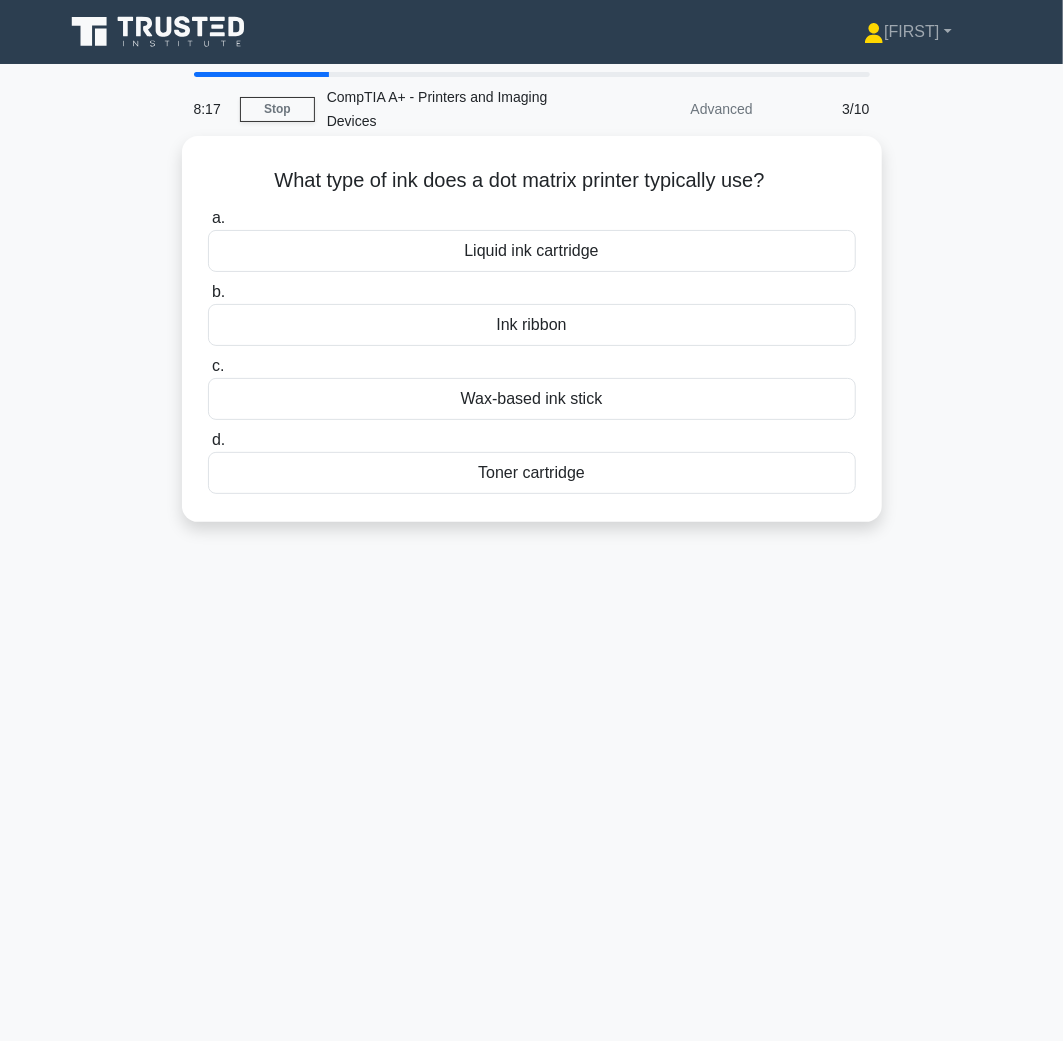 click on "Ink ribbon" at bounding box center (532, 325) 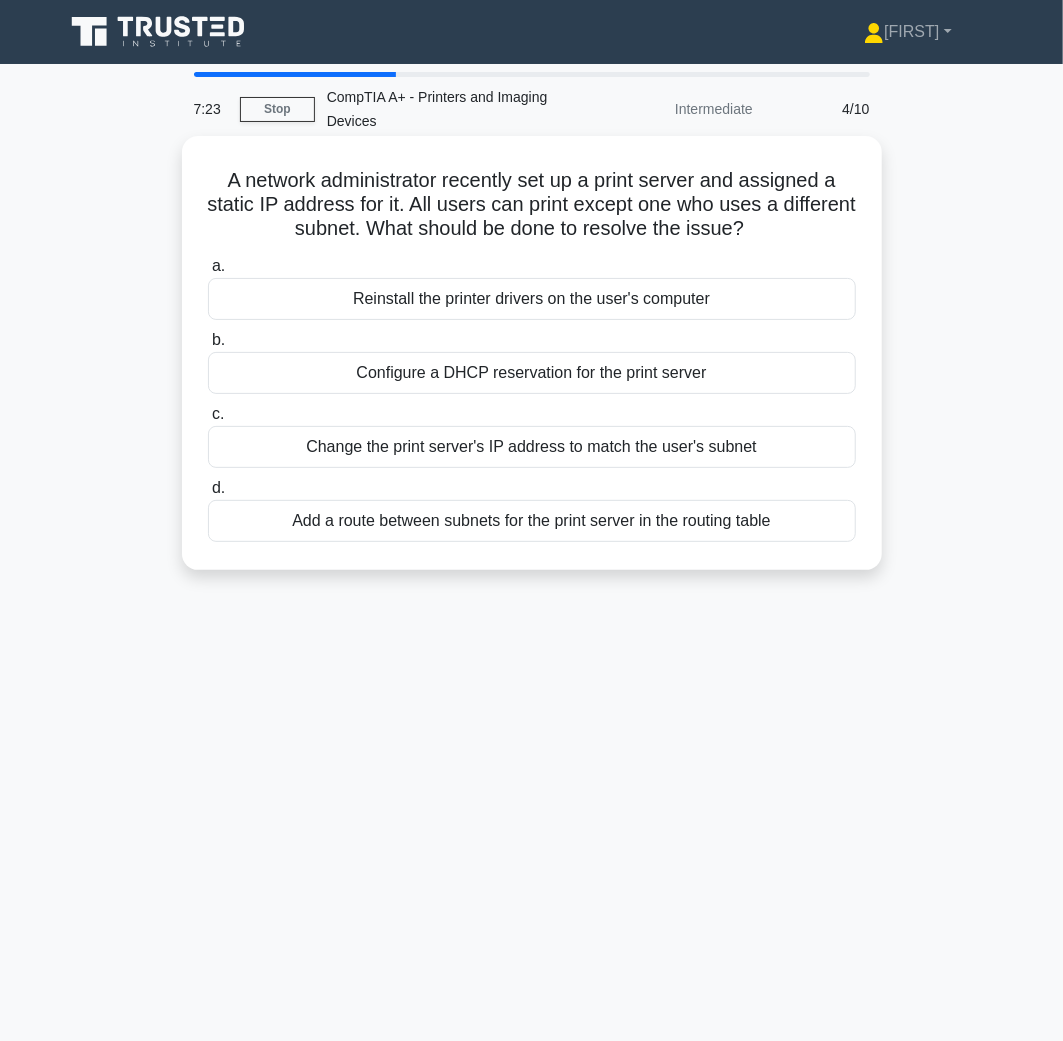 click on "Add a route between subnets for the print server in the routing table" at bounding box center (532, 521) 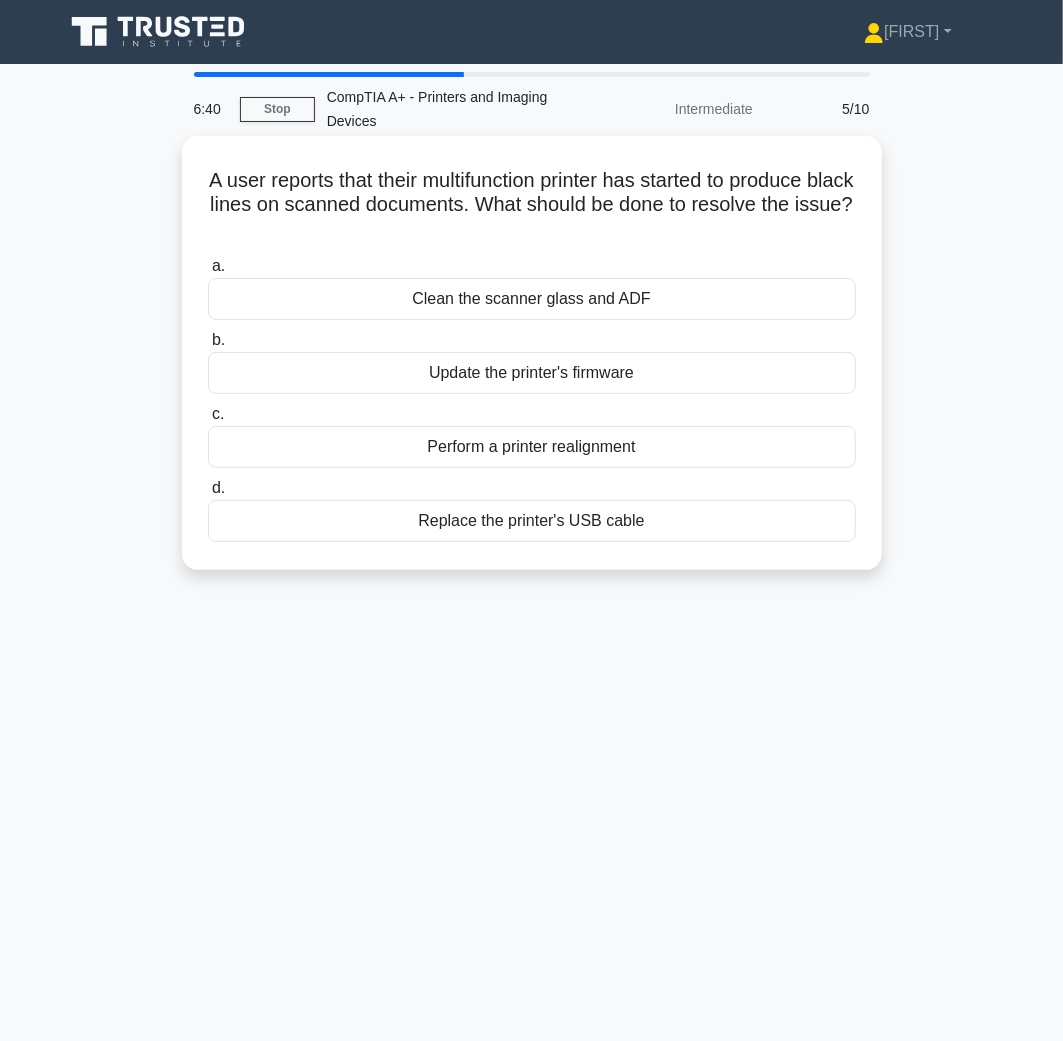 click on "Update the printer's firmware" at bounding box center (532, 373) 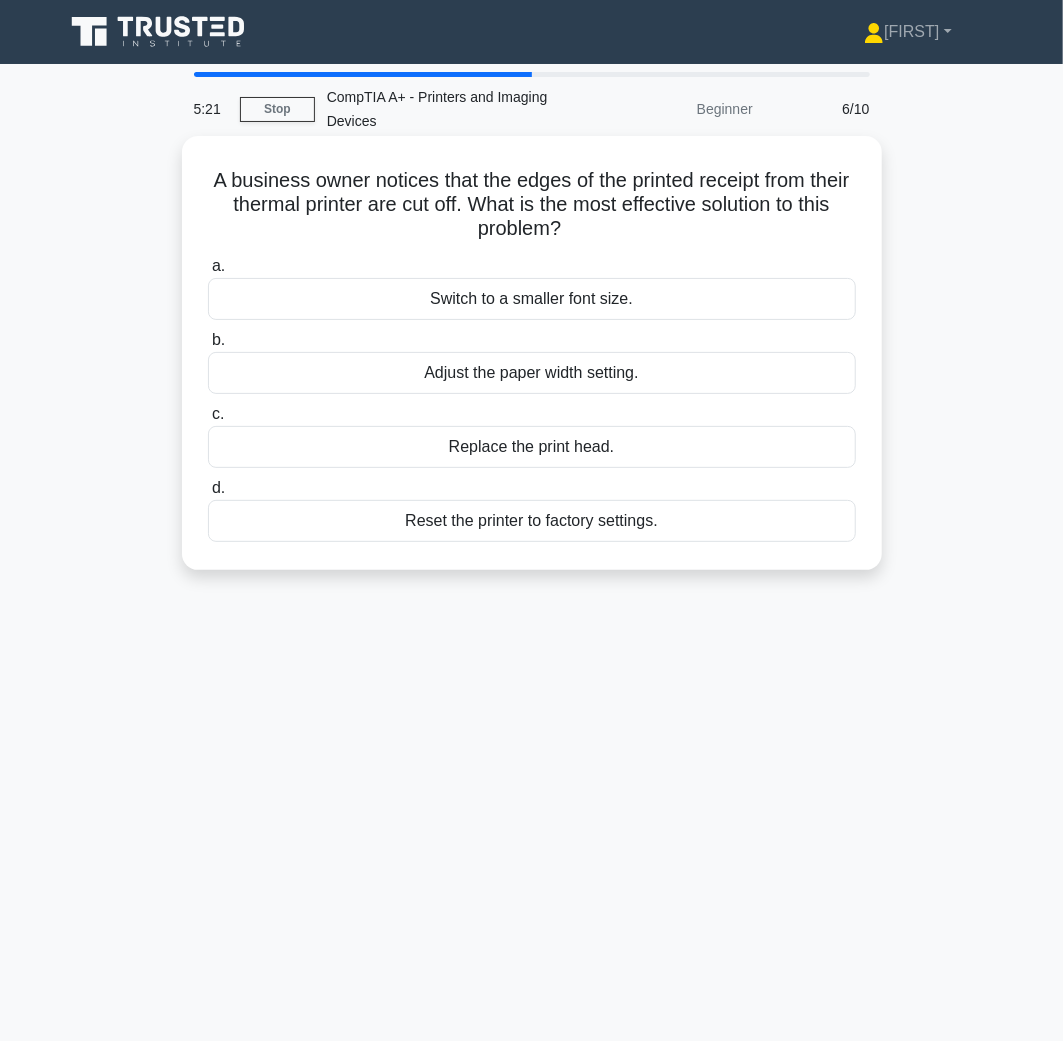click on "Adjust the paper width setting." at bounding box center (532, 373) 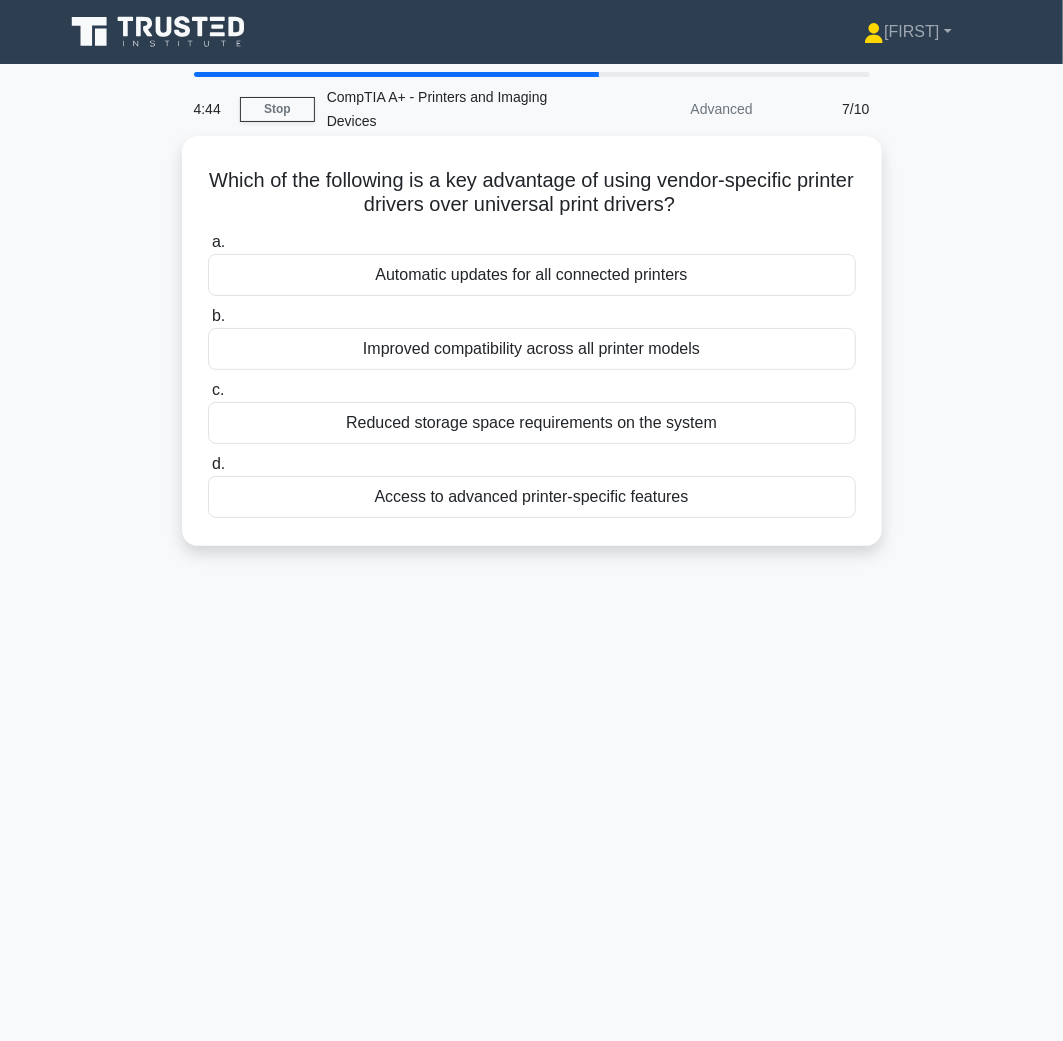 click on "Improved compatibility across all printer models" at bounding box center [532, 349] 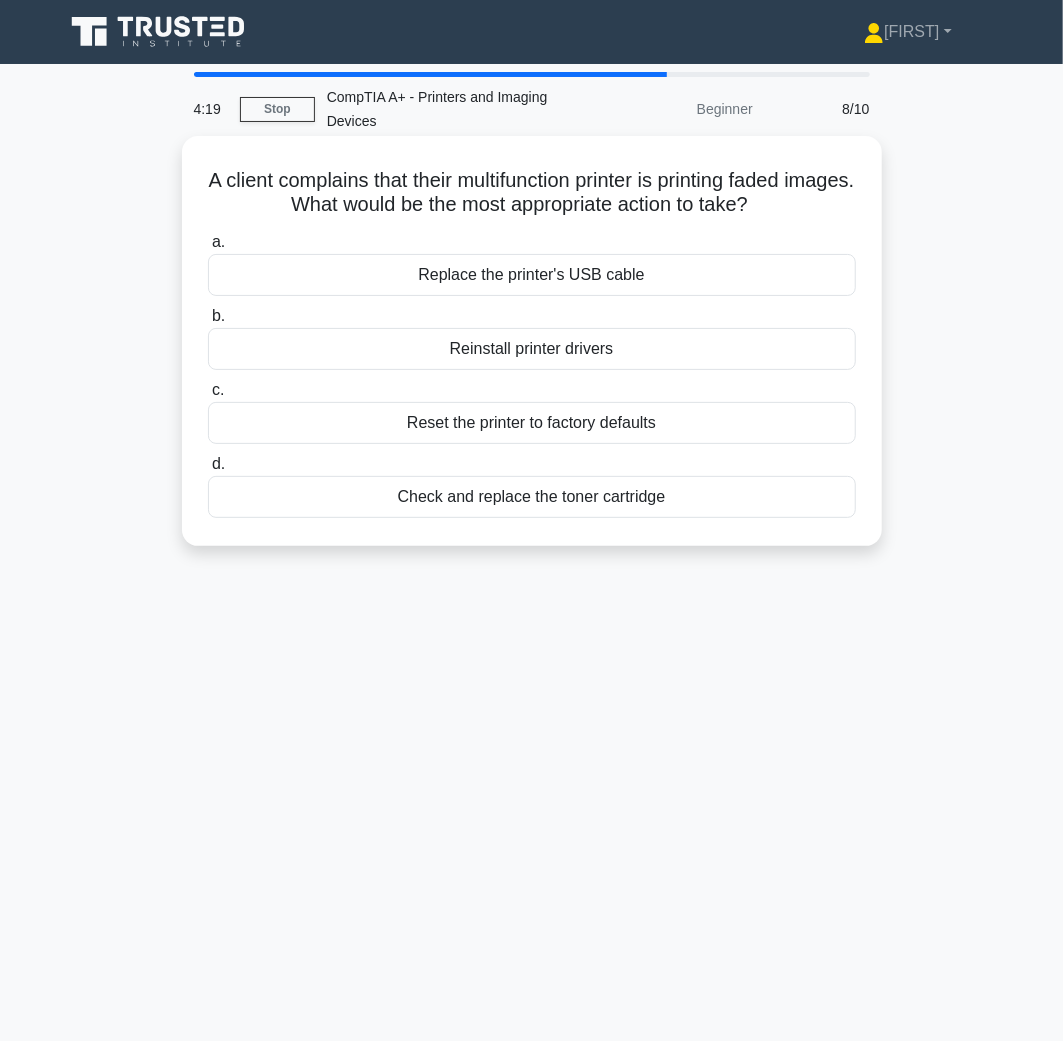 click on "Check and replace the toner cartridge" at bounding box center [532, 497] 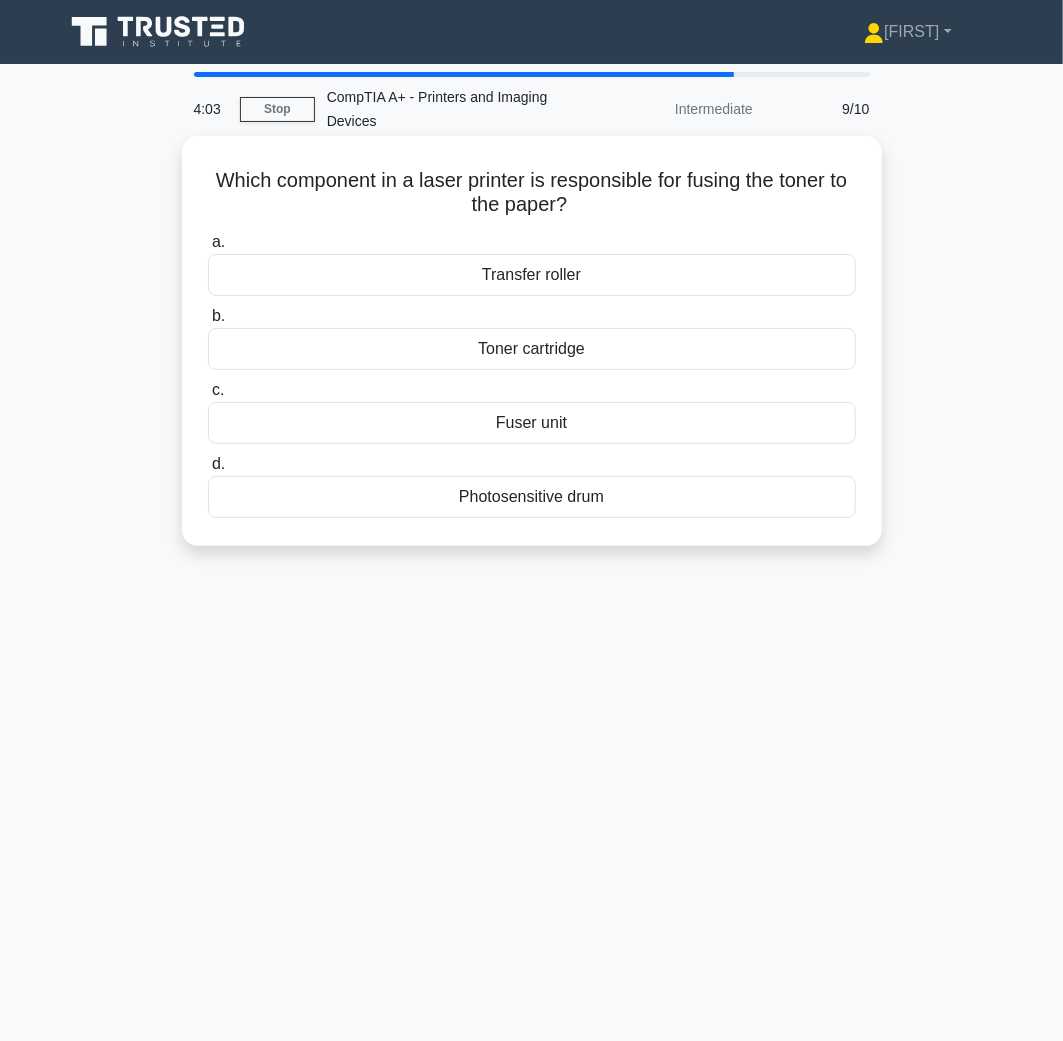 click on "Fuser unit" at bounding box center (532, 423) 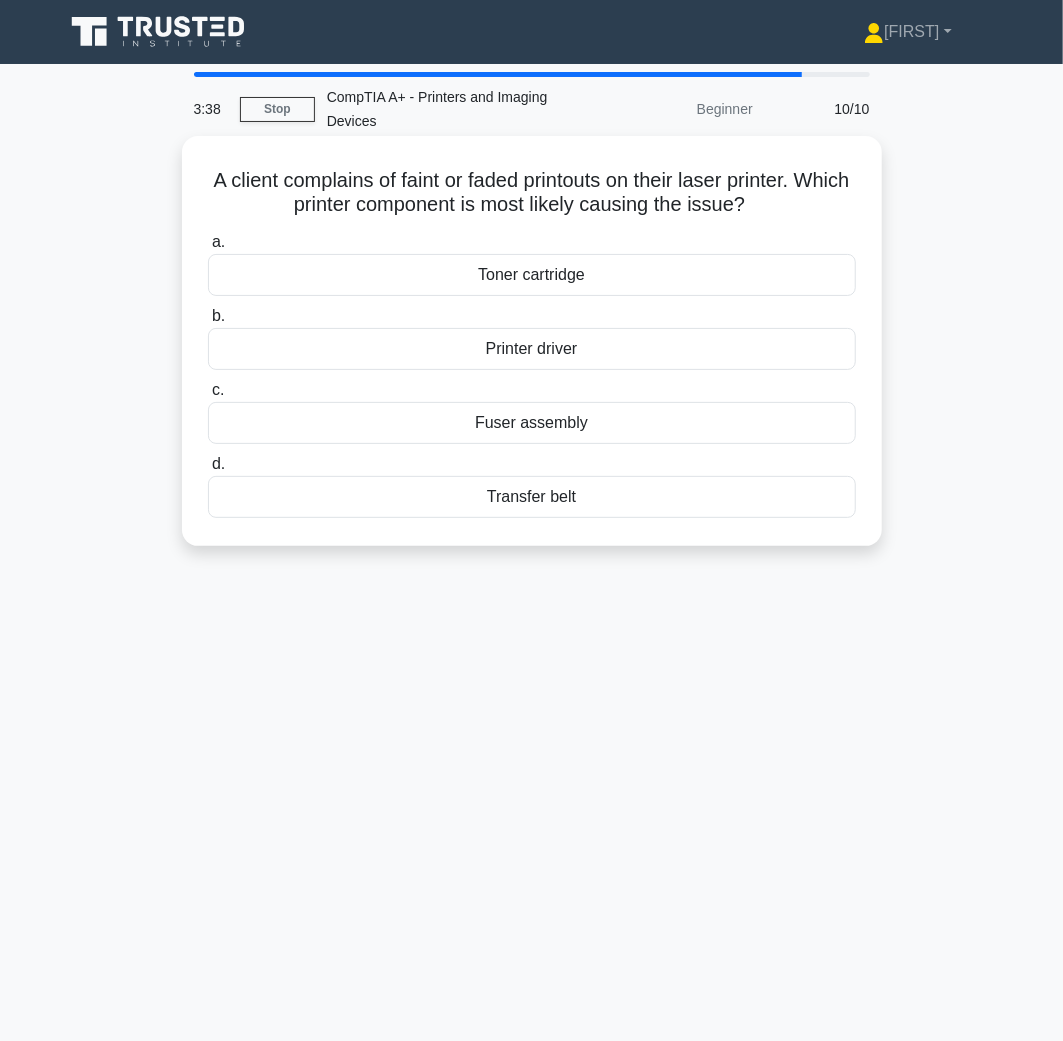 click on "Fuser assembly" at bounding box center [532, 423] 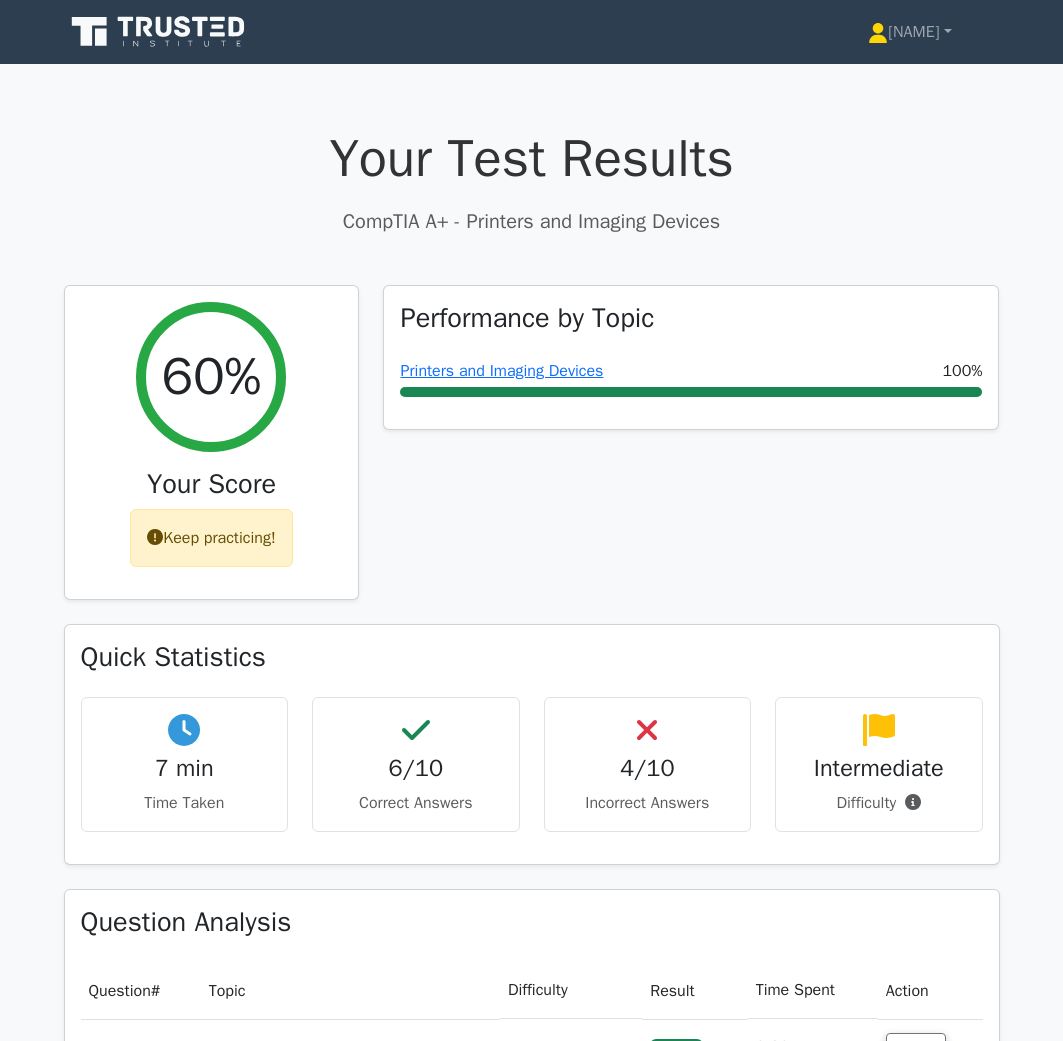 scroll, scrollTop: 0, scrollLeft: 0, axis: both 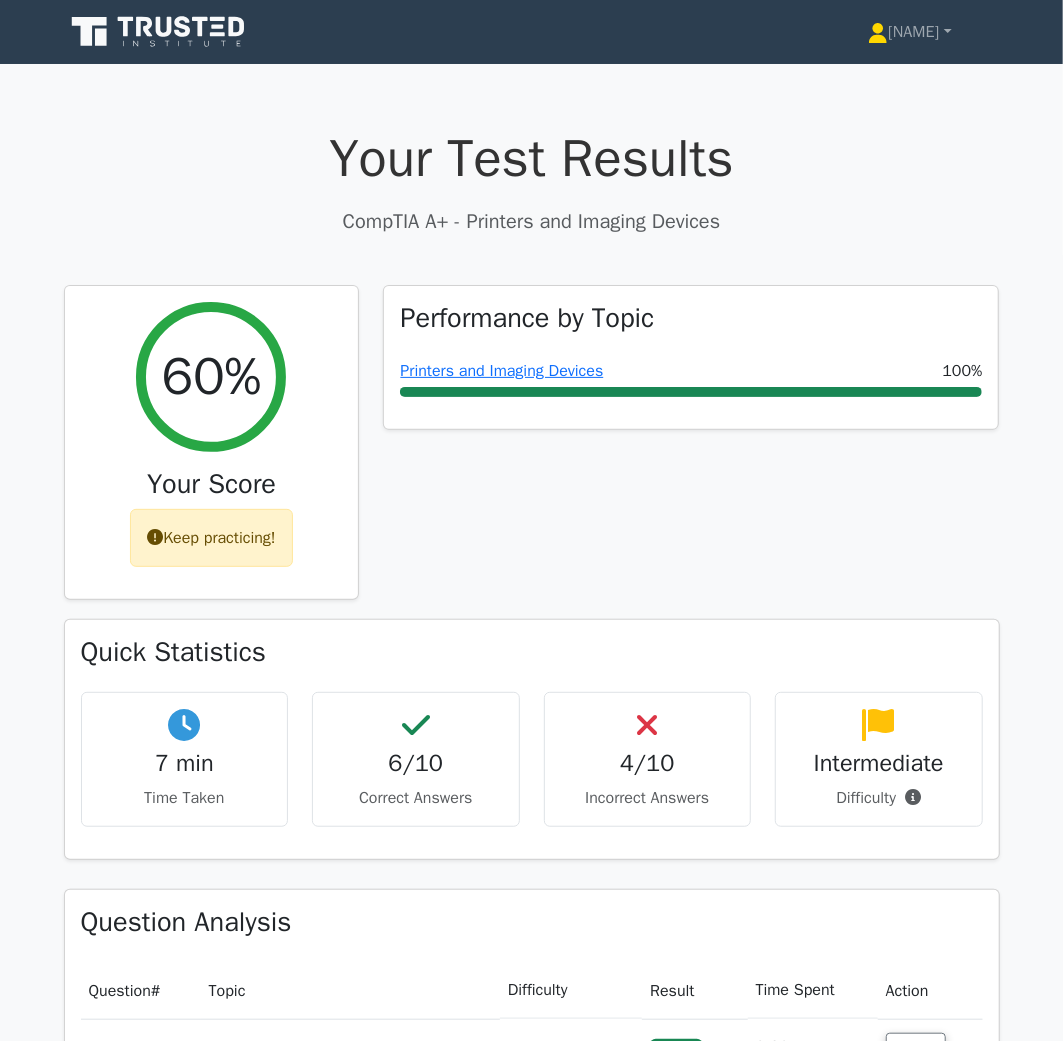 click on "4/10" at bounding box center [648, 763] 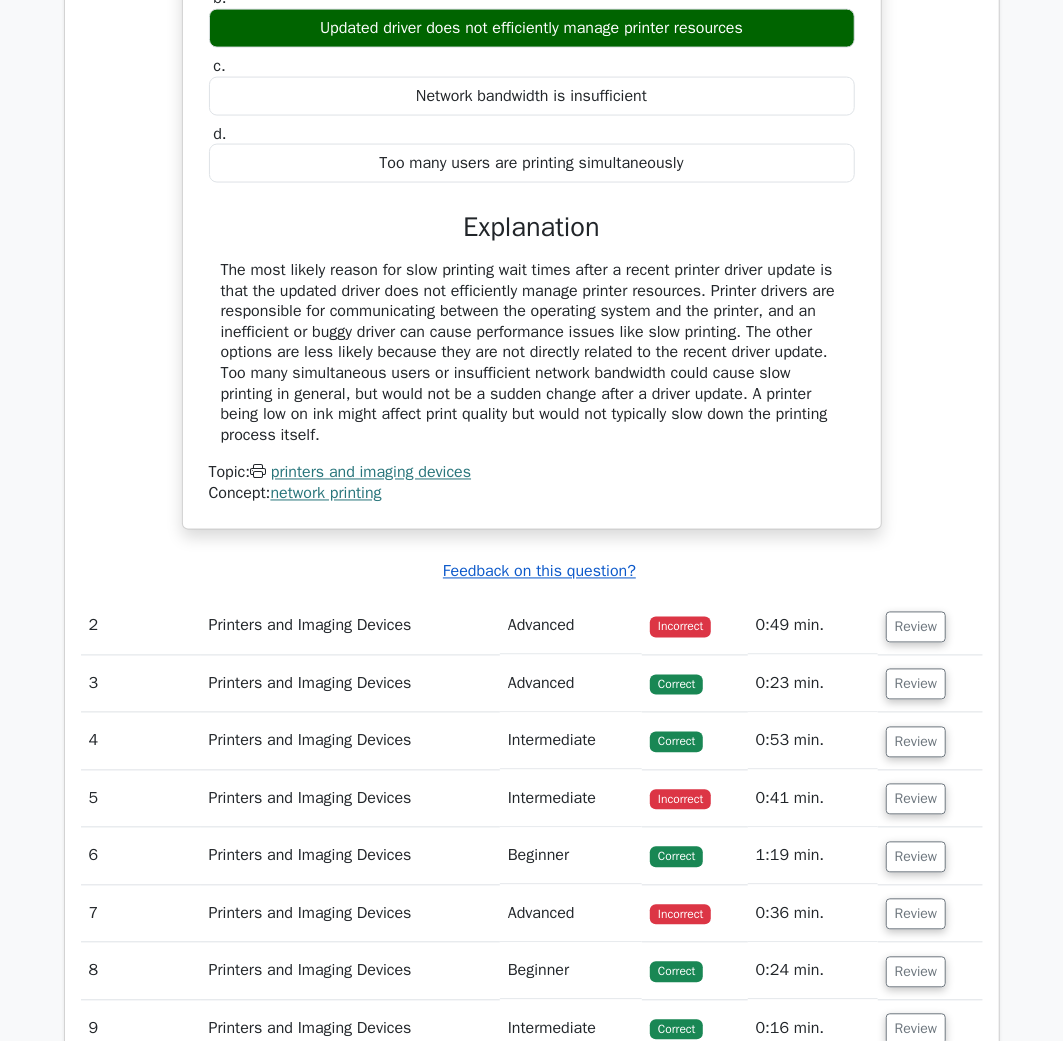 scroll, scrollTop: 1444, scrollLeft: 0, axis: vertical 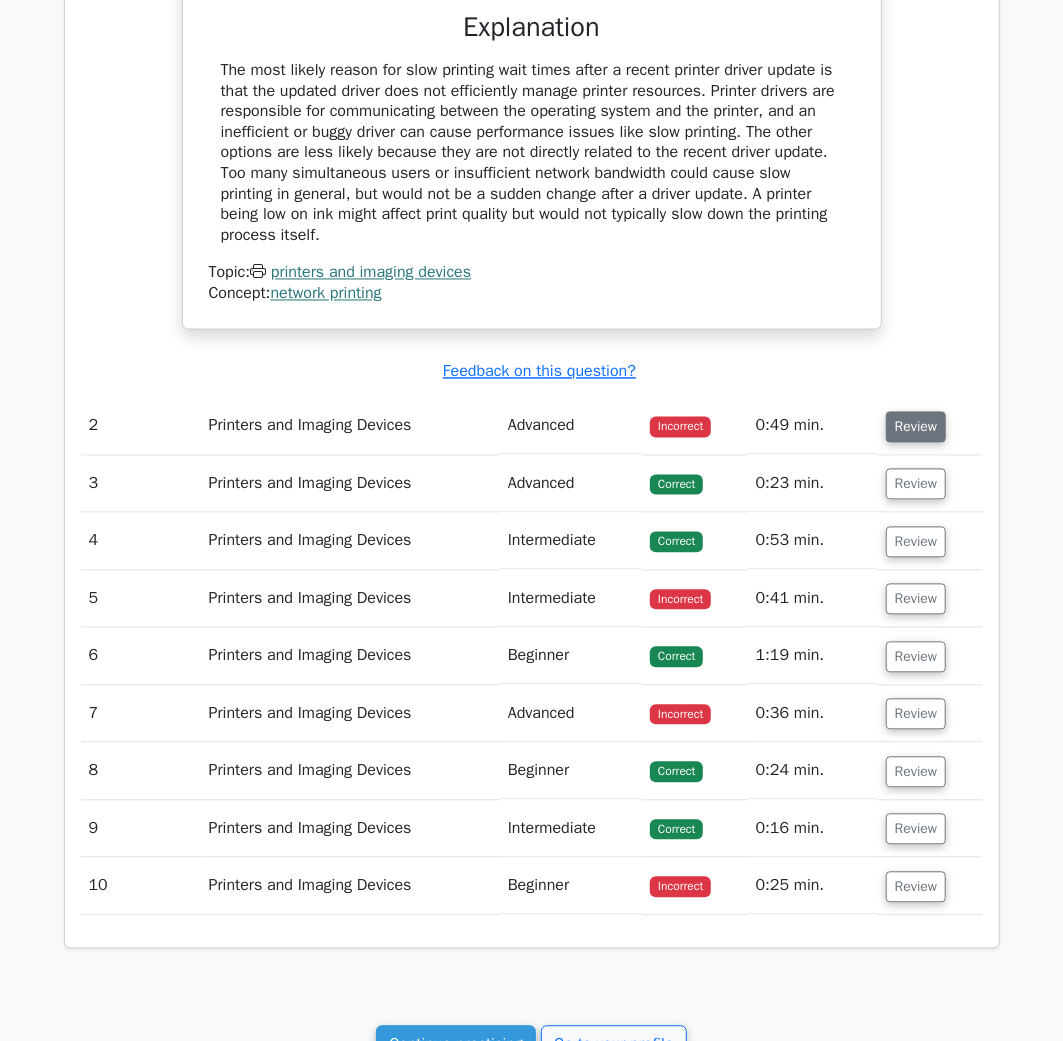 click on "Review" at bounding box center (916, 427) 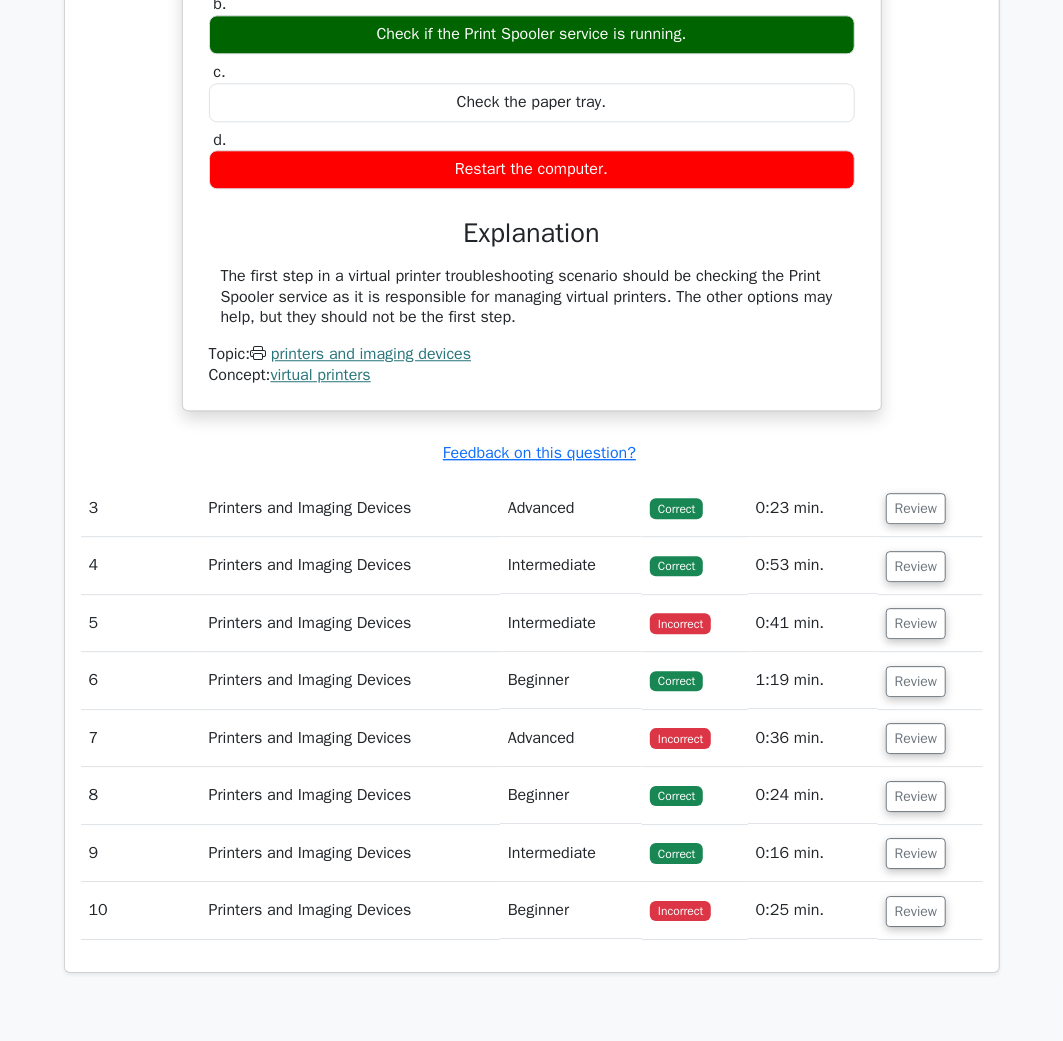 scroll, scrollTop: 2111, scrollLeft: 0, axis: vertical 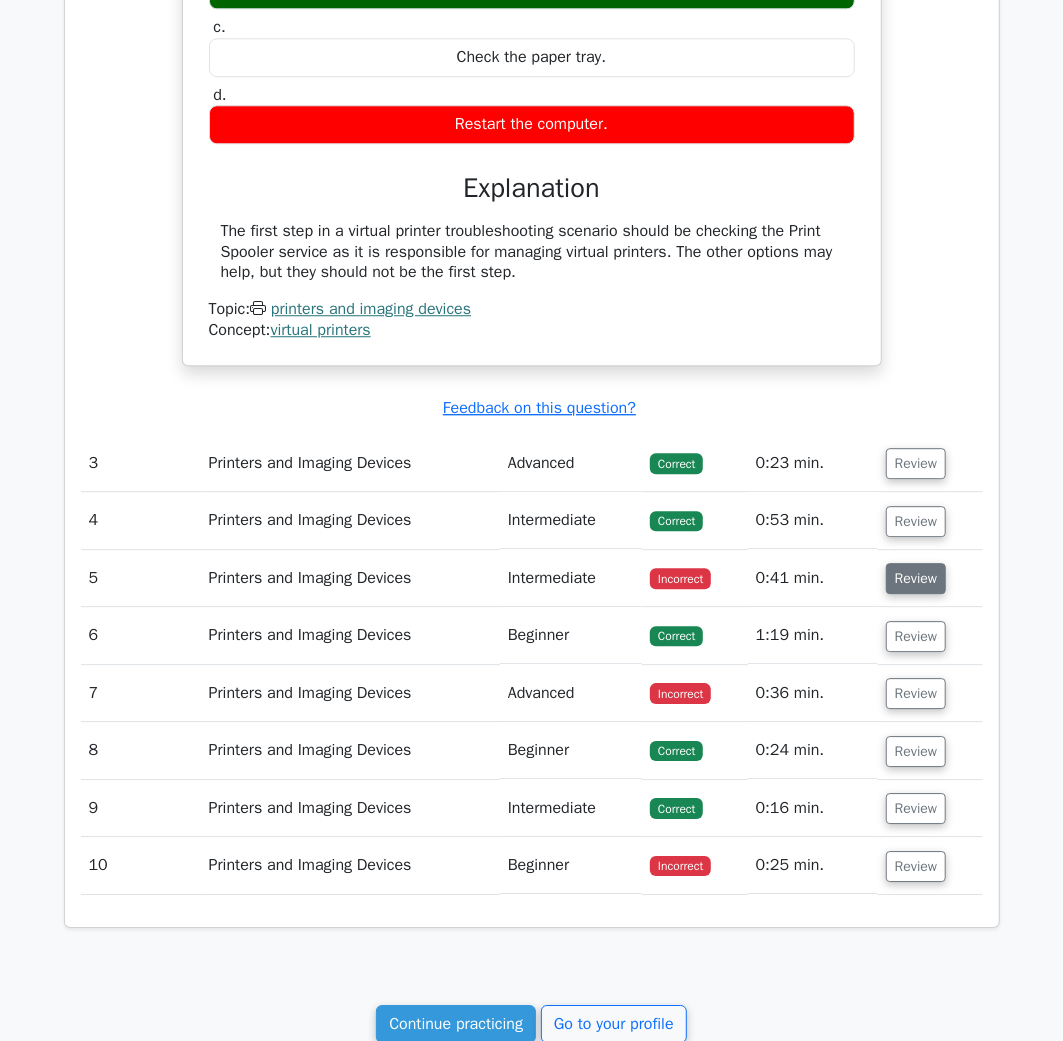 click on "Review" at bounding box center [916, 578] 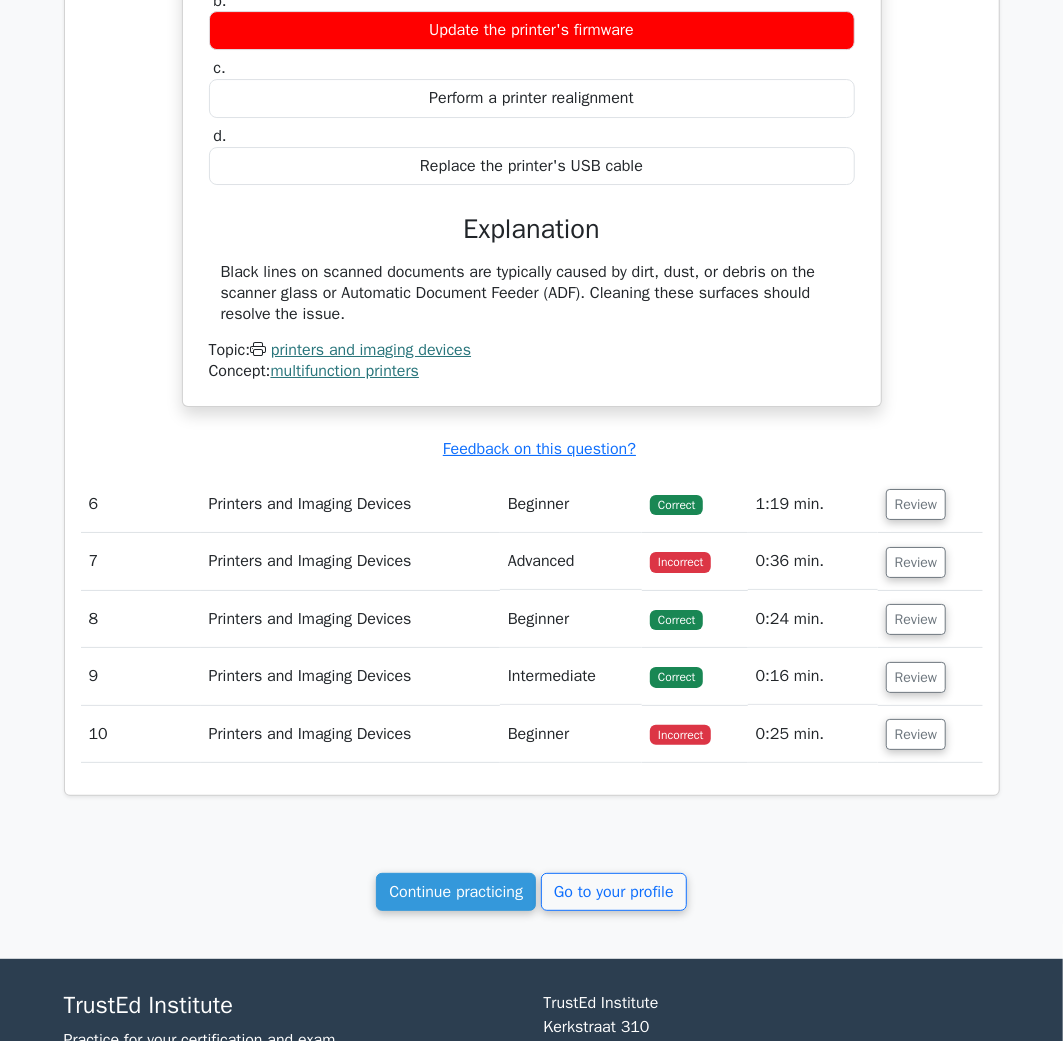 scroll, scrollTop: 3000, scrollLeft: 0, axis: vertical 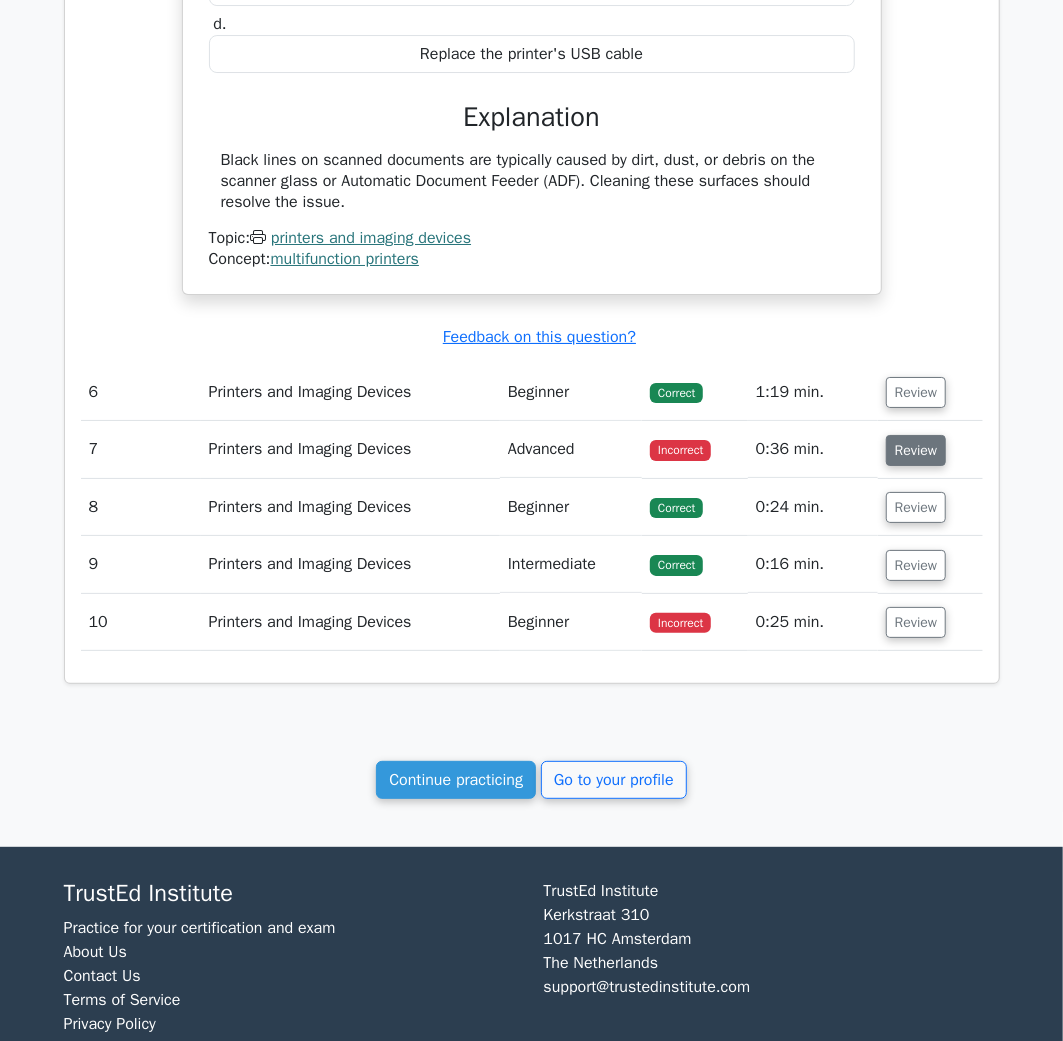 click on "Review" at bounding box center [916, 450] 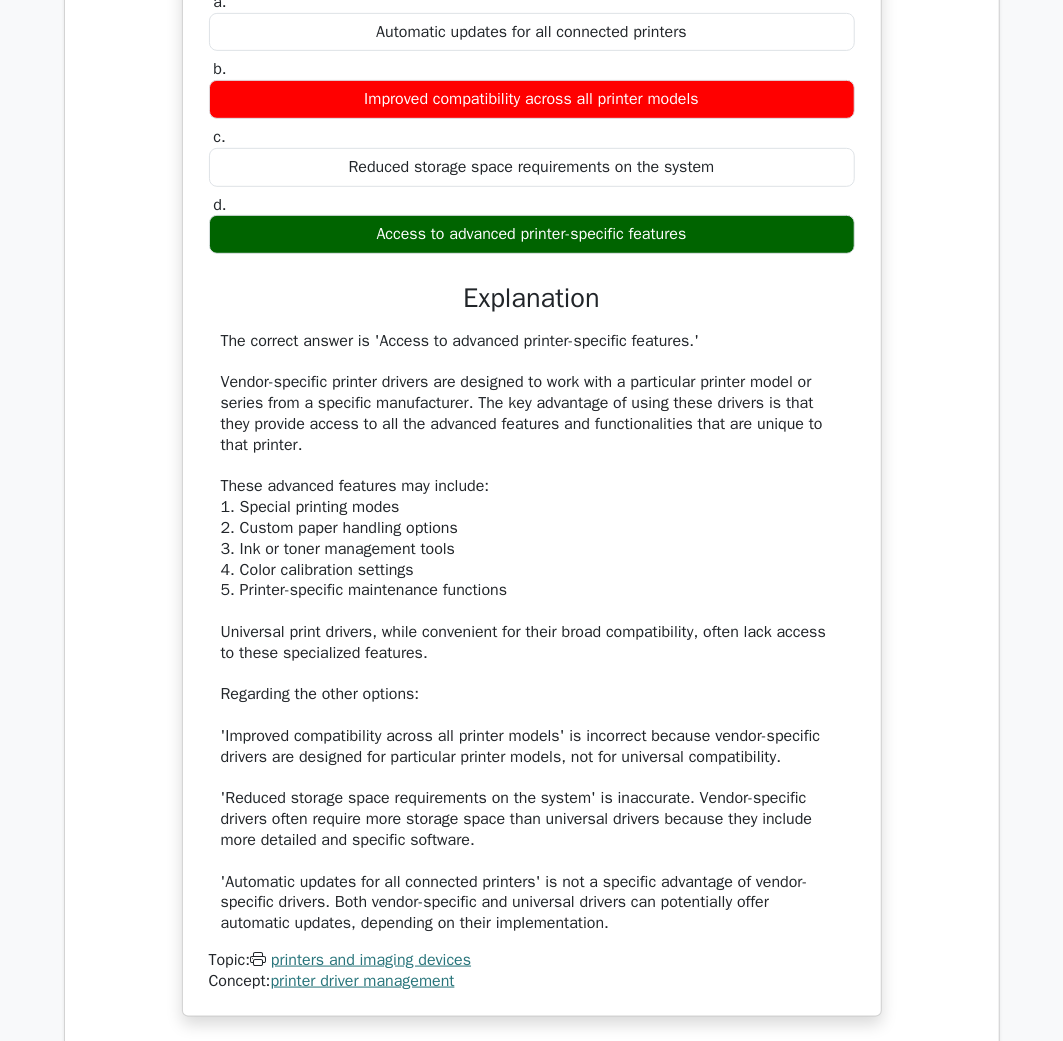 scroll, scrollTop: 4000, scrollLeft: 0, axis: vertical 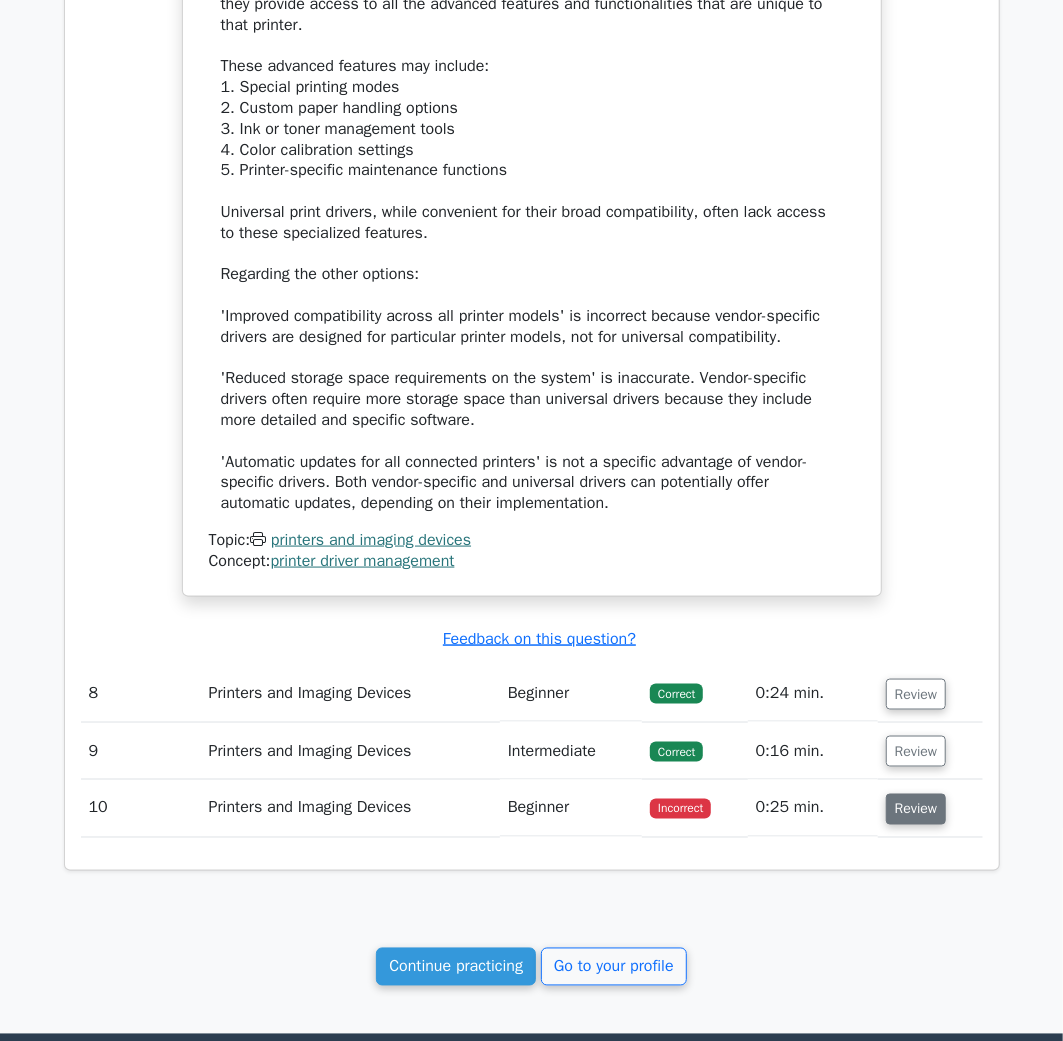 click on "Review" at bounding box center [916, 809] 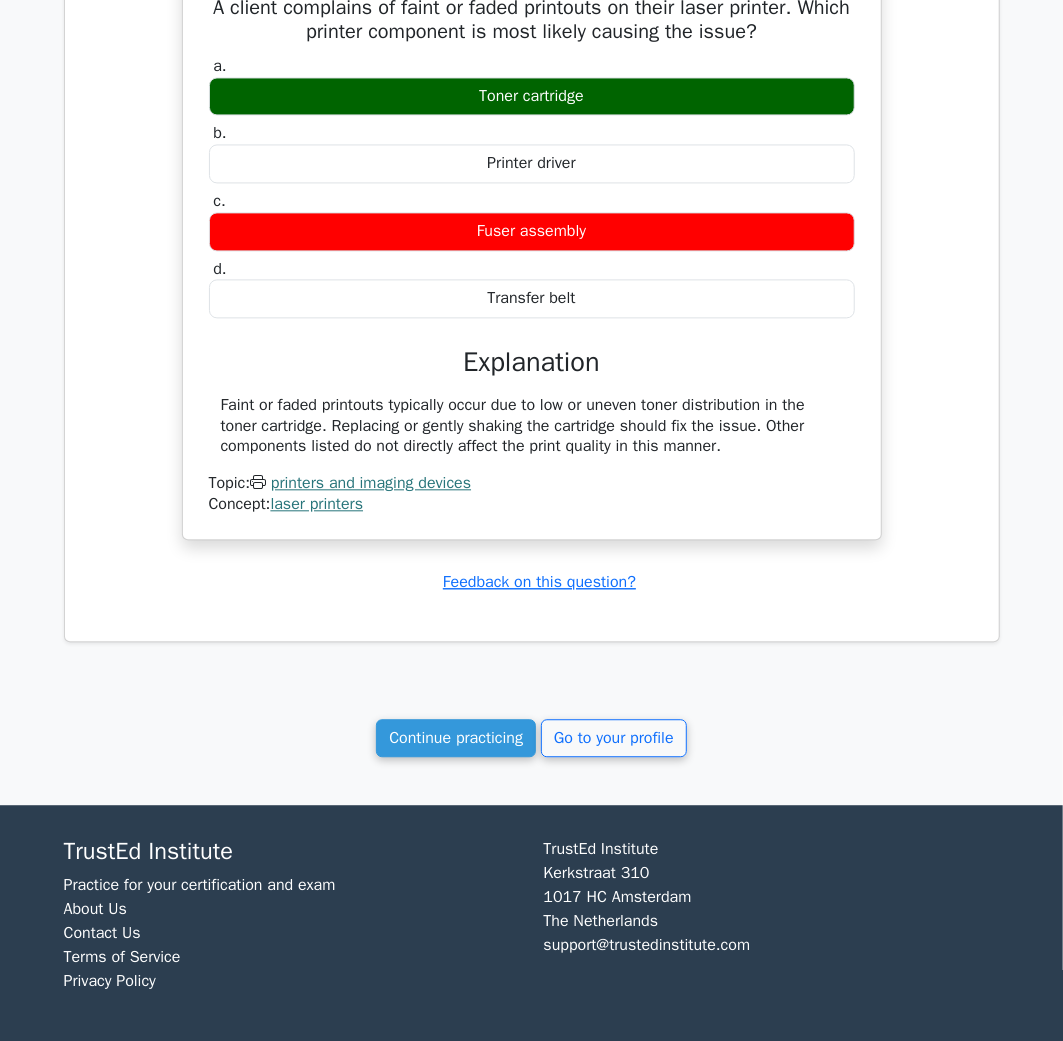 scroll, scrollTop: 4923, scrollLeft: 0, axis: vertical 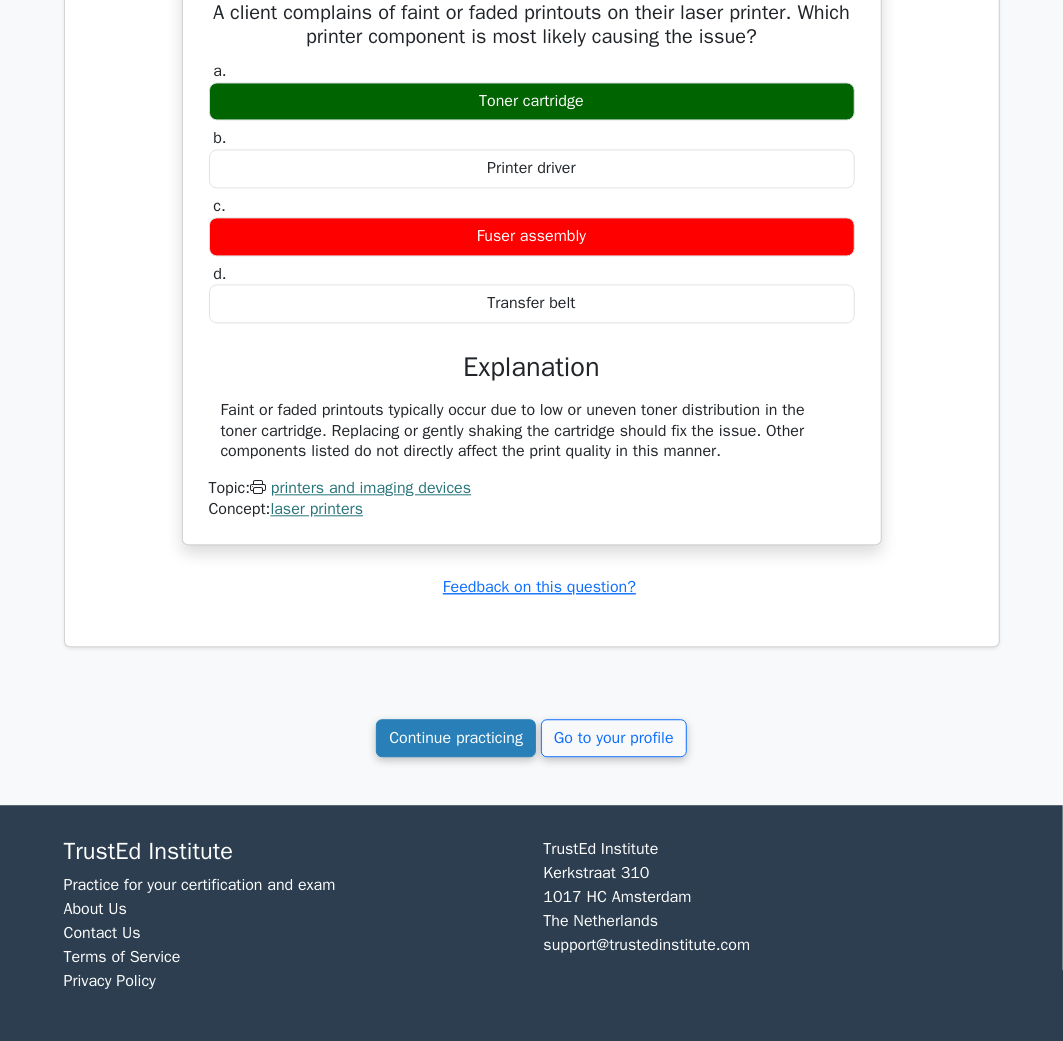 click on "Continue practicing" at bounding box center (456, 738) 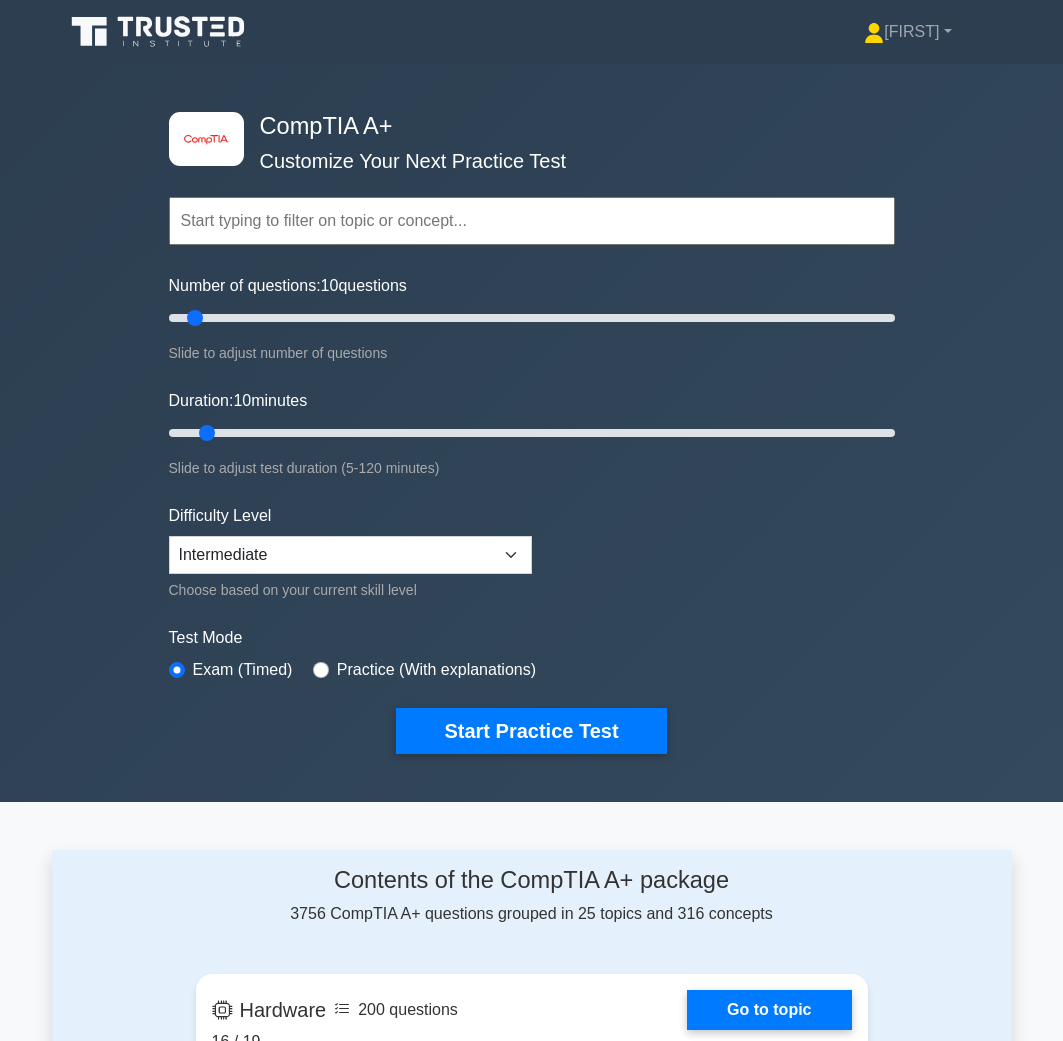 scroll, scrollTop: 0, scrollLeft: 0, axis: both 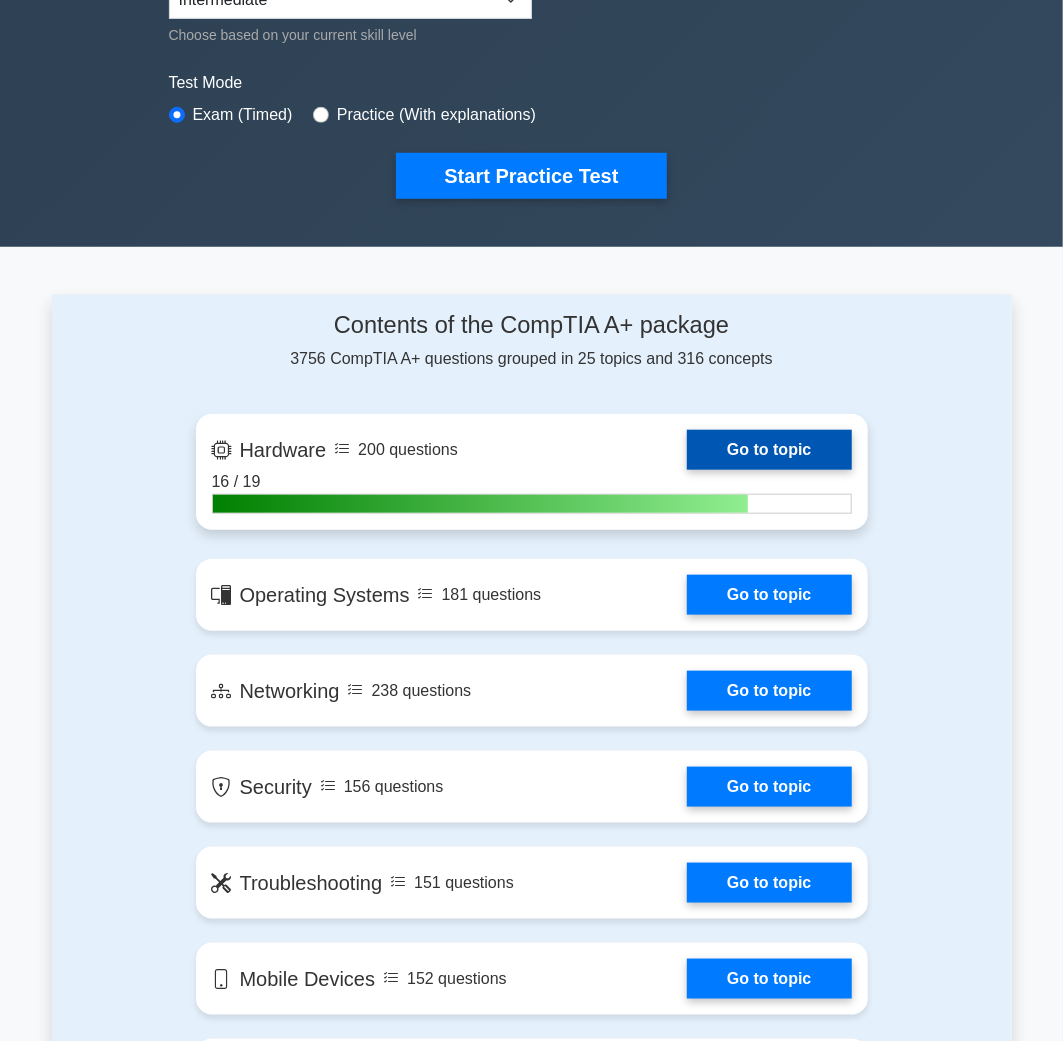 click on "Go to topic" at bounding box center [769, 450] 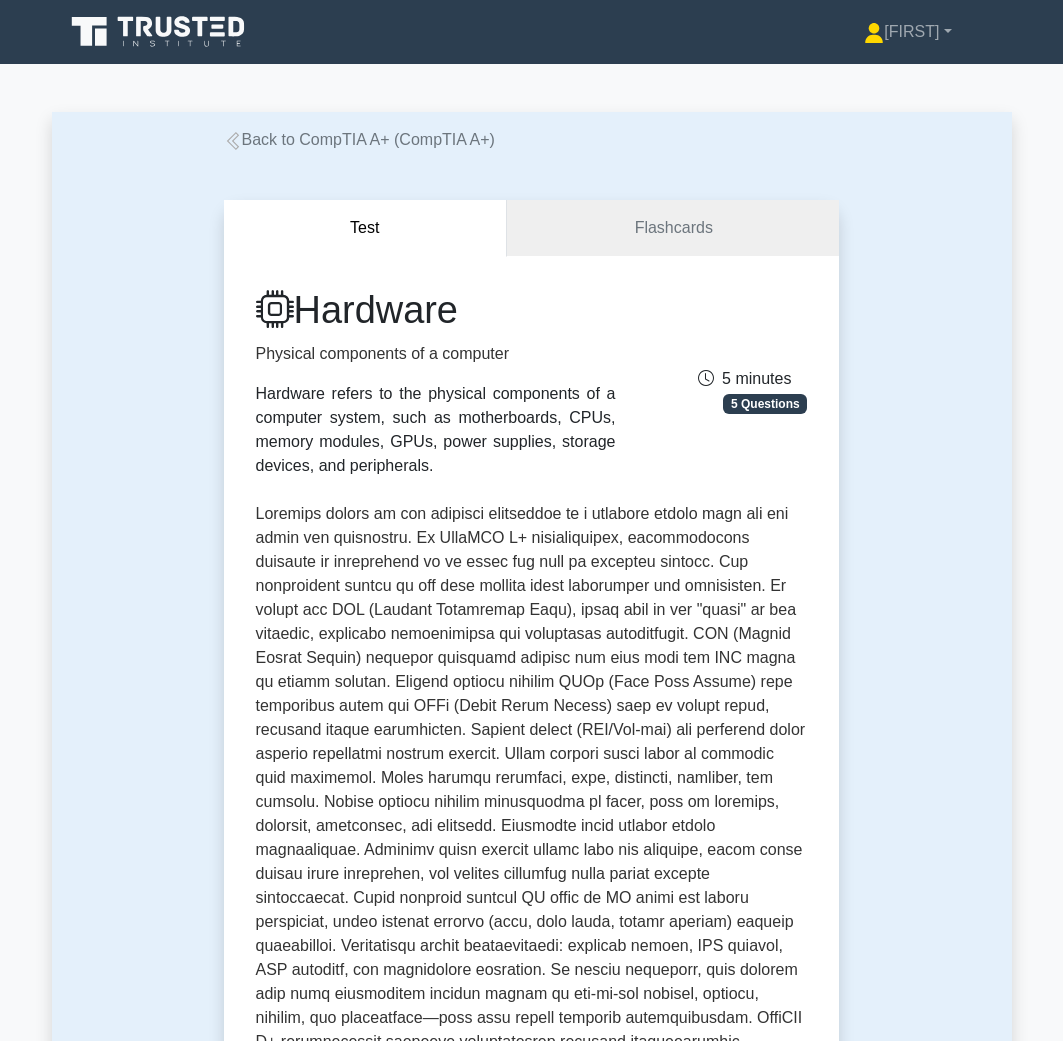 scroll, scrollTop: 0, scrollLeft: 0, axis: both 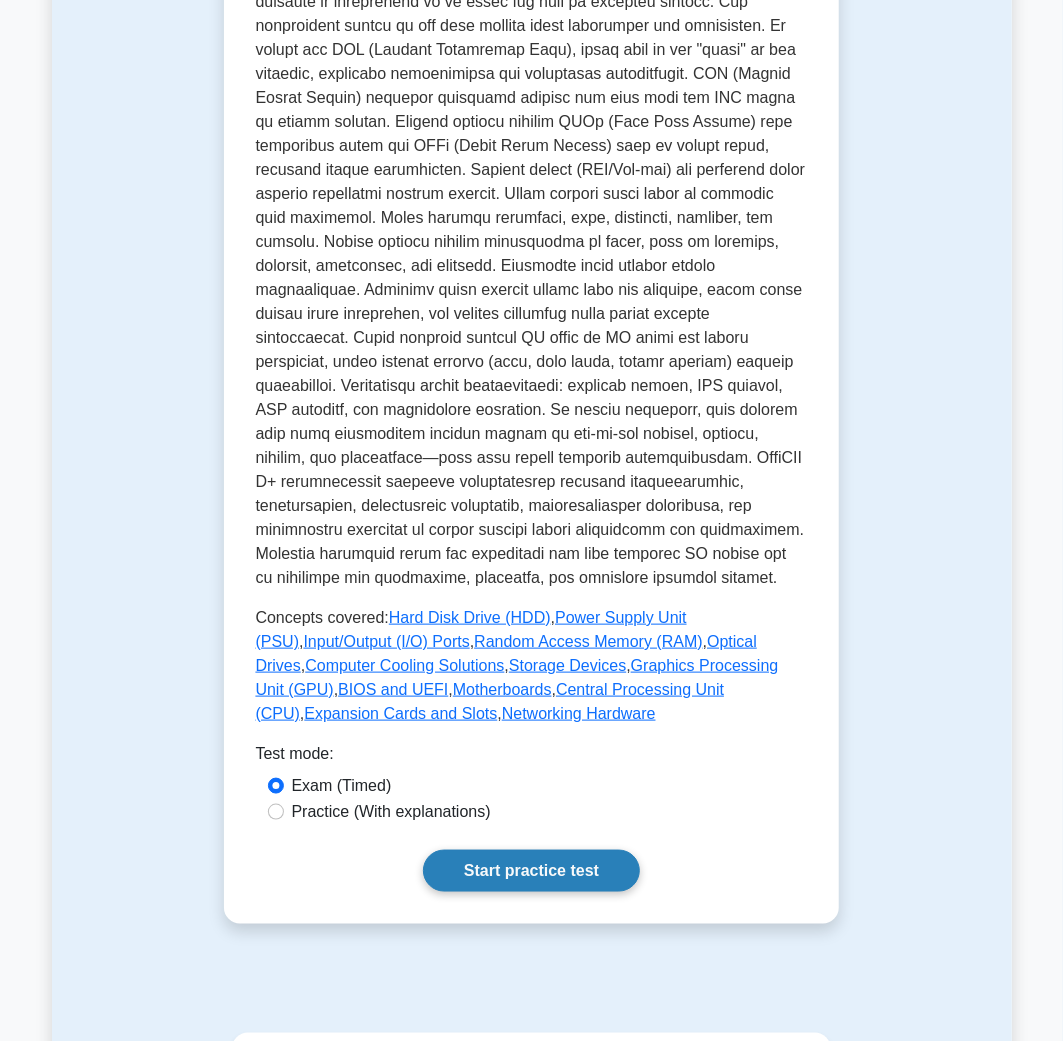 click on "Start practice test" at bounding box center [531, 871] 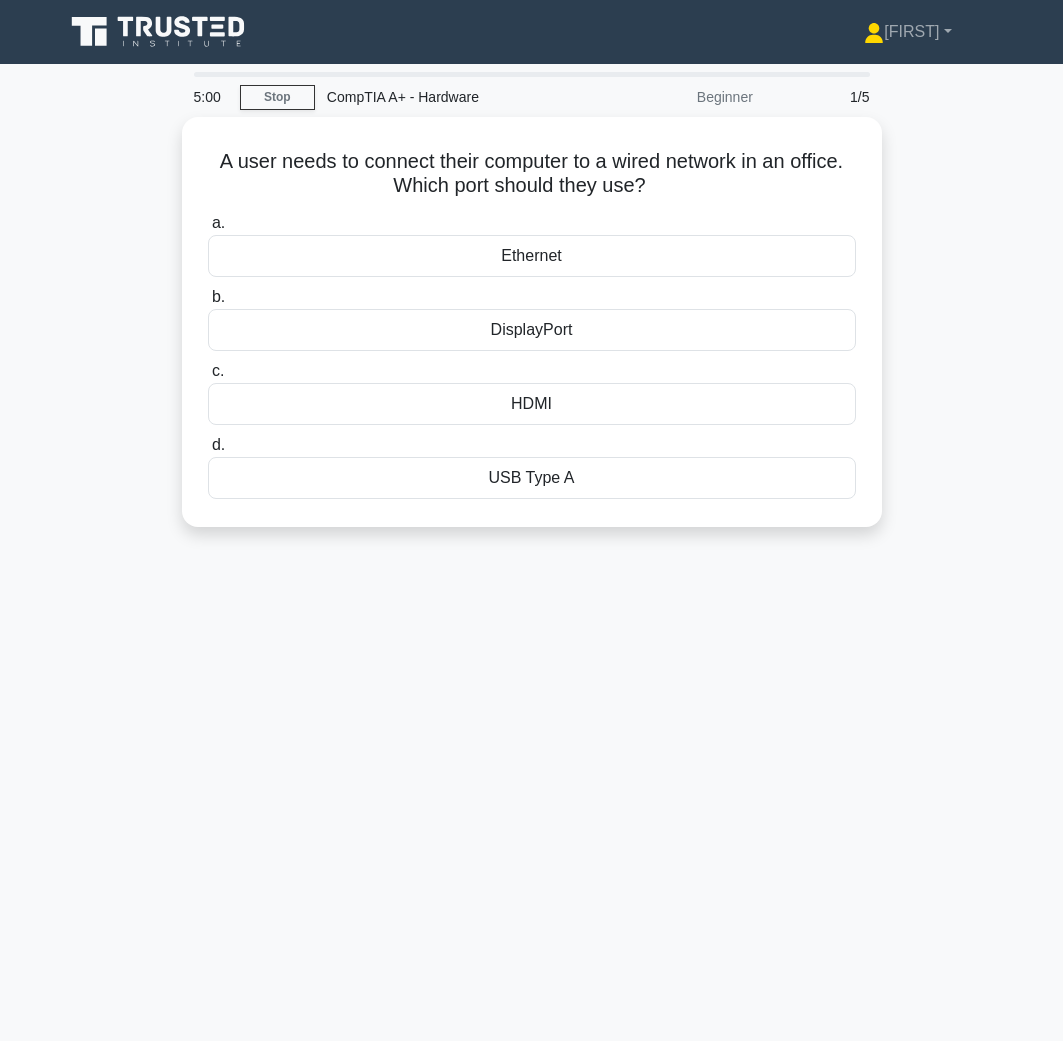 scroll, scrollTop: 0, scrollLeft: 0, axis: both 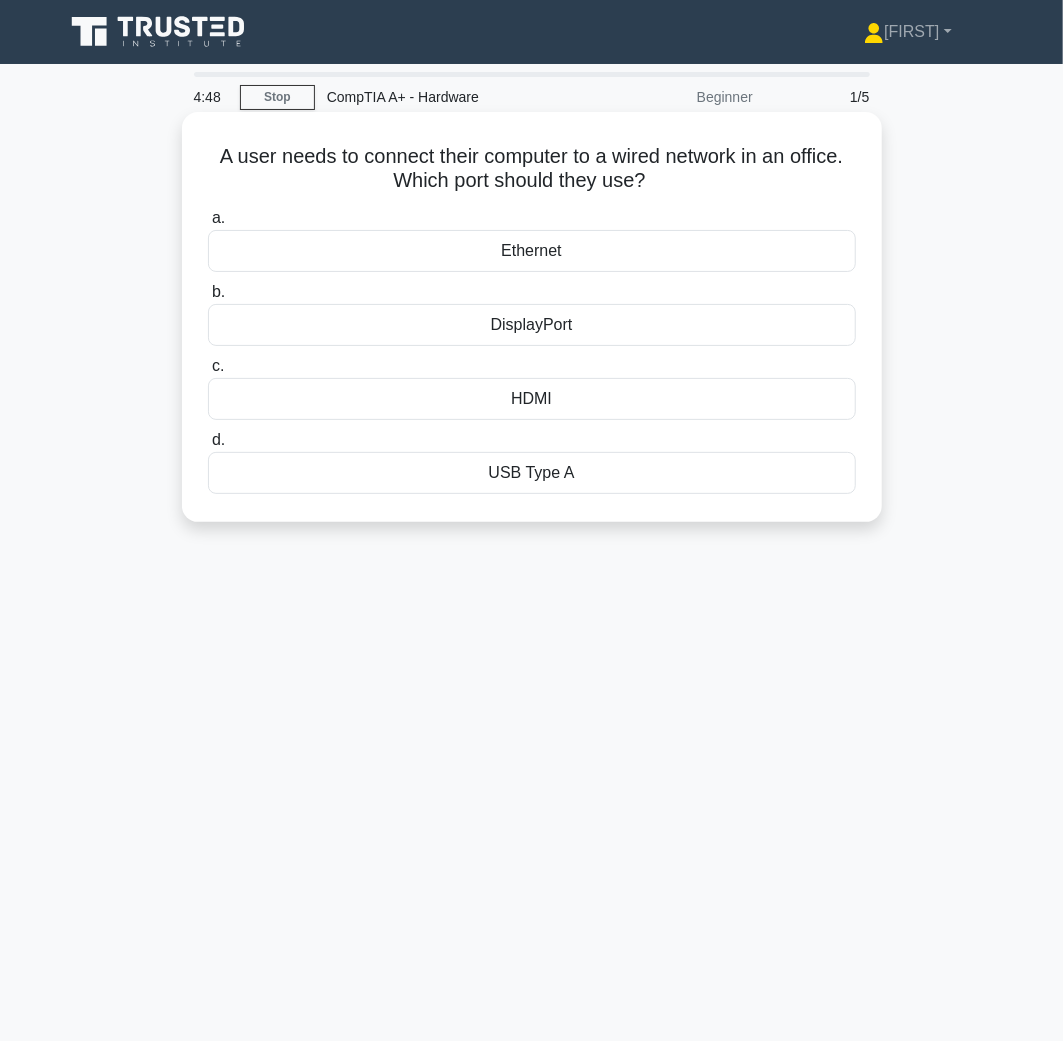 click on "Ethernet" at bounding box center [532, 251] 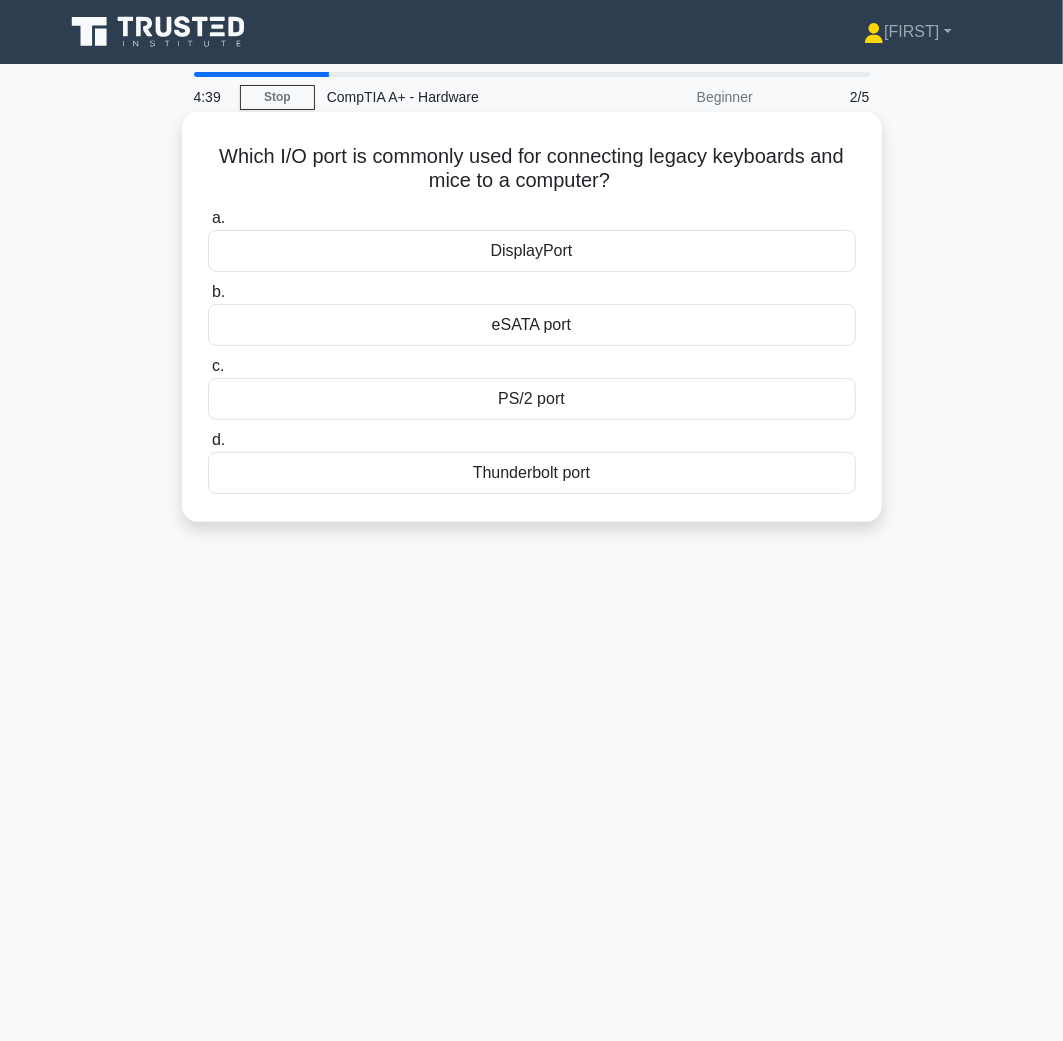 click on "PS/2 port" at bounding box center [532, 399] 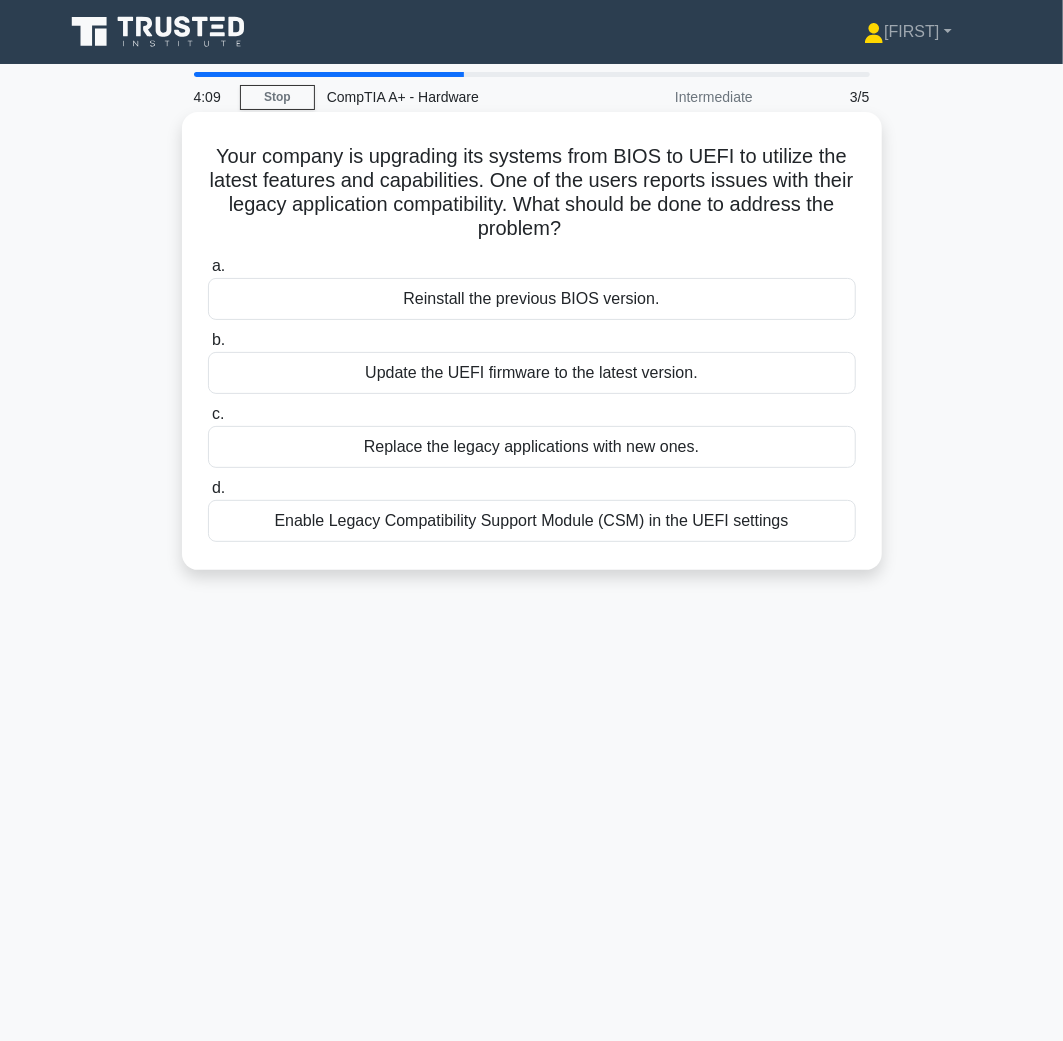click on "Enable Legacy Compatibility Support Module (CSM) in the UEFI settings" at bounding box center (532, 521) 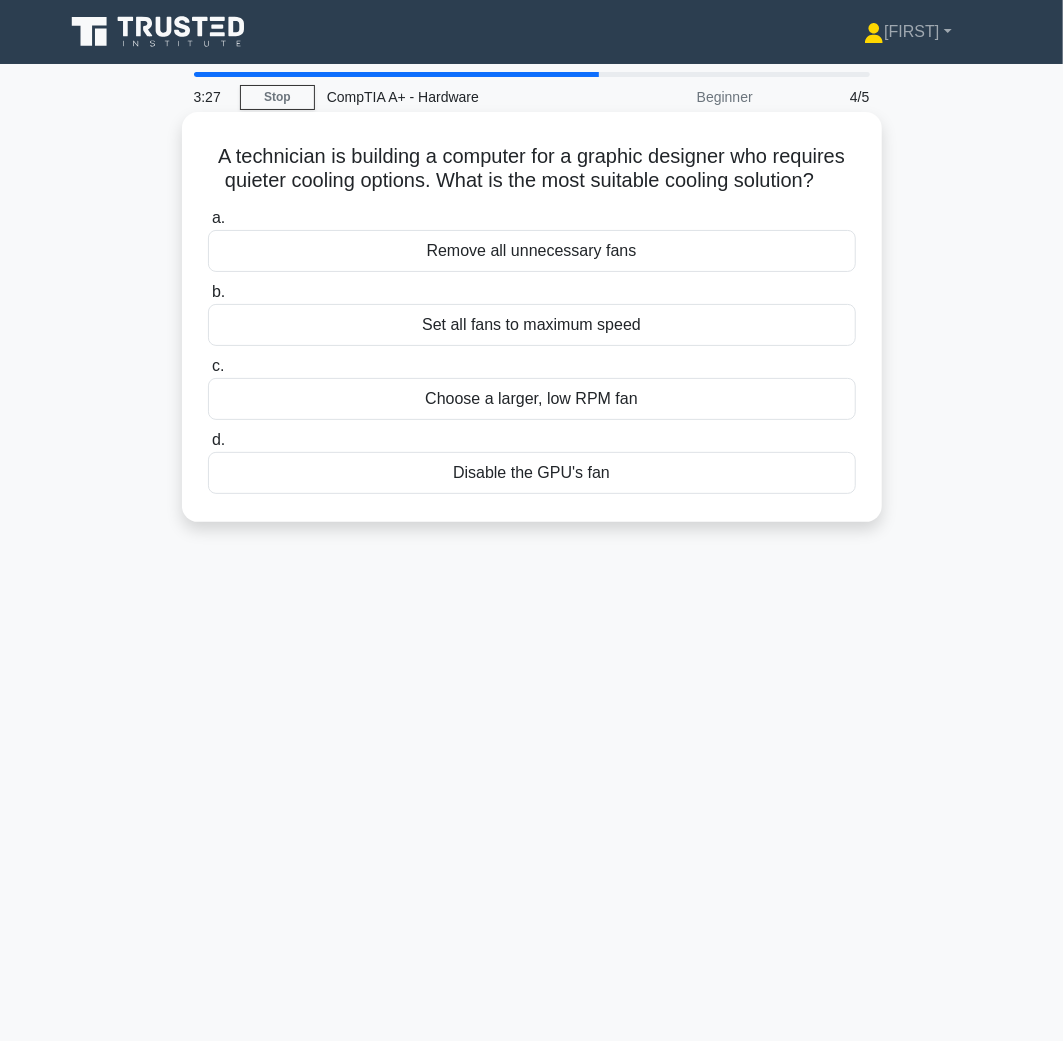 click on "Choose a larger, low RPM fan" at bounding box center (532, 399) 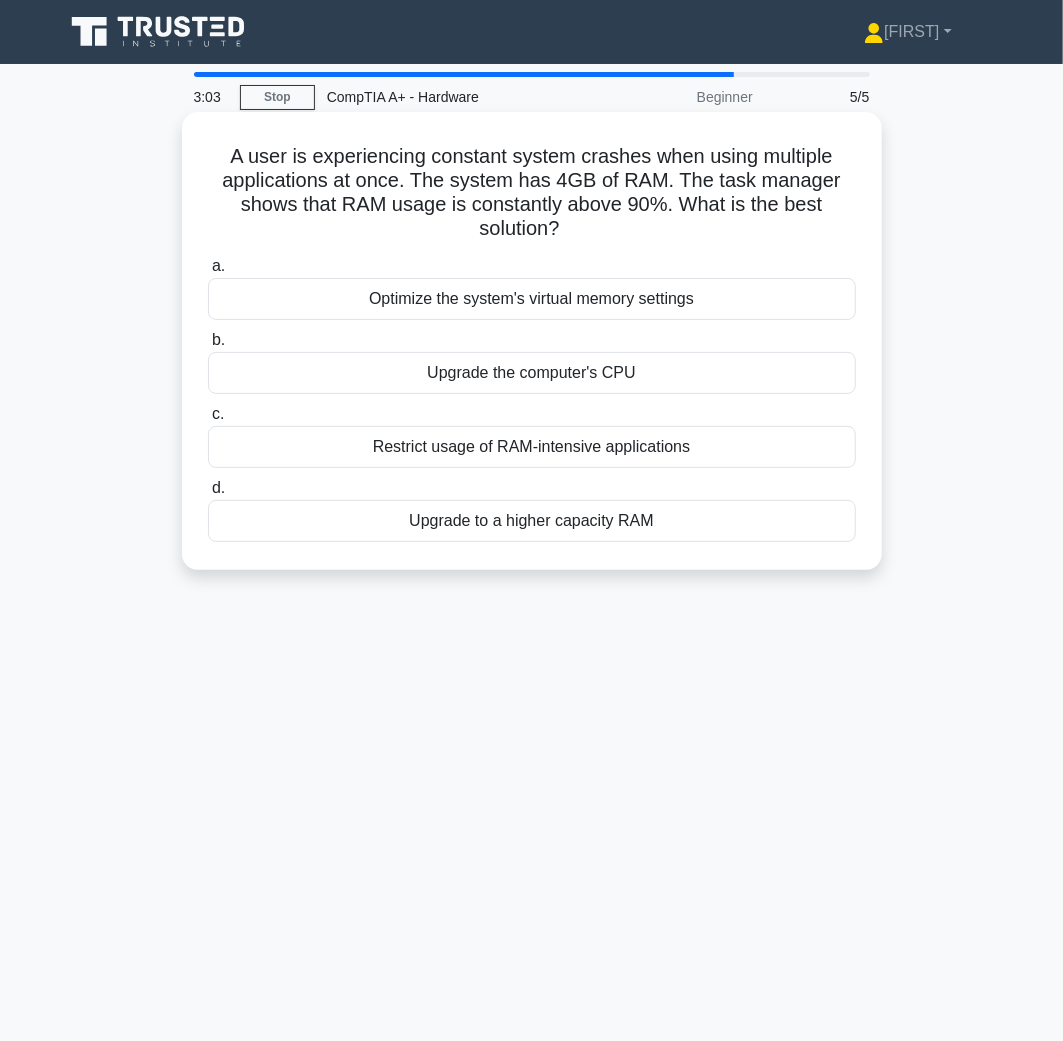 click on "Upgrade to a higher capacity RAM" at bounding box center [532, 521] 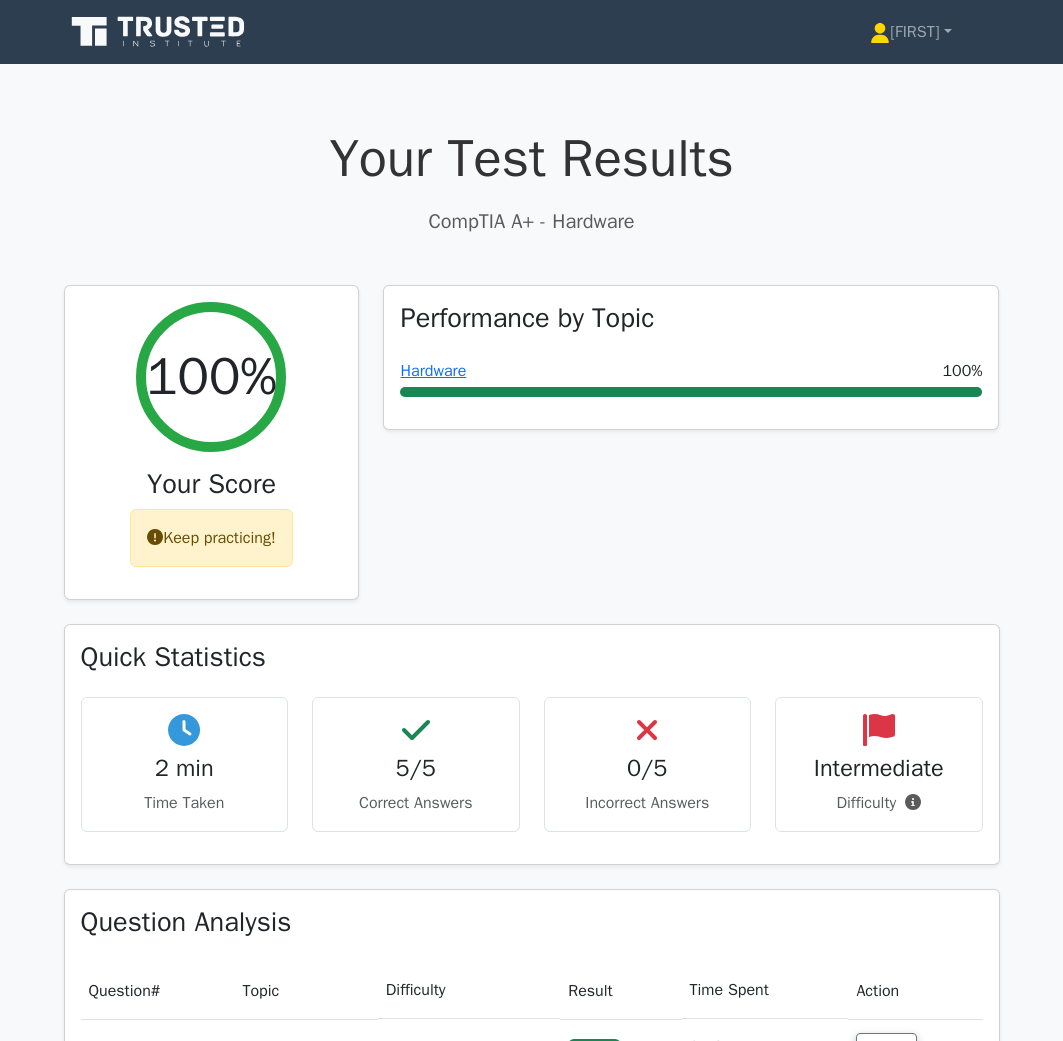 scroll, scrollTop: 0, scrollLeft: 0, axis: both 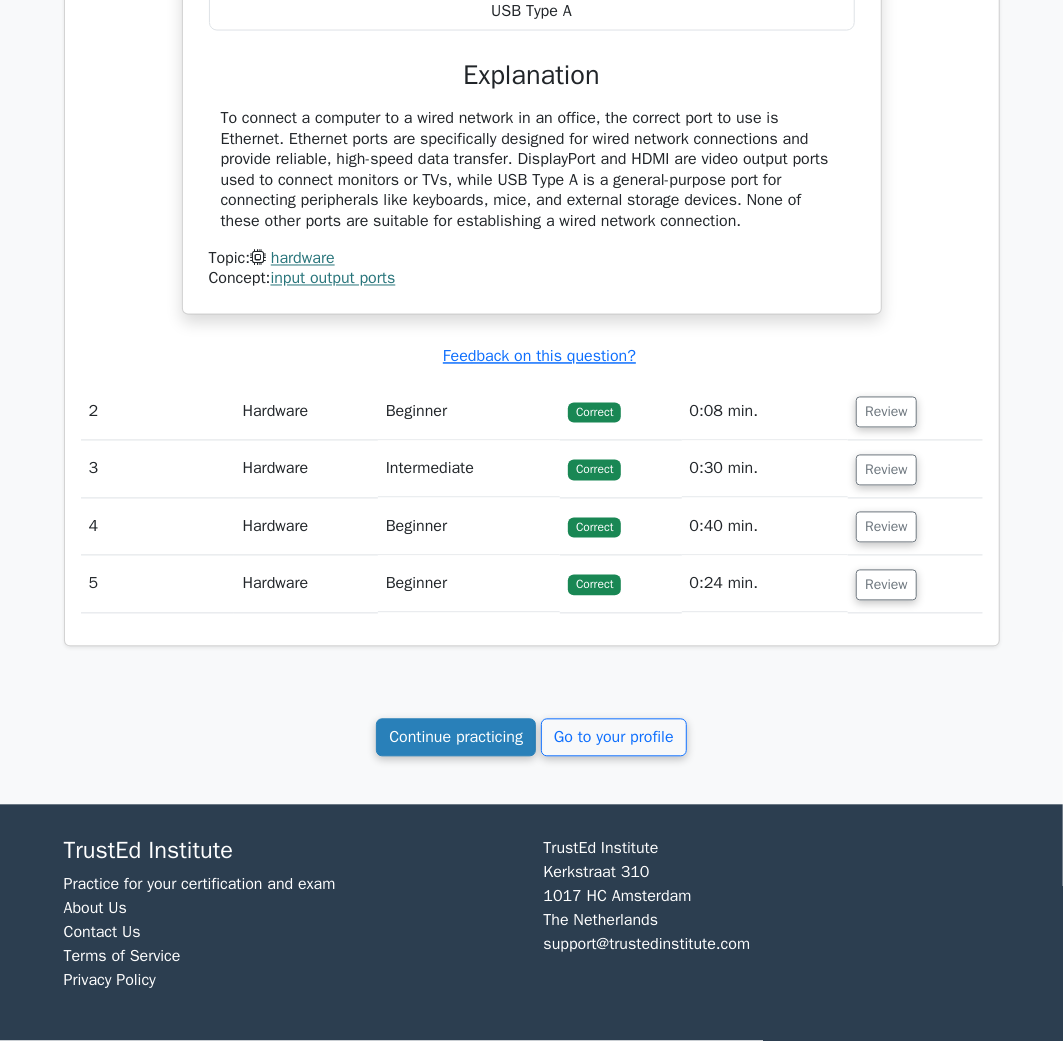 click on "Continue practicing" at bounding box center (456, 738) 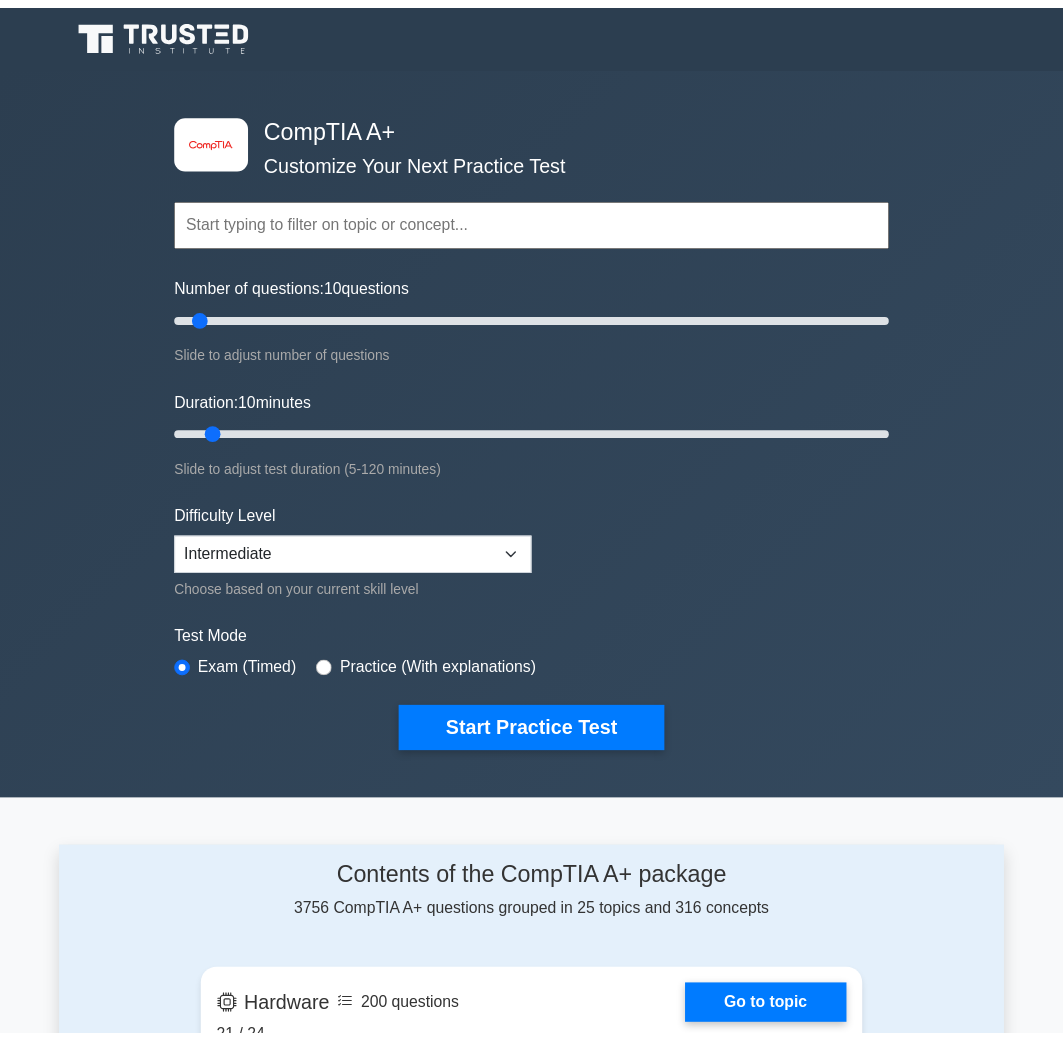 scroll, scrollTop: 0, scrollLeft: 0, axis: both 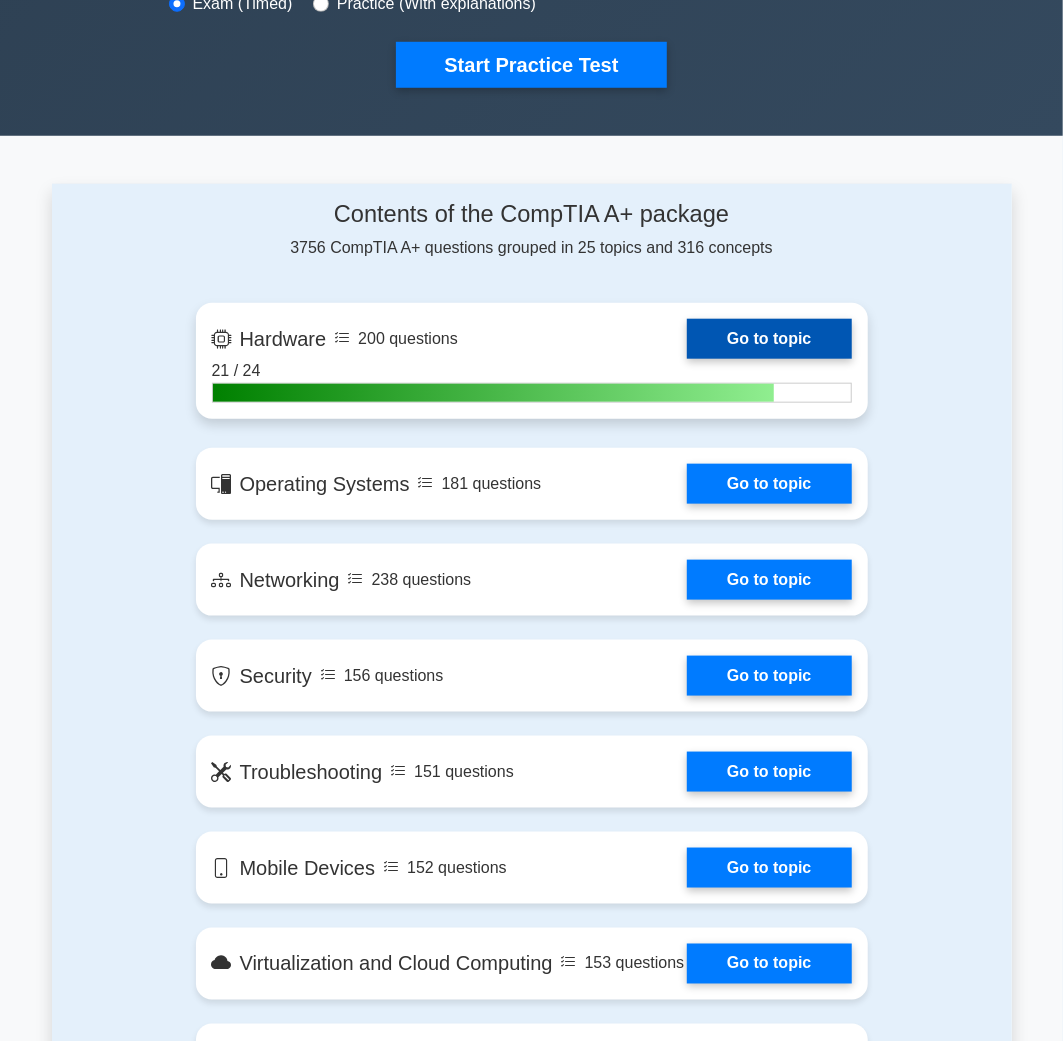 click on "Go to topic" at bounding box center [769, 339] 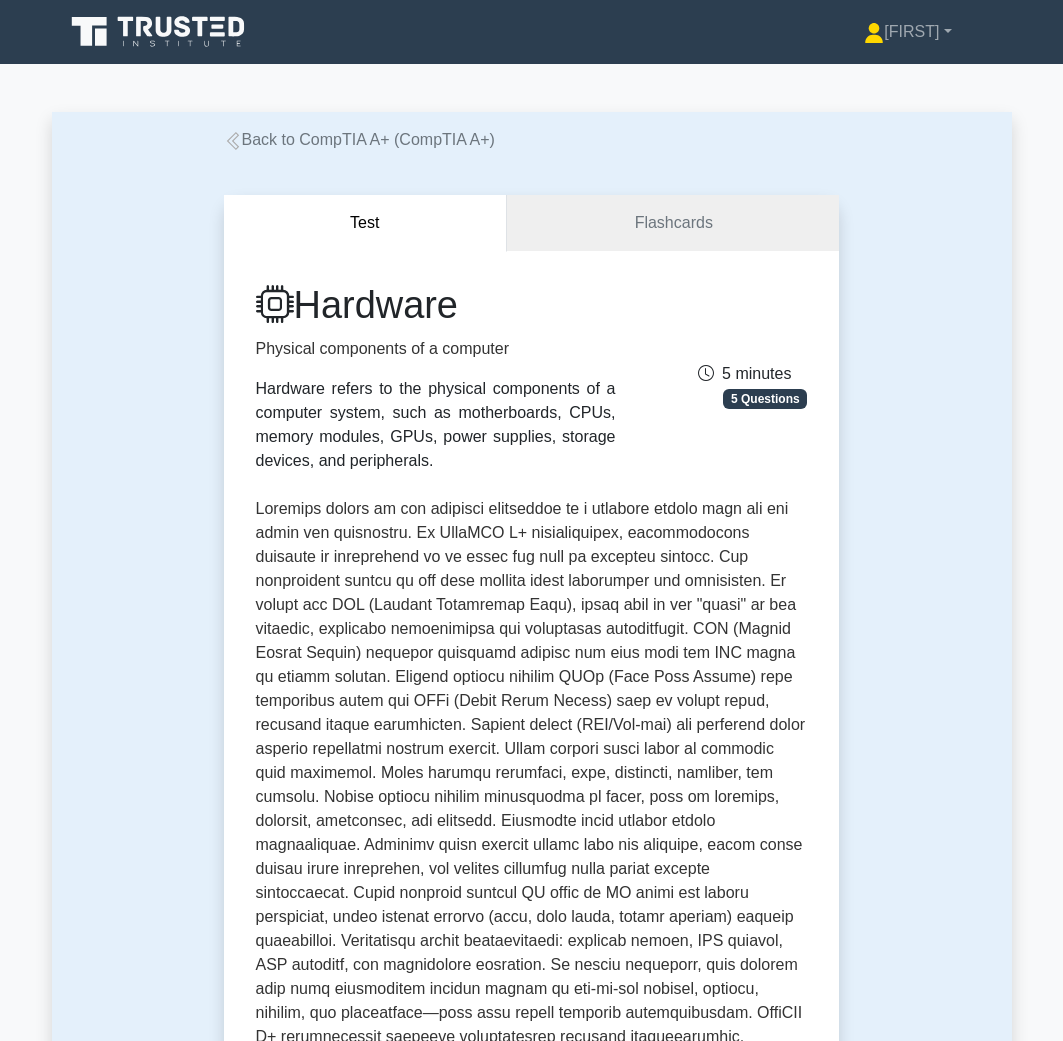 scroll, scrollTop: 0, scrollLeft: 0, axis: both 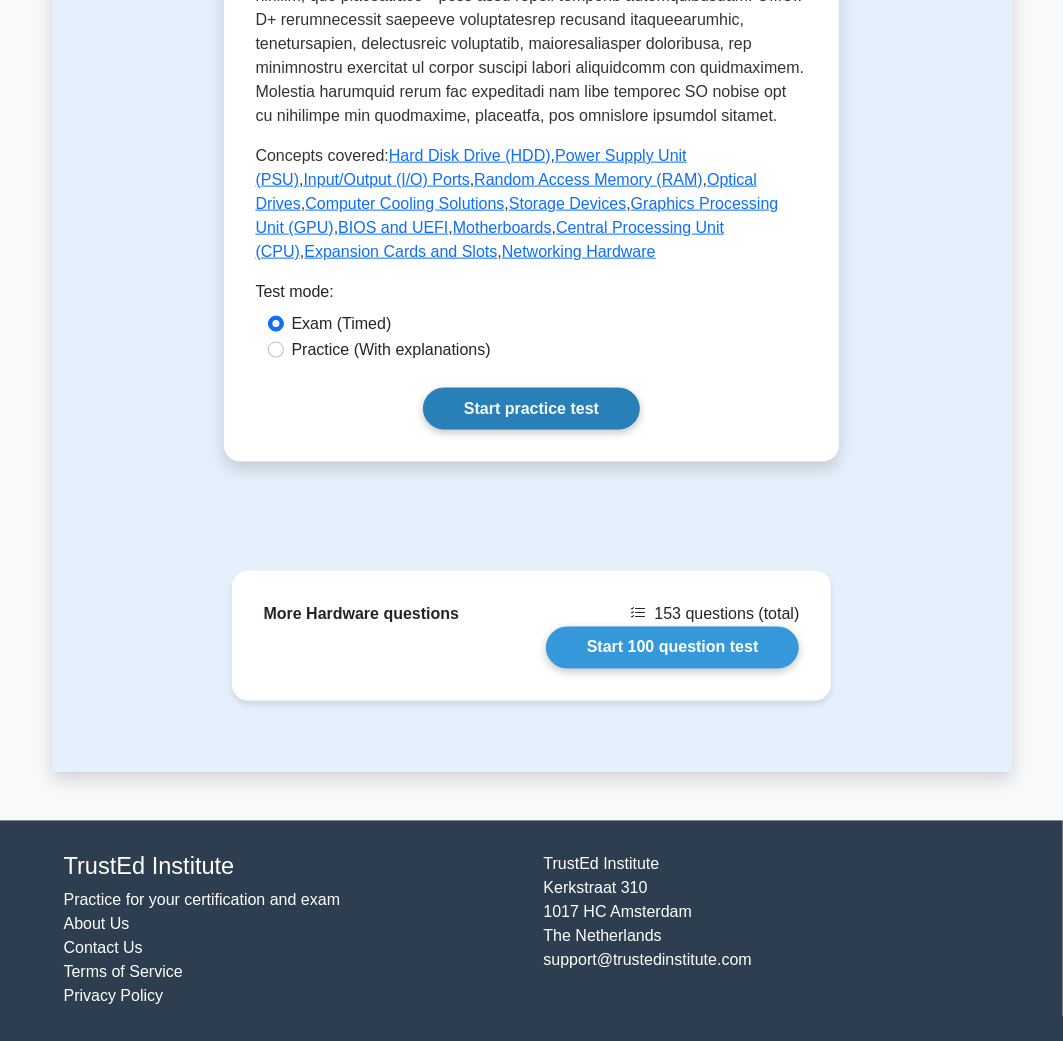 click on "Start practice test" at bounding box center (531, 409) 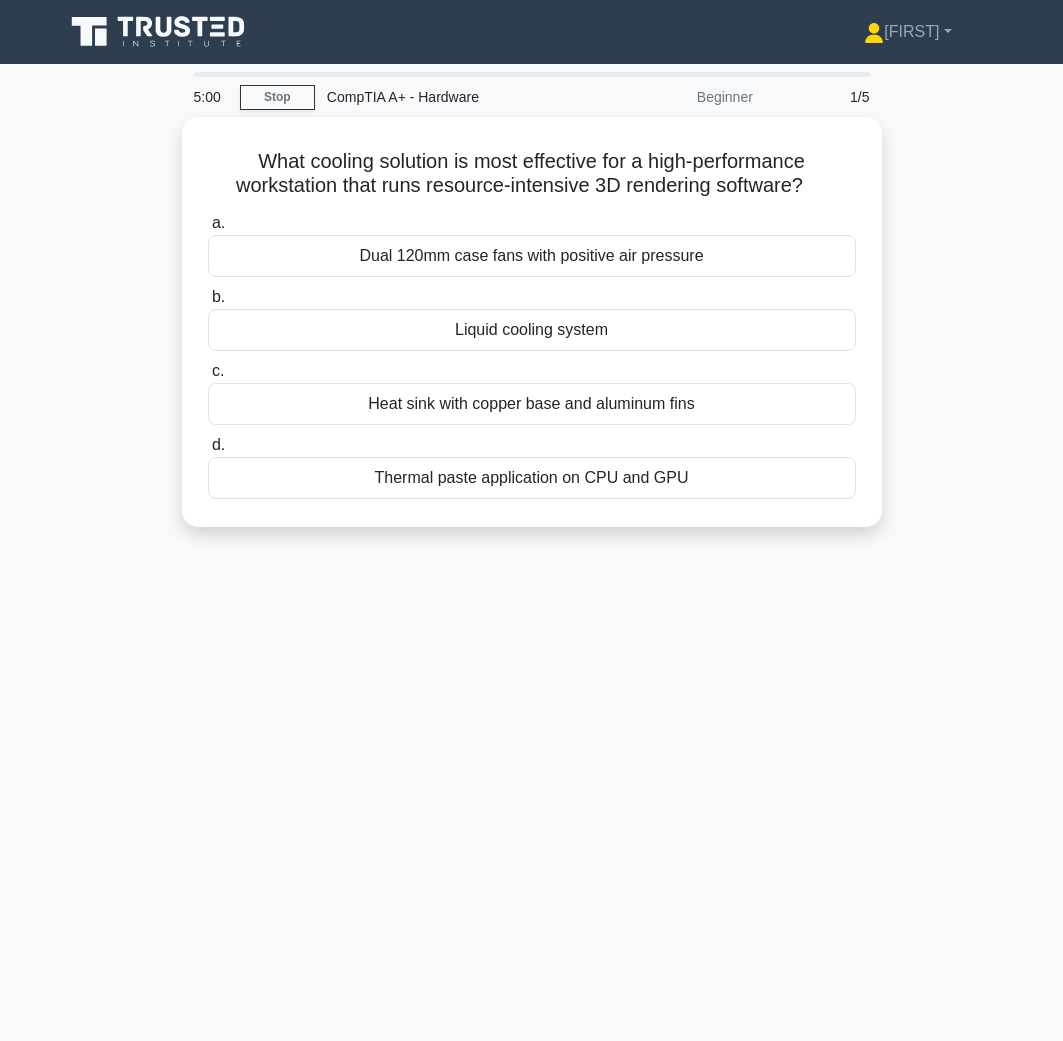 scroll, scrollTop: 0, scrollLeft: 0, axis: both 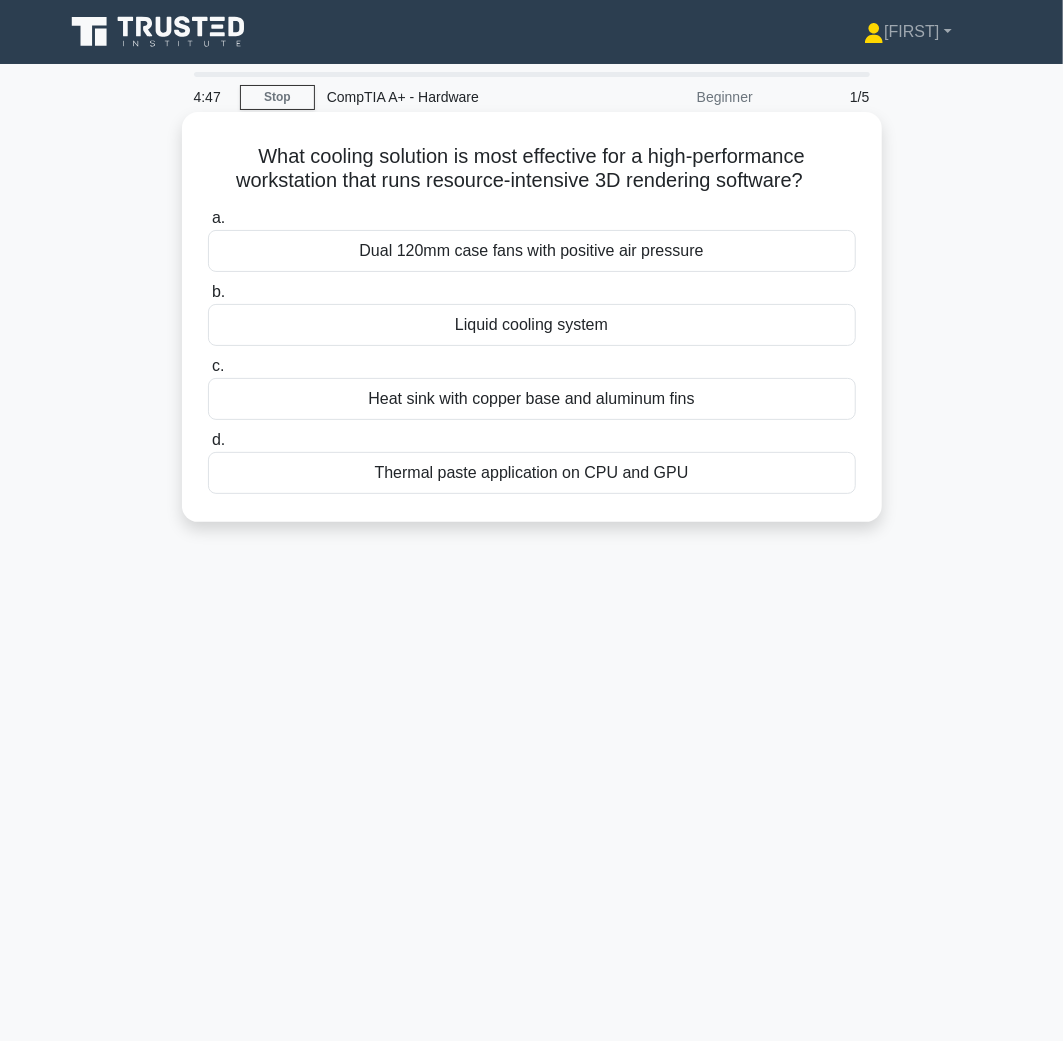 click on "Liquid cooling system" at bounding box center [532, 325] 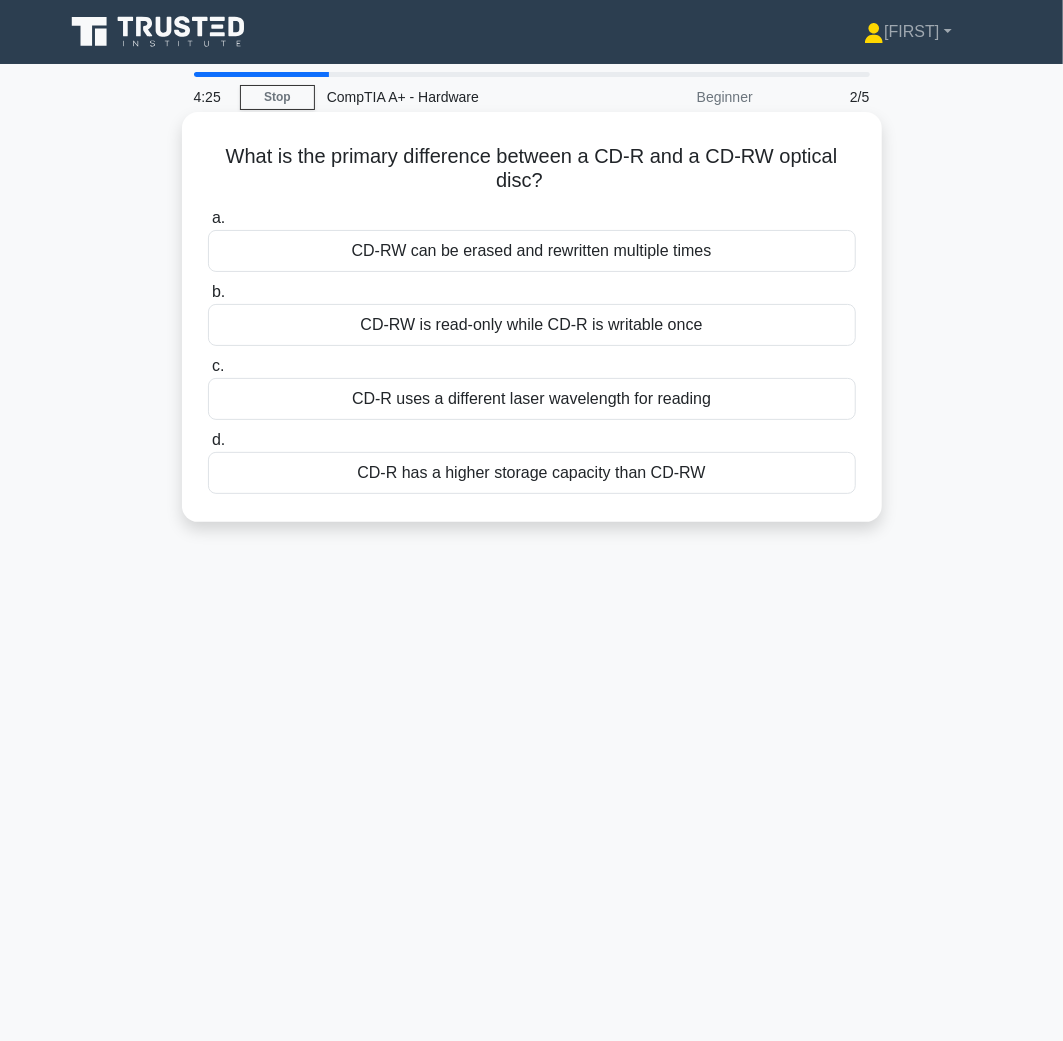 click on "CD-RW can be erased and rewritten multiple times" at bounding box center (532, 251) 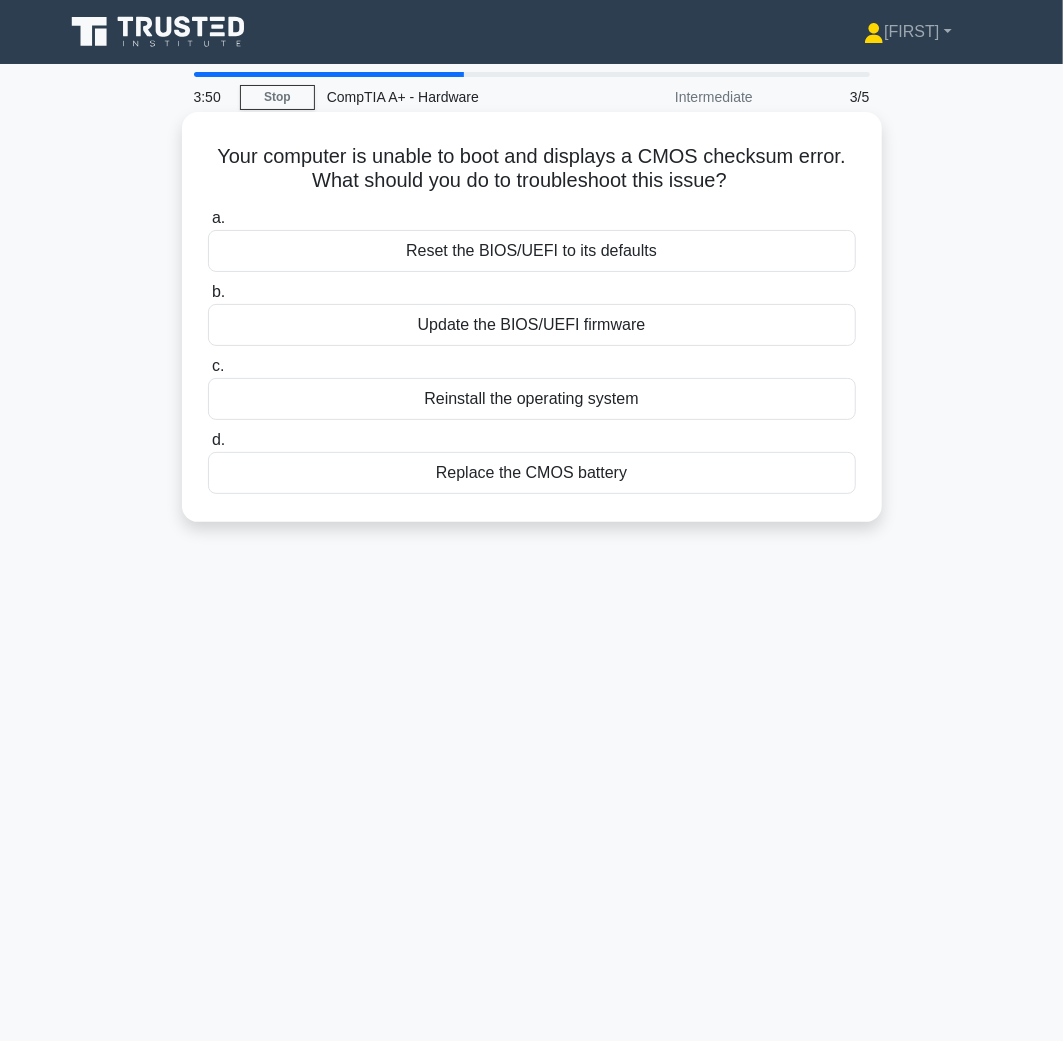 click on "Replace the CMOS battery" at bounding box center (532, 473) 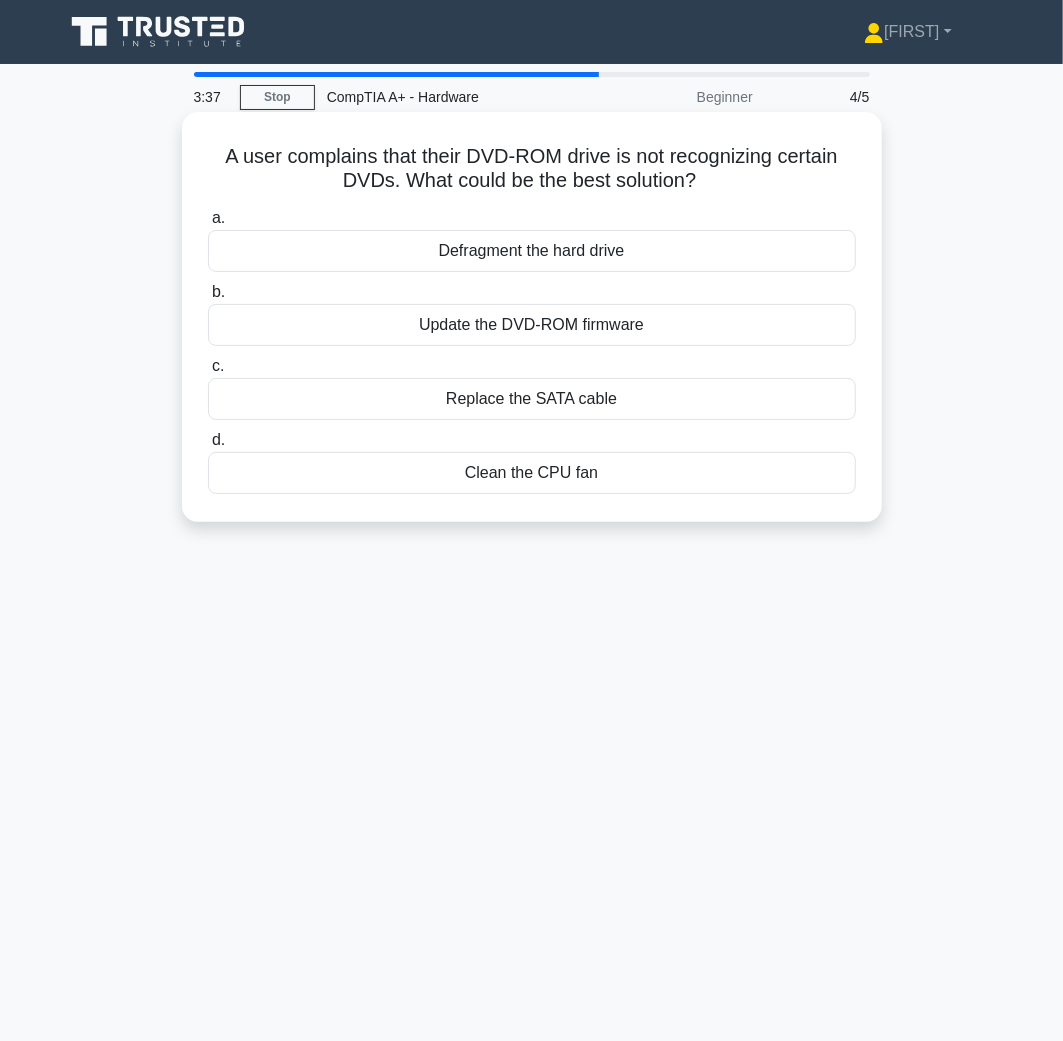 click on "Update the DVD-ROM firmware" at bounding box center [532, 325] 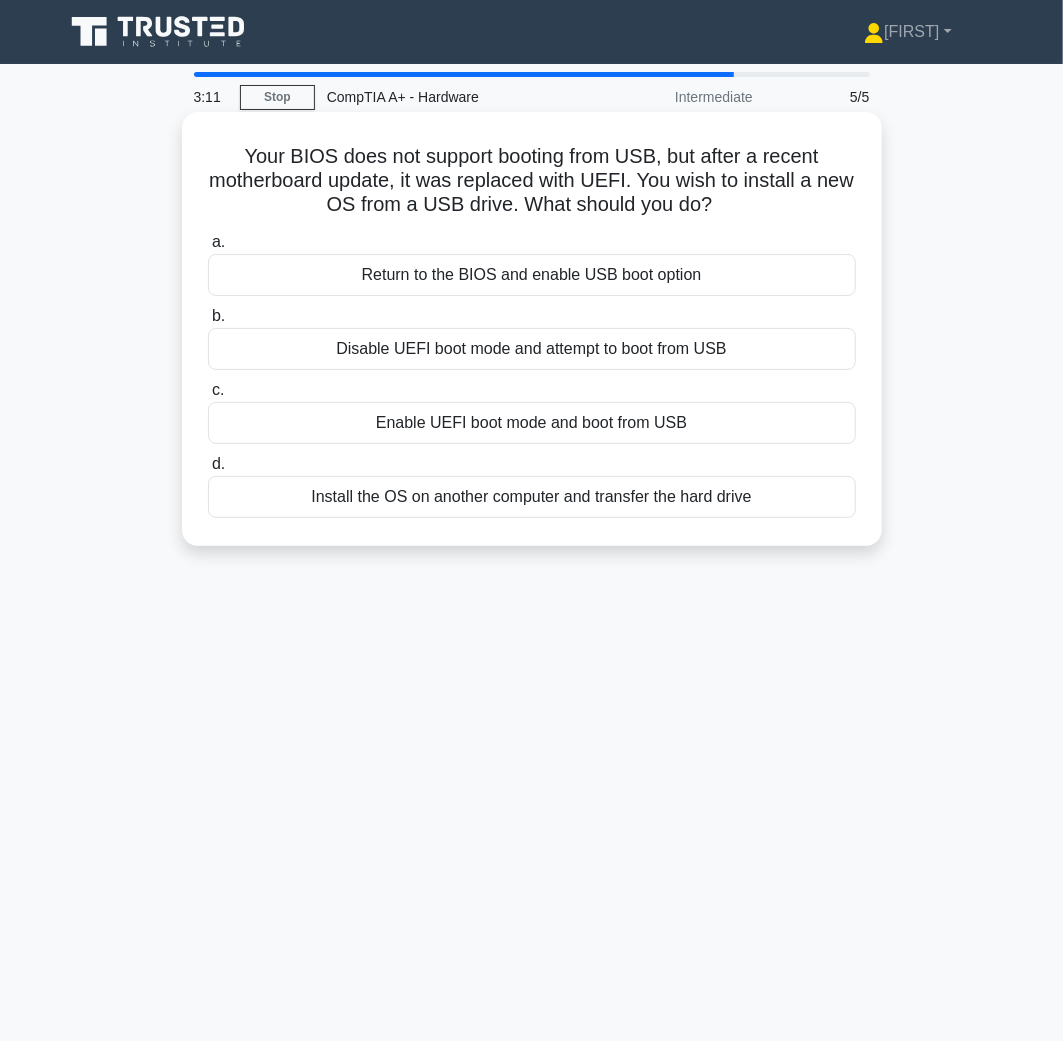 click on "Enable UEFI boot mode and boot from USB" at bounding box center [532, 423] 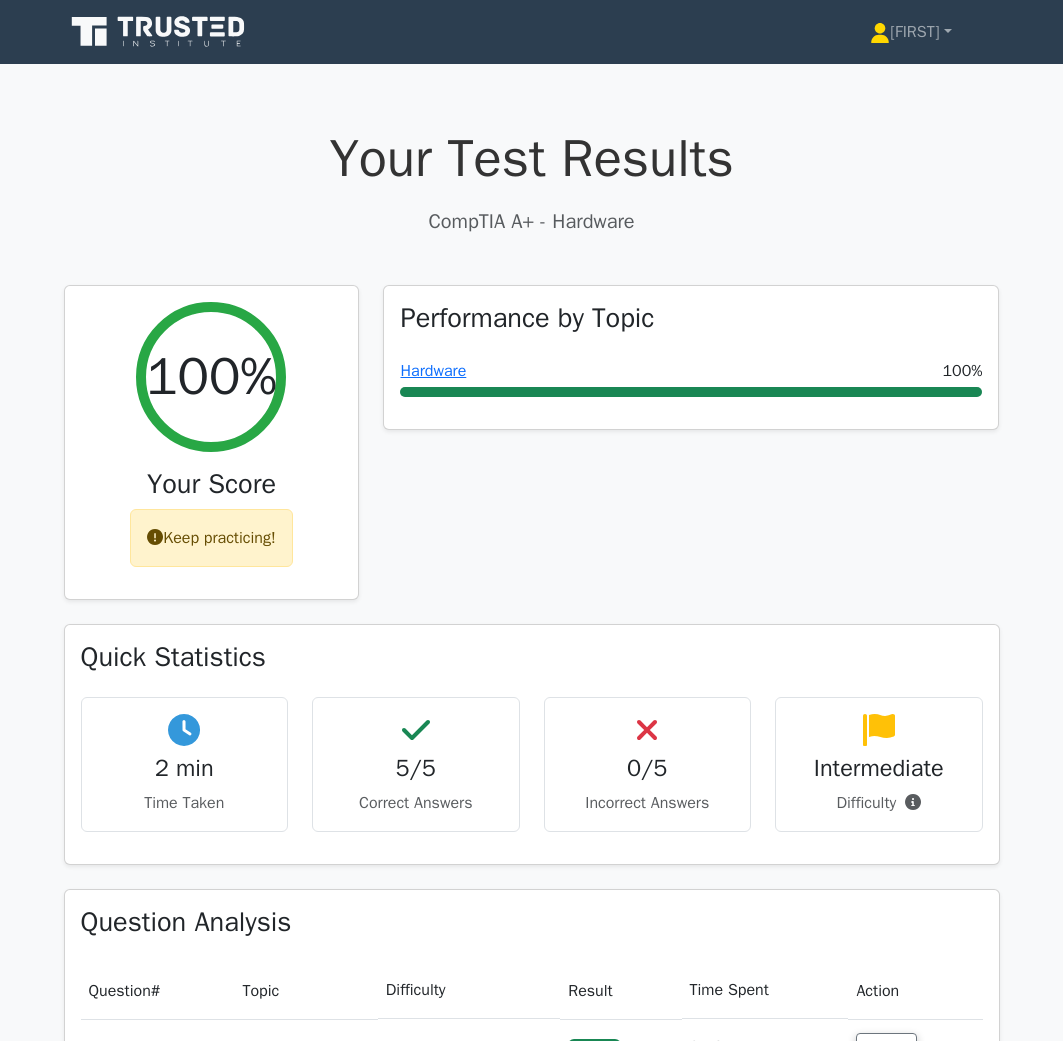 scroll, scrollTop: 0, scrollLeft: 0, axis: both 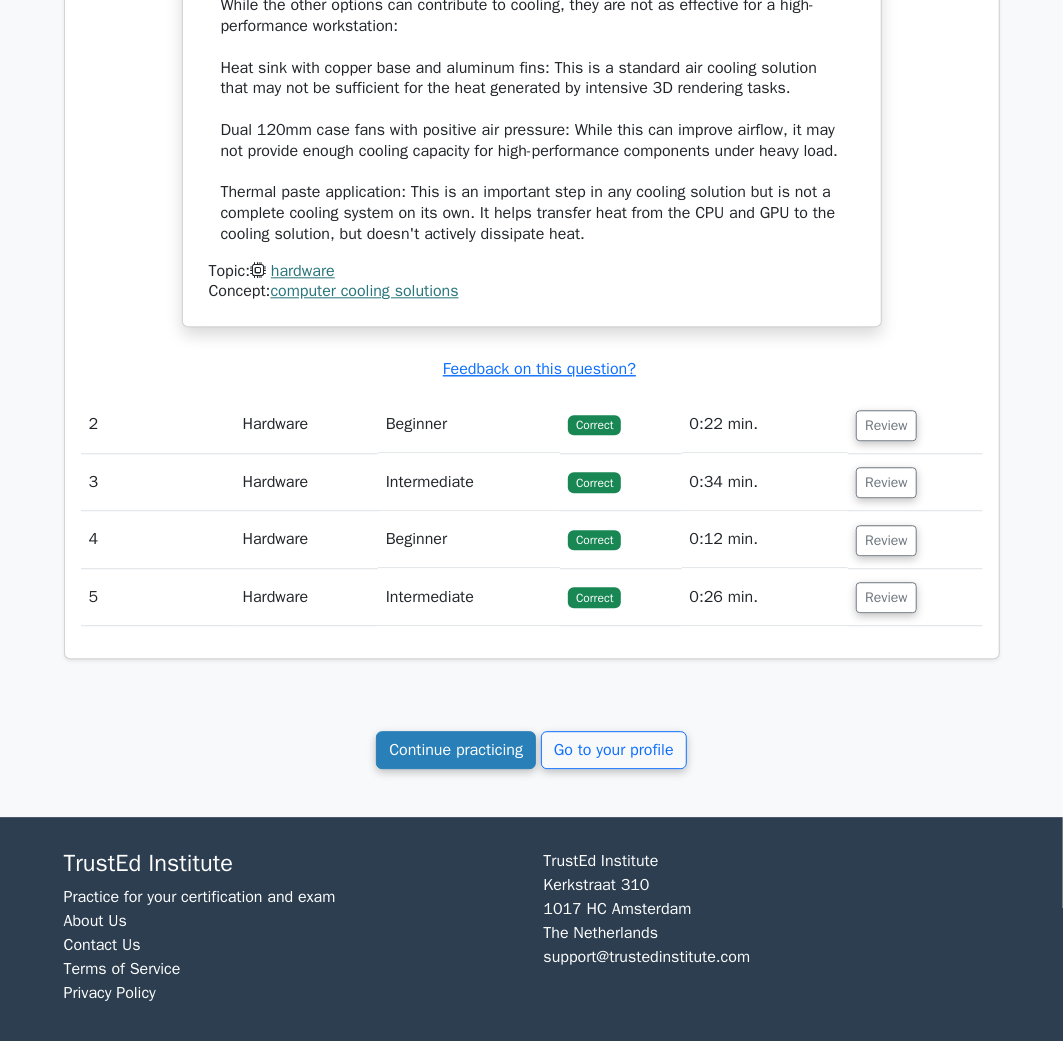 click on "Continue practicing" at bounding box center (456, 750) 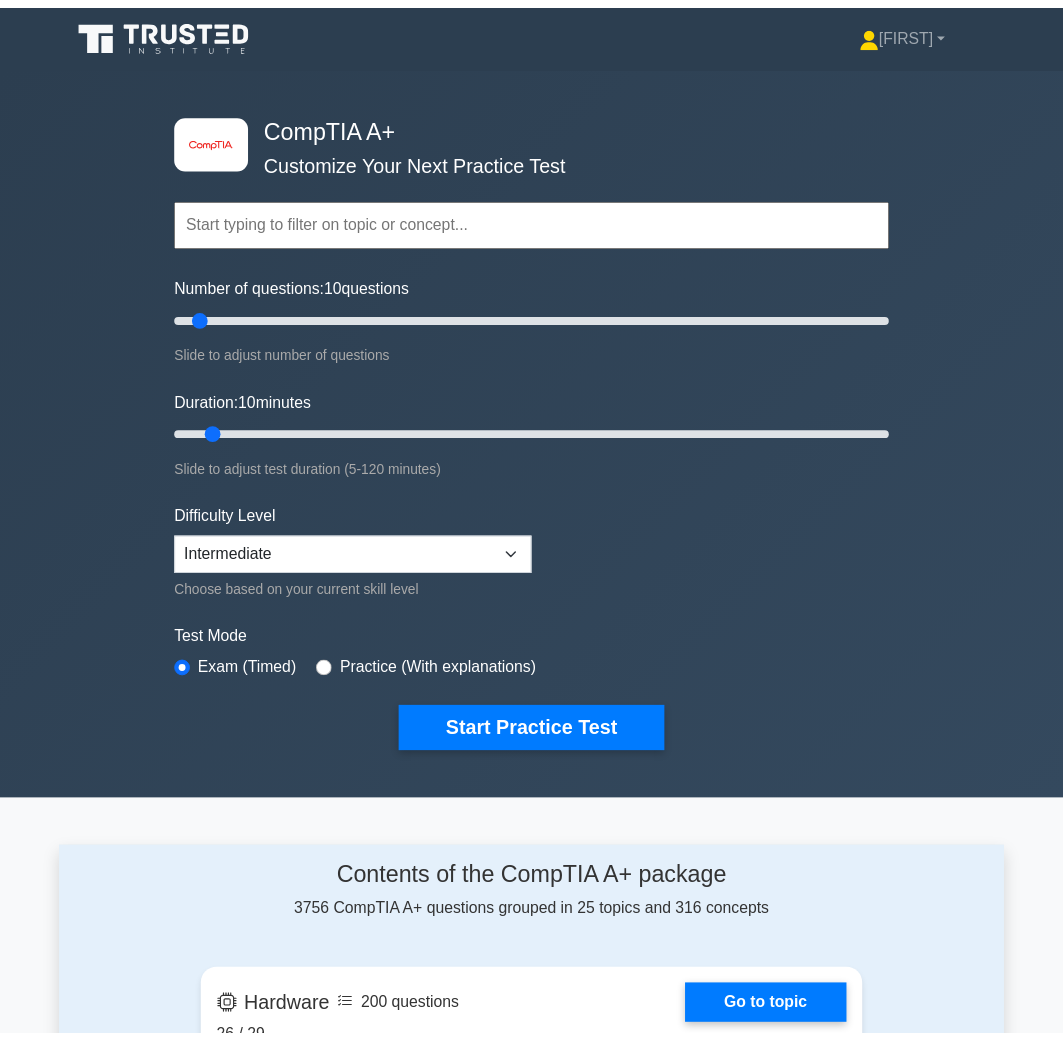 scroll, scrollTop: 0, scrollLeft: 0, axis: both 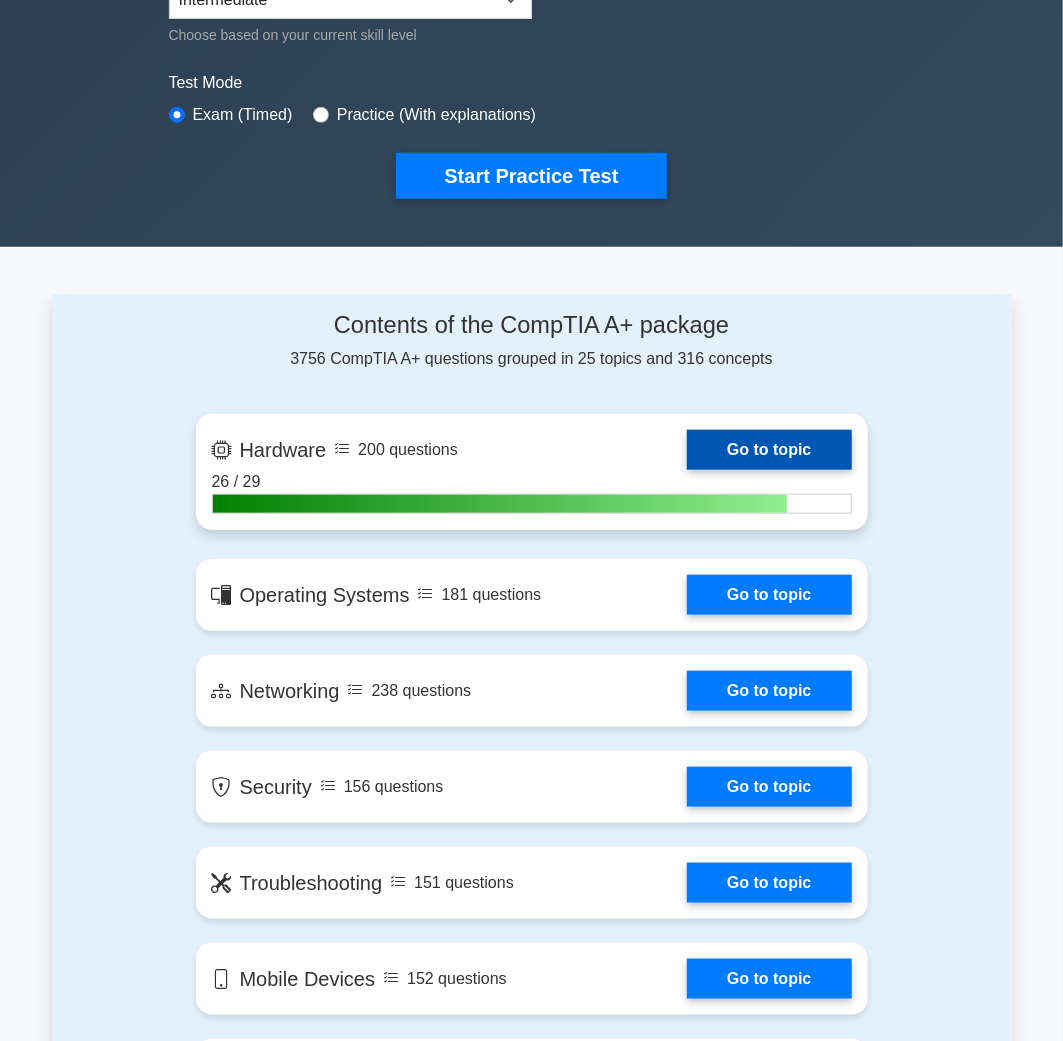 click on "Go to topic" at bounding box center [769, 450] 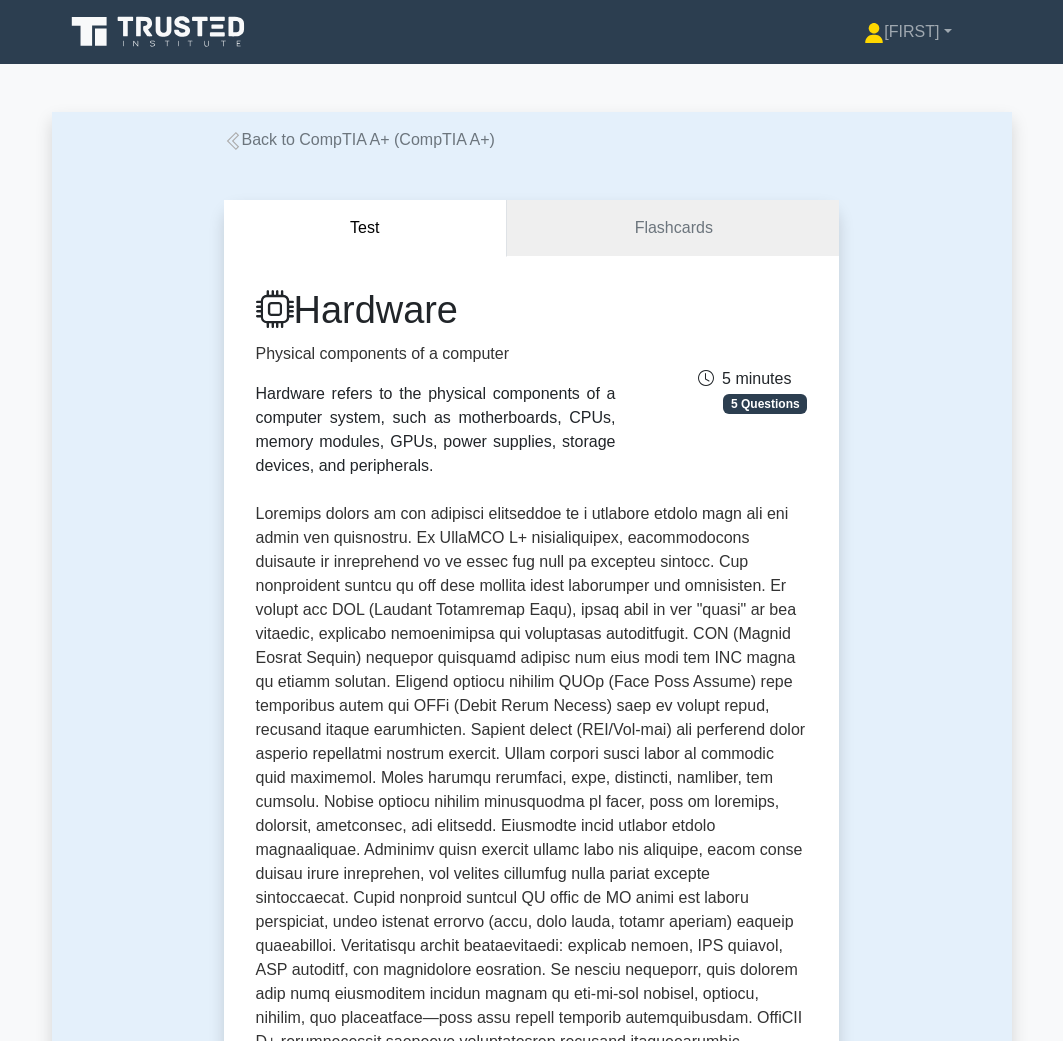 scroll, scrollTop: 0, scrollLeft: 0, axis: both 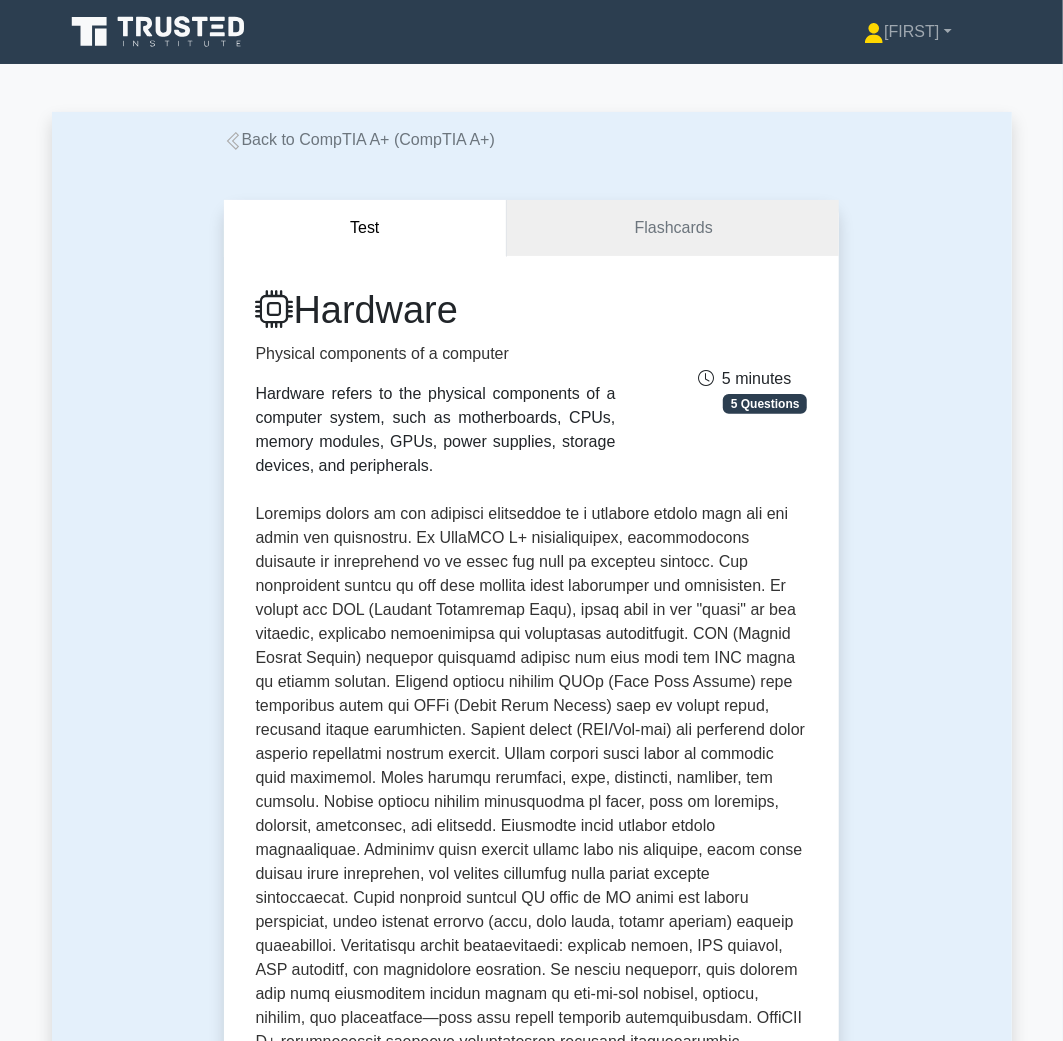 click on "Back to CompTIA A+ (CompTIA A+)" at bounding box center [359, 139] 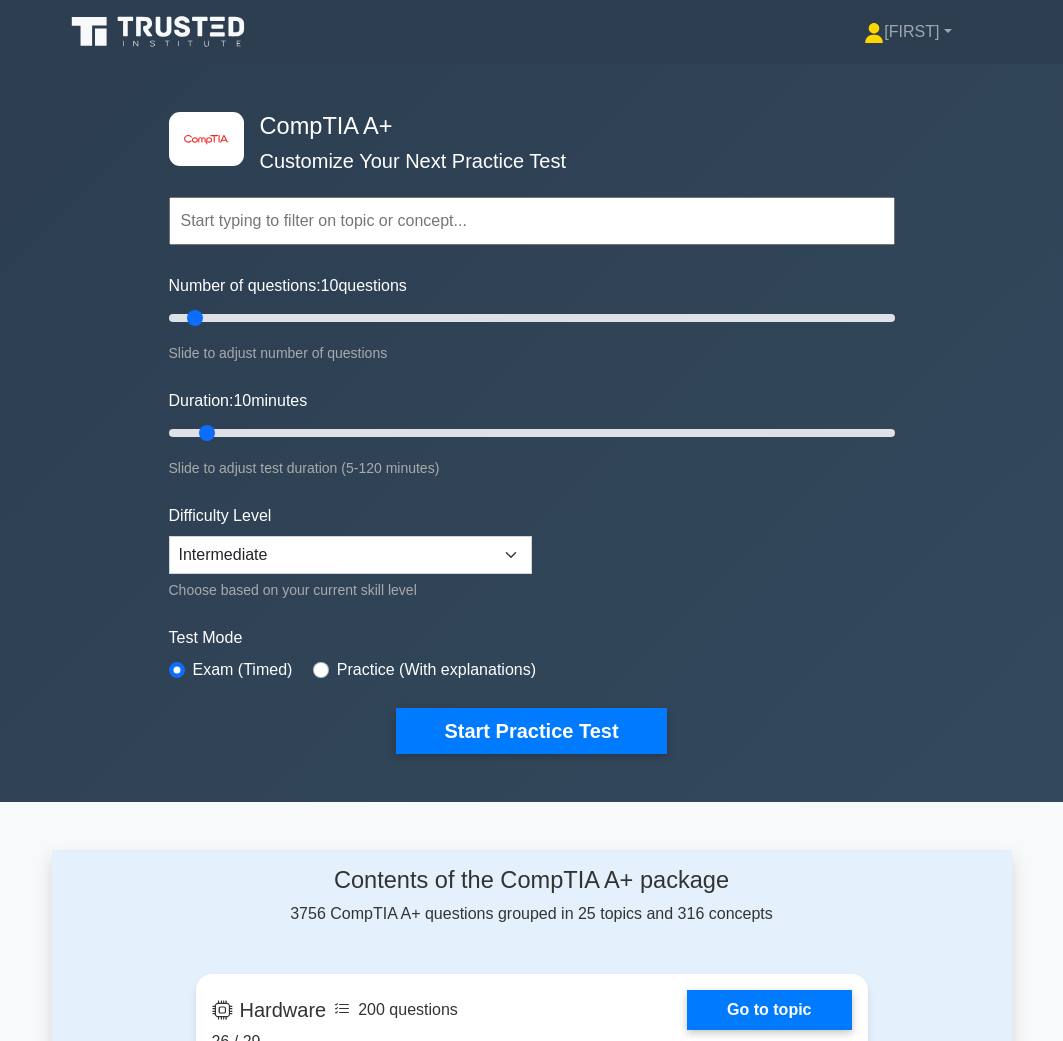 scroll, scrollTop: 0, scrollLeft: 0, axis: both 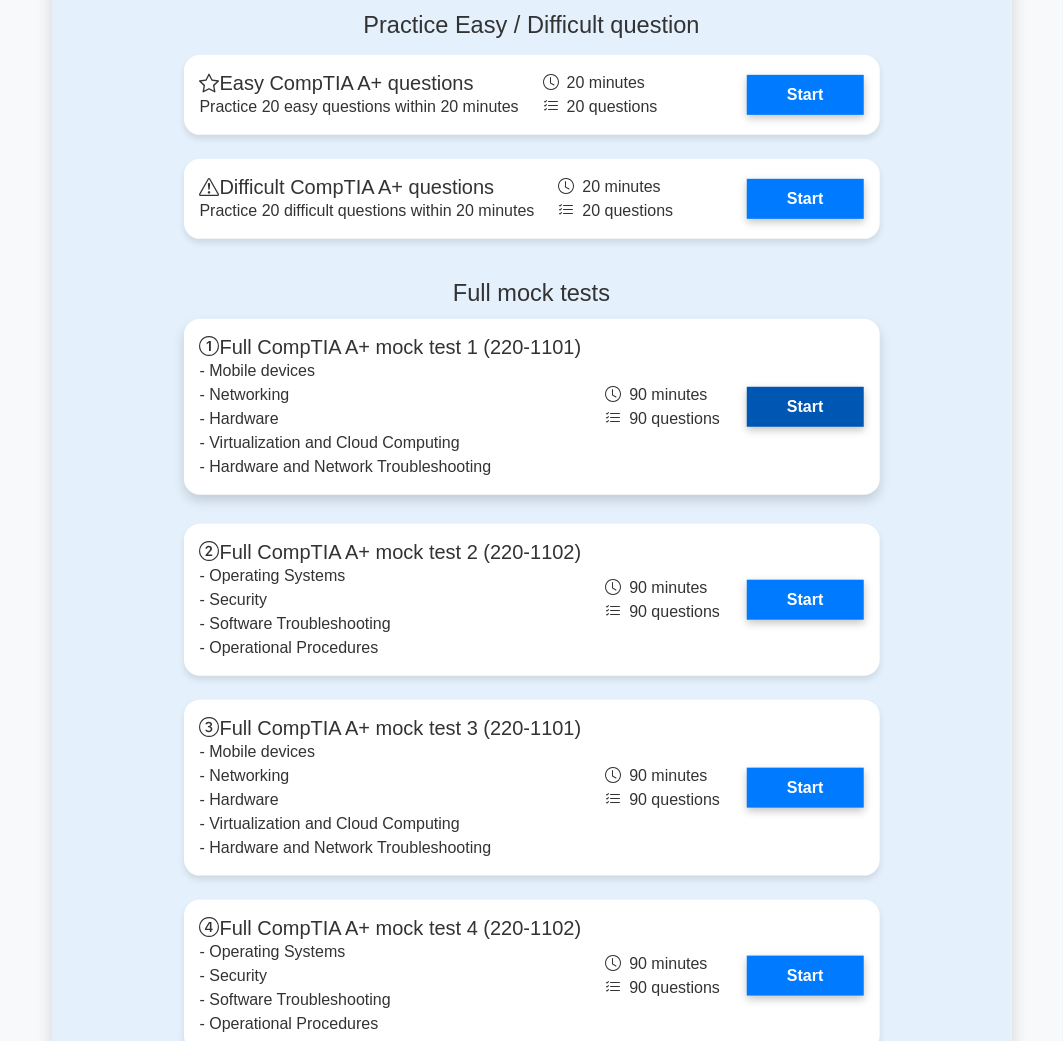 click on "Start" at bounding box center (805, 407) 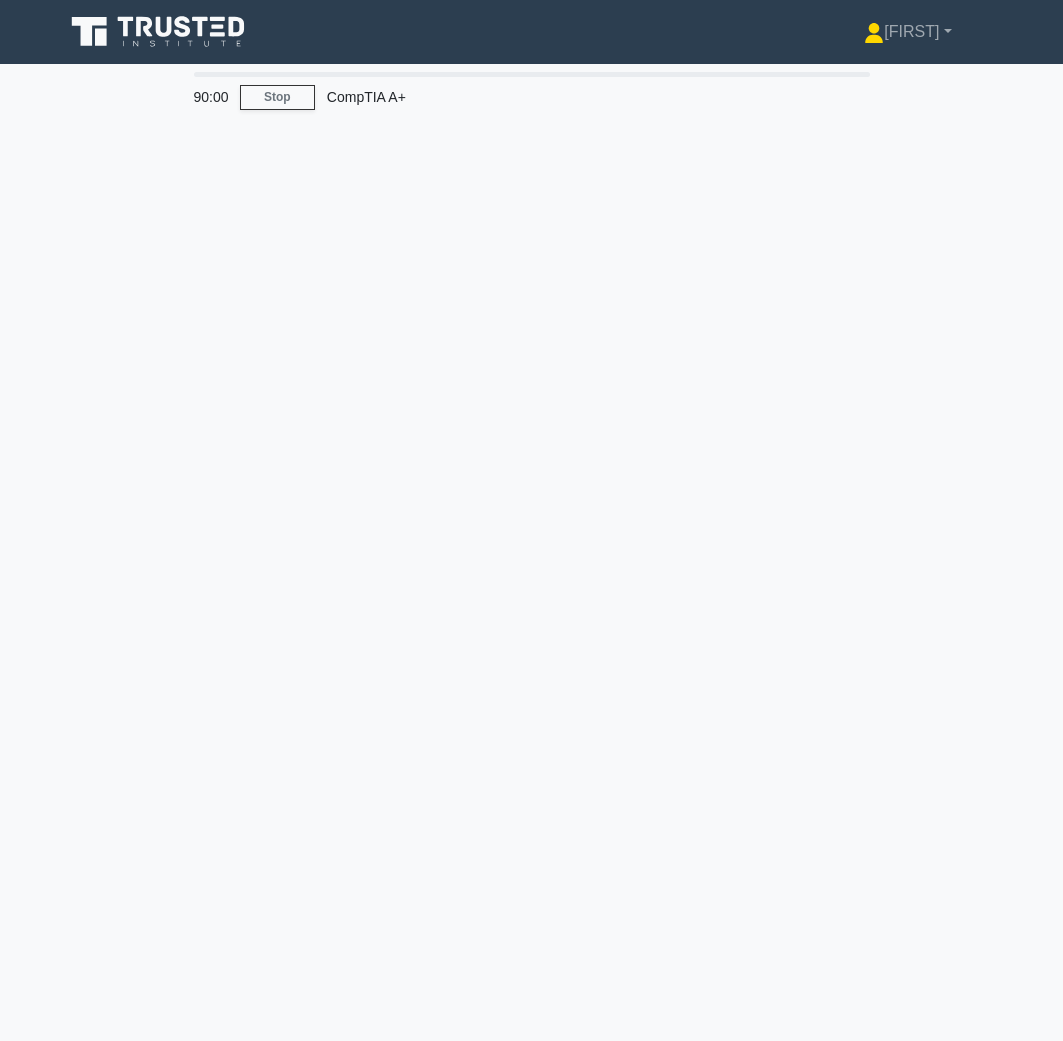 scroll, scrollTop: 0, scrollLeft: 0, axis: both 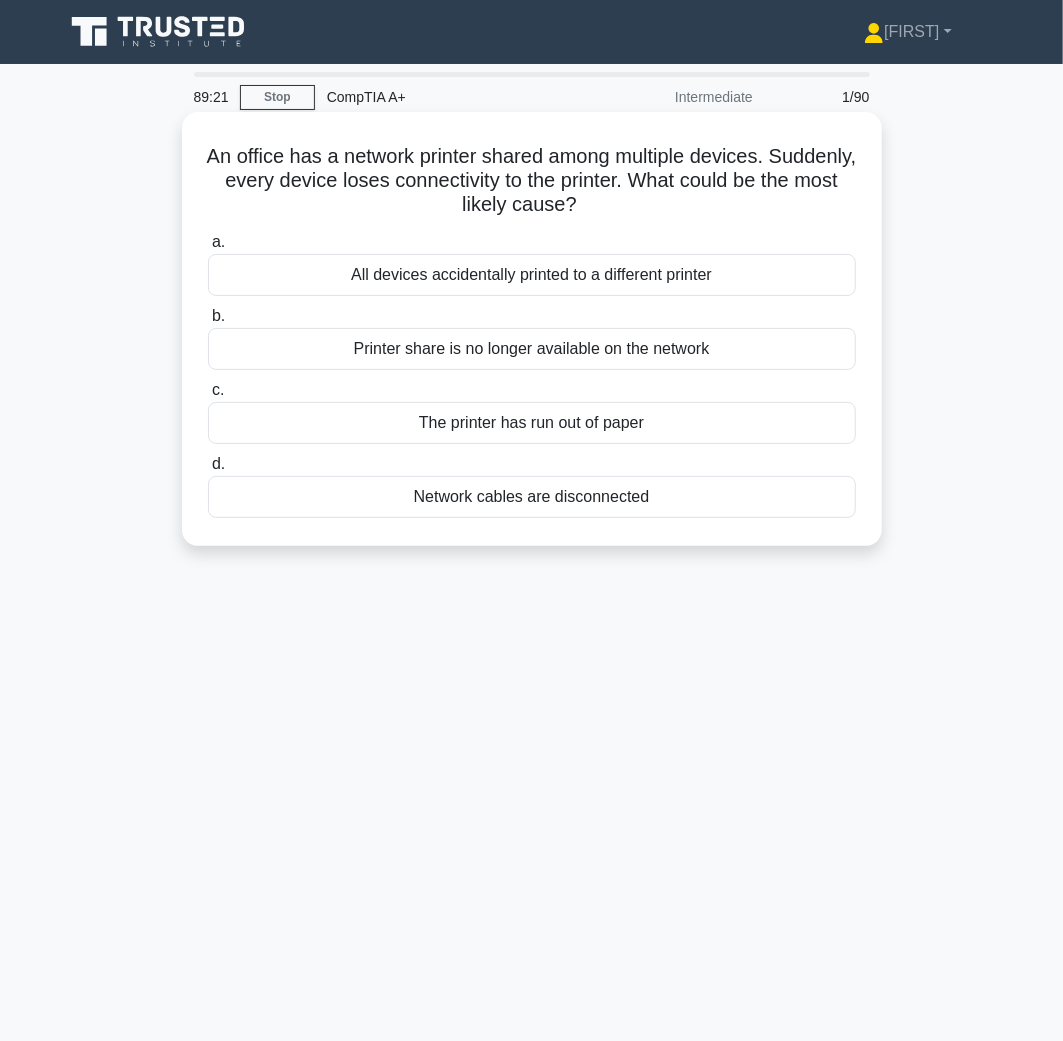 click on "Printer share is no longer available on the network" at bounding box center [532, 349] 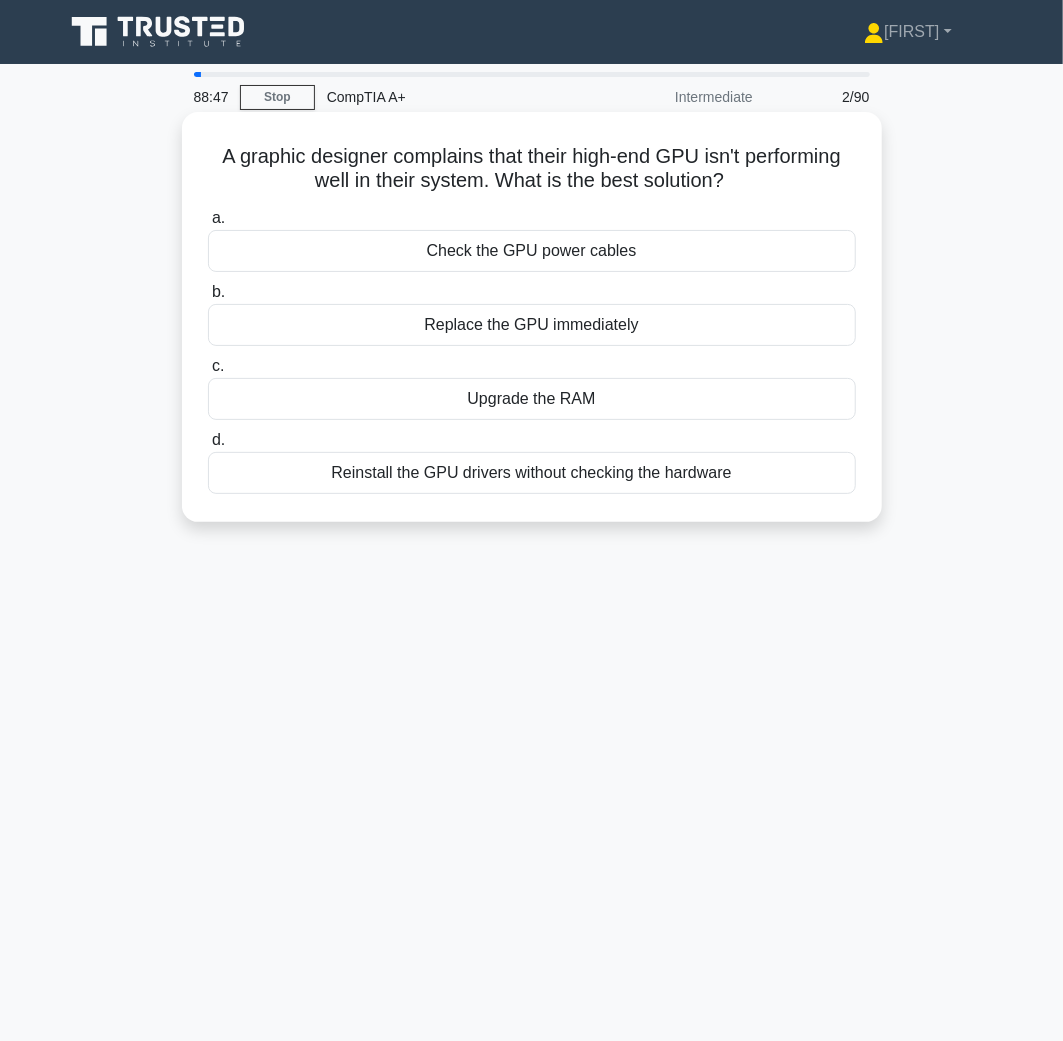 click on "Reinstall the GPU drivers without checking the hardware" at bounding box center (532, 473) 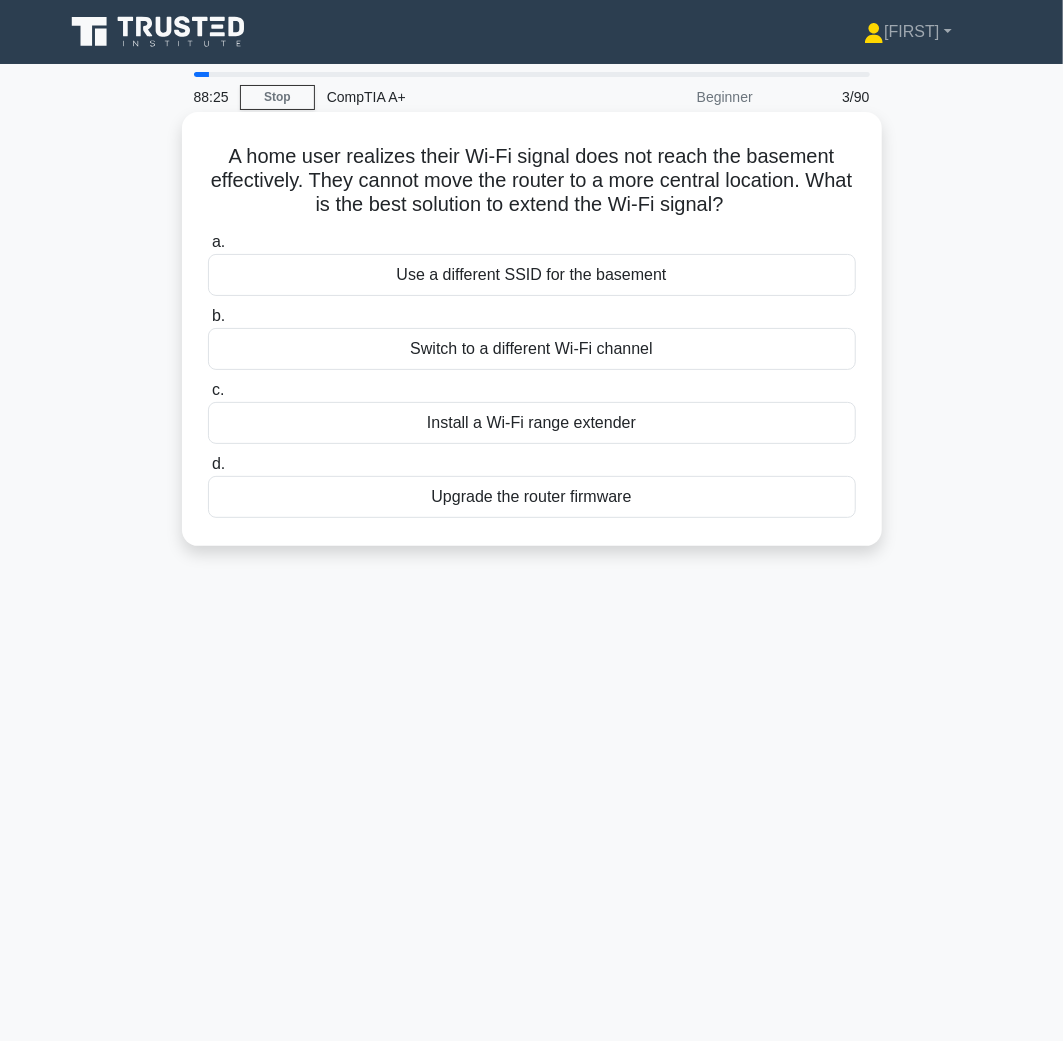 click on "Install a Wi-Fi range extender" at bounding box center (532, 423) 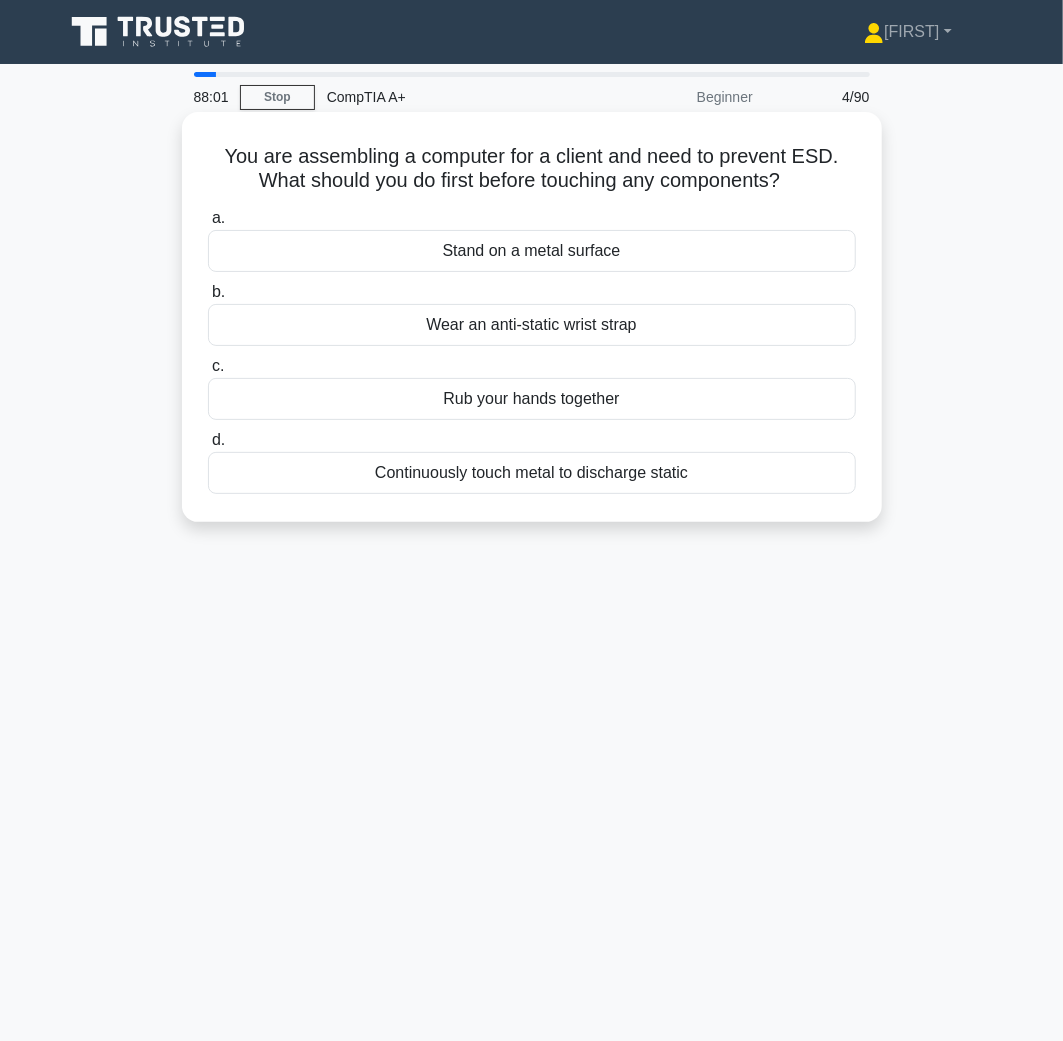 click on "Wear an anti-static wrist strap" at bounding box center [532, 325] 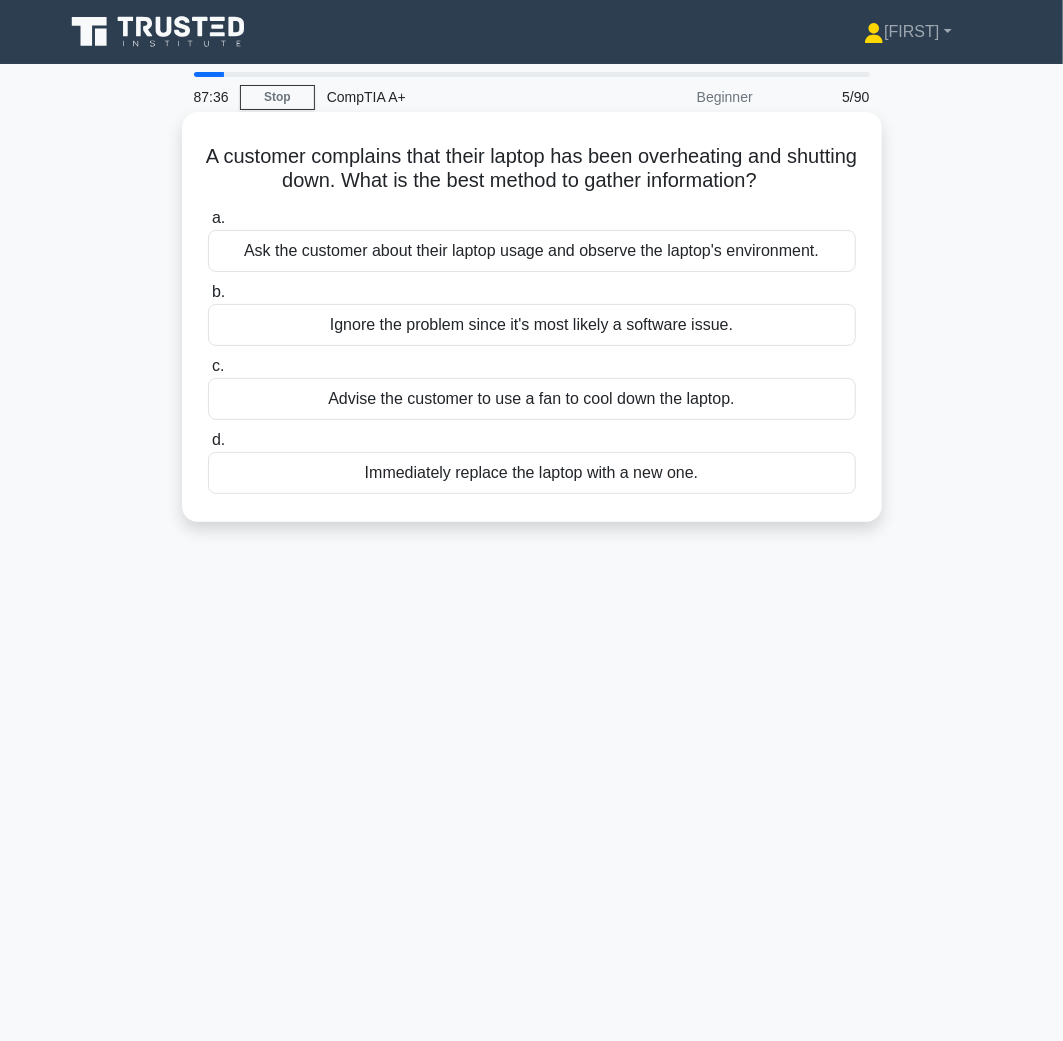 click on "Ask the customer about their laptop usage and observe the laptop's environment." at bounding box center [532, 251] 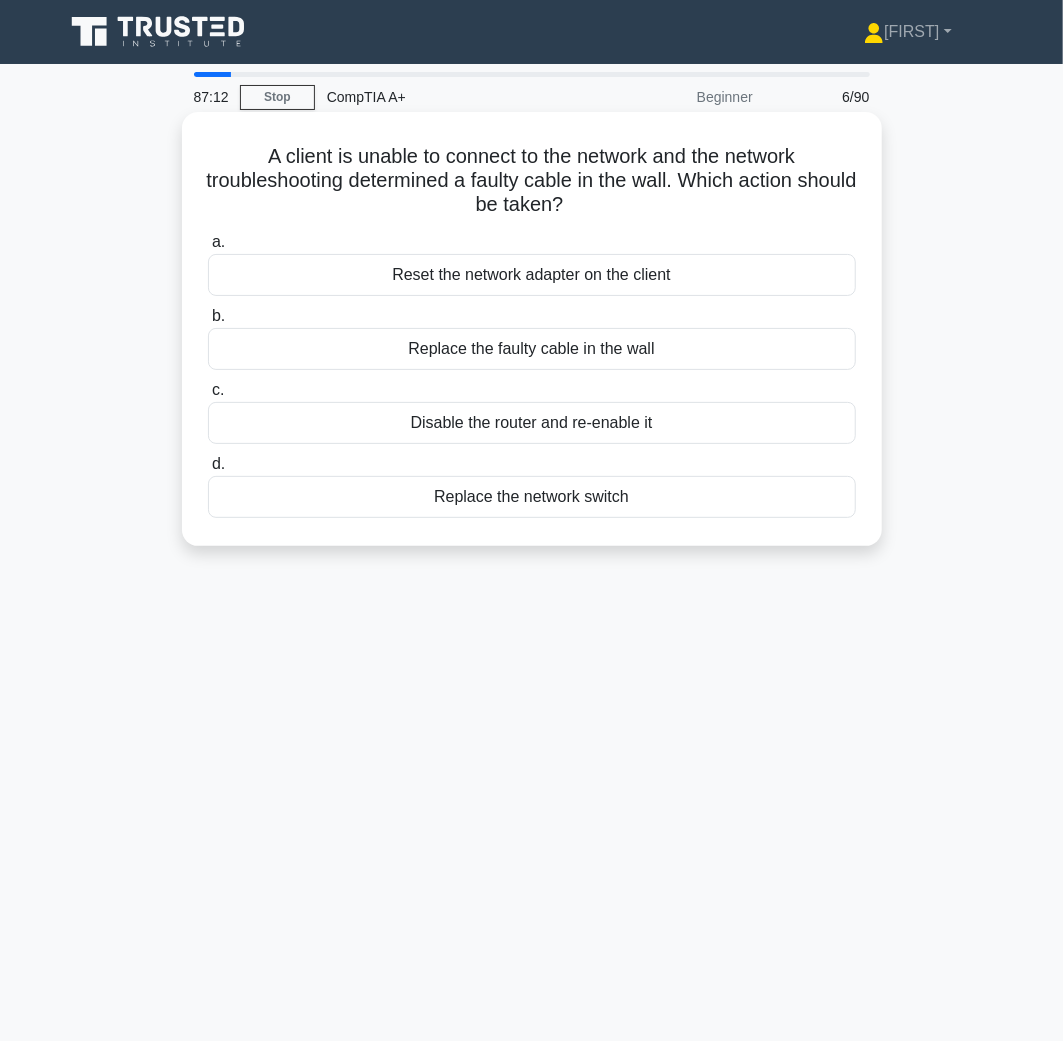 click on "Replace the faulty cable in the wall" at bounding box center (532, 349) 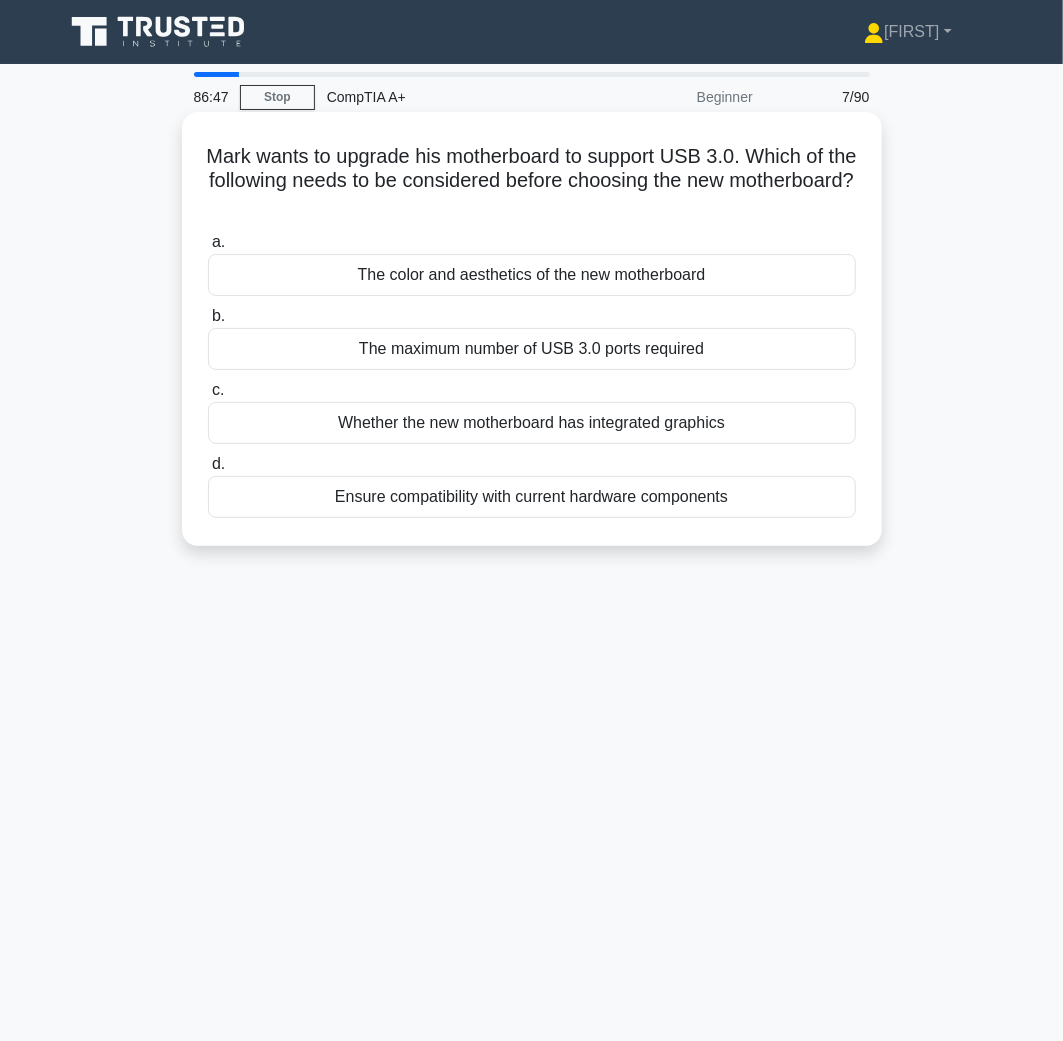 click on "Ensure compatibility with current hardware components" at bounding box center (532, 497) 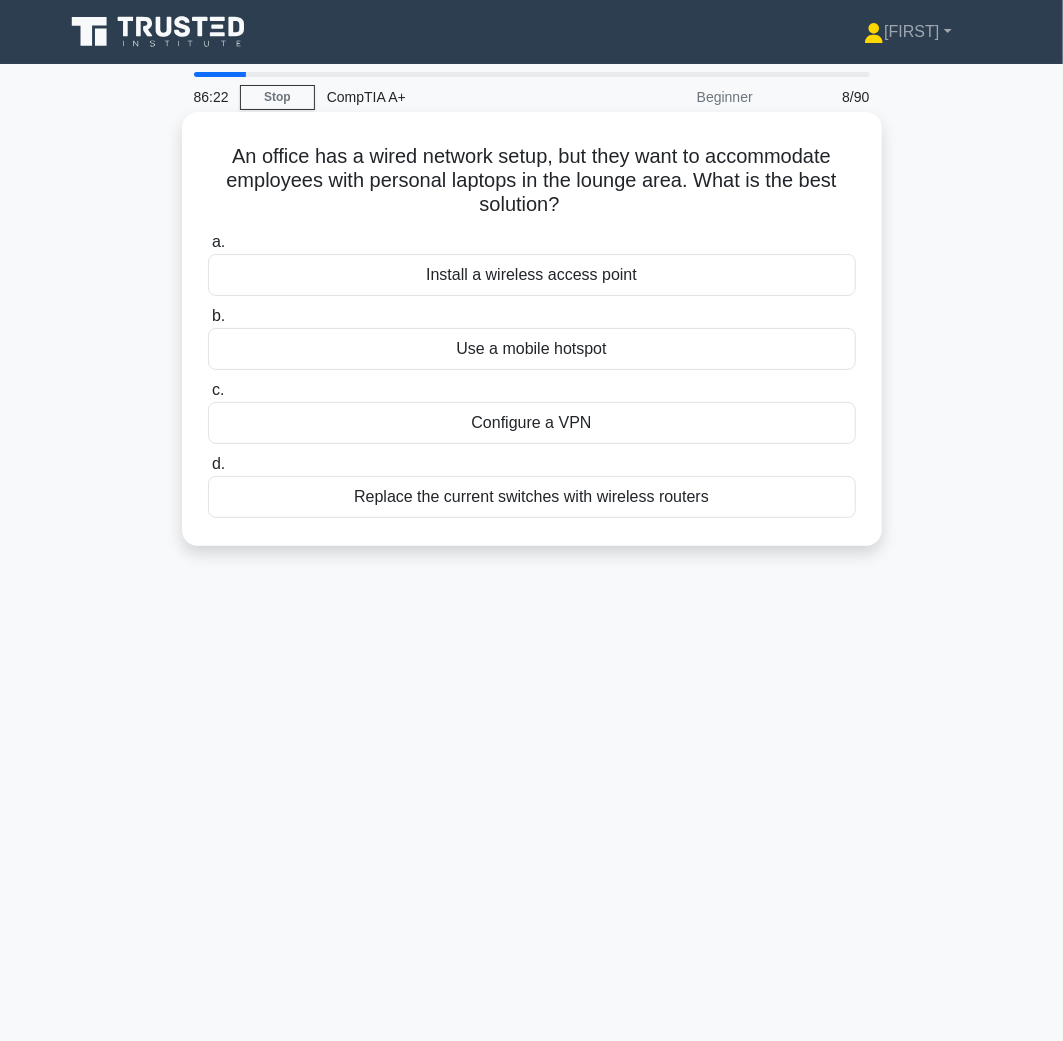 click on "Install a wireless access point" at bounding box center [532, 275] 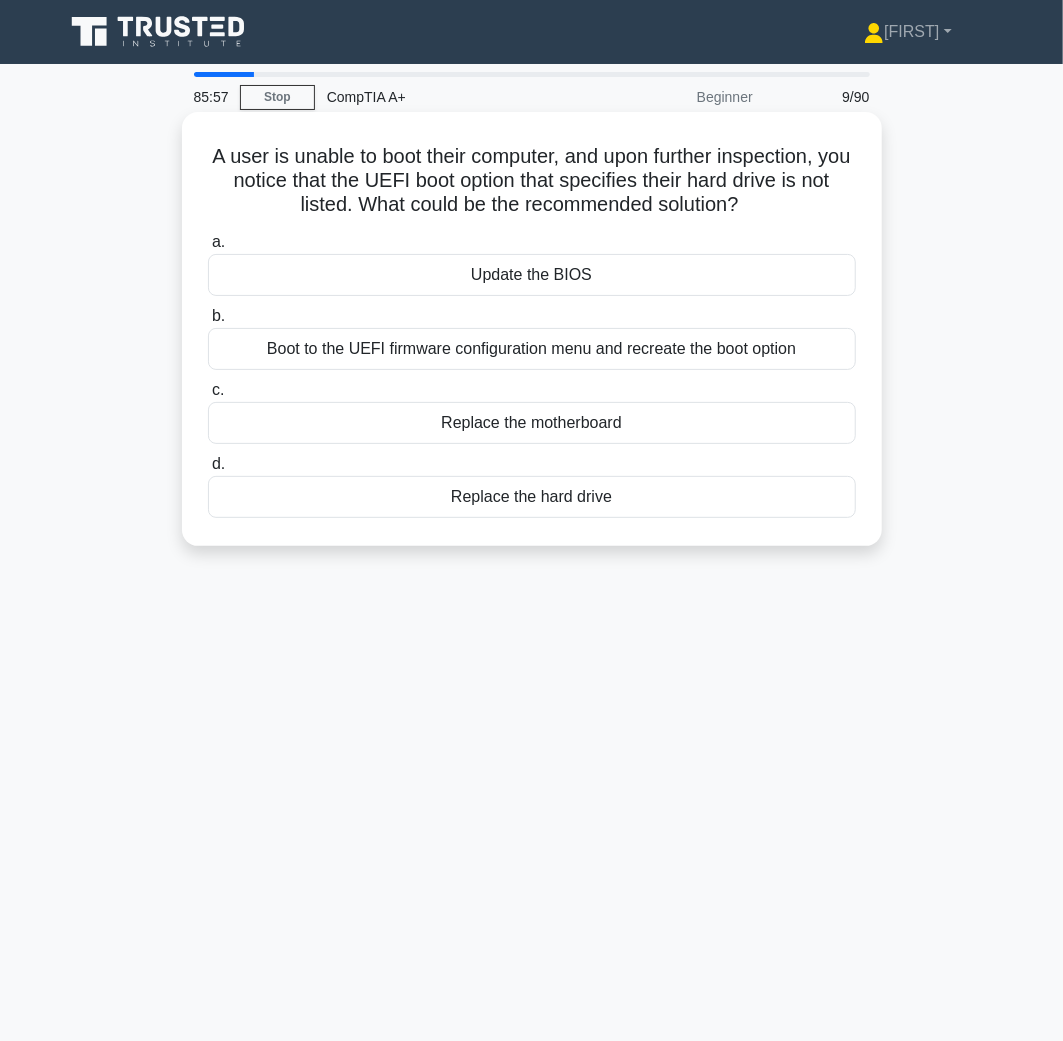 click on "Boot to the UEFI firmware configuration menu and recreate the boot option" at bounding box center [532, 349] 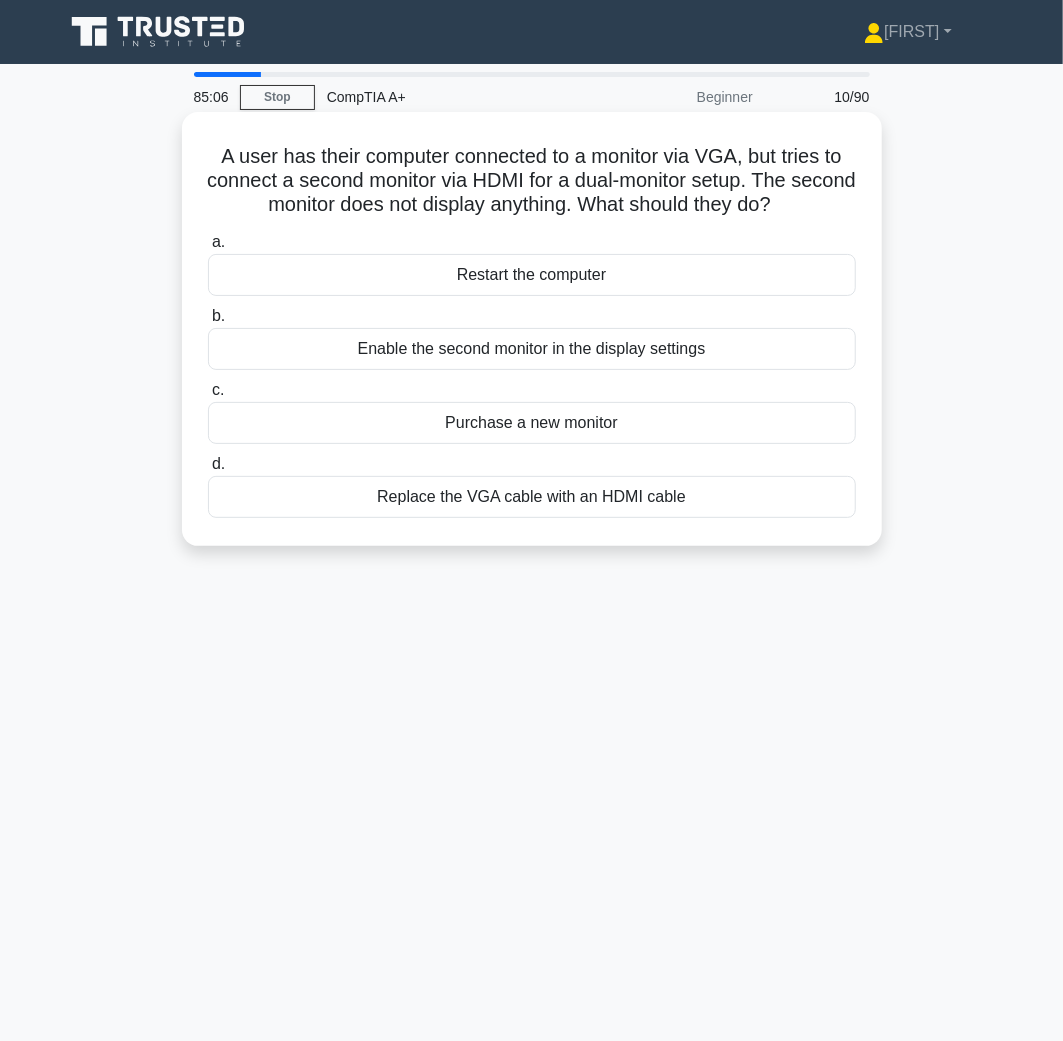 click on "Enable the second monitor in the display settings" at bounding box center (532, 349) 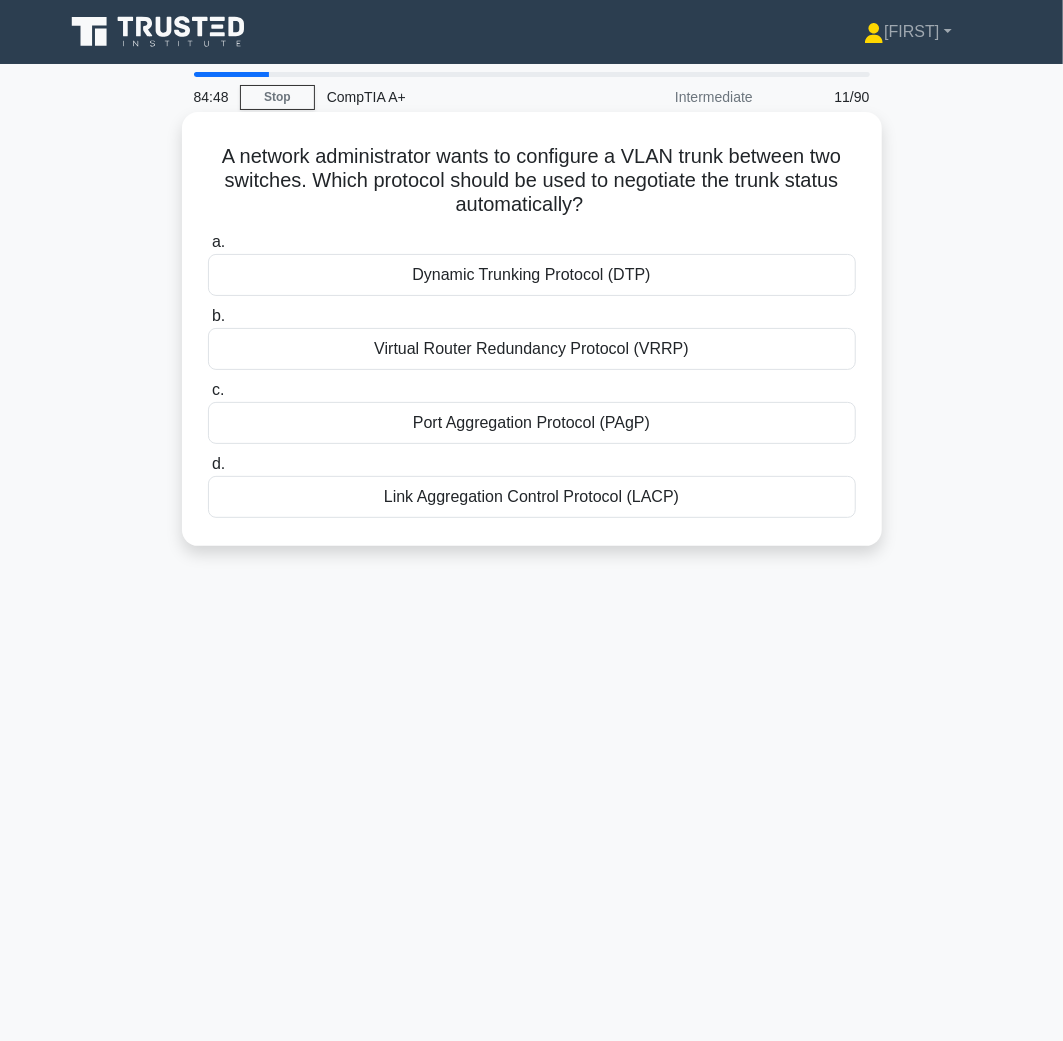 click on "Dynamic Trunking Protocol (DTP)" at bounding box center (532, 275) 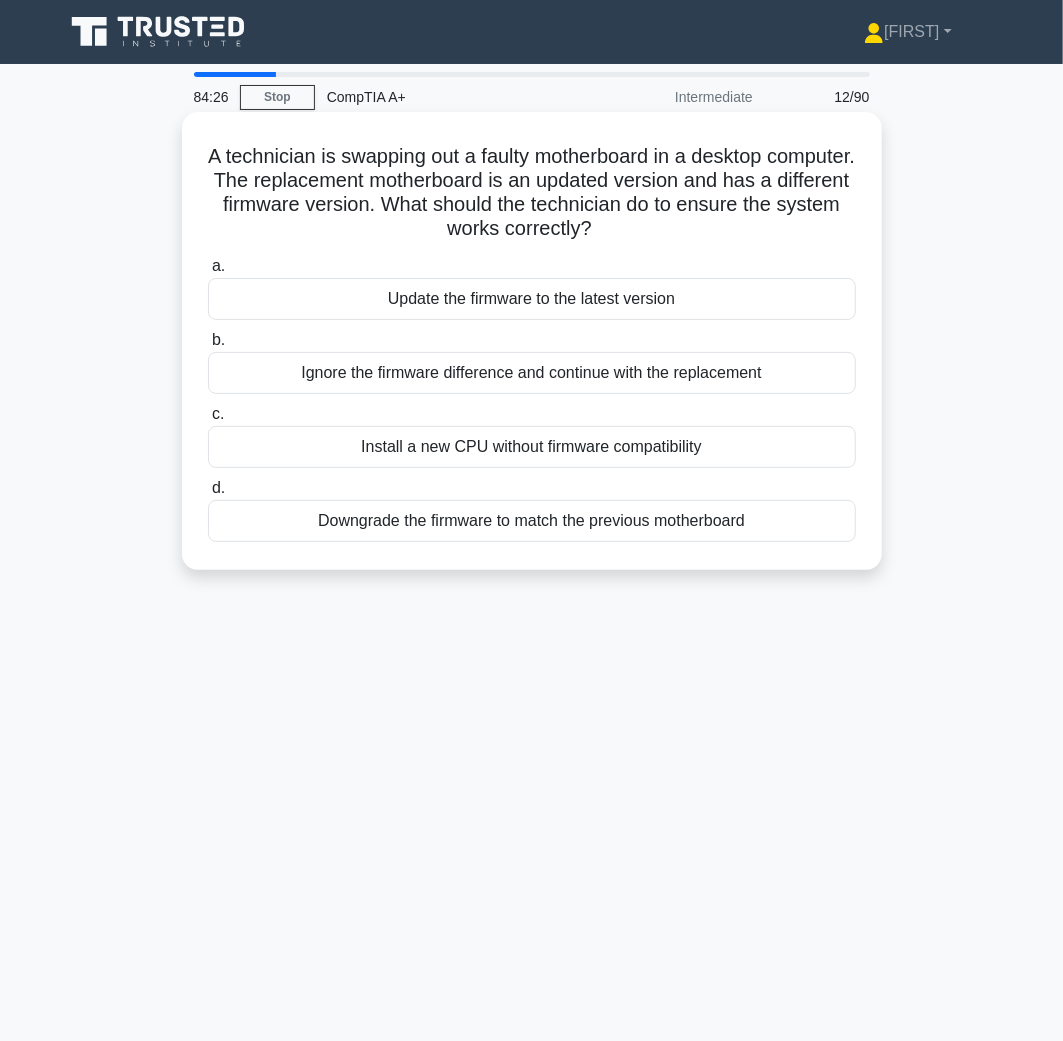 click on "Update the firmware to the latest version" at bounding box center (532, 299) 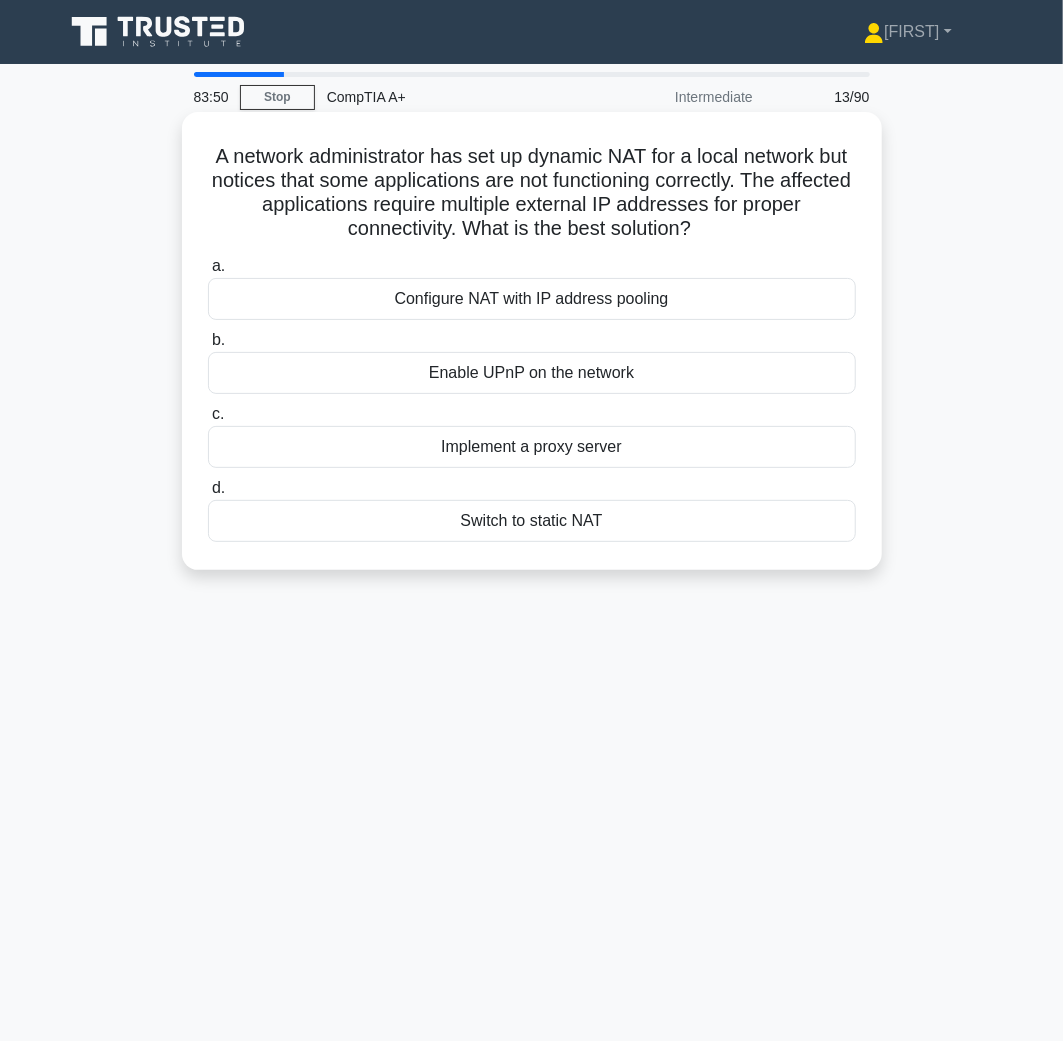 click on "Configure NAT with IP address pooling" at bounding box center (532, 299) 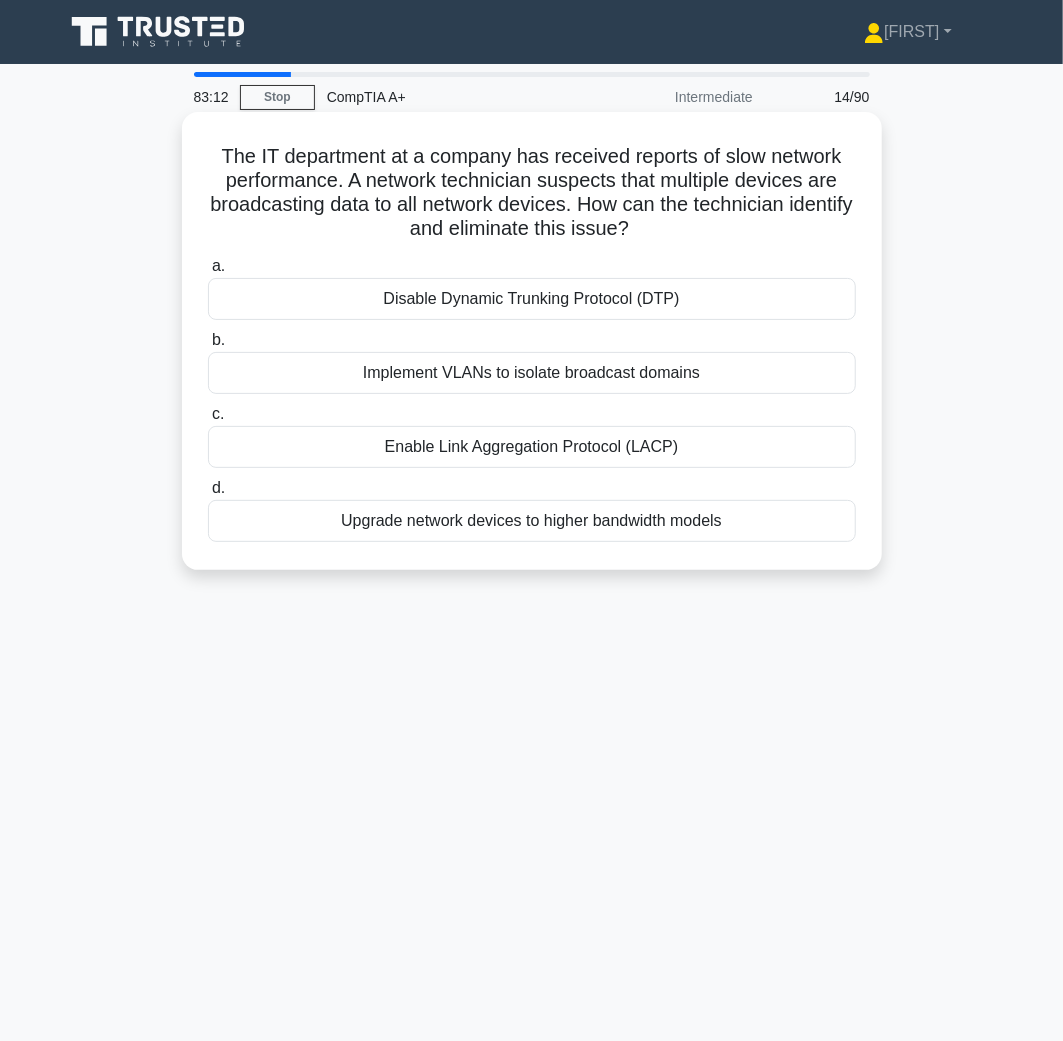 click on "Implement VLANs to isolate broadcast domains" at bounding box center [532, 373] 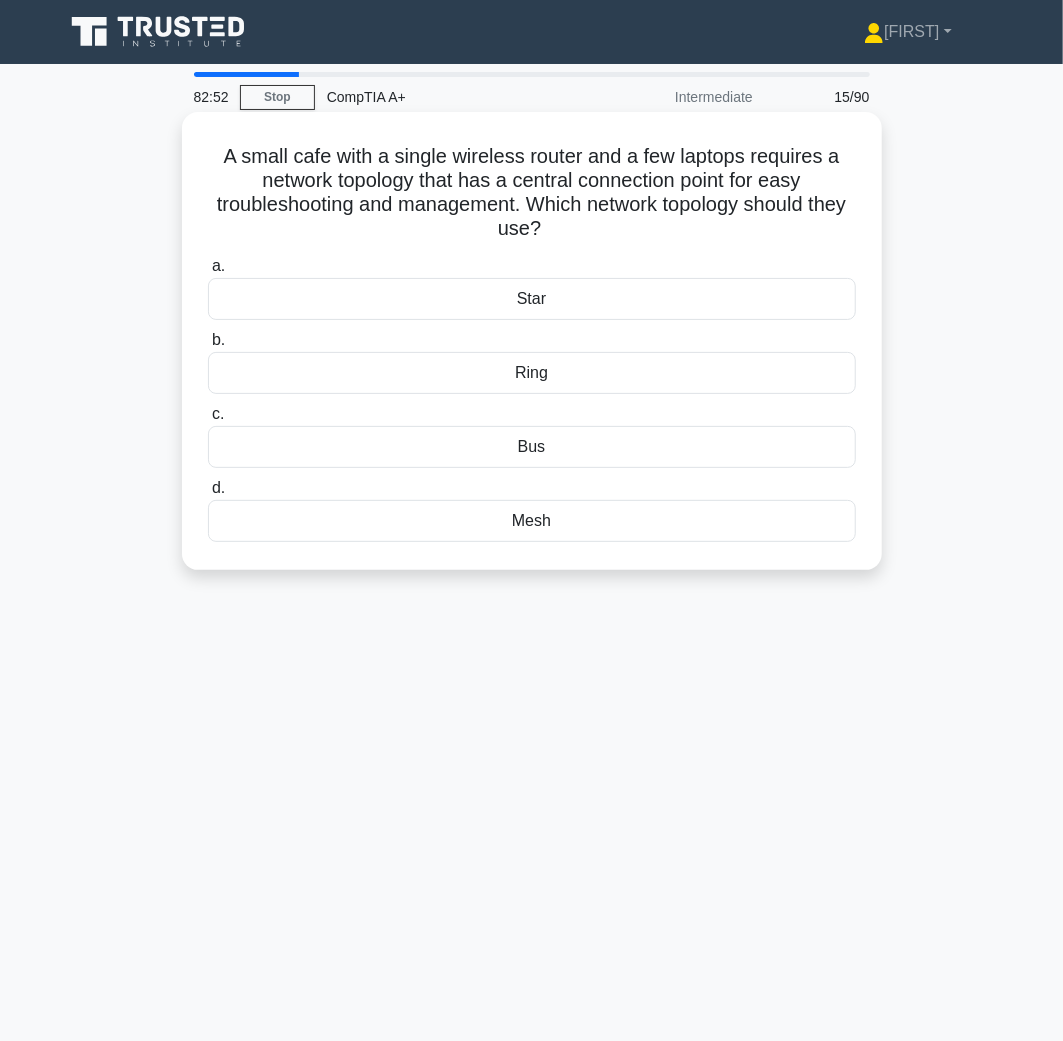 click on "Star" at bounding box center [532, 299] 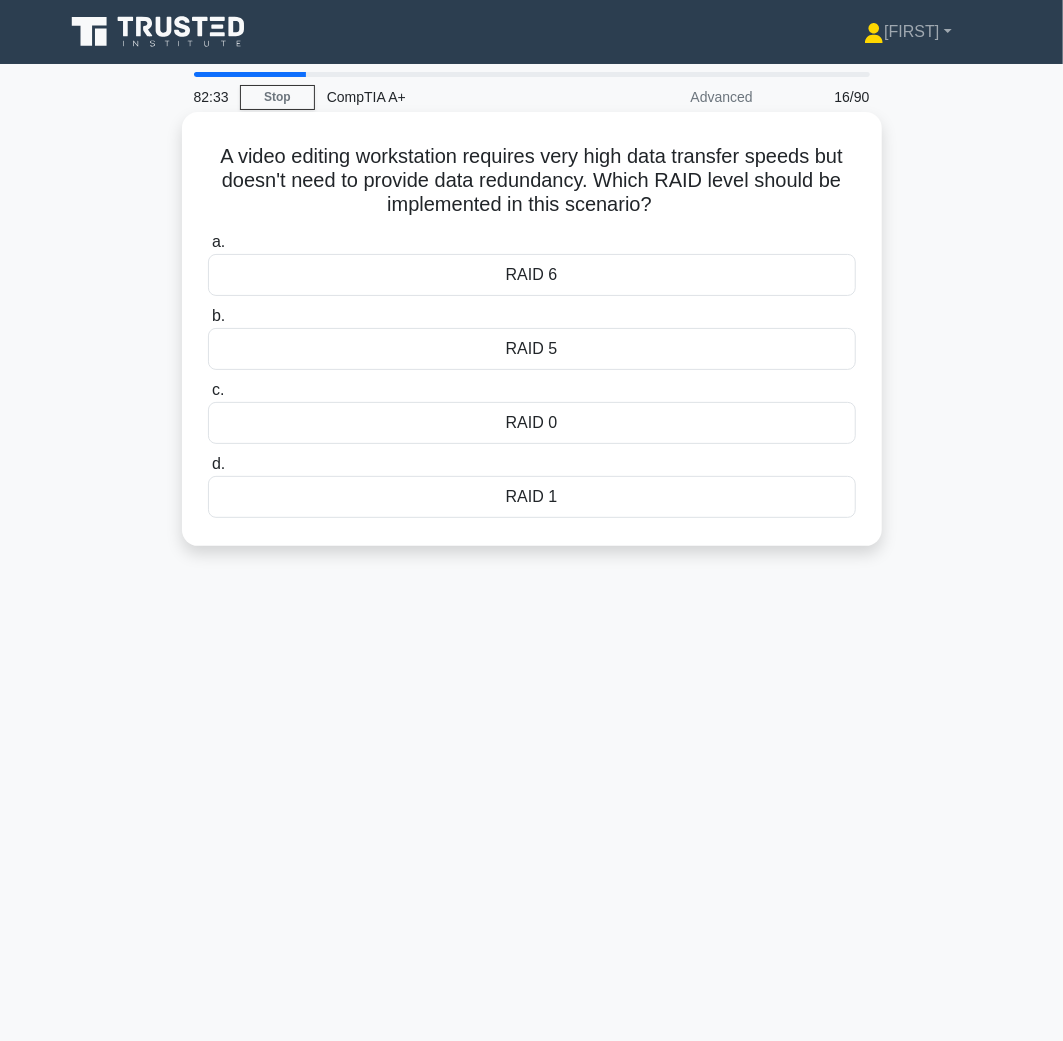 click on "RAID 0" at bounding box center [532, 423] 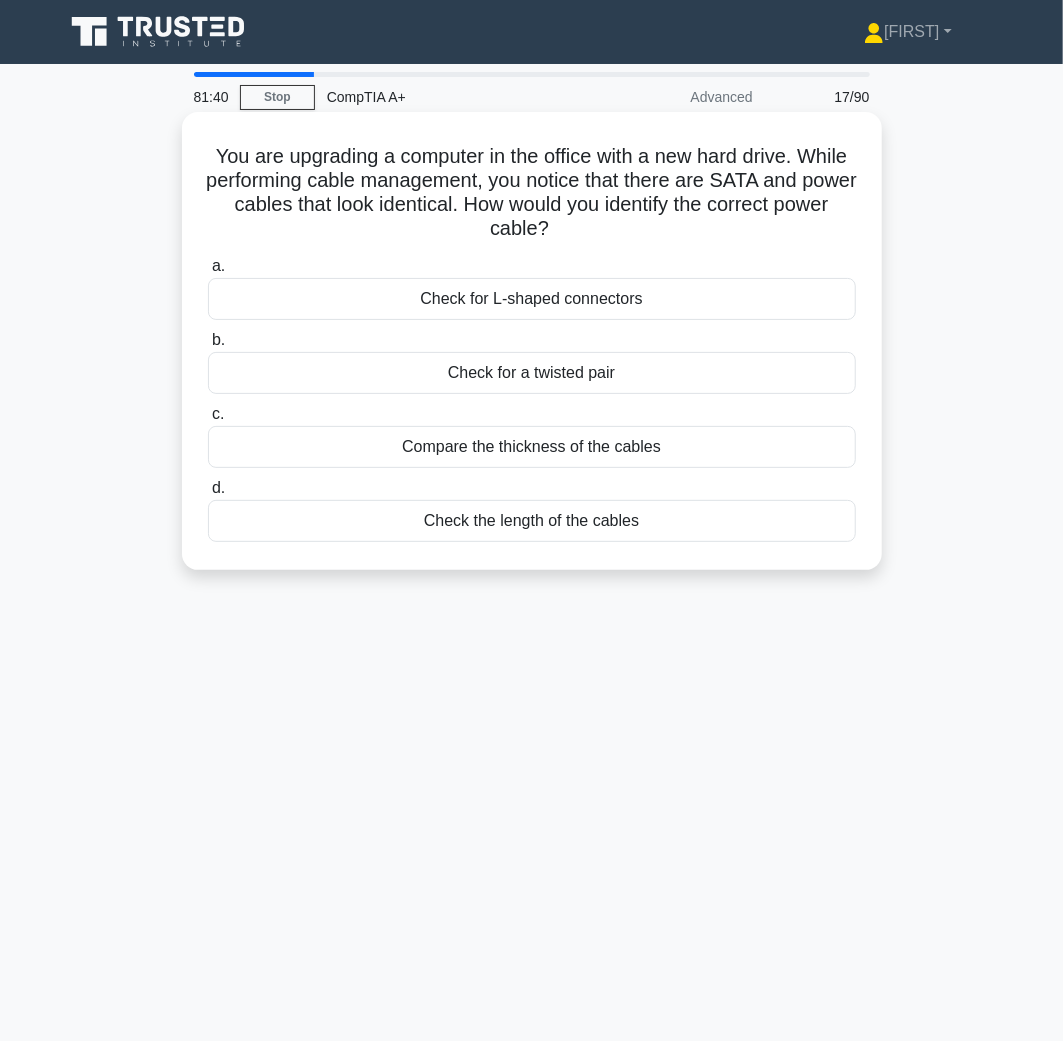 click on "Check for L-shaped connectors" at bounding box center (532, 299) 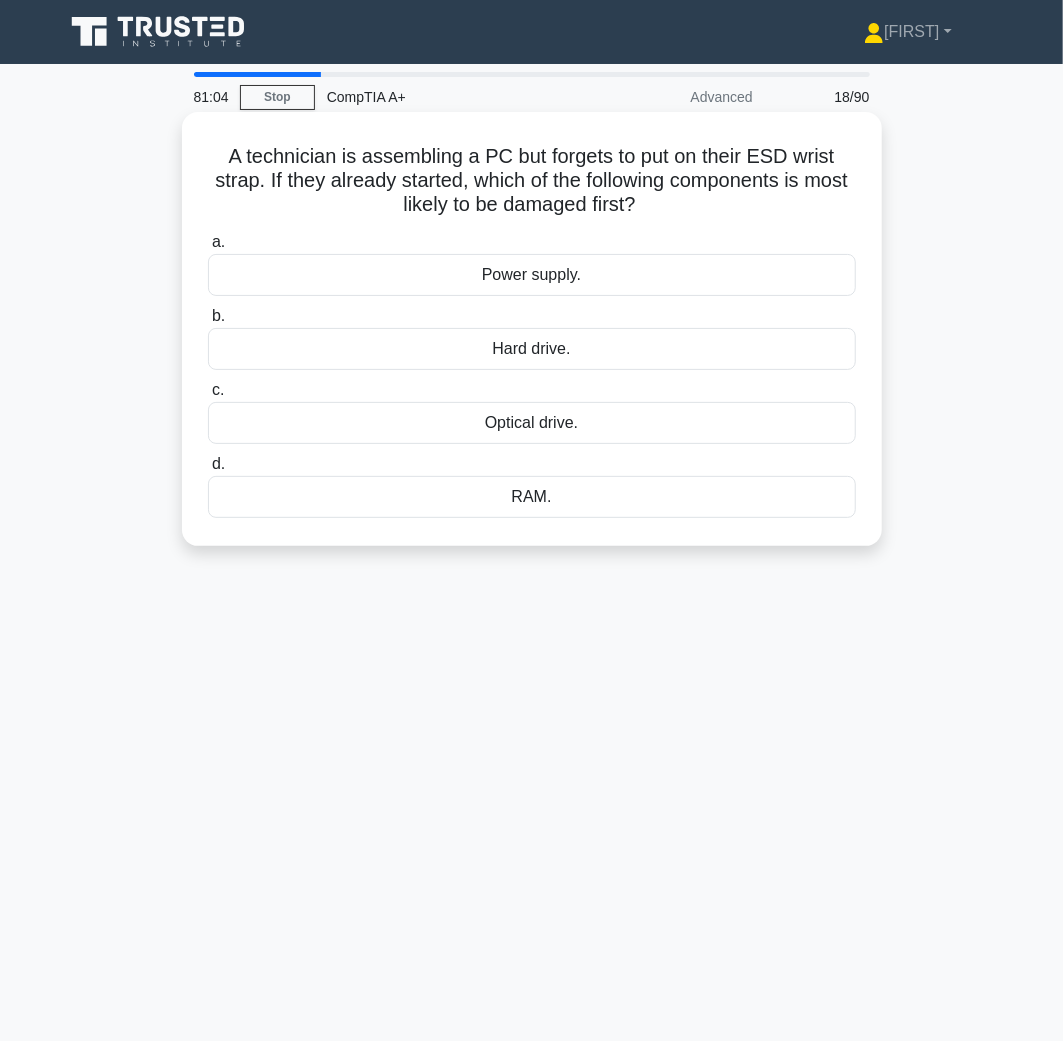 click on "Optical drive." at bounding box center (532, 423) 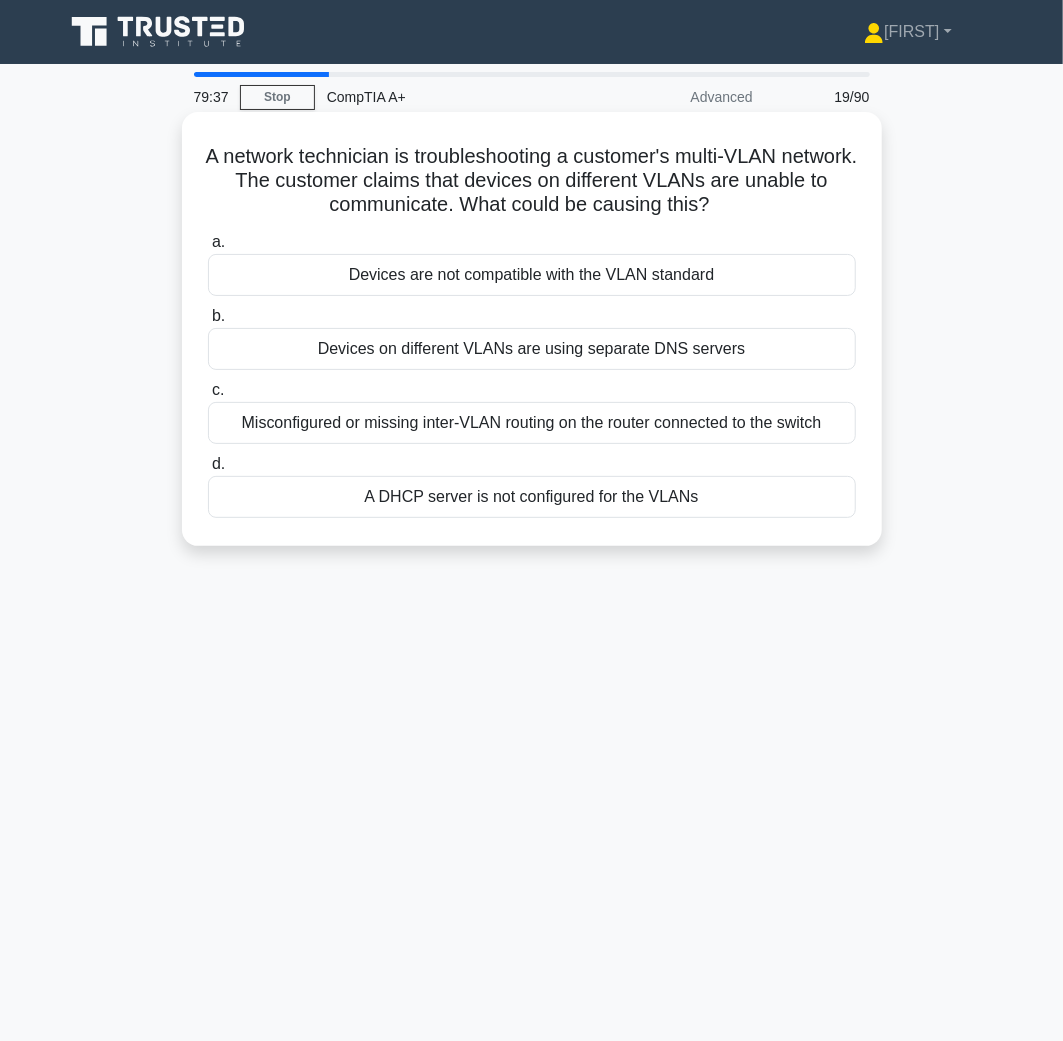 click on "Misconfigured or missing inter-VLAN routing on the router connected to the switch" at bounding box center [532, 423] 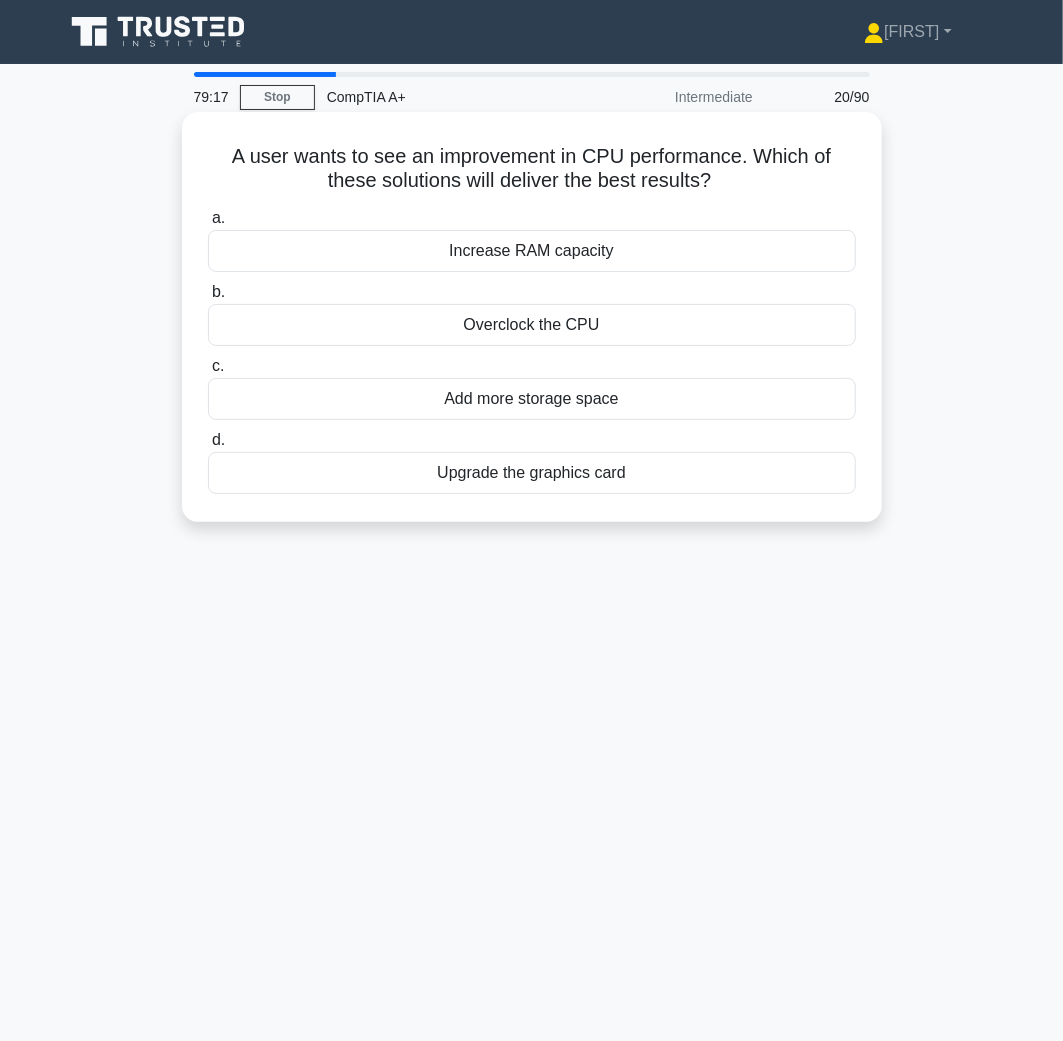 click on "Overclock the CPU" at bounding box center (532, 325) 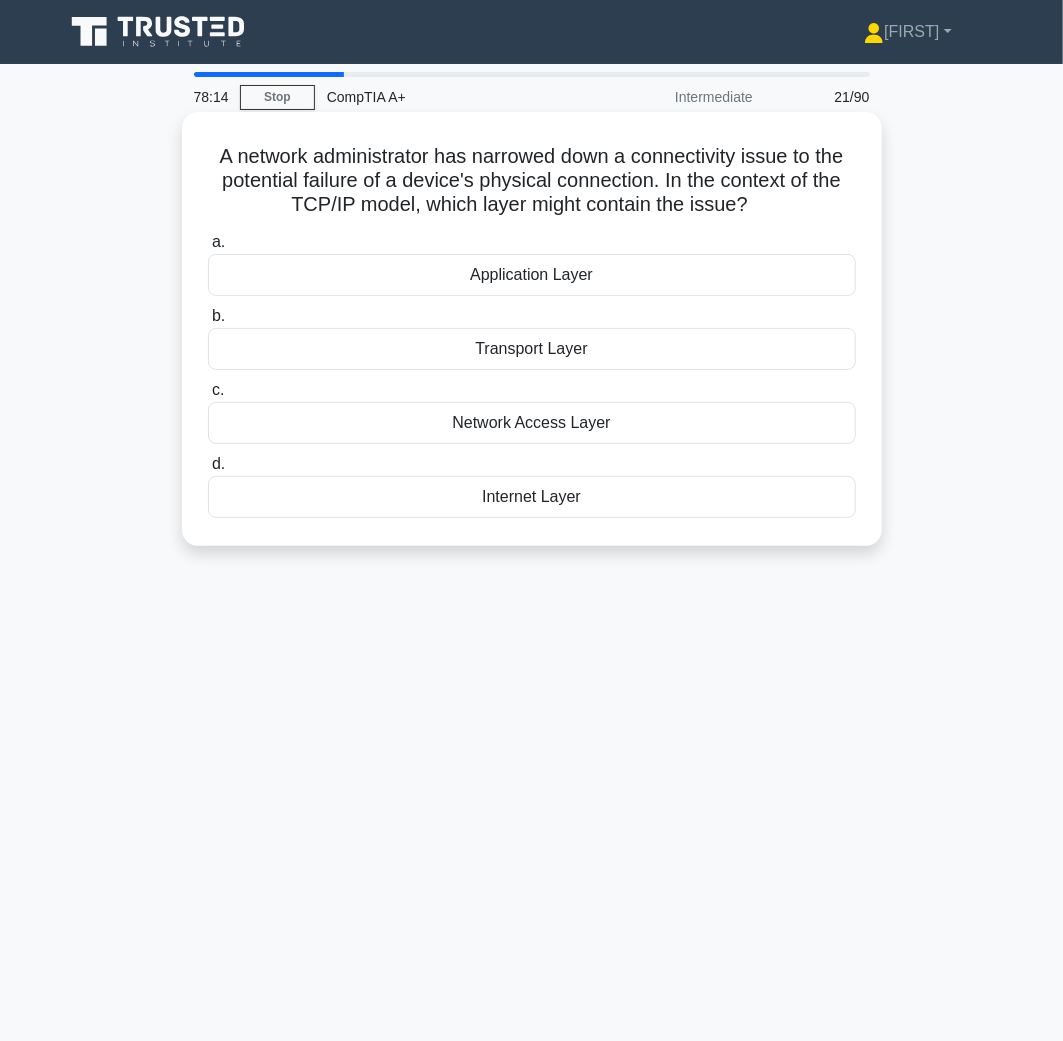 click on "Transport Layer" at bounding box center [532, 349] 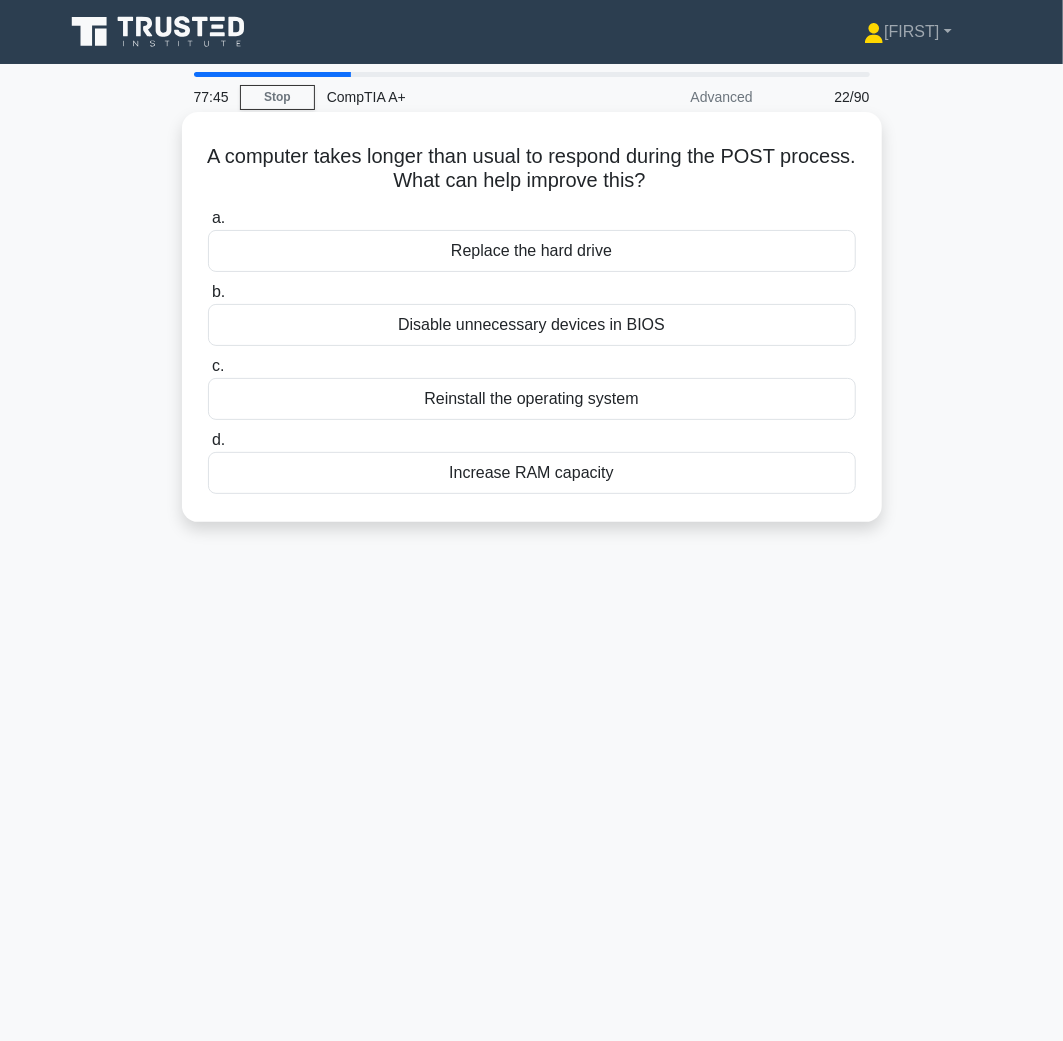 click on "Disable unnecessary devices in BIOS" at bounding box center [532, 325] 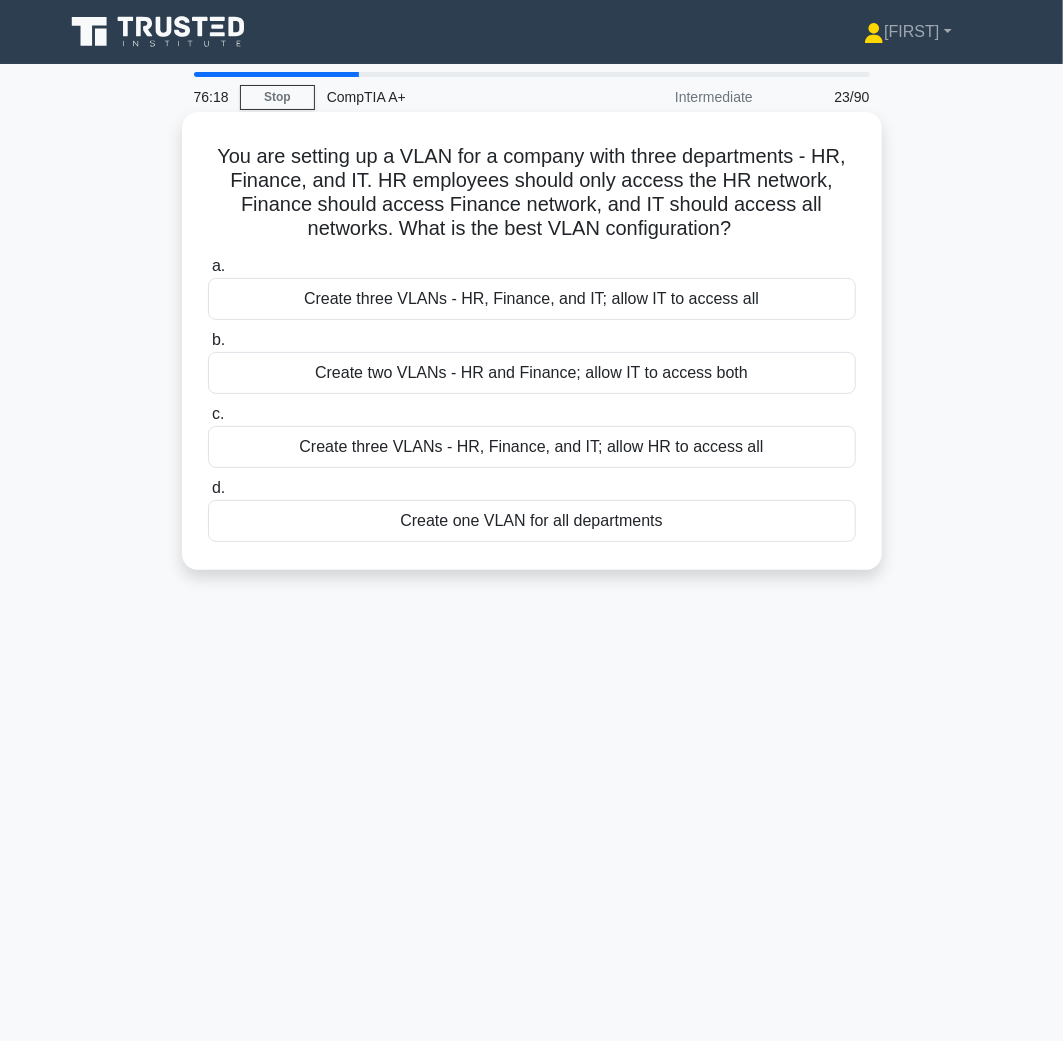 click on "Create three VLANs - HR, Finance, and IT; allow IT to access all" at bounding box center (532, 299) 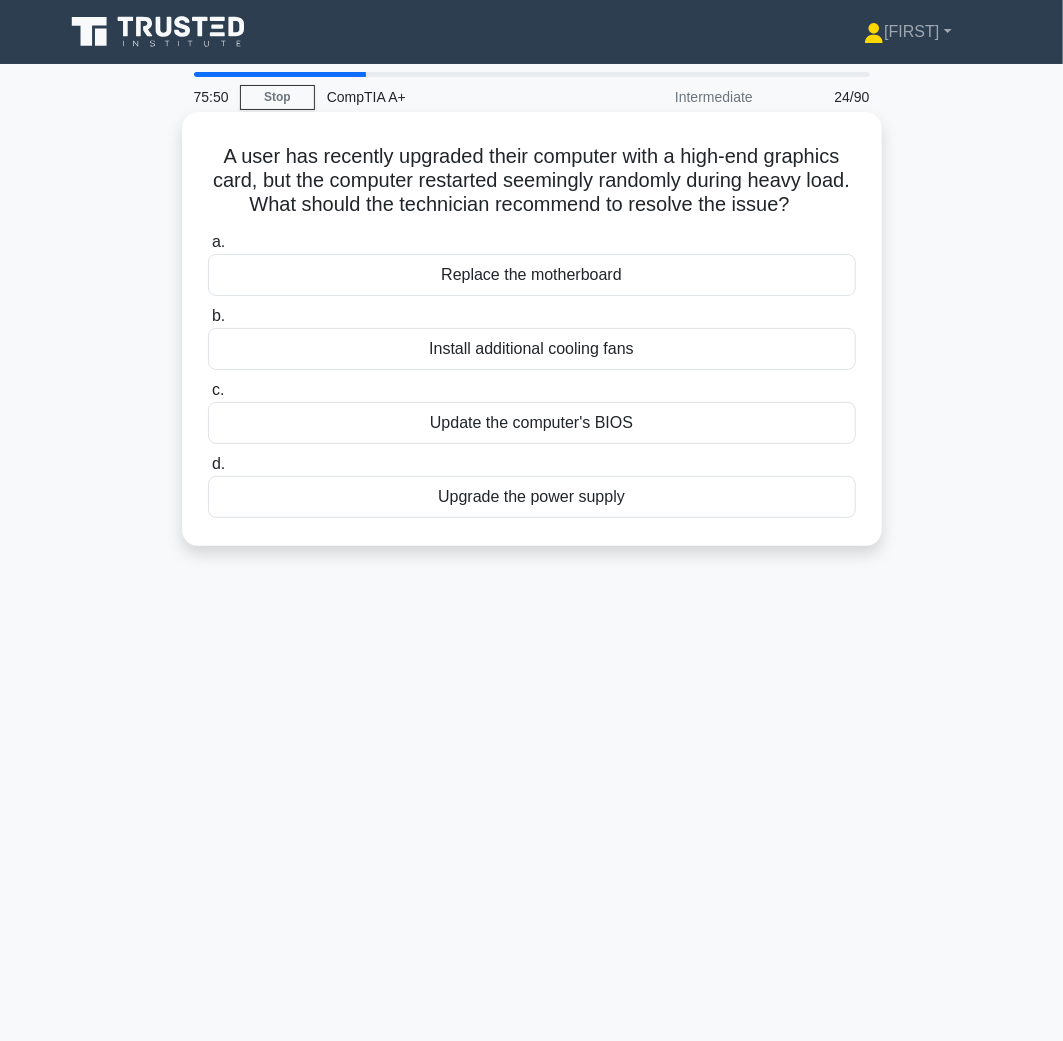 click on "Upgrade the power supply" at bounding box center (532, 497) 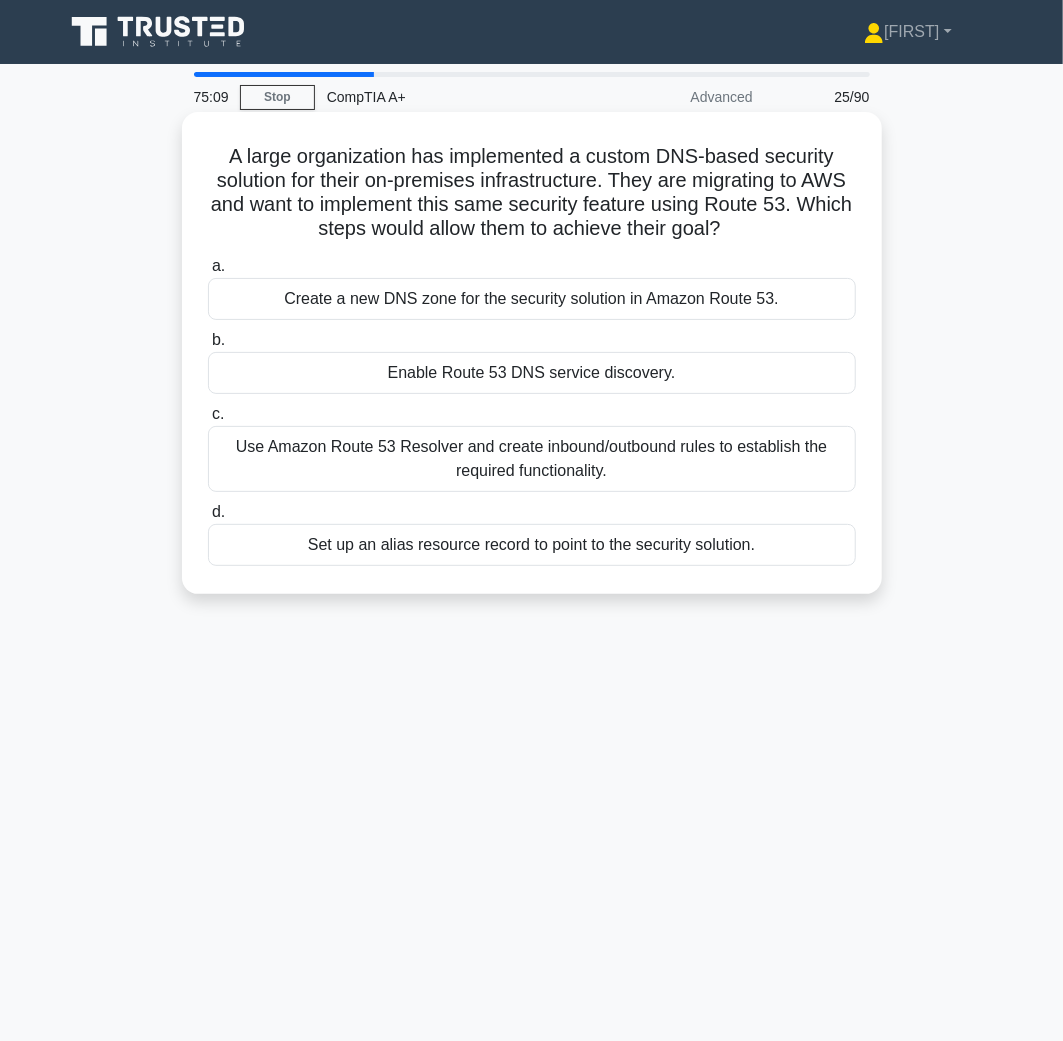 click on "Set up an alias resource record to point to the security solution." at bounding box center (532, 545) 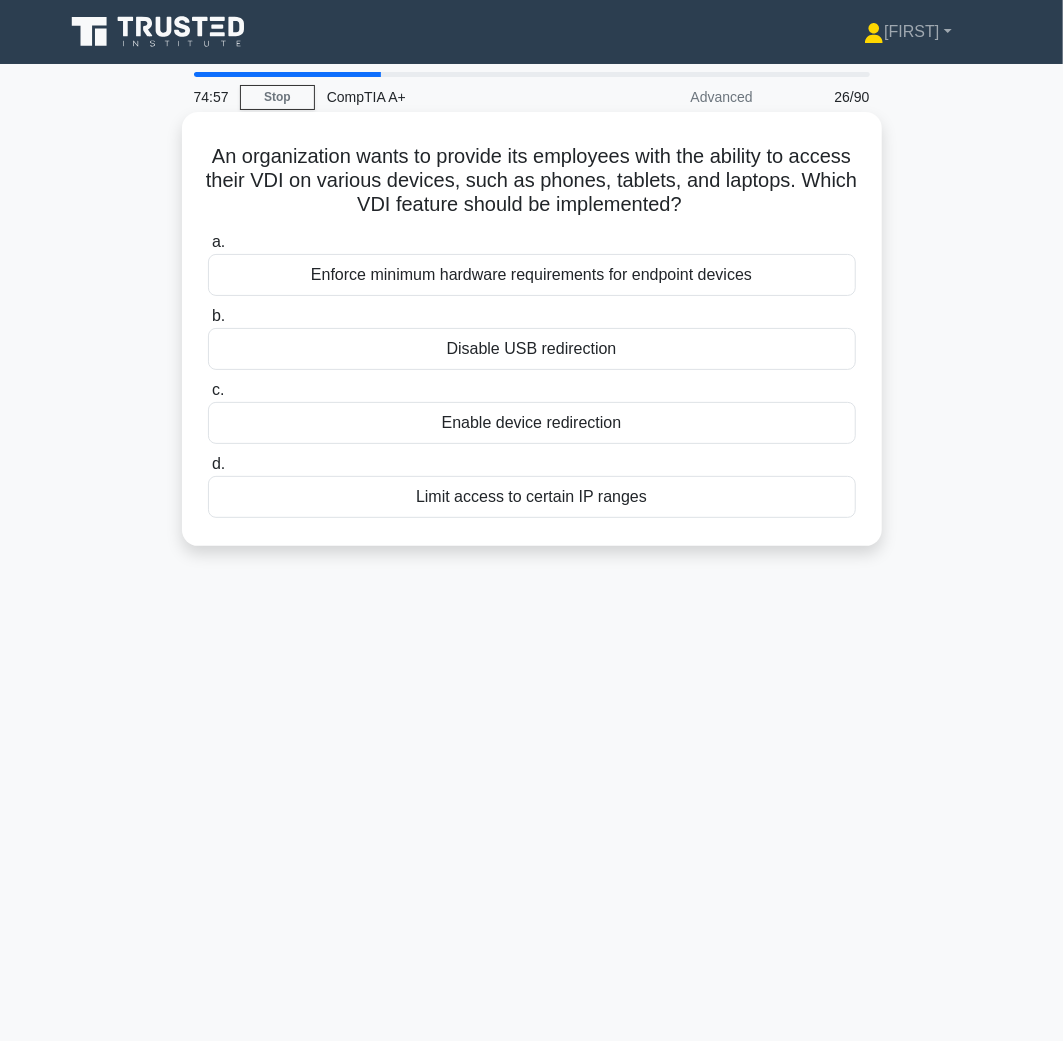 click on "b.
Disable USB redirection" at bounding box center [532, 337] 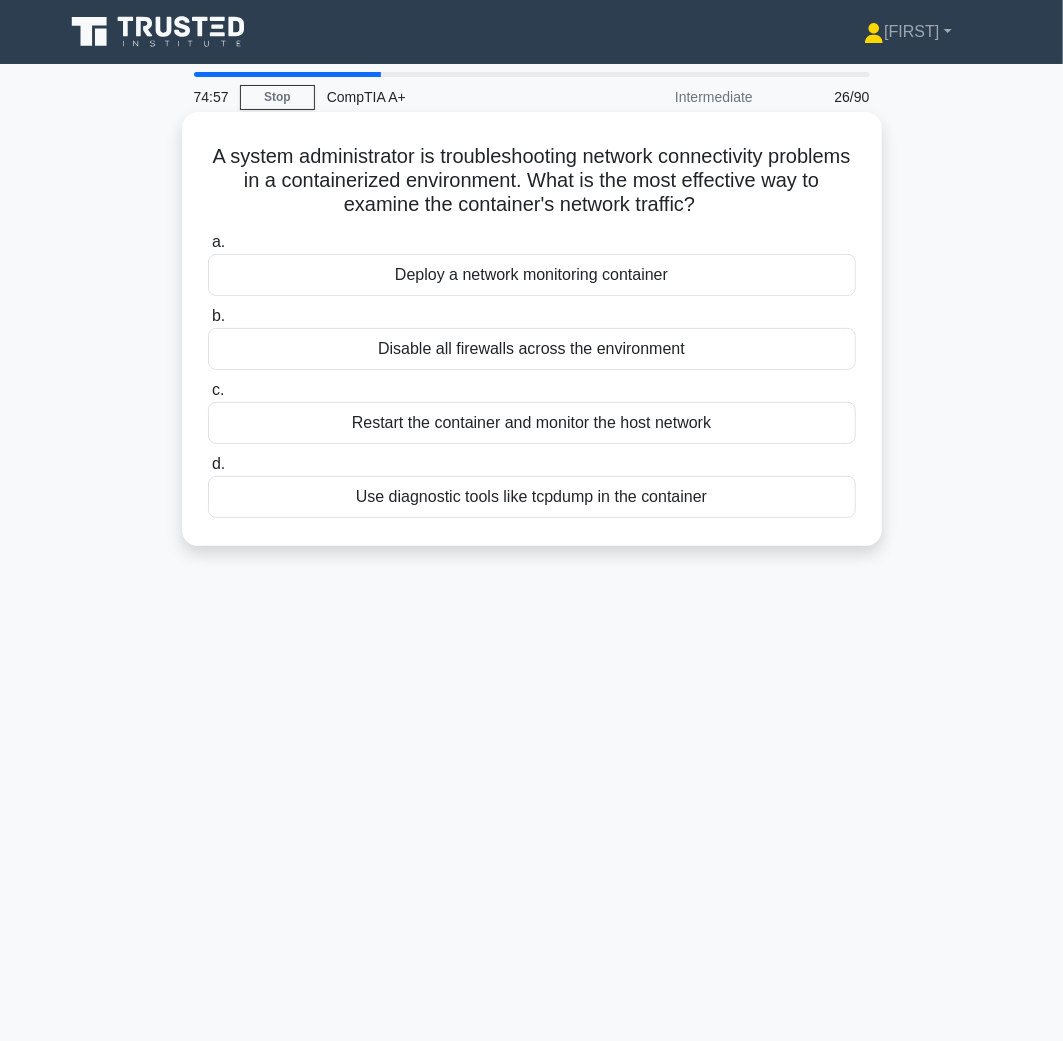 click on "Deploy a network monitoring container" at bounding box center [532, 275] 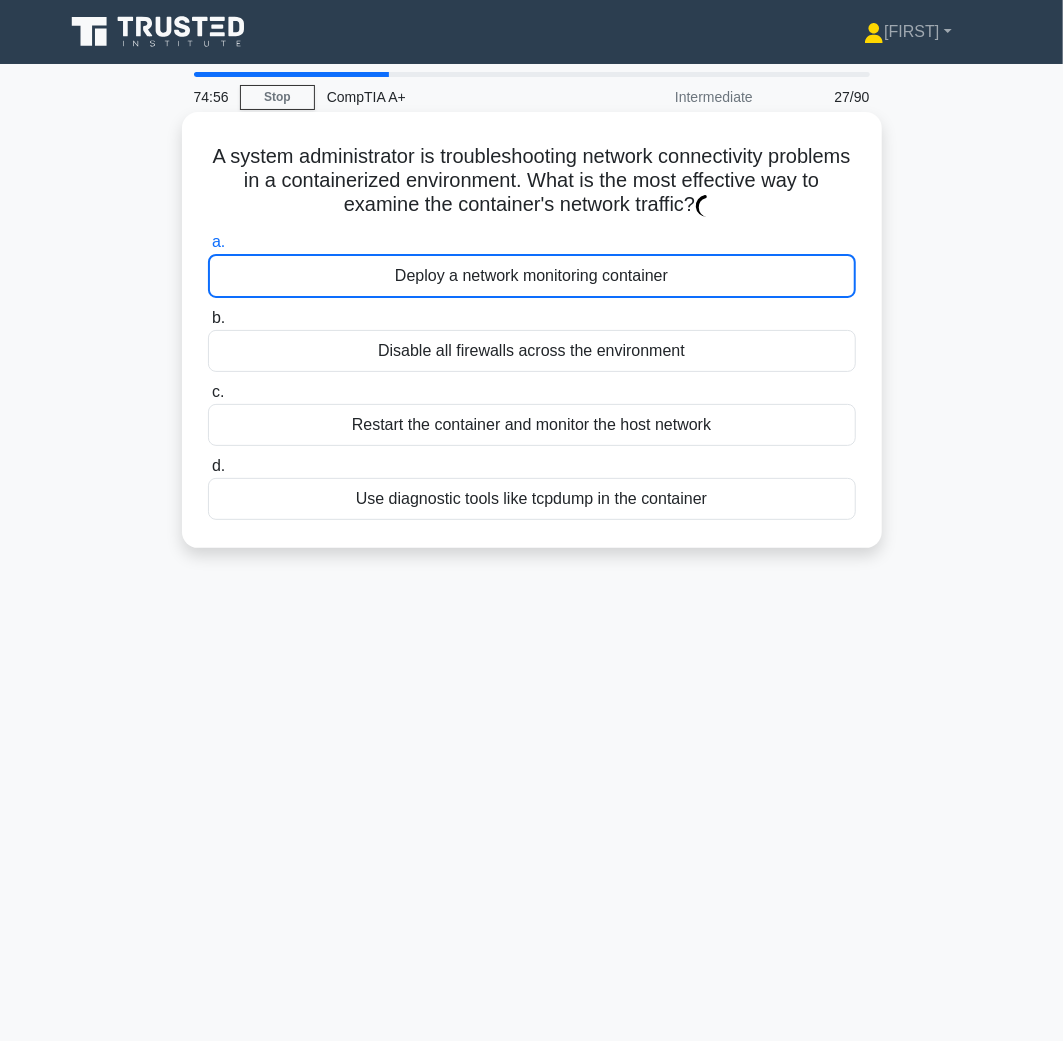 click on "Deploy a network monitoring container" at bounding box center [532, 276] 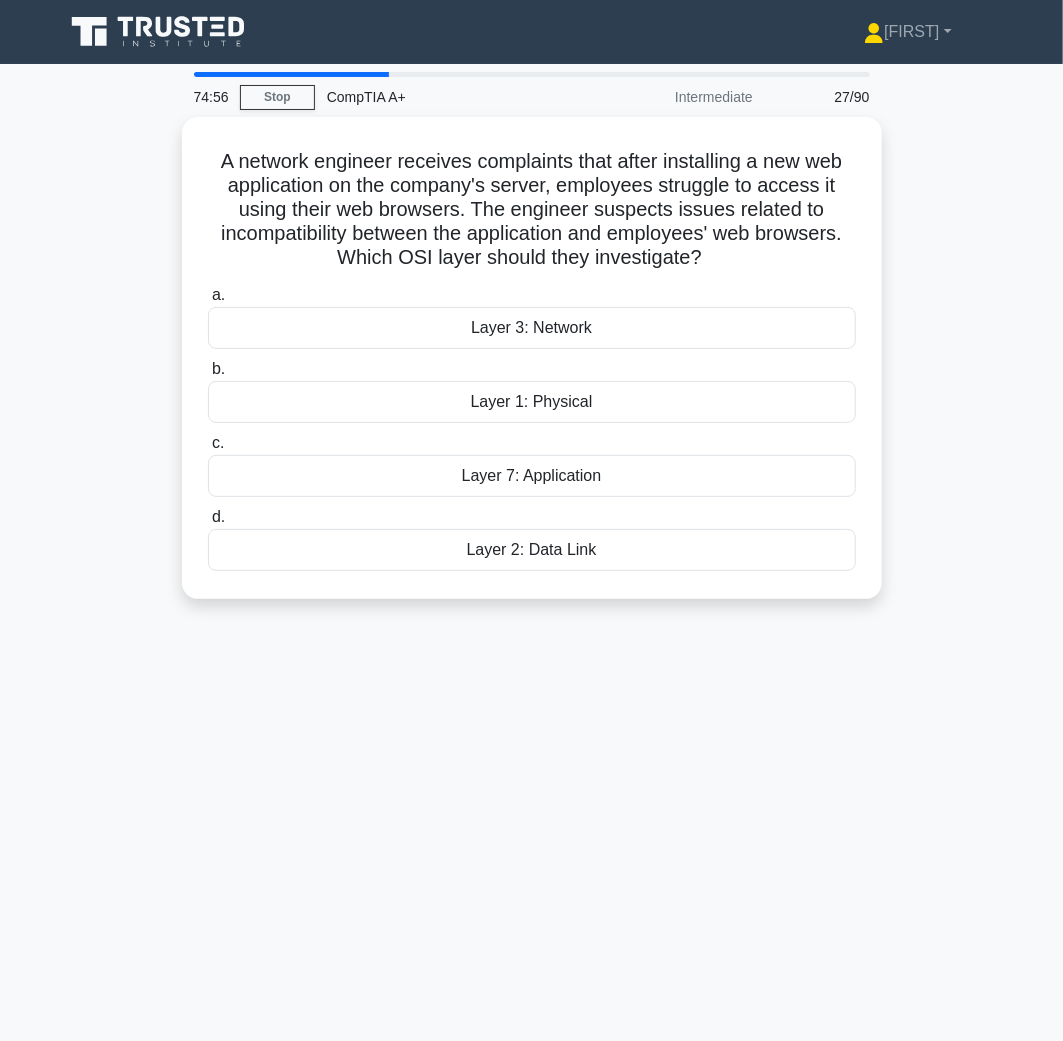 click on "a.
Layer 3: Network" at bounding box center (532, 316) 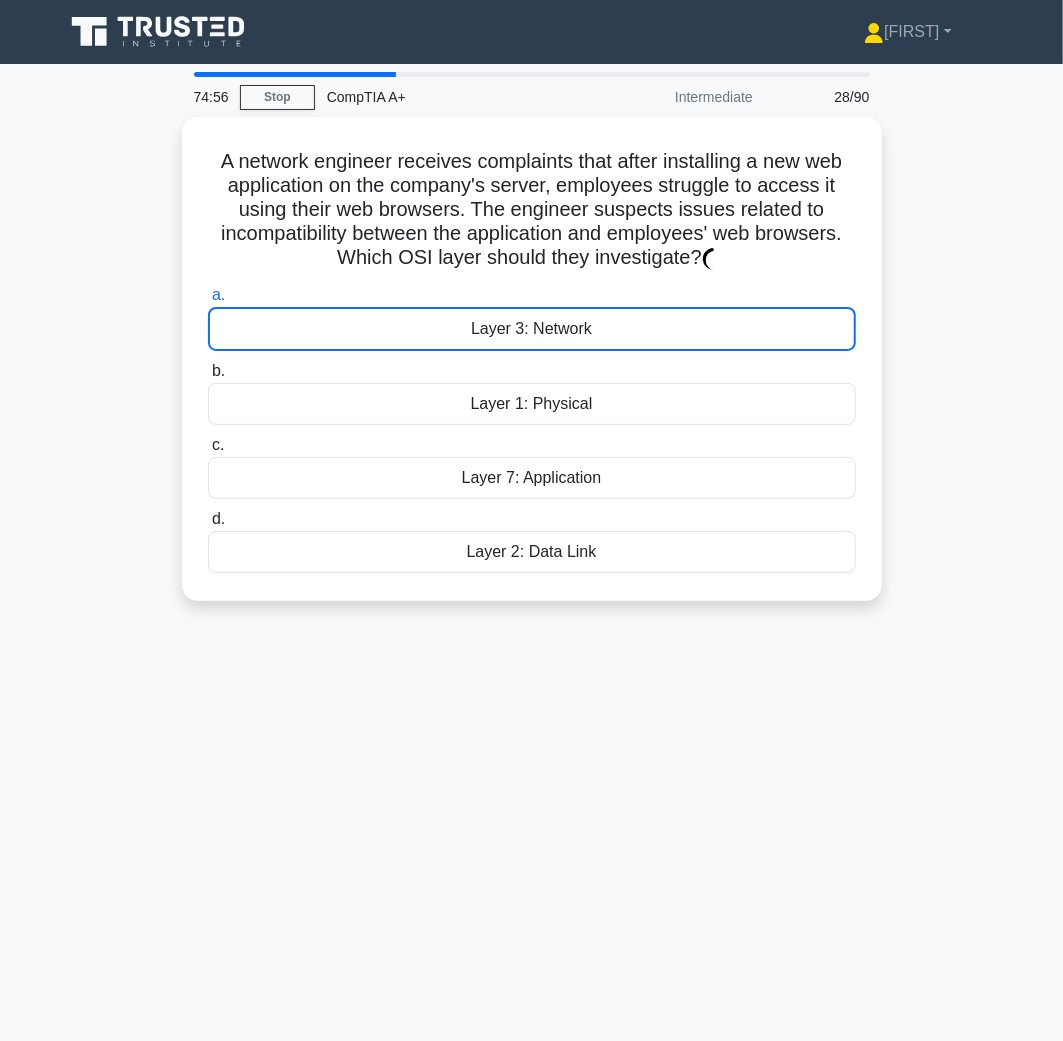 click on "a.
Layer 3: Network" at bounding box center [532, 317] 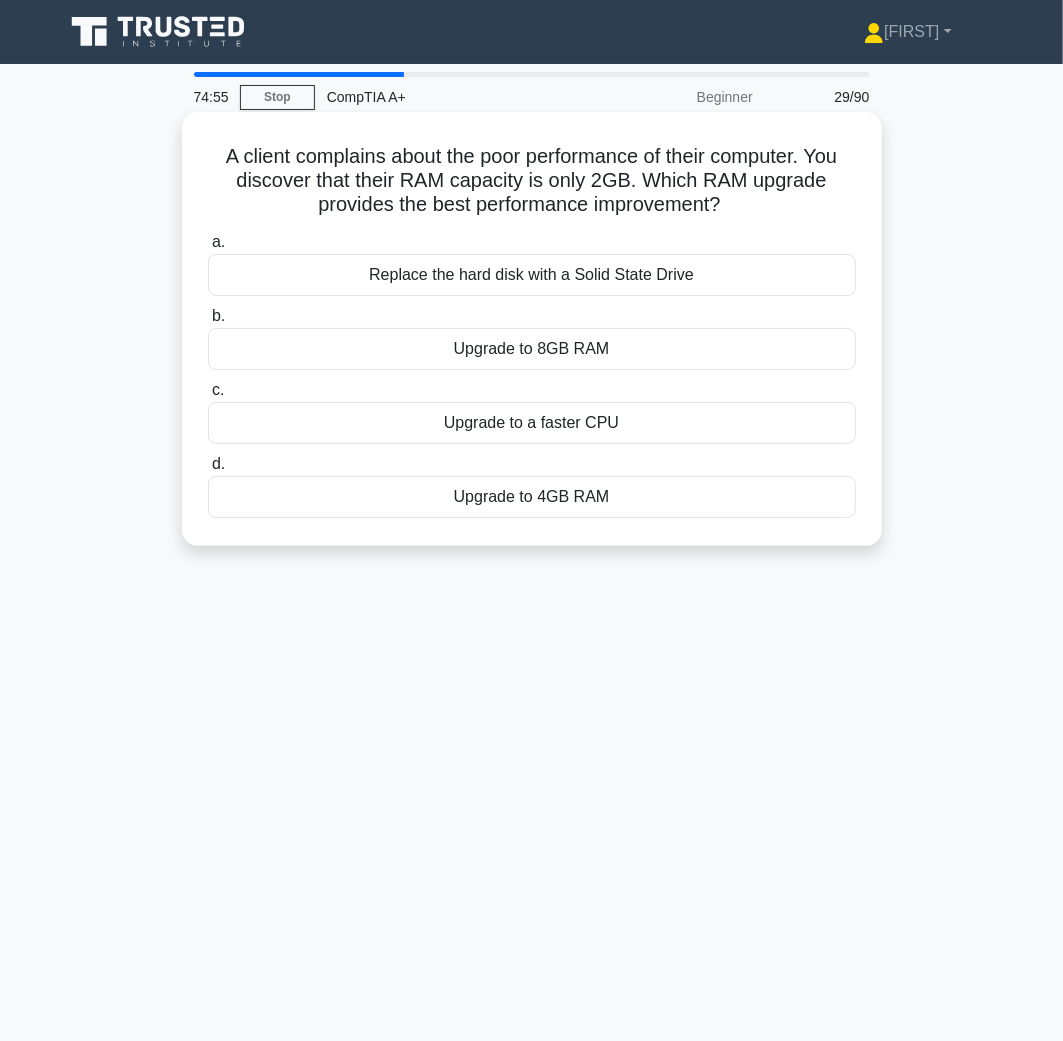 click on "Upgrade to 8GB RAM" at bounding box center (532, 349) 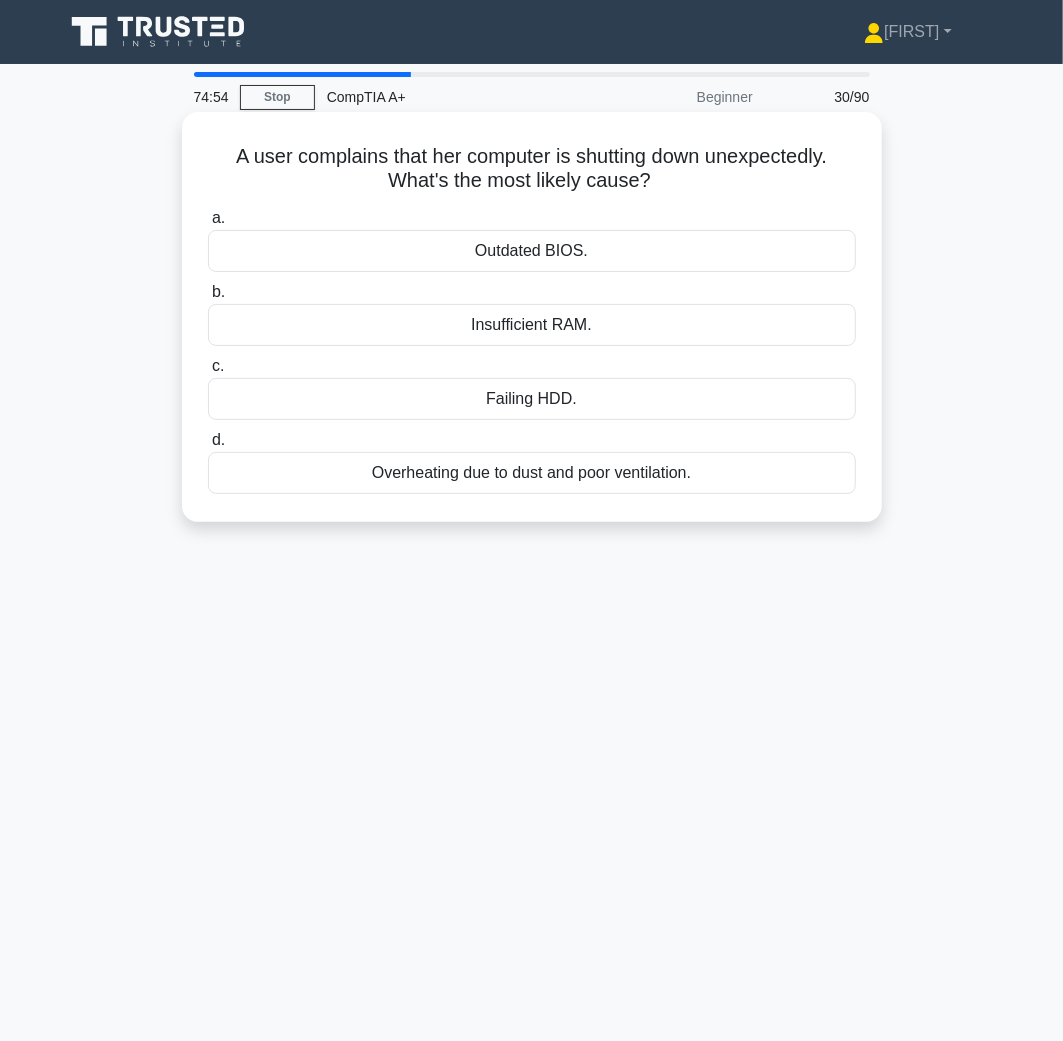 click on "Insufficient RAM." at bounding box center (532, 325) 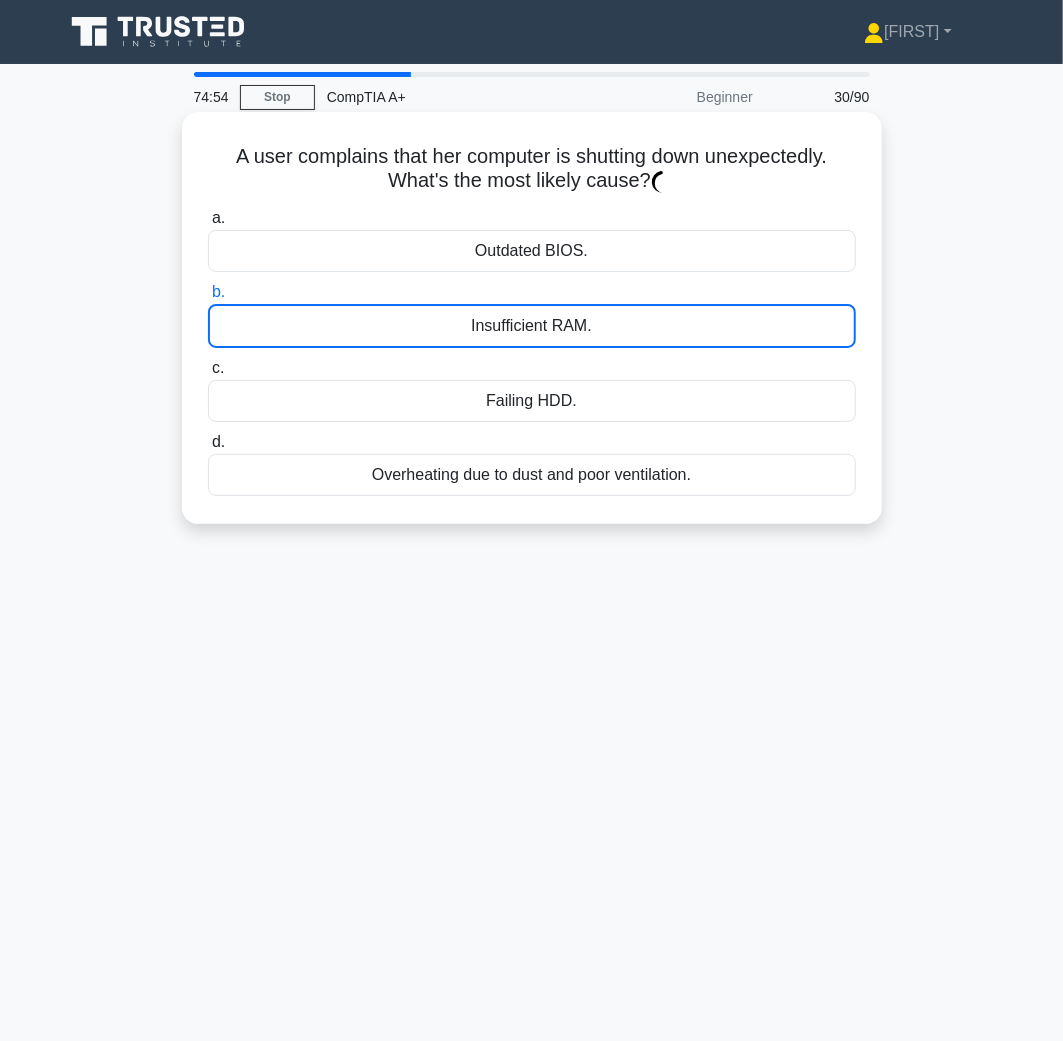 click on "Insufficient RAM." at bounding box center [532, 326] 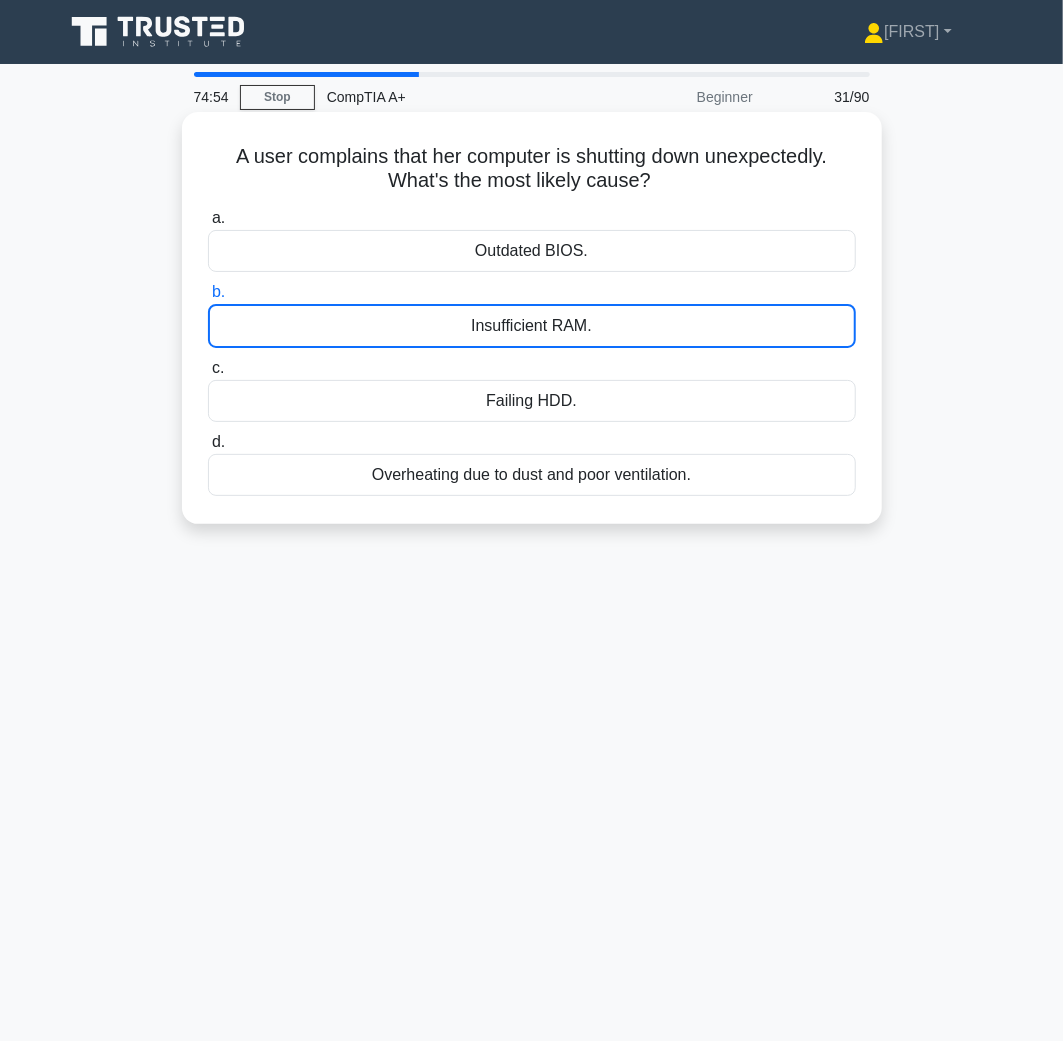 click on "Insufficient RAM." at bounding box center (532, 326) 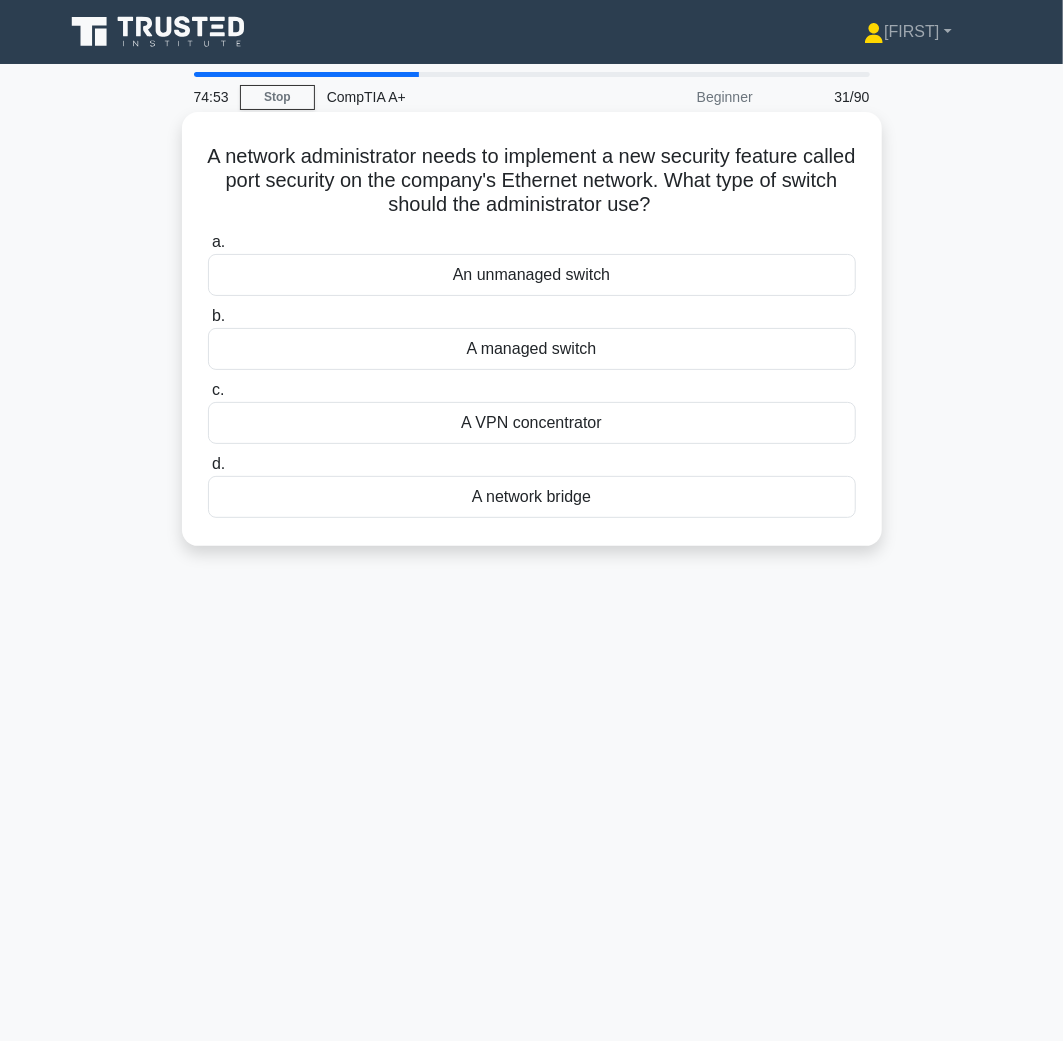 click on "A managed switch" at bounding box center (532, 349) 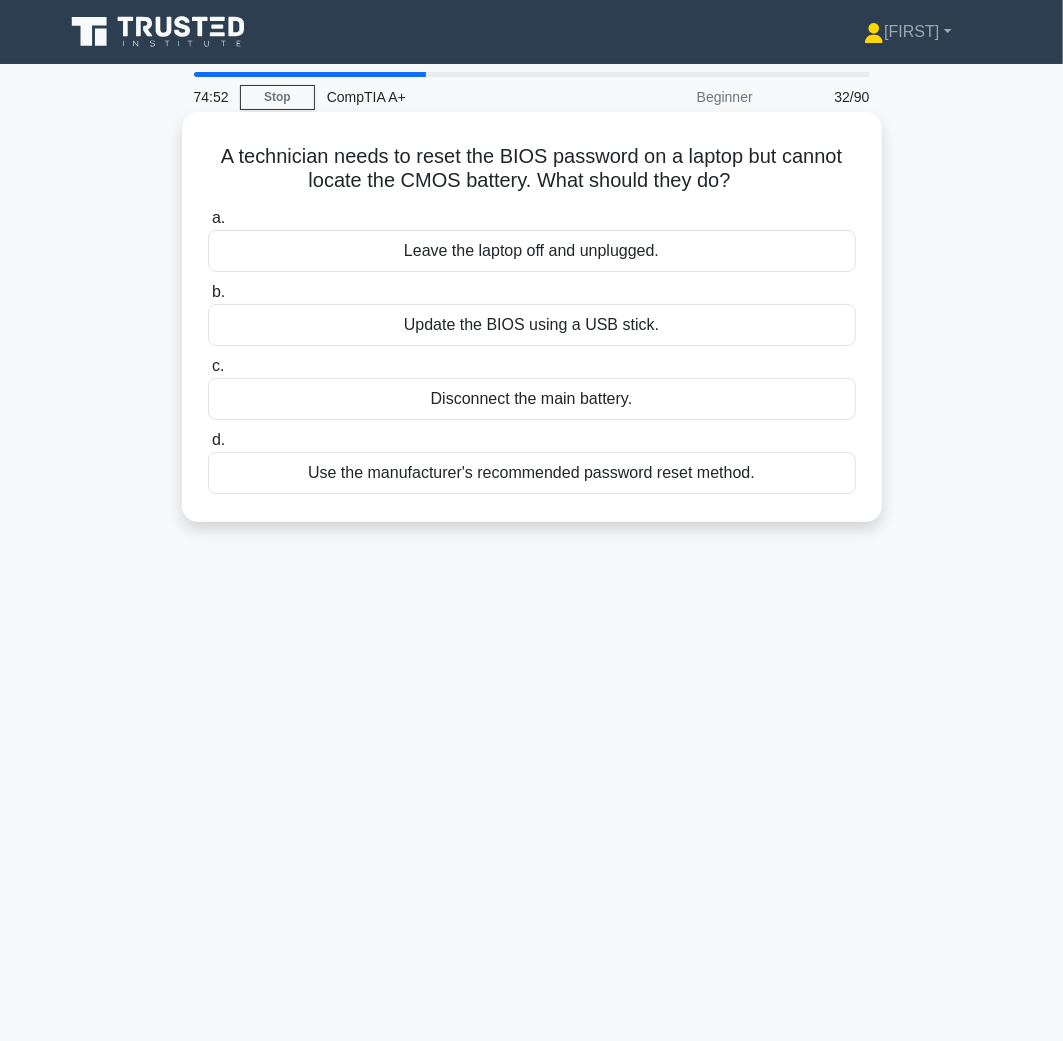 click on "Update the BIOS using a USB stick." at bounding box center [532, 325] 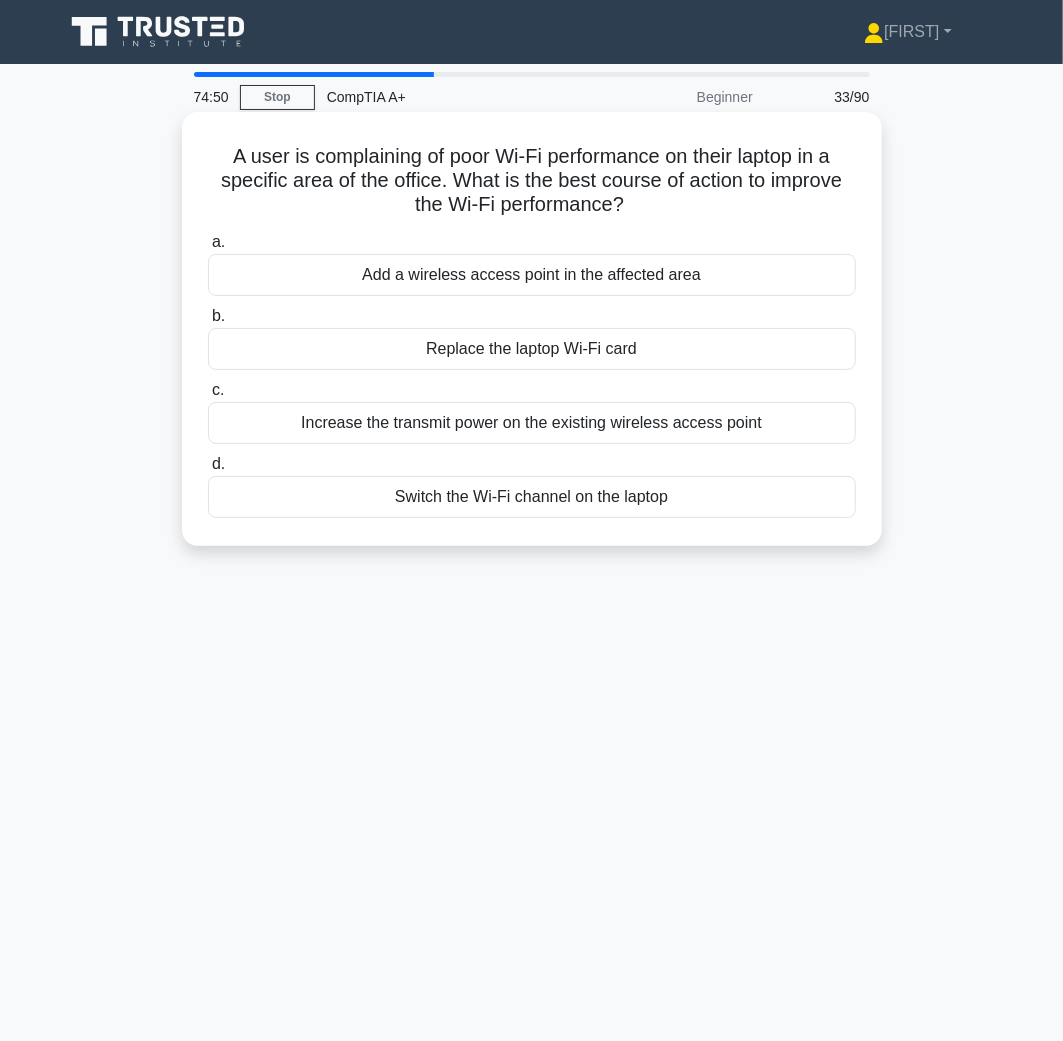 click on "Replace the laptop Wi-Fi card" at bounding box center (532, 349) 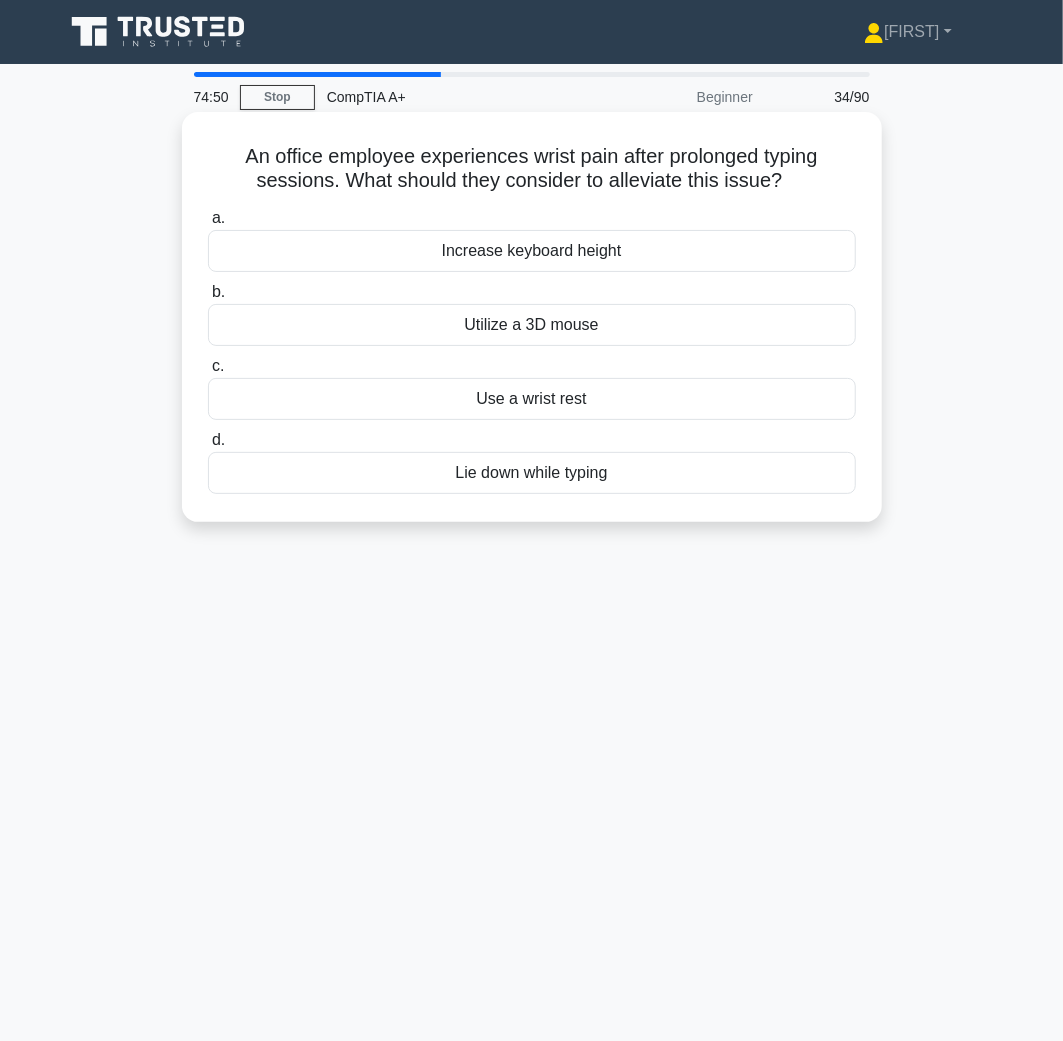click on "Utilize a 3D mouse" at bounding box center (532, 325) 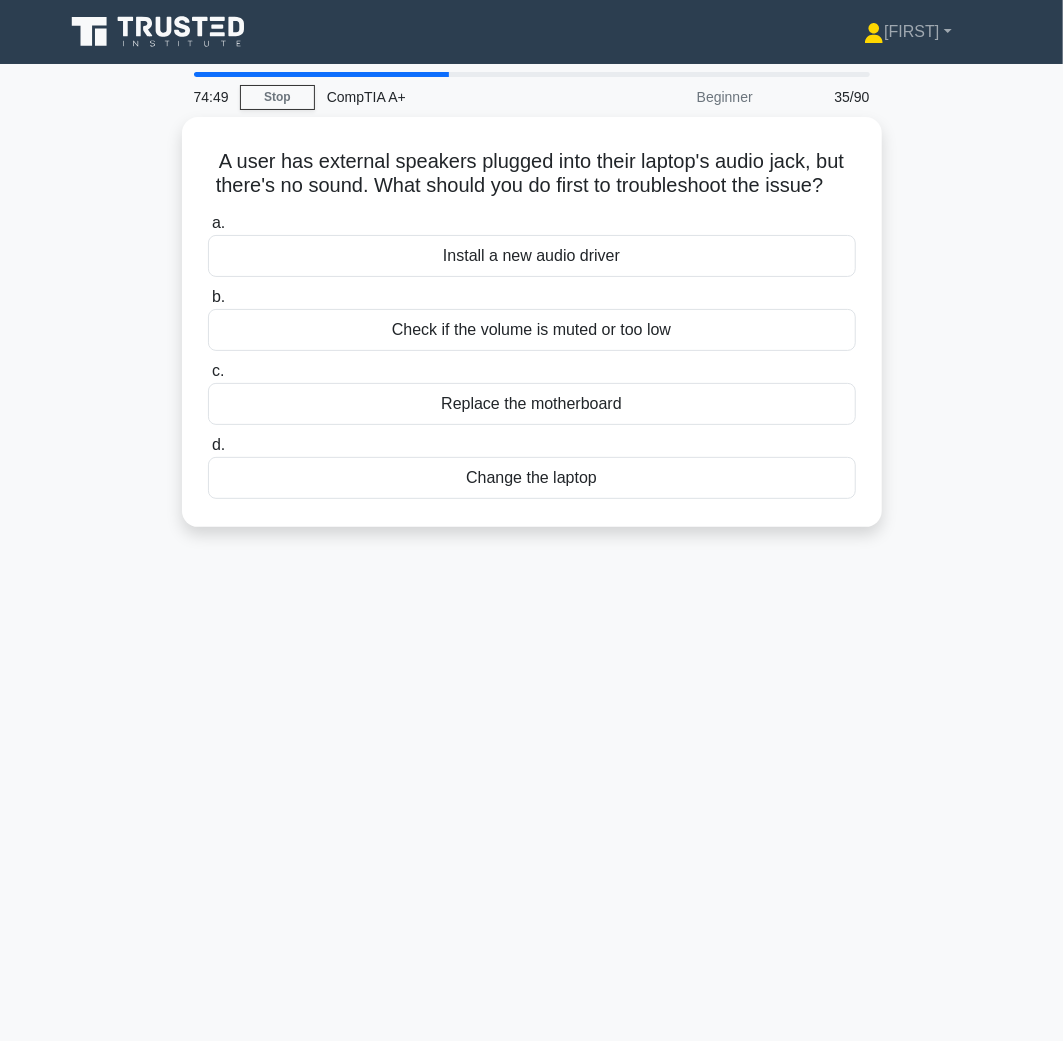 click on "Check if the volume is muted or too low" at bounding box center [532, 330] 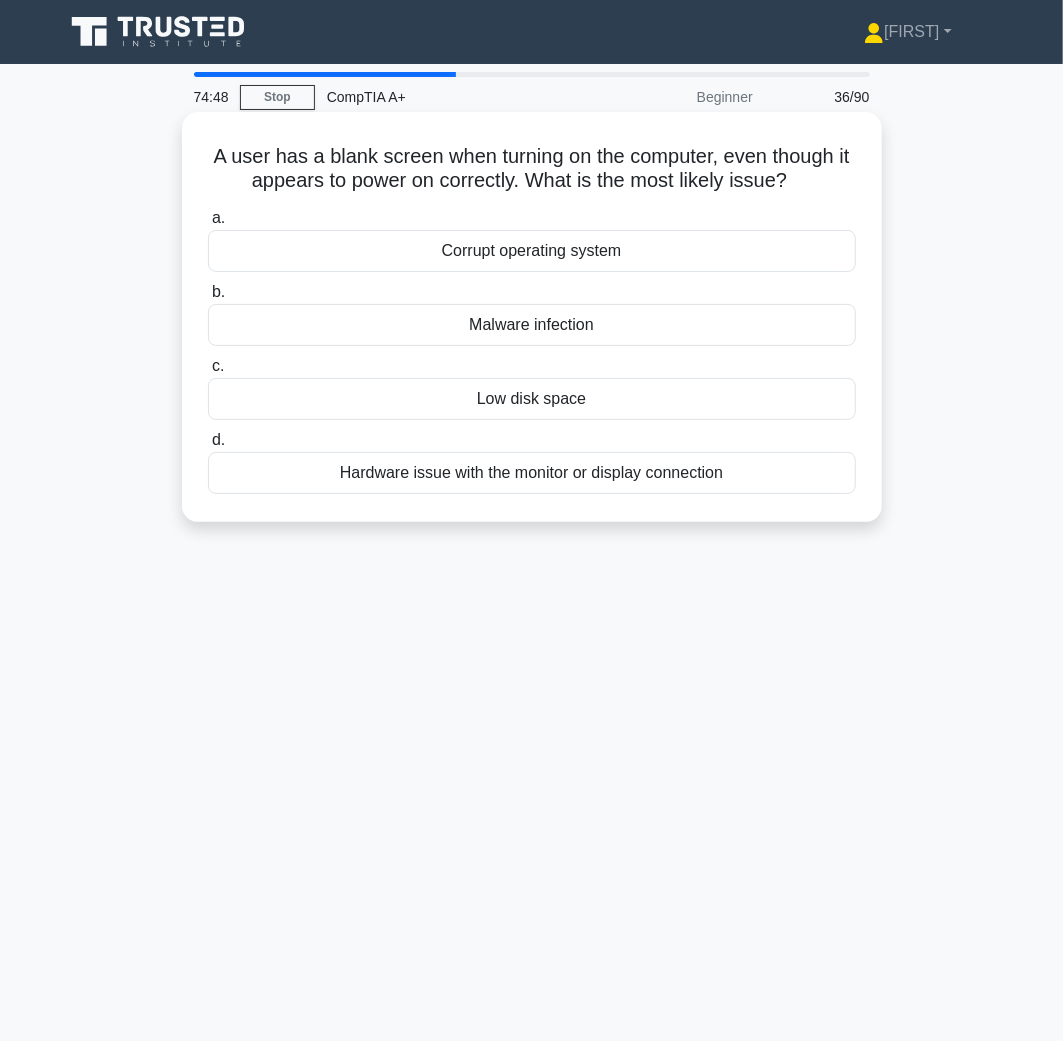 click on "a.
Corrupt operating system
b.
Malware infection
c." at bounding box center [532, 350] 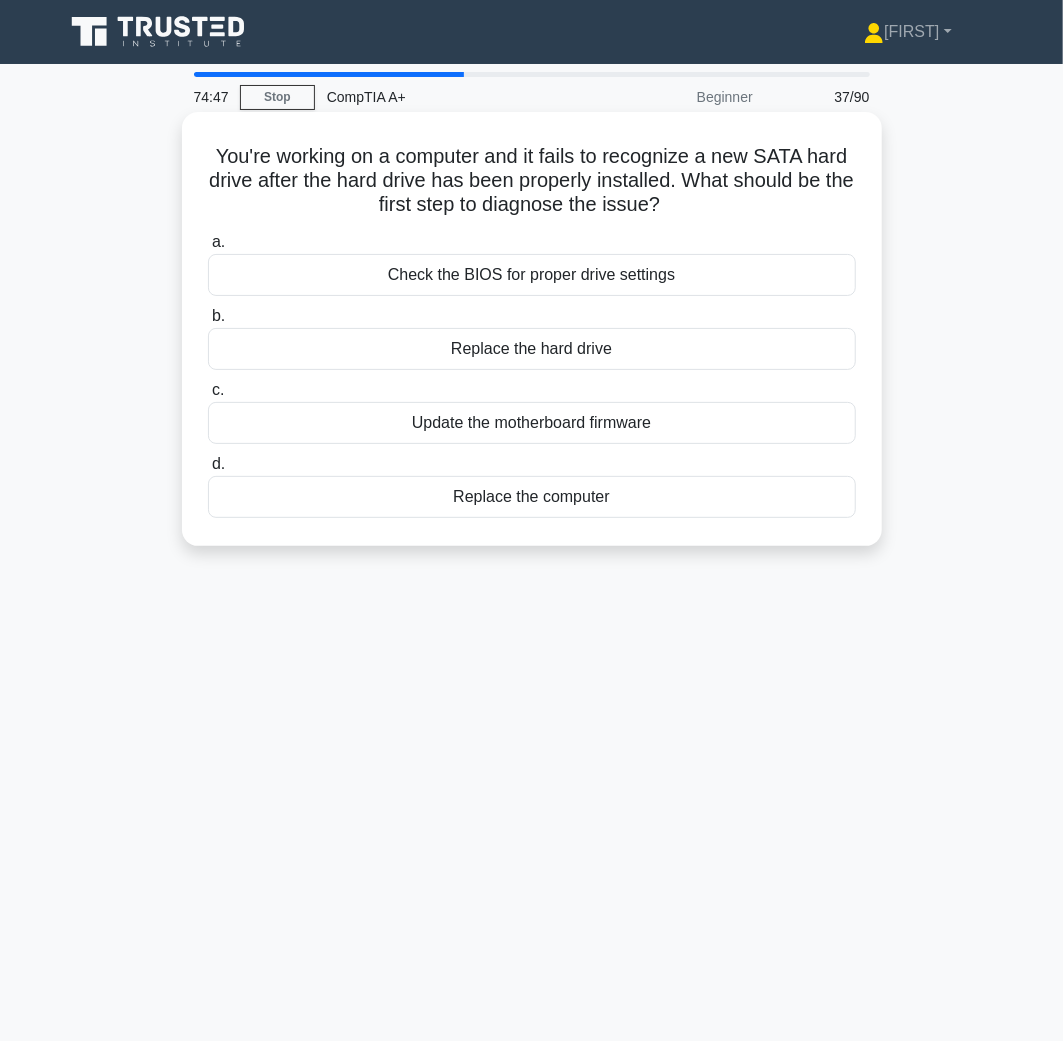 click on "Replace the hard drive" at bounding box center (532, 349) 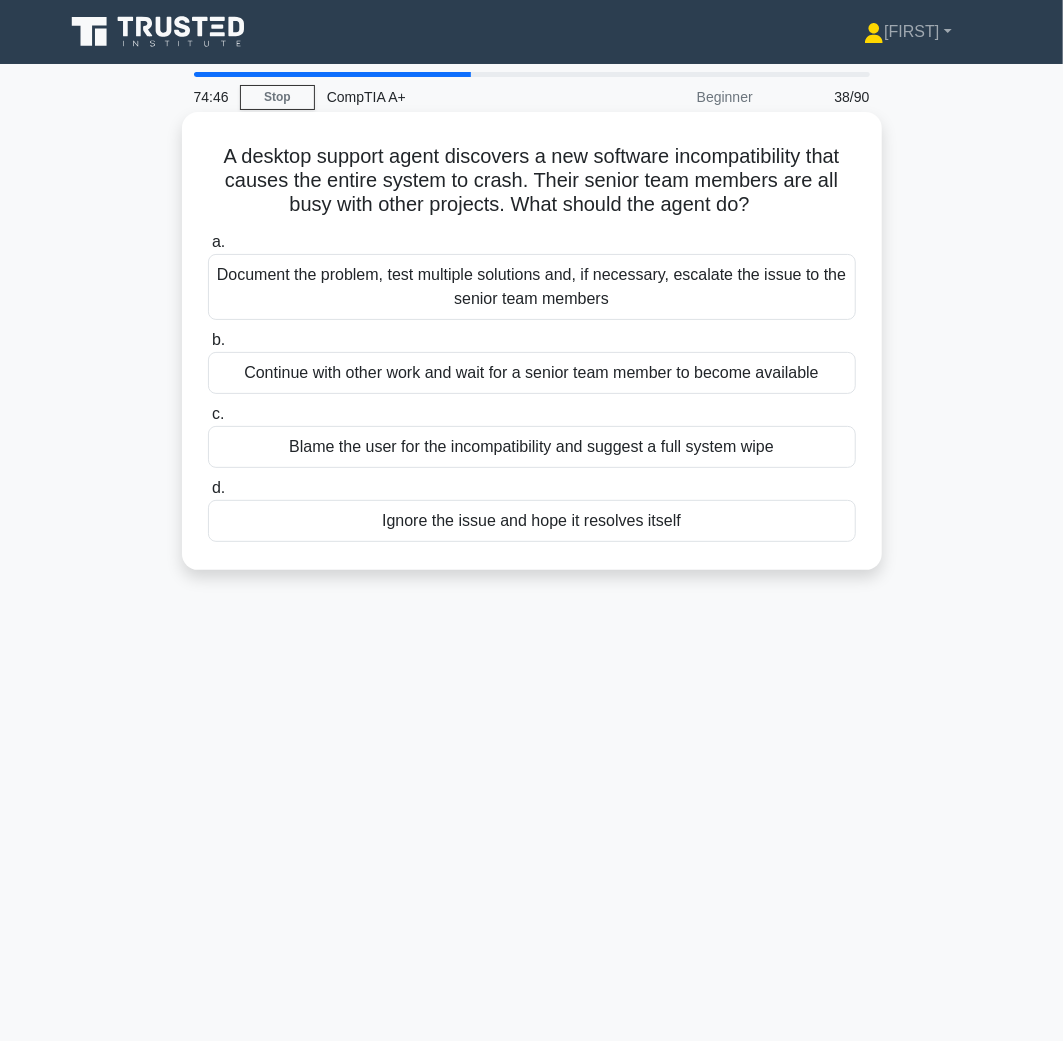 click on "Continue with other work and wait for a senior team member to become available" at bounding box center (532, 373) 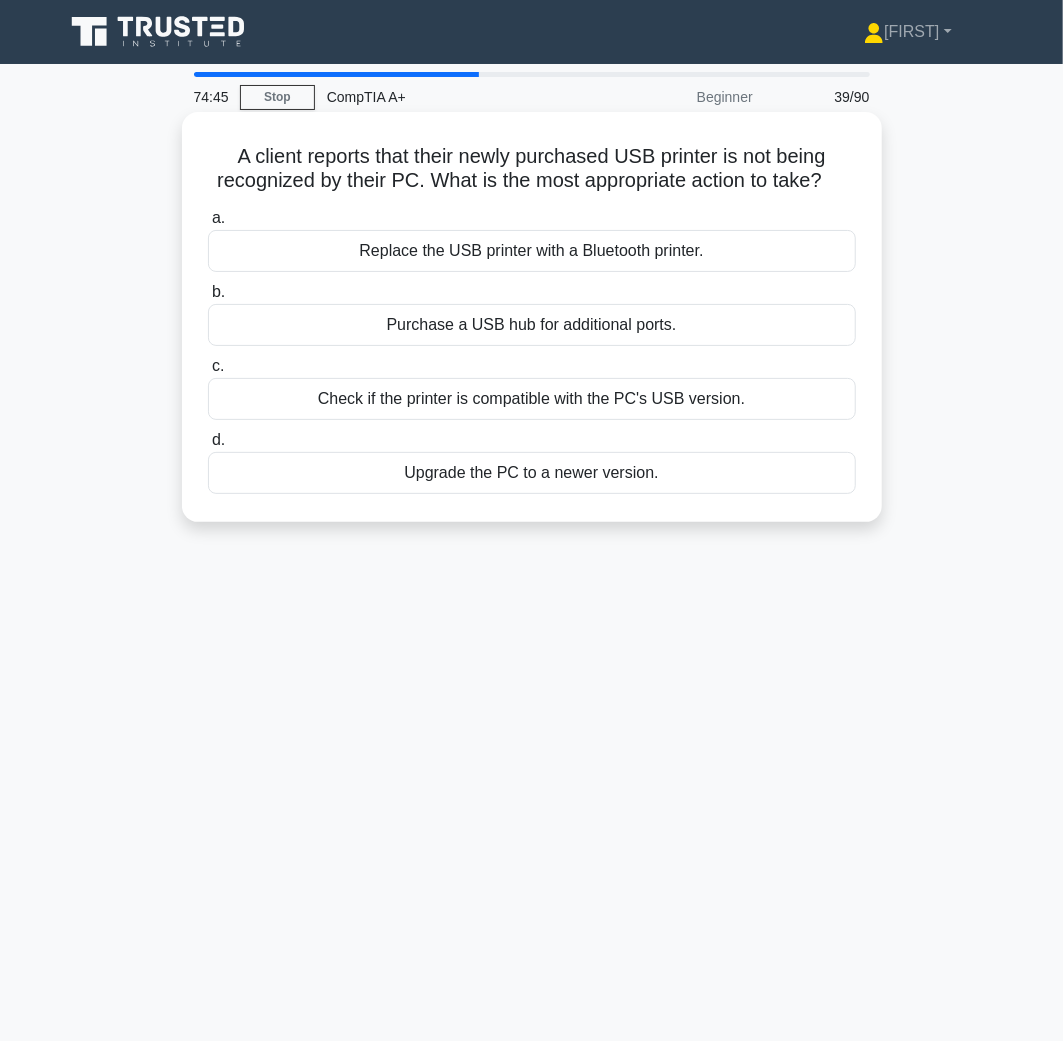 click on "a.
Replace the USB printer with a Bluetooth printer.
b.
Purchase a USB hub for additional ports.
c. d." at bounding box center (532, 350) 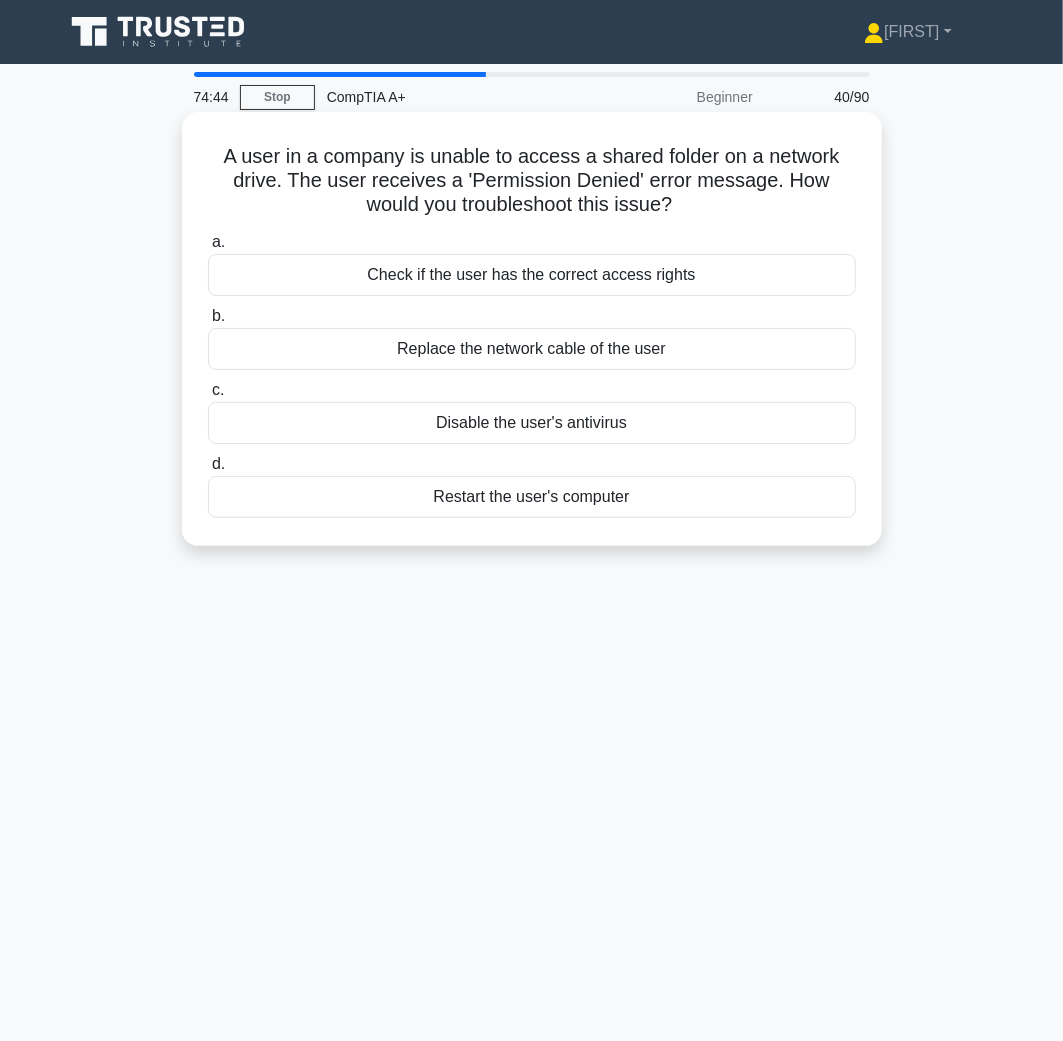 click on "Replace the network cable of the user" at bounding box center (532, 349) 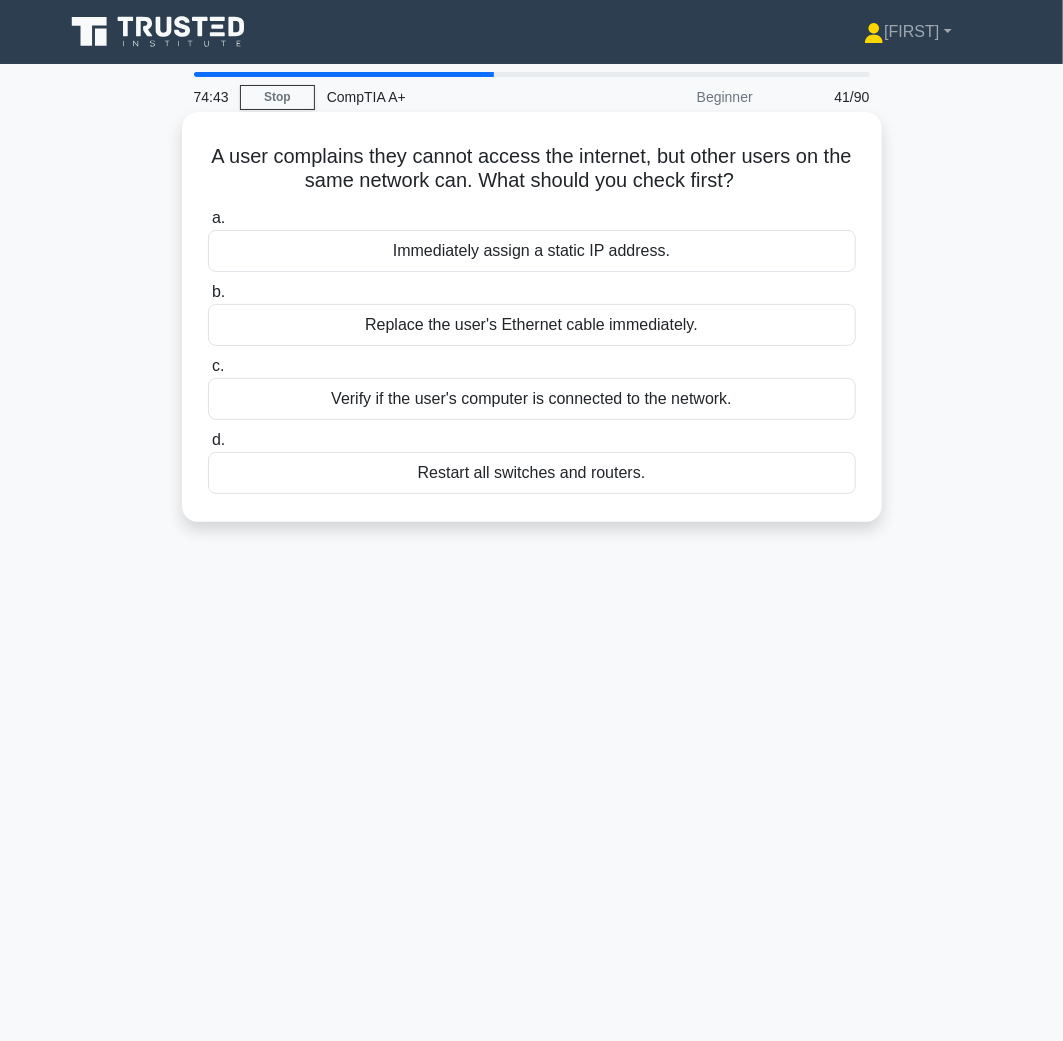 click on "Replace the user's Ethernet cable immediately." at bounding box center (532, 325) 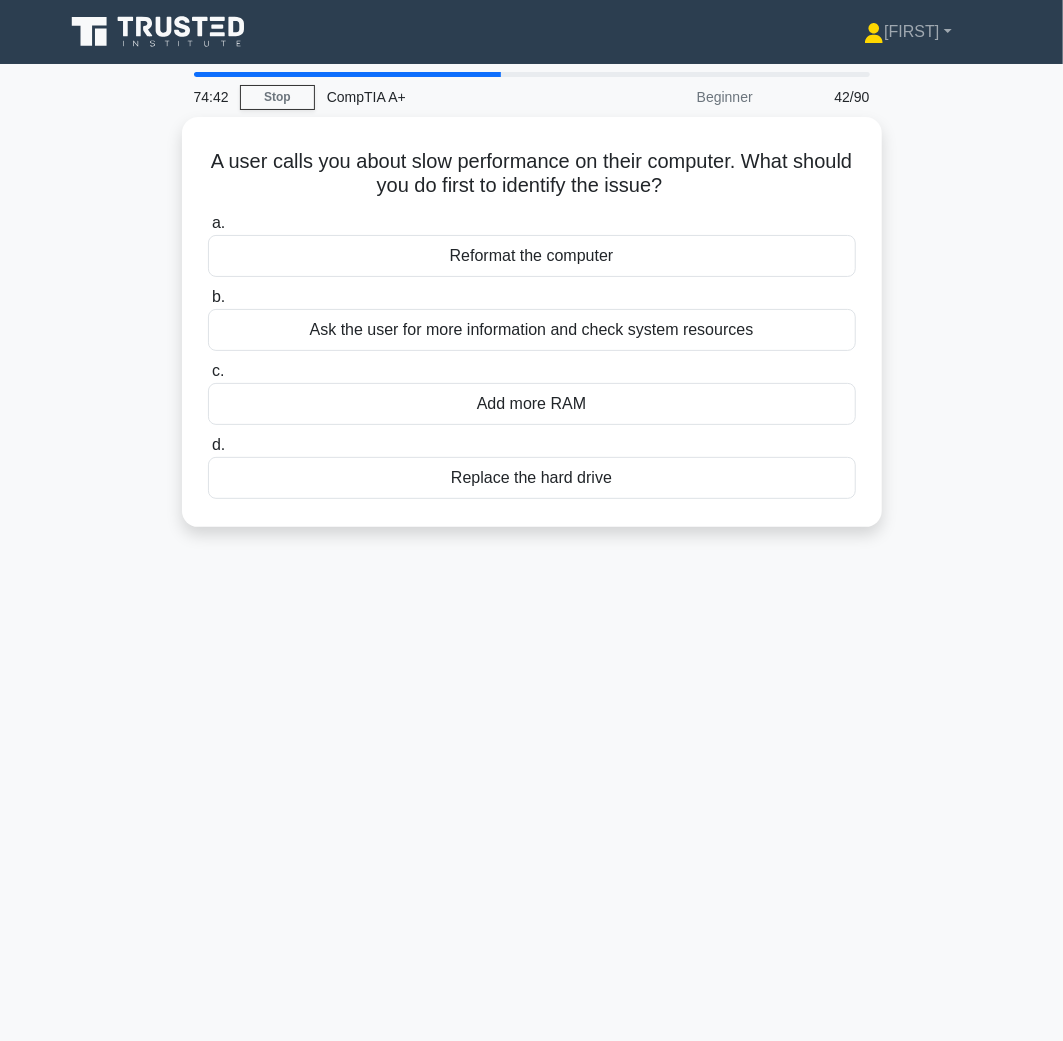 click on "Ask the user for more information and check system resources" at bounding box center (532, 330) 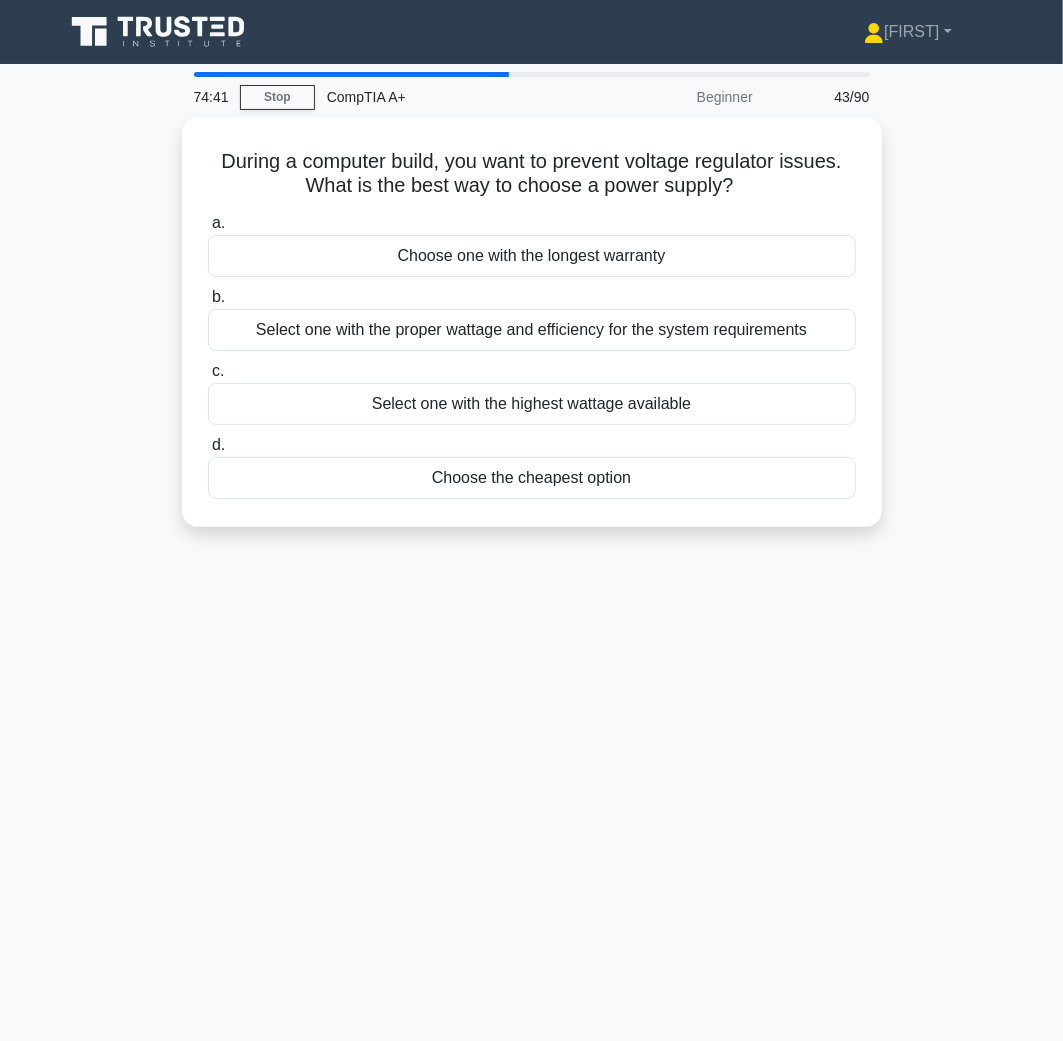 click on "Select one with the proper wattage and efficiency for the system requirements" at bounding box center [532, 330] 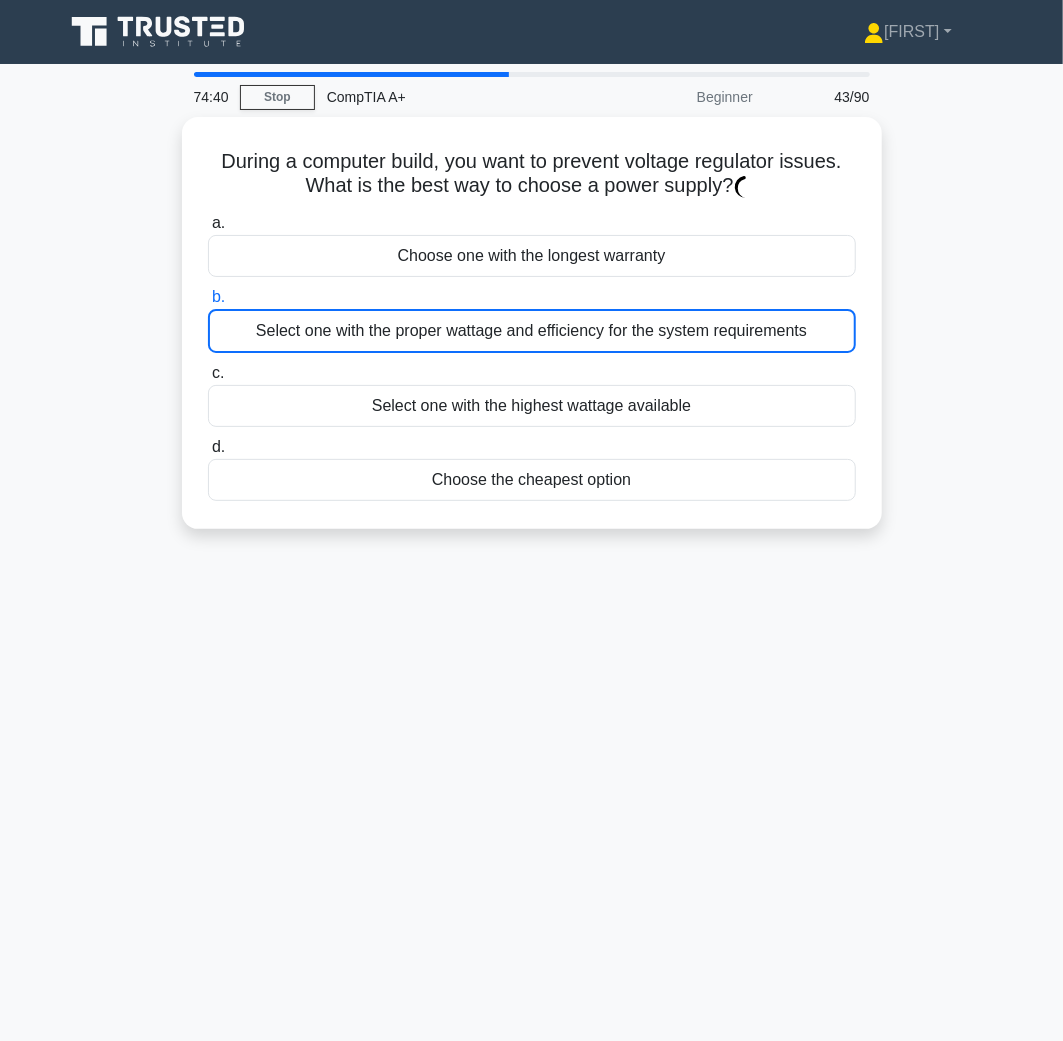 click on "Select one with the proper wattage and efficiency for the system requirements" at bounding box center [532, 331] 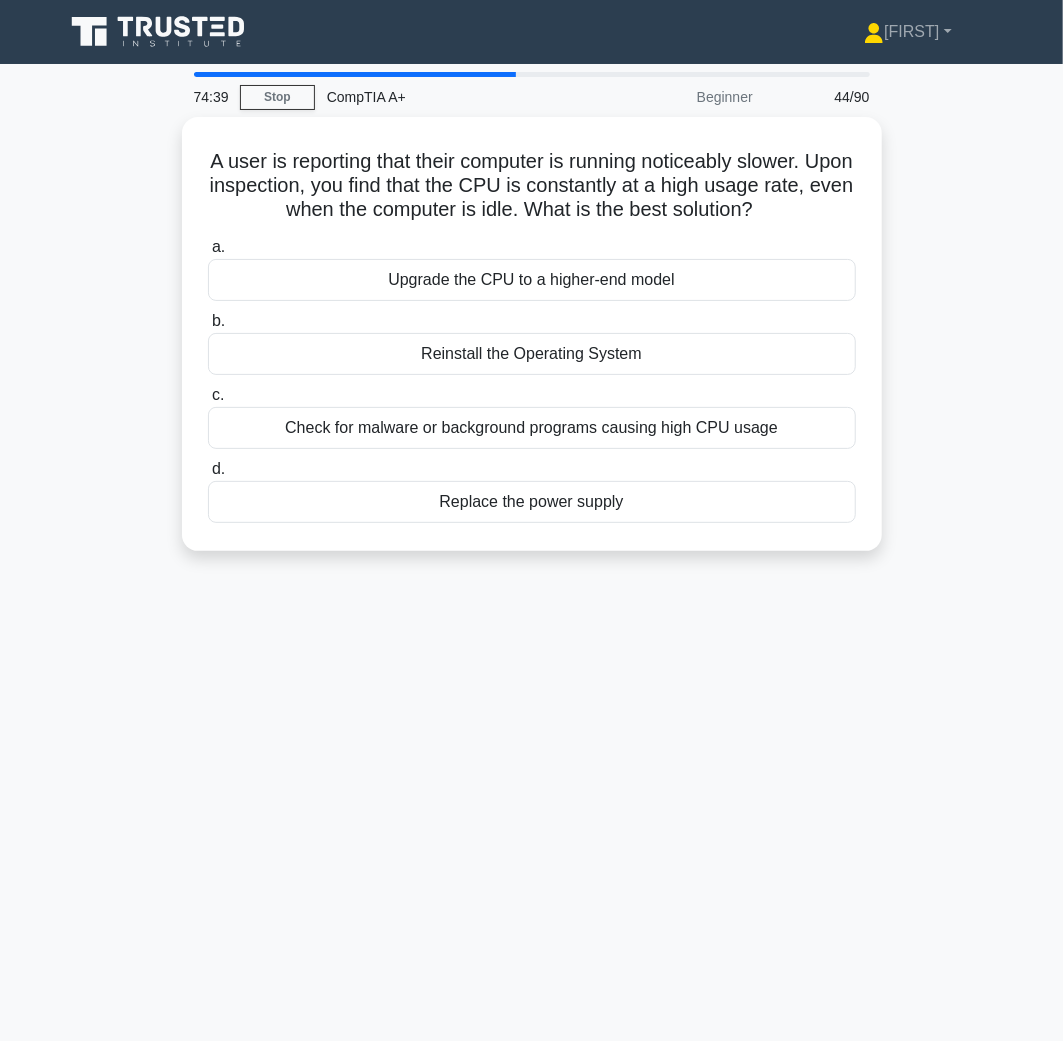 click on "Reinstall the Operating System" at bounding box center (532, 354) 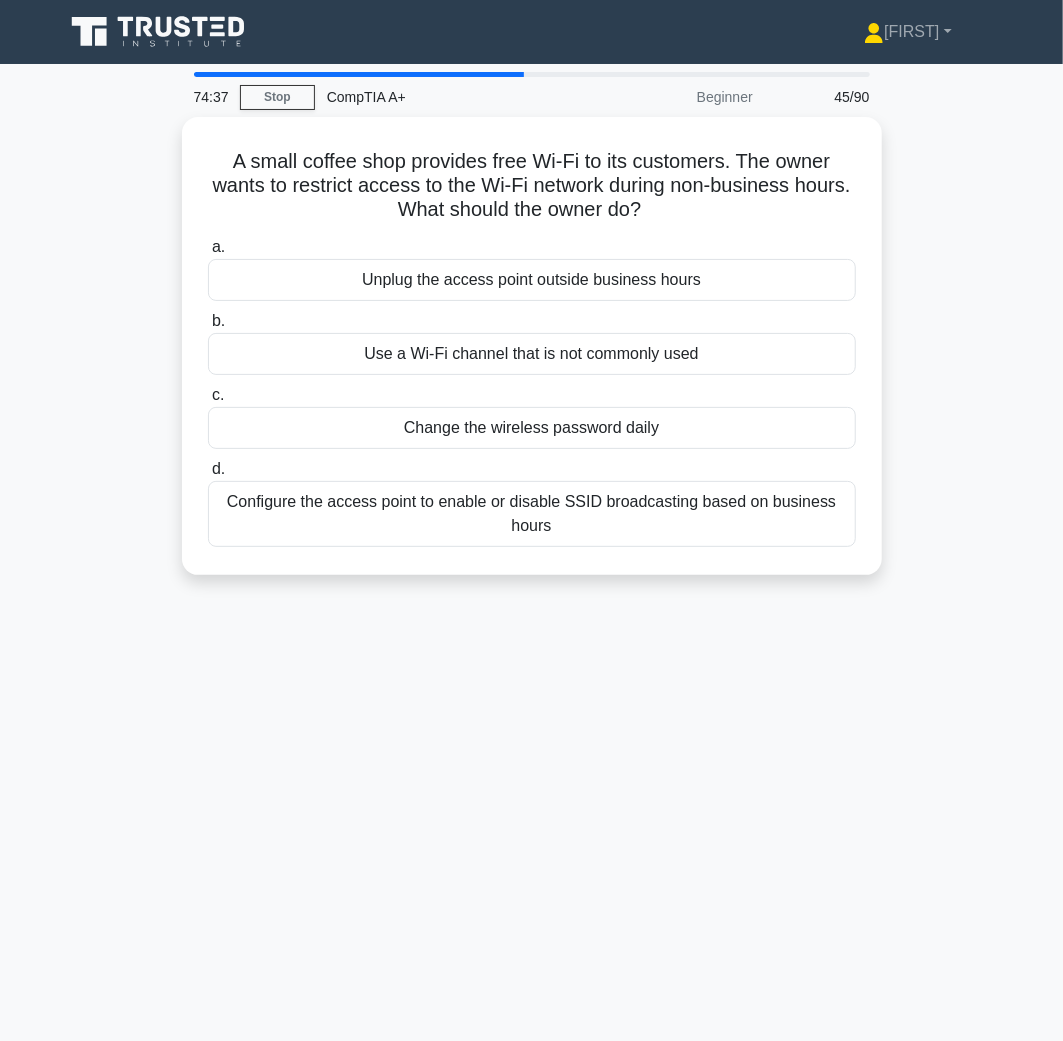 click on "Use a Wi-Fi channel that is not commonly used" at bounding box center [532, 354] 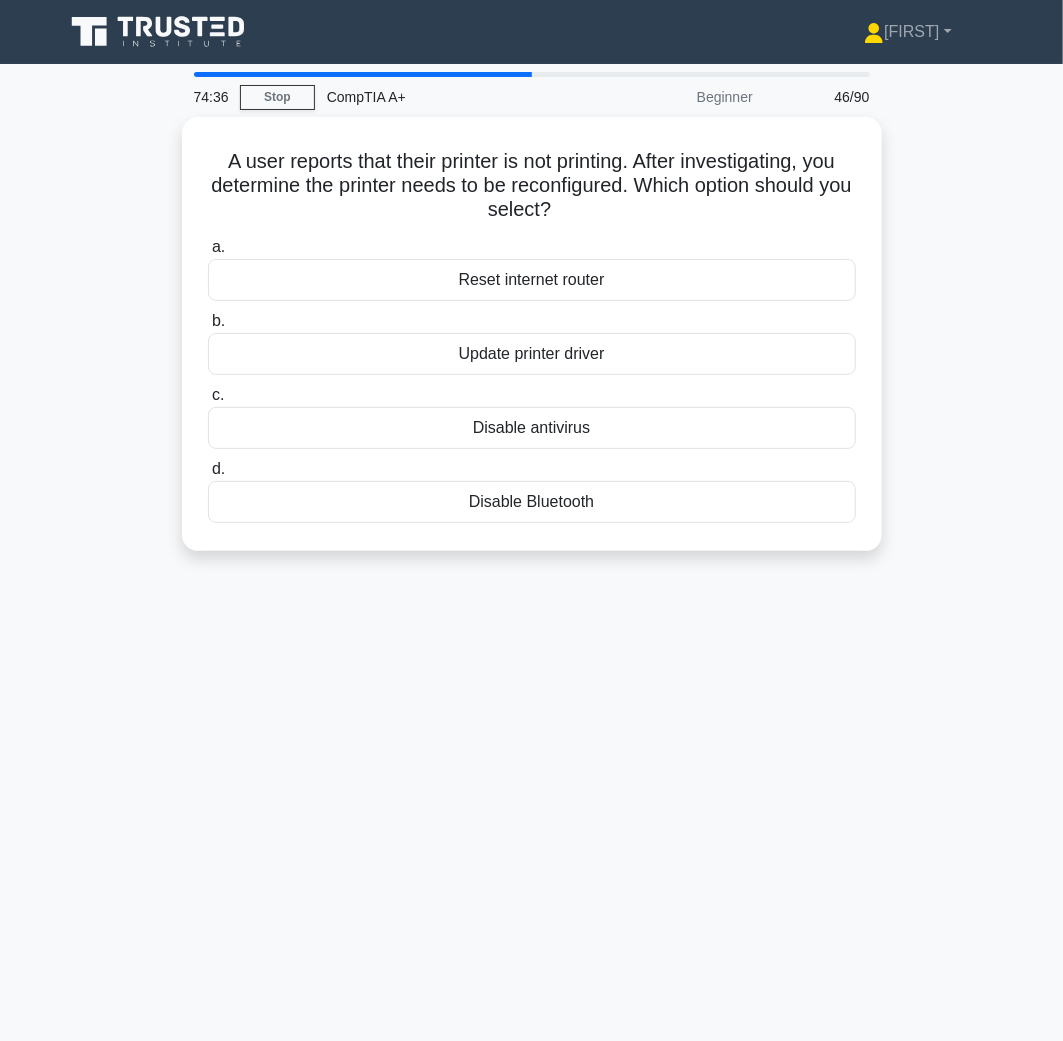 click on "Update printer driver" at bounding box center (532, 354) 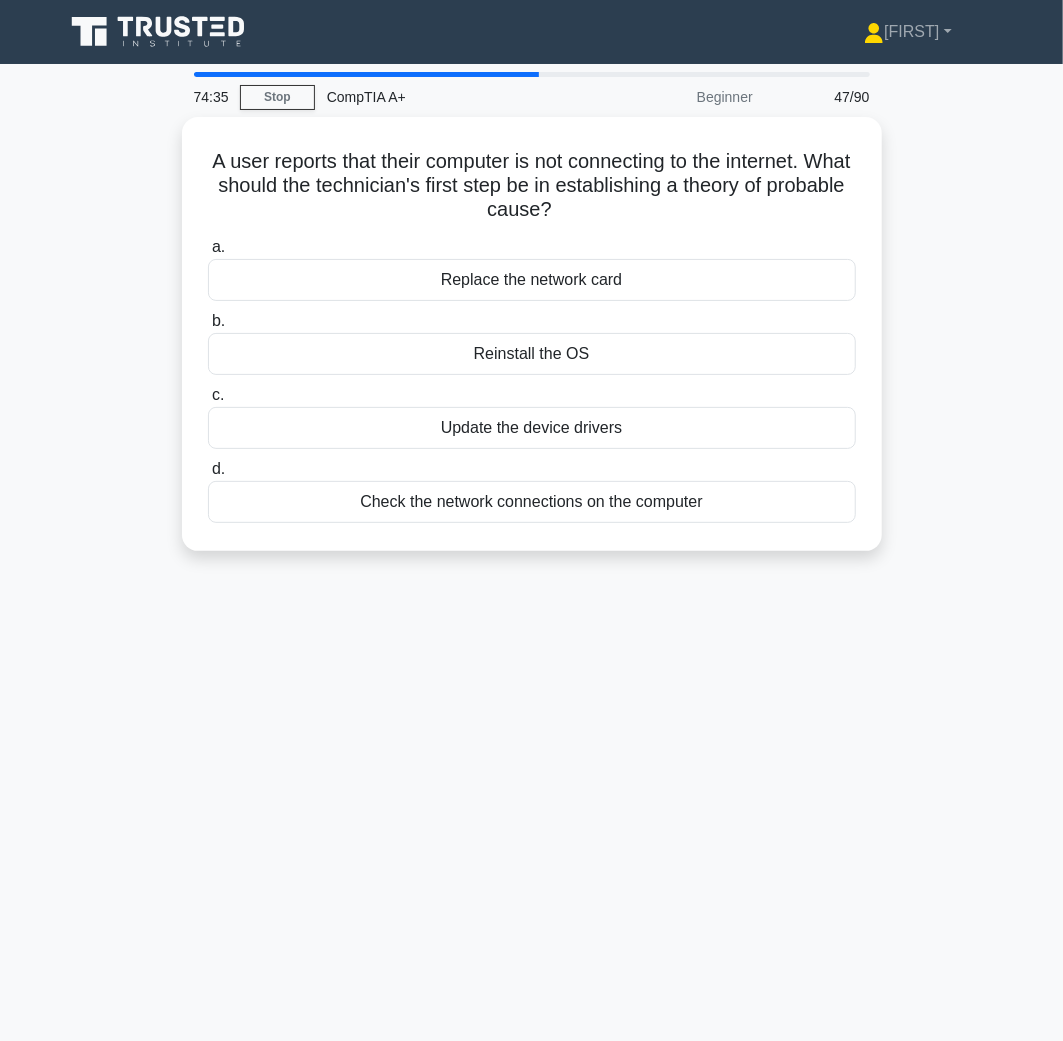 click on "Reinstall the OS" at bounding box center [532, 354] 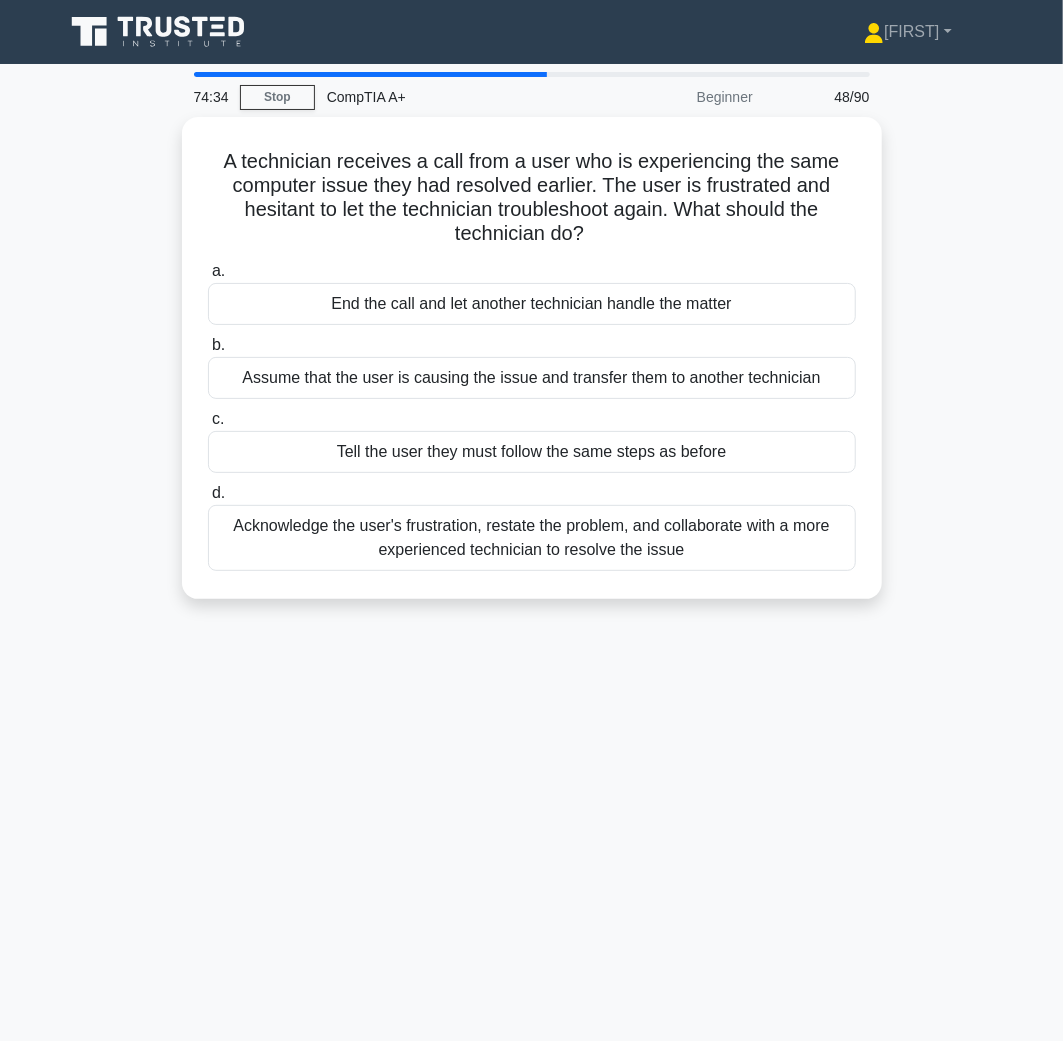 click on "b.
Assume that the user is causing the issue and transfer them to another technician" at bounding box center (532, 366) 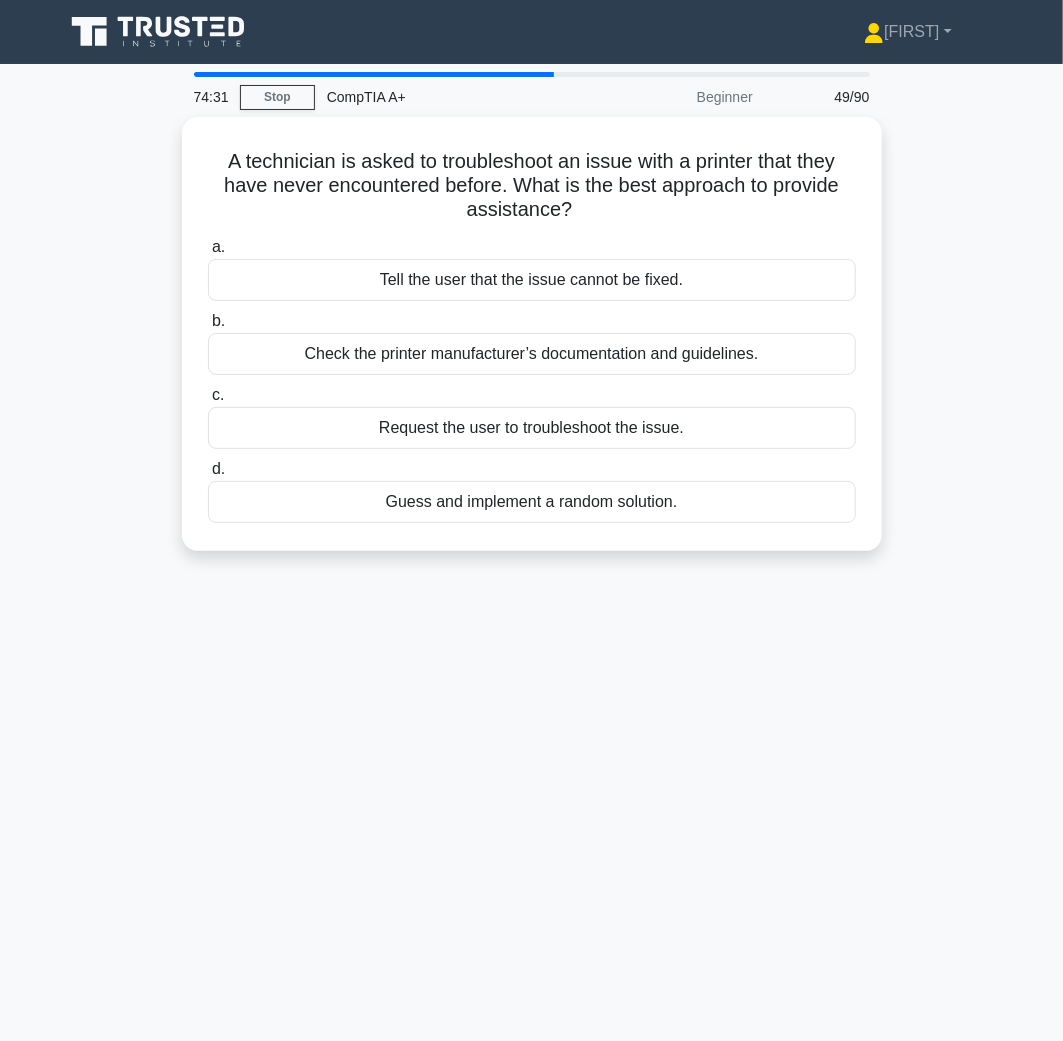 click on "Check the printer manufacturer’s documentation and guidelines." at bounding box center [532, 354] 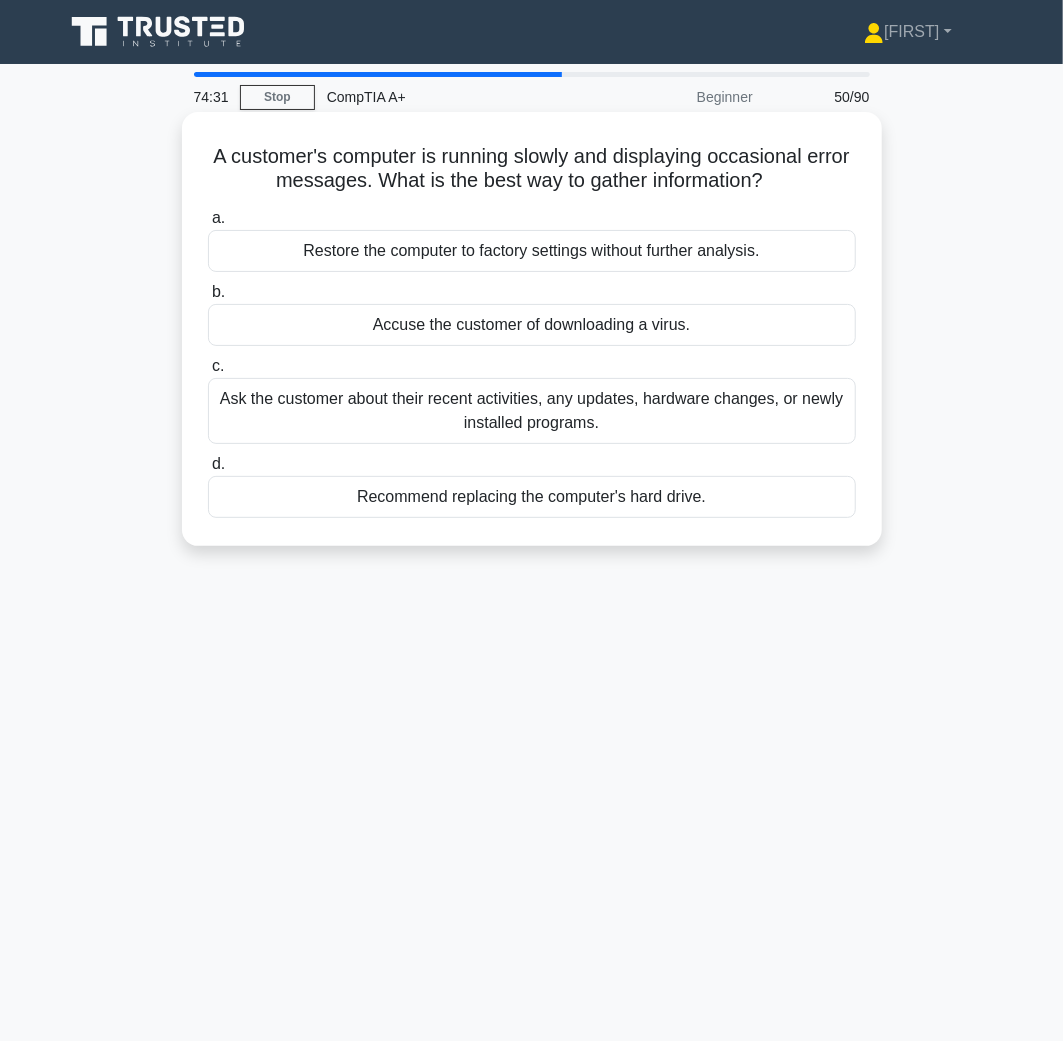 click on "a.
Restore the computer to factory settings without further analysis.
b.
Accuse the customer of downloading a virus.
c. d." at bounding box center (532, 362) 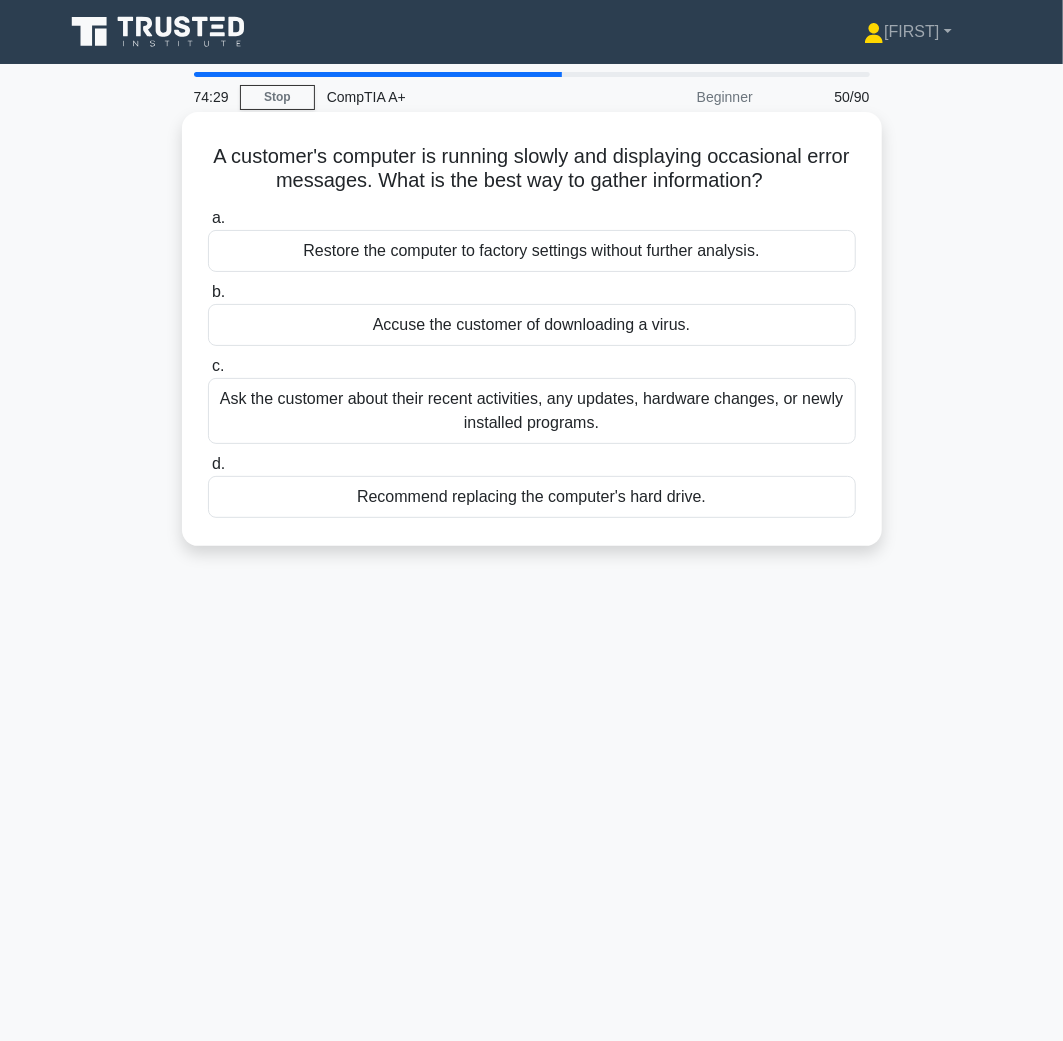click on "Accuse the customer of downloading a virus." at bounding box center [532, 325] 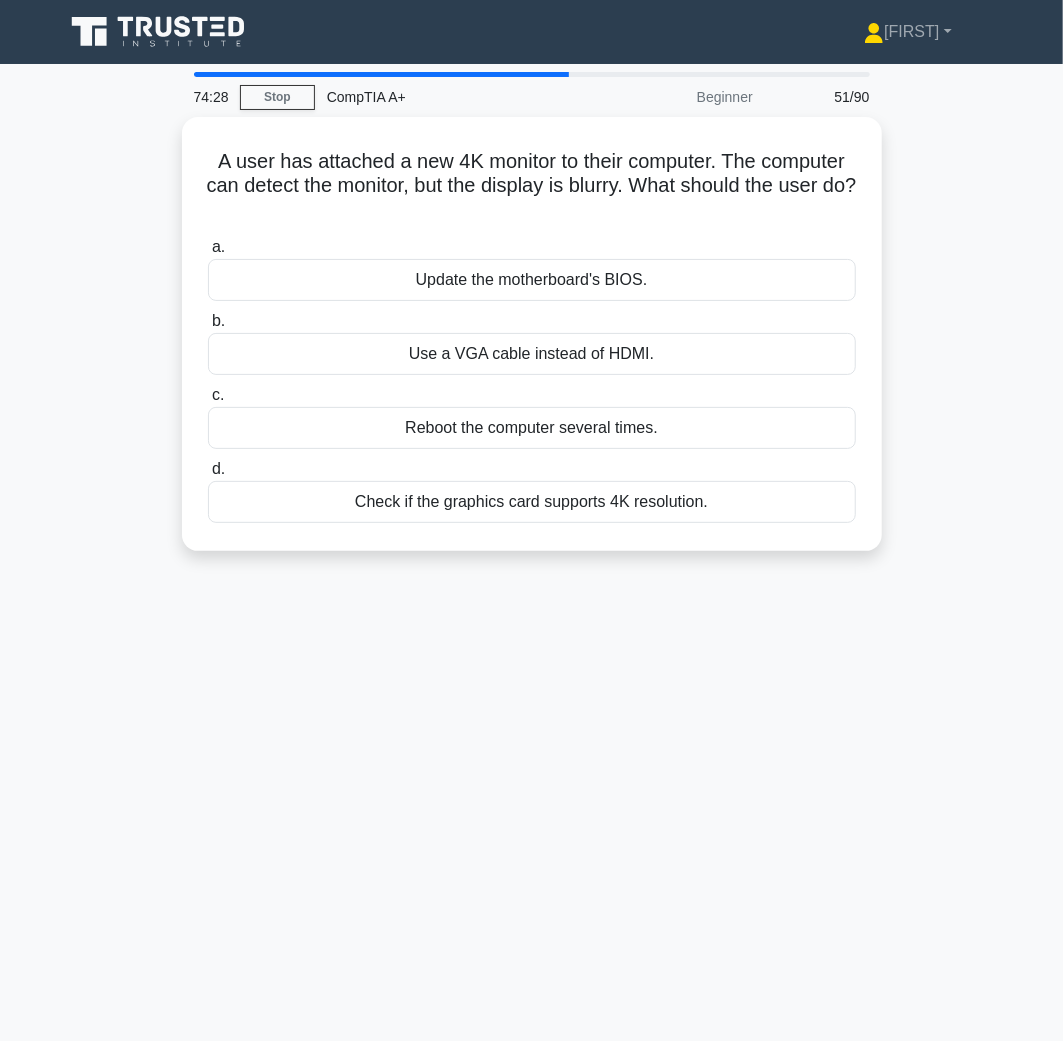 click on "Use a VGA cable instead of HDMI." at bounding box center [532, 354] 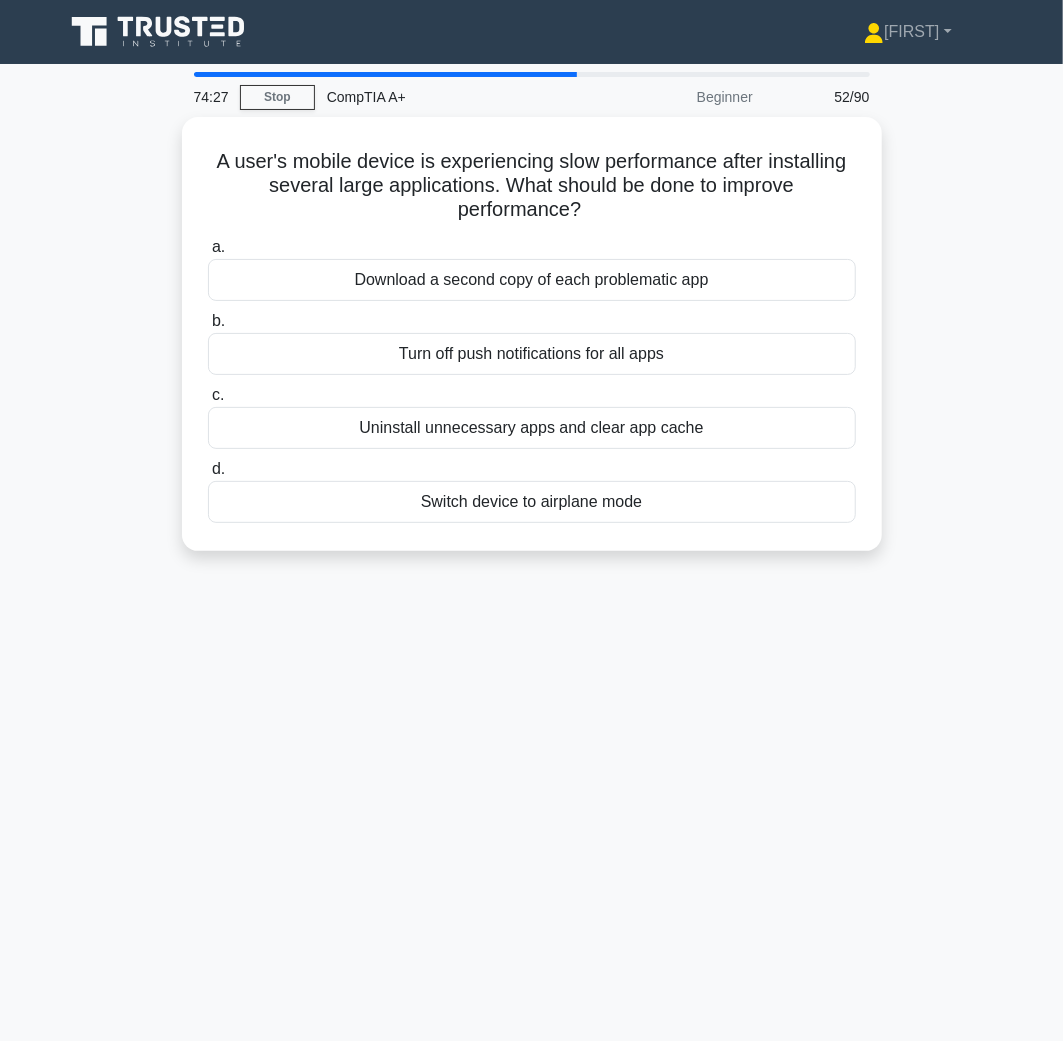 click on "Turn off push notifications for all apps" at bounding box center [532, 354] 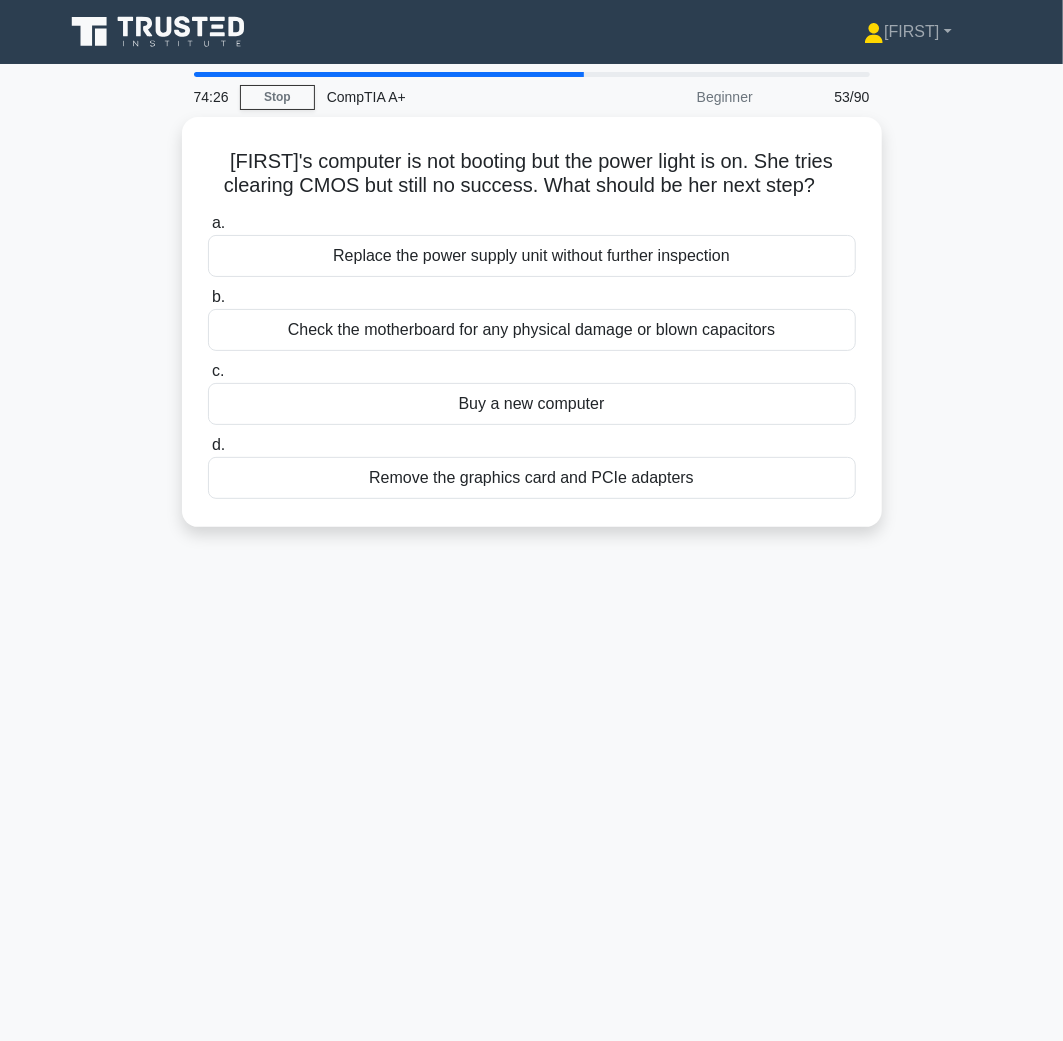 click on "Check the motherboard for any physical damage or blown capacitors" at bounding box center [532, 330] 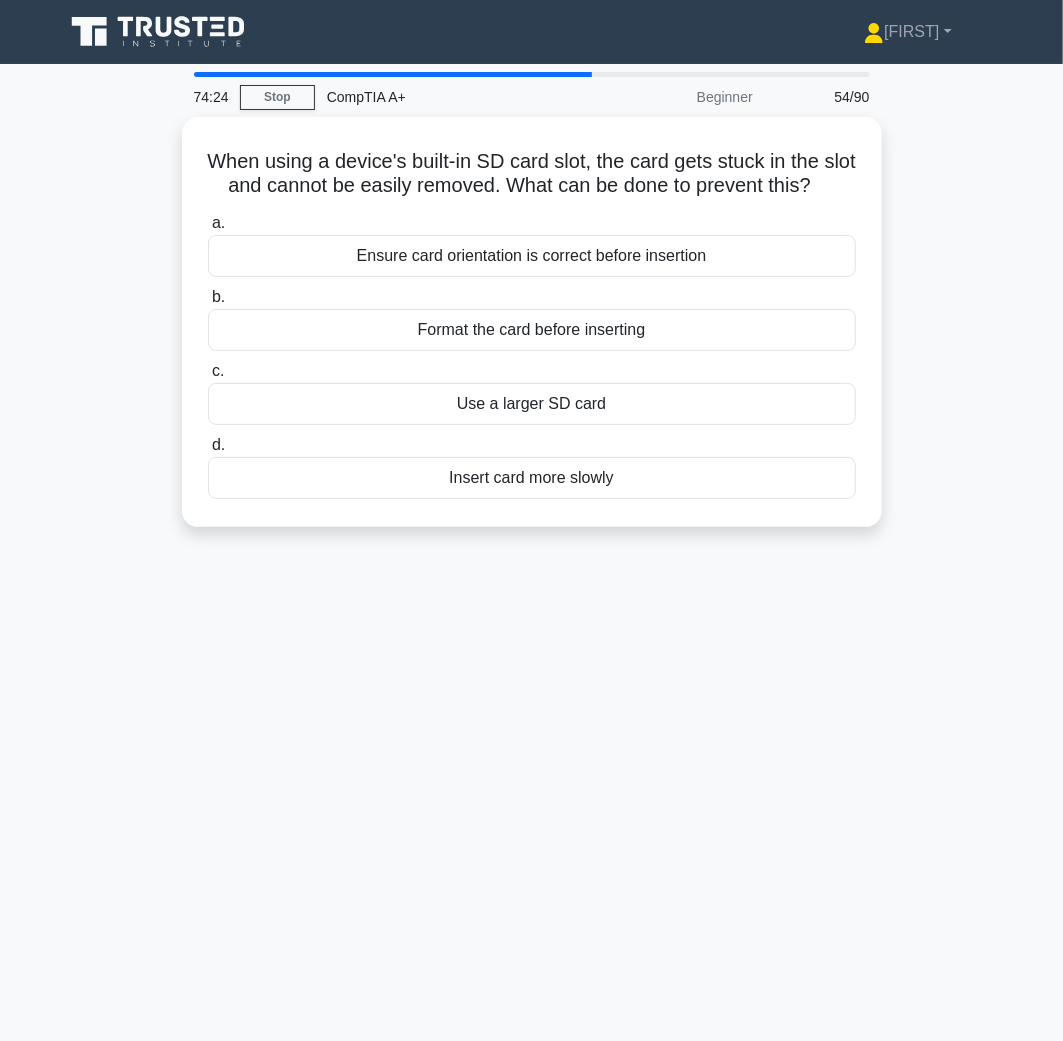 click on "Format the card before inserting" at bounding box center [532, 330] 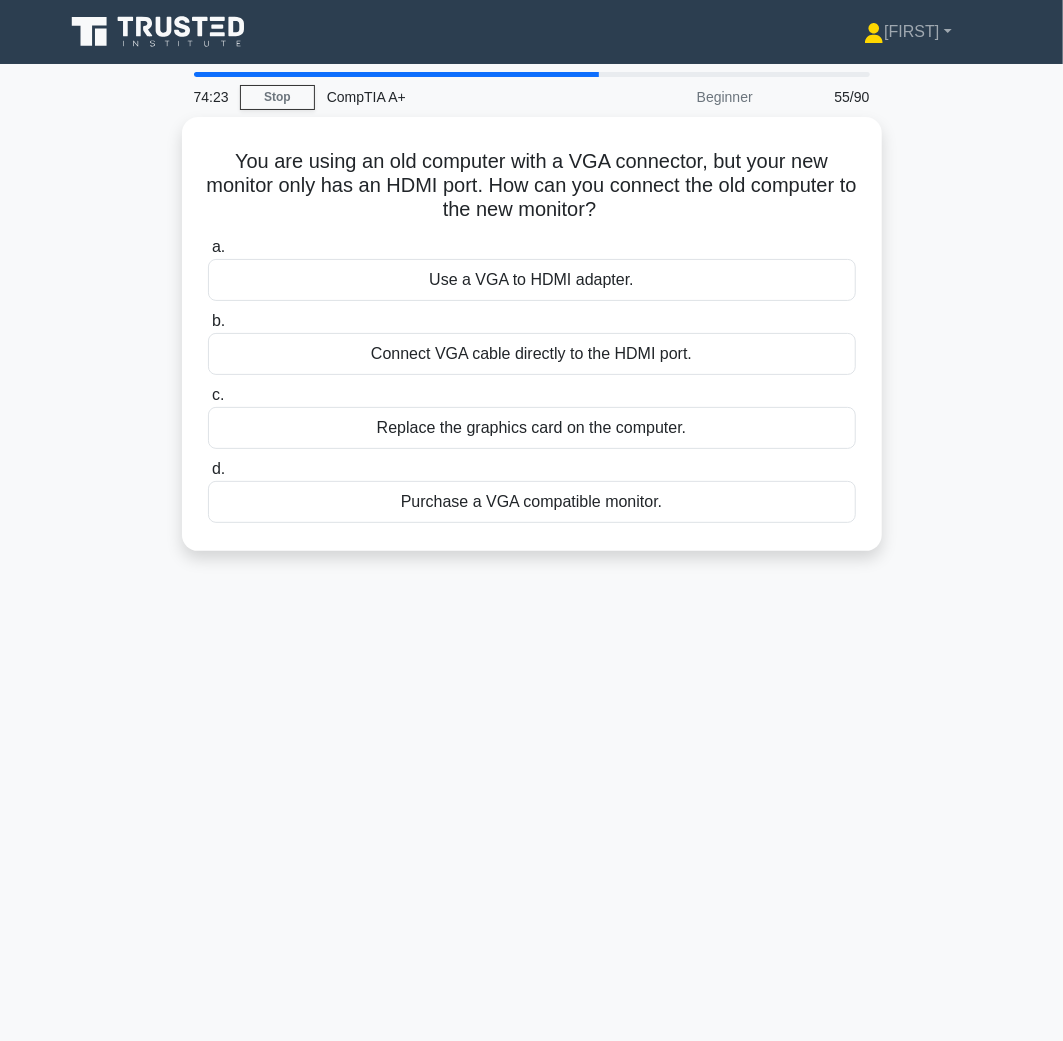 click on "Connect VGA cable directly to the HDMI port." at bounding box center [532, 354] 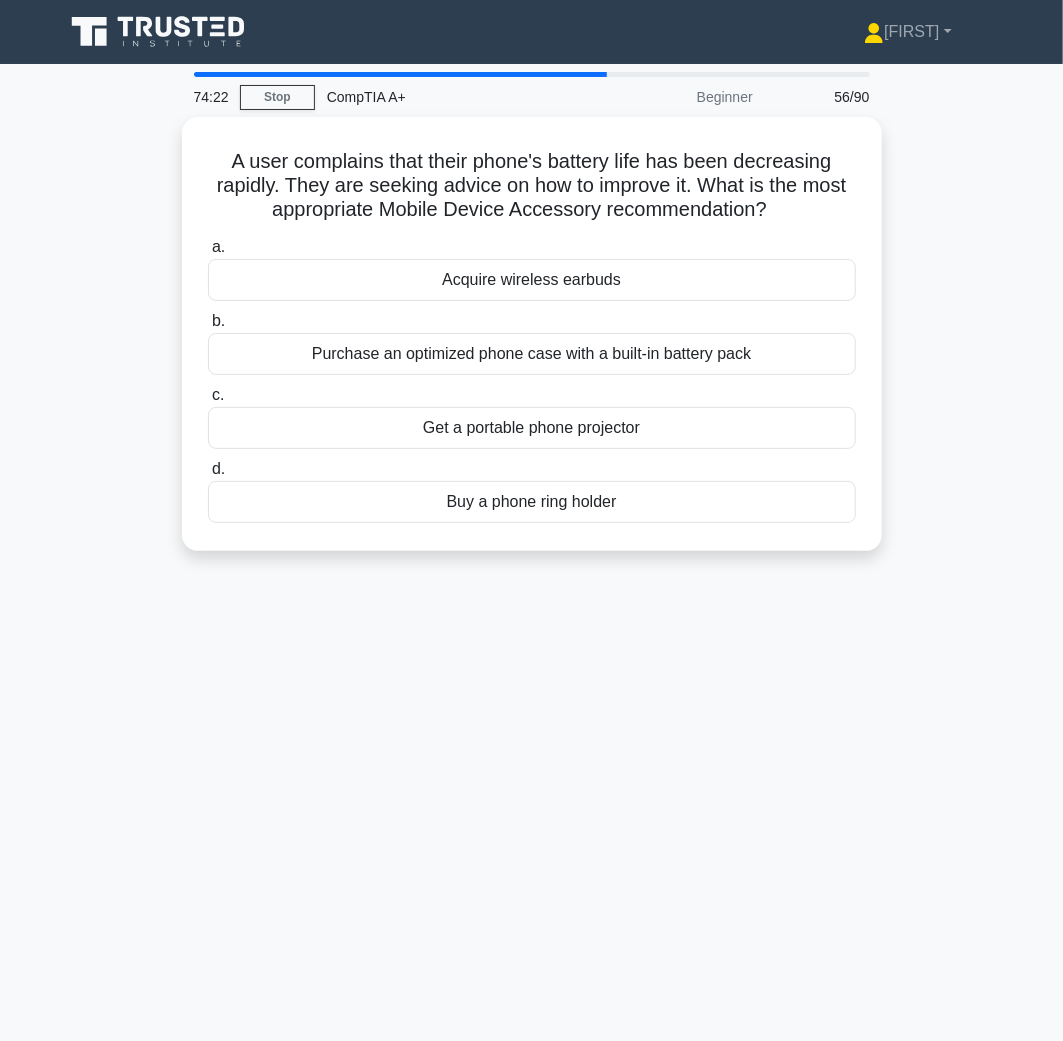 click on "Purchase an optimized phone case with a built-in battery pack" at bounding box center (532, 354) 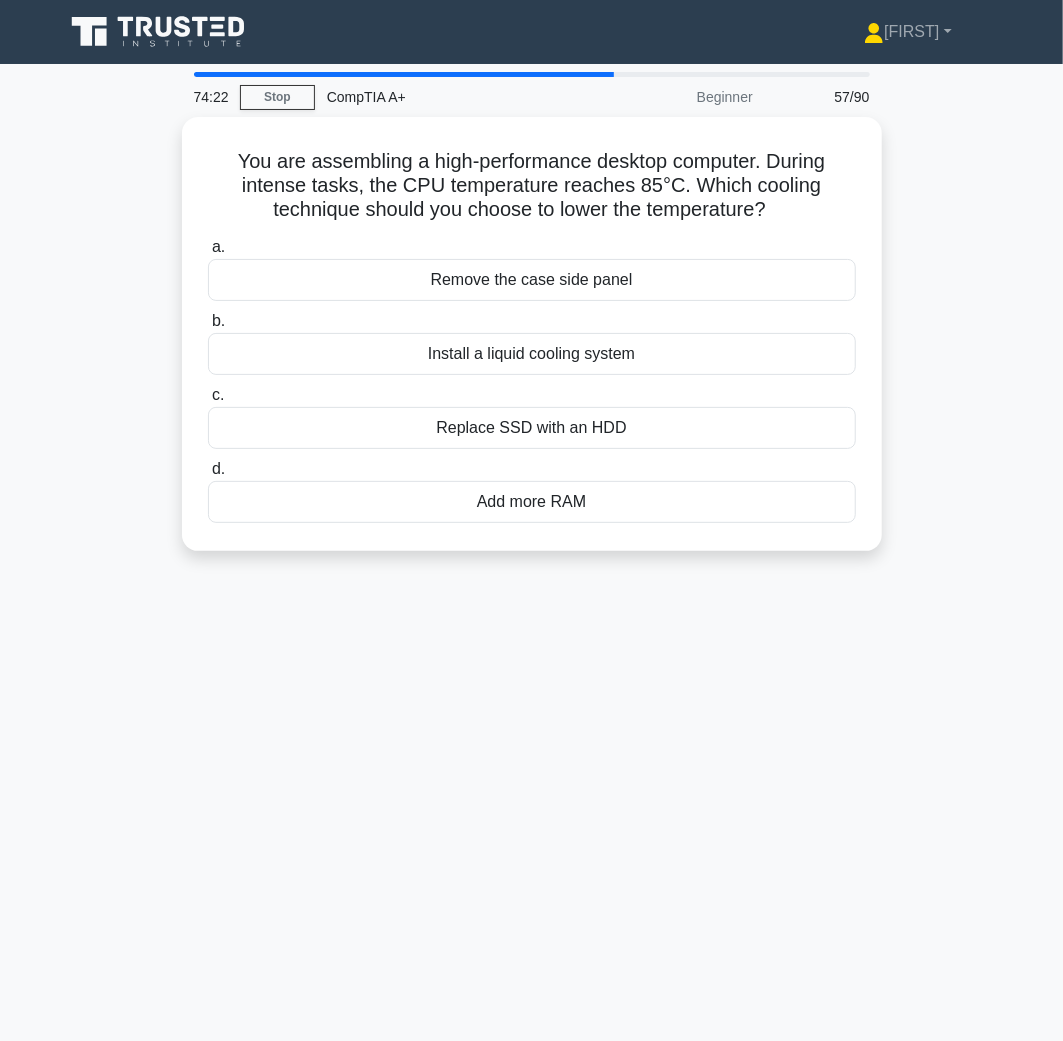 click on "Install a liquid cooling system" at bounding box center [532, 354] 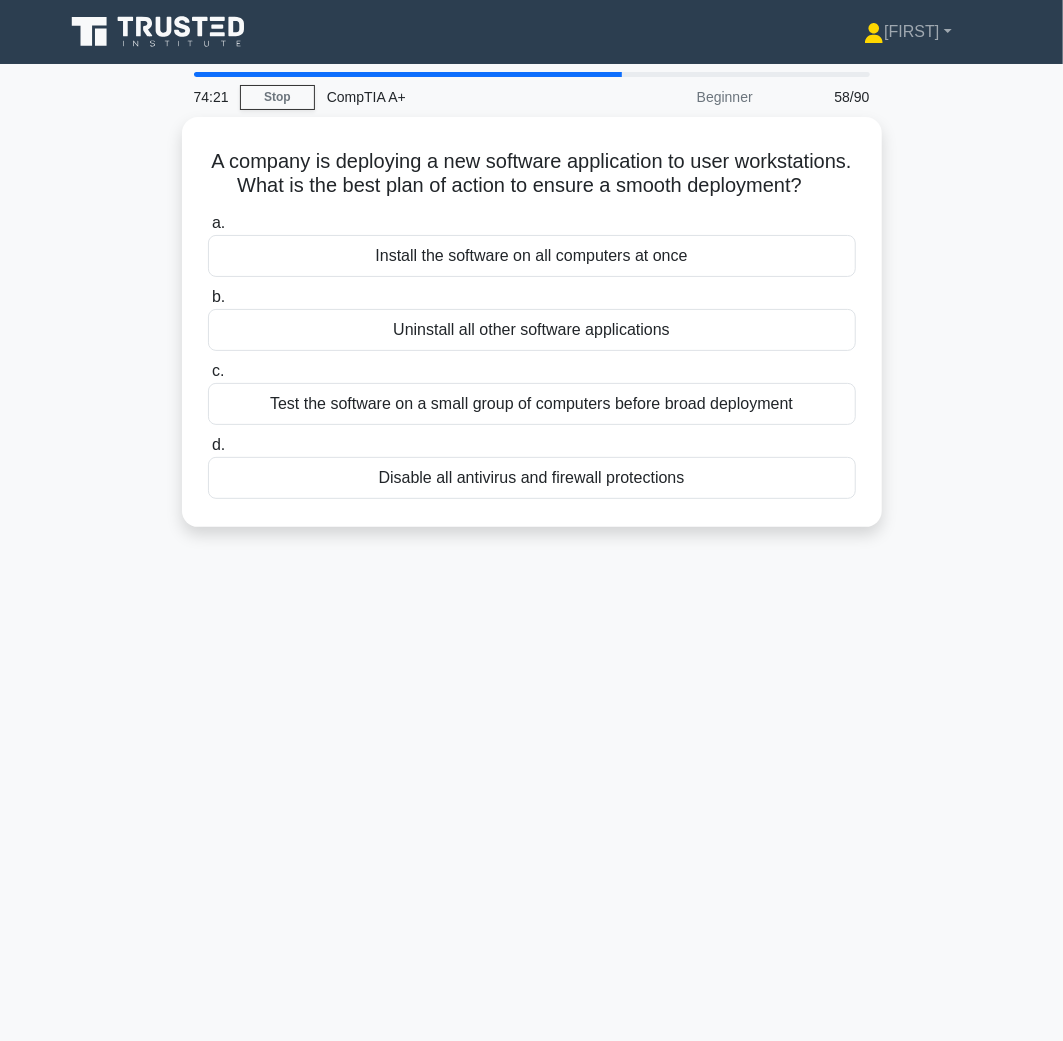 click on "Uninstall all other software applications" at bounding box center [532, 330] 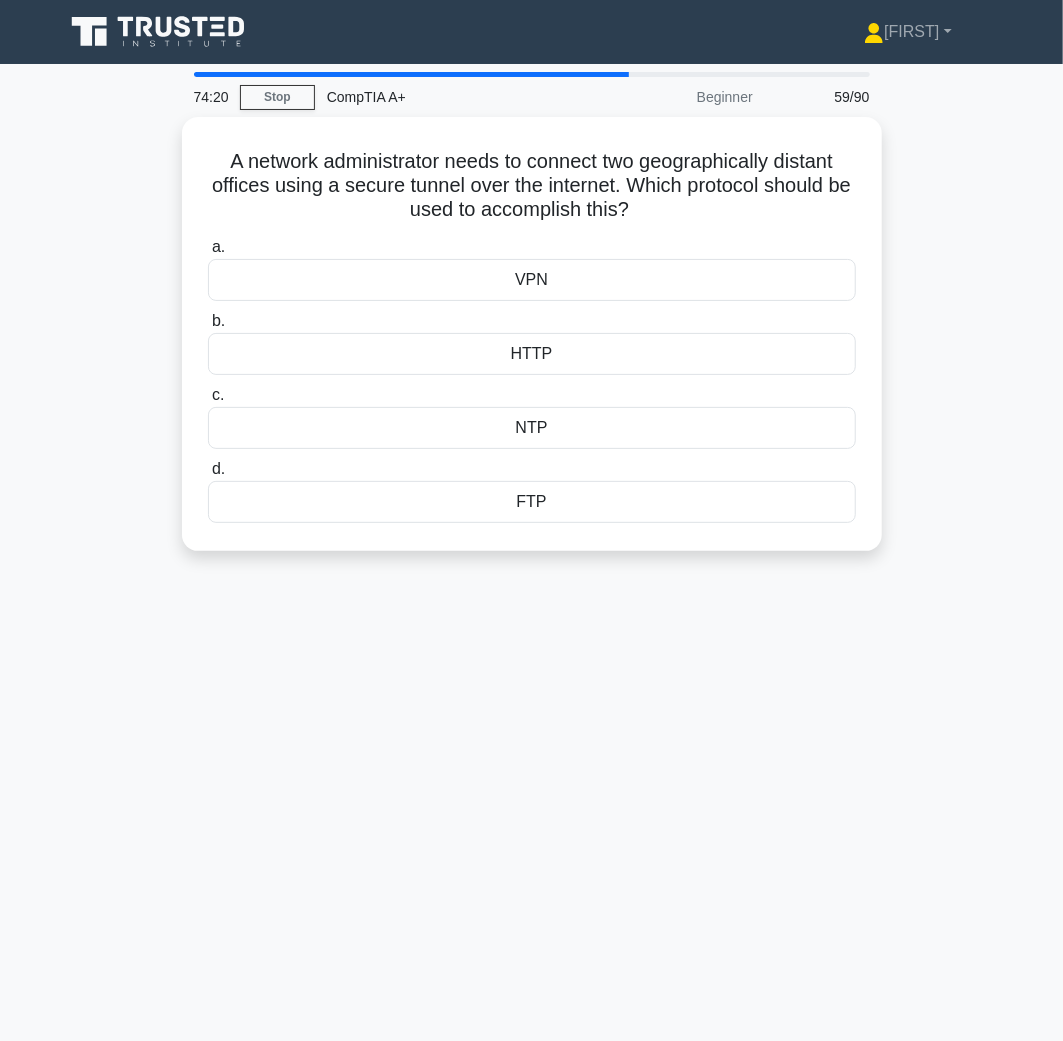 click on "HTTP" at bounding box center [532, 354] 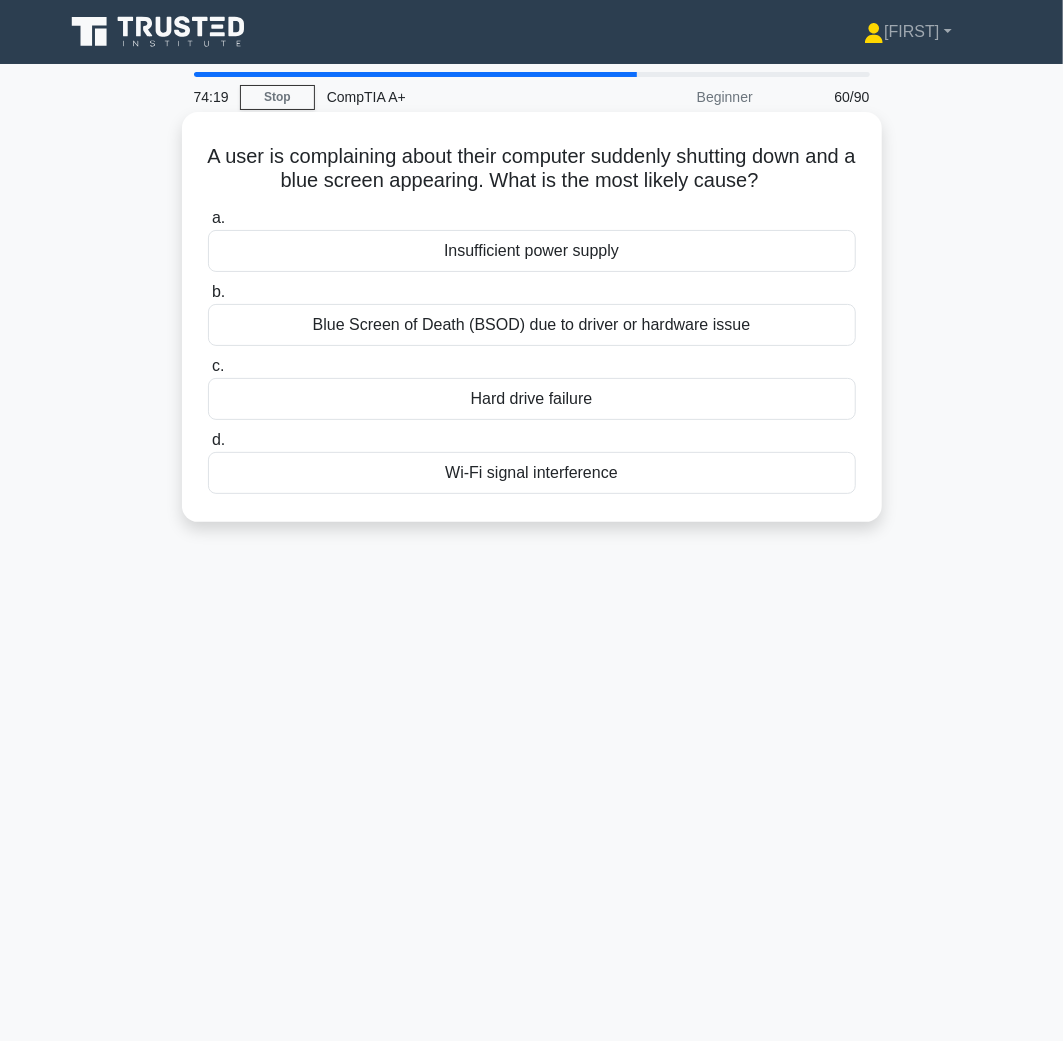 click on "c.
Hard drive failure" at bounding box center (532, 387) 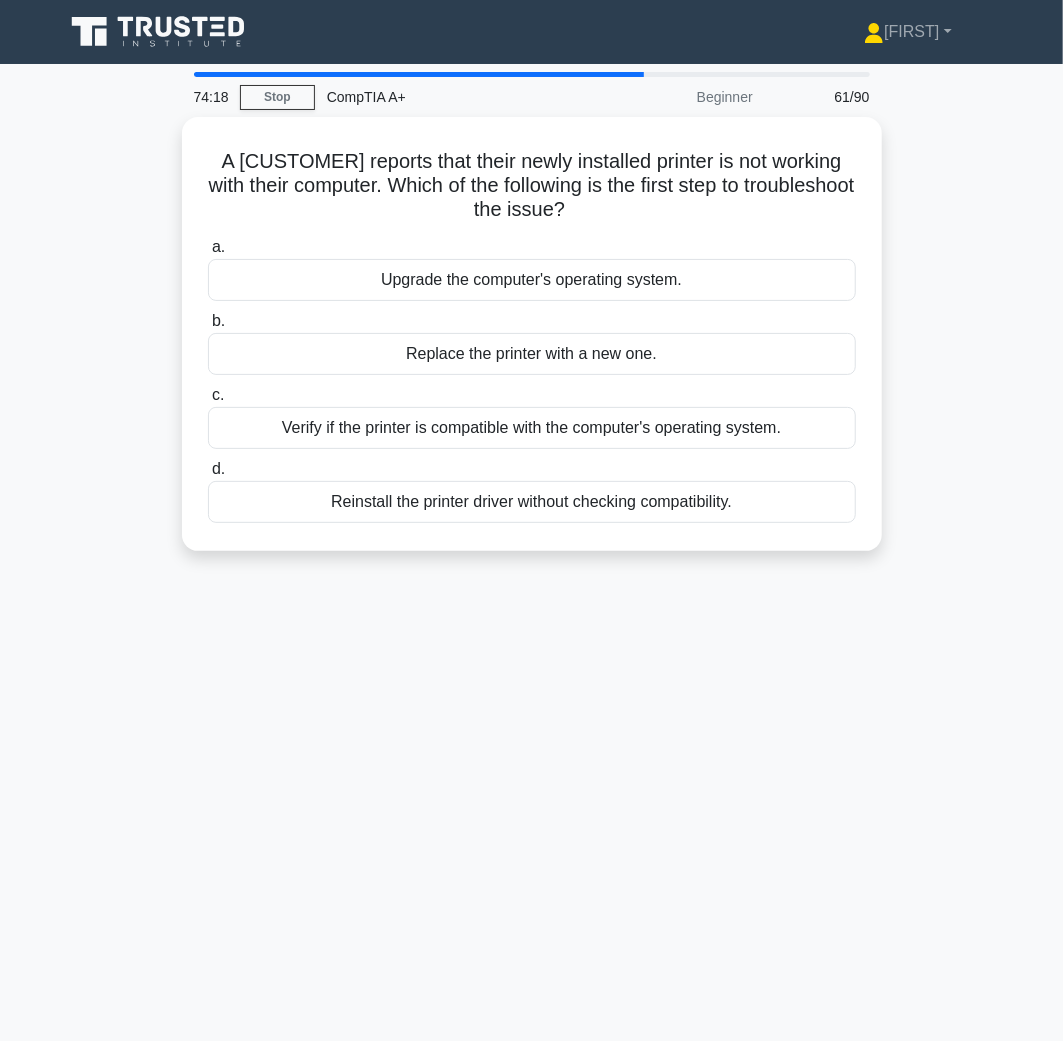 click on "Replace the printer with a new one." at bounding box center [532, 354] 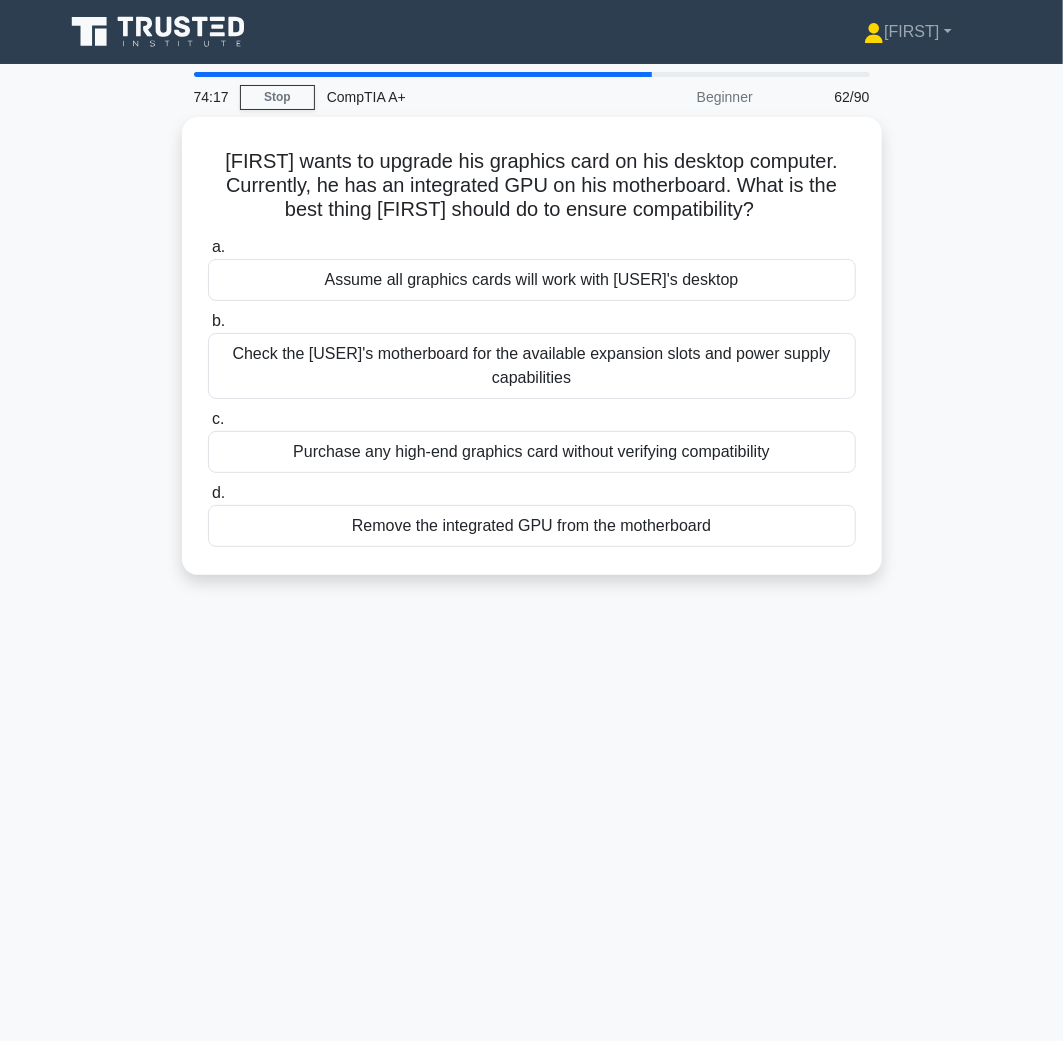 click on "Check his motherboard for the available expansion slots and power supply capabilities" at bounding box center (532, 366) 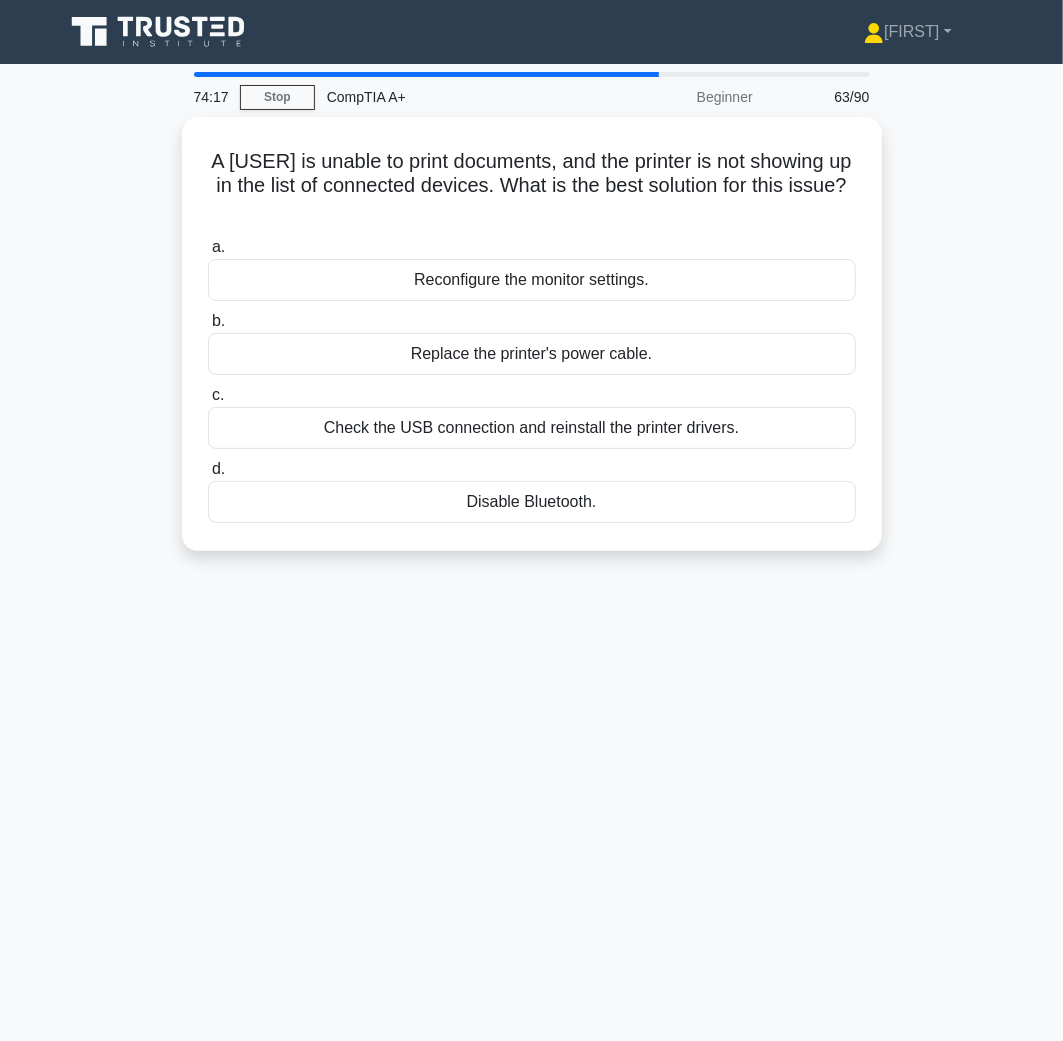 click on "Replace the printer's power cable." at bounding box center (532, 354) 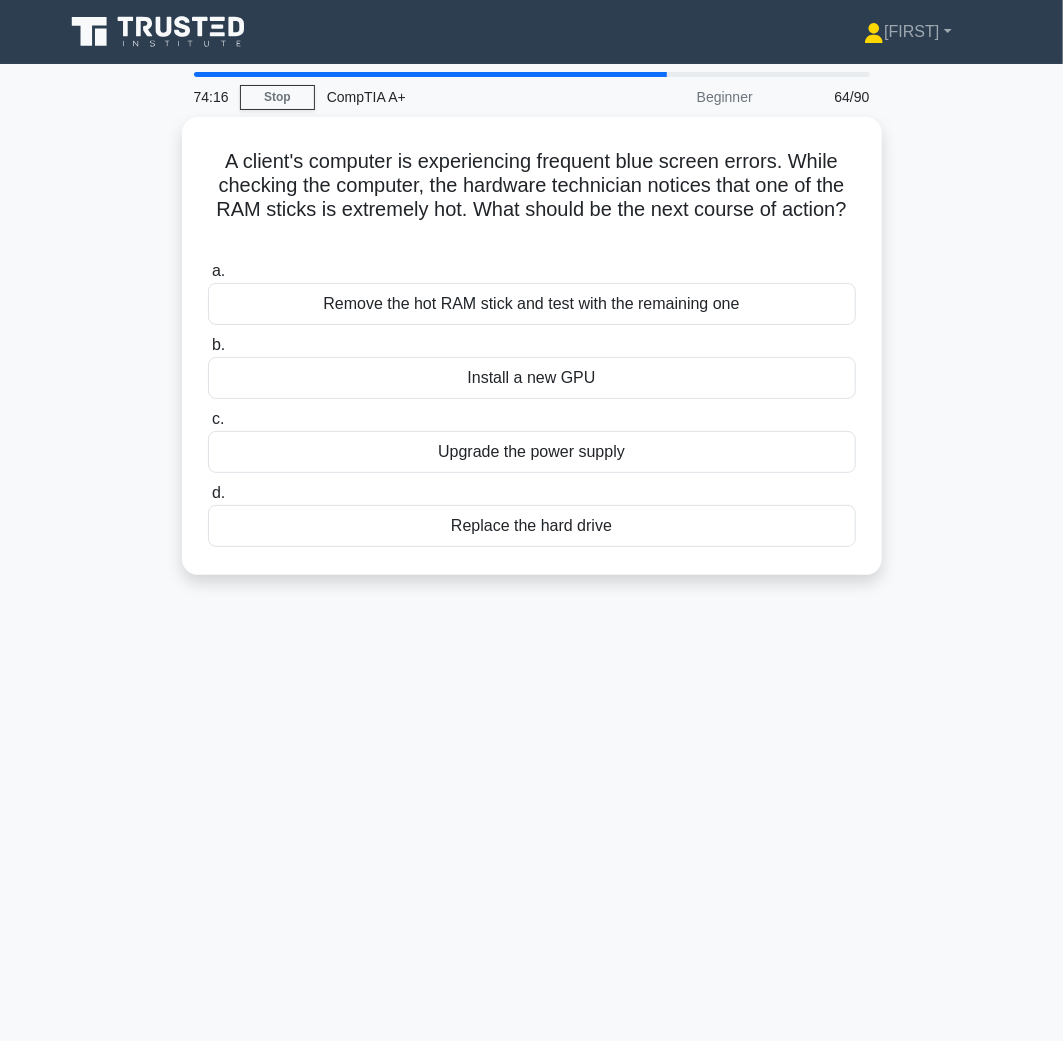 click on "Install a new GPU" at bounding box center [532, 378] 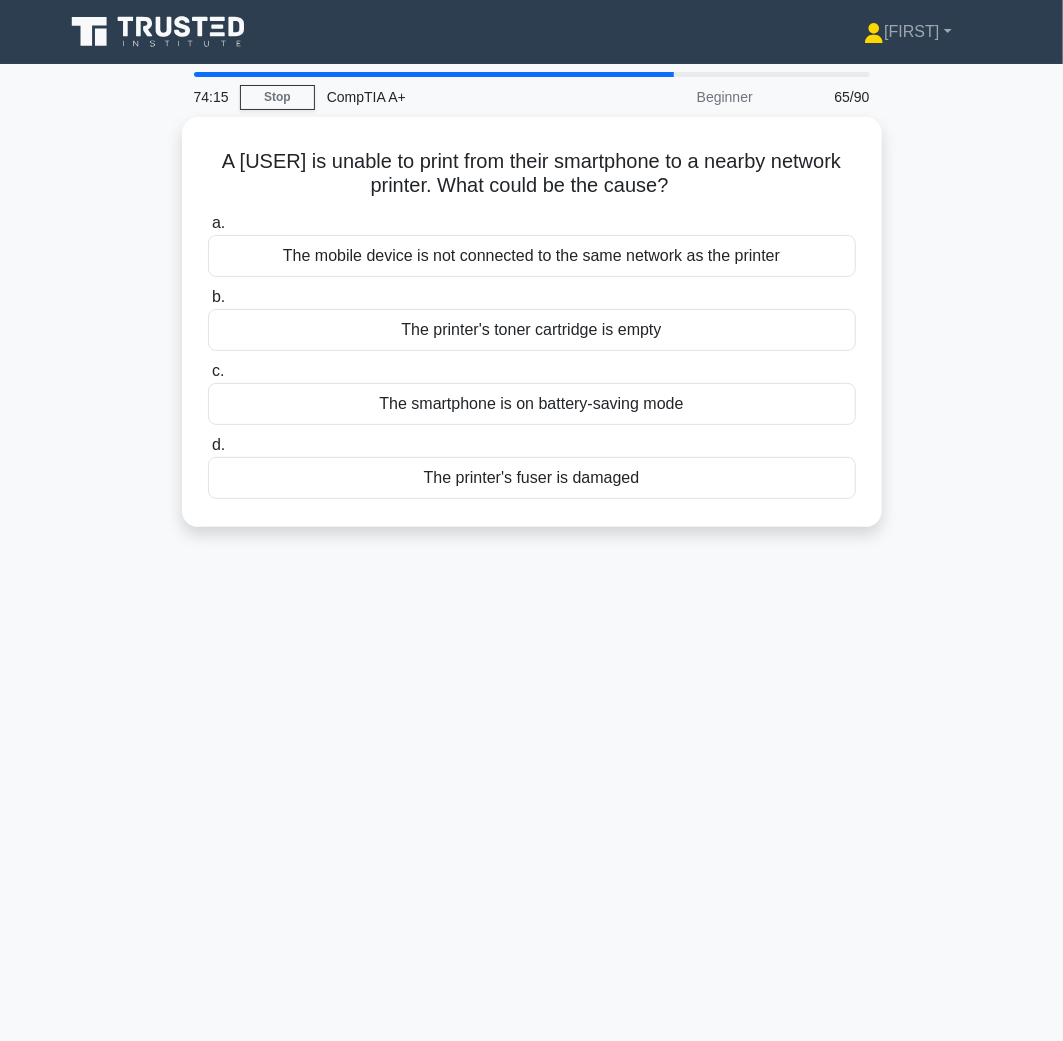 click on "c.
The smartphone is on battery-saving mode" at bounding box center [532, 392] 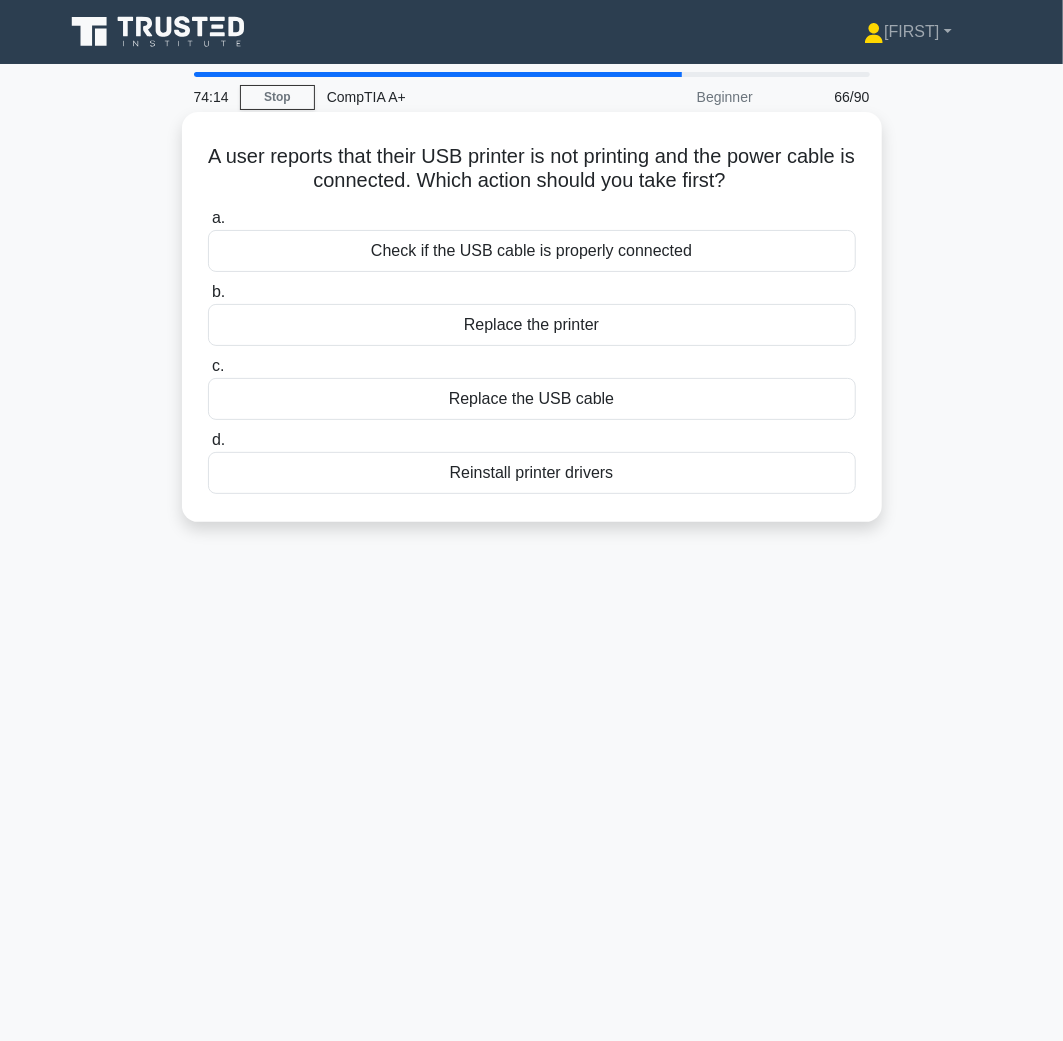 click on "Replace the printer" at bounding box center (532, 325) 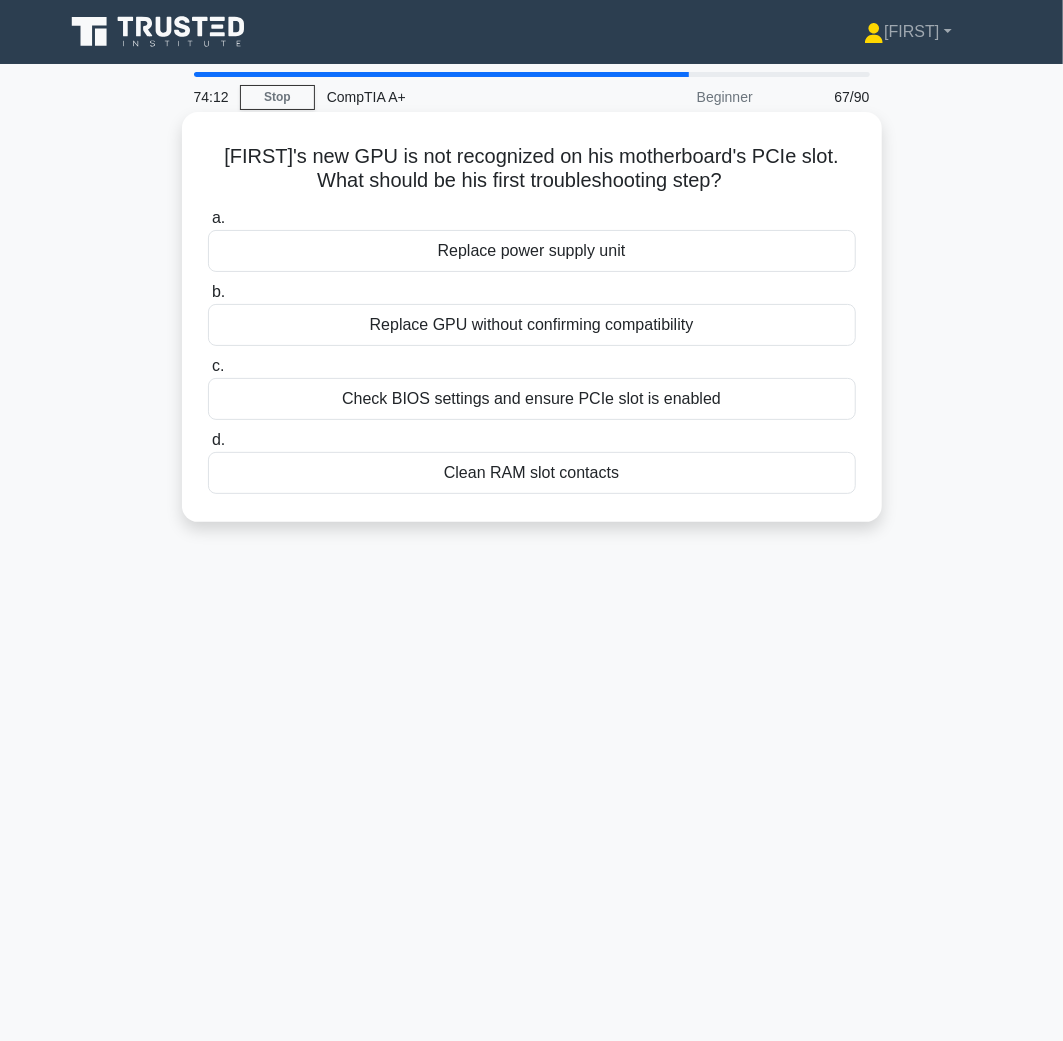 click on "Replace GPU without confirming compatibility" at bounding box center (532, 325) 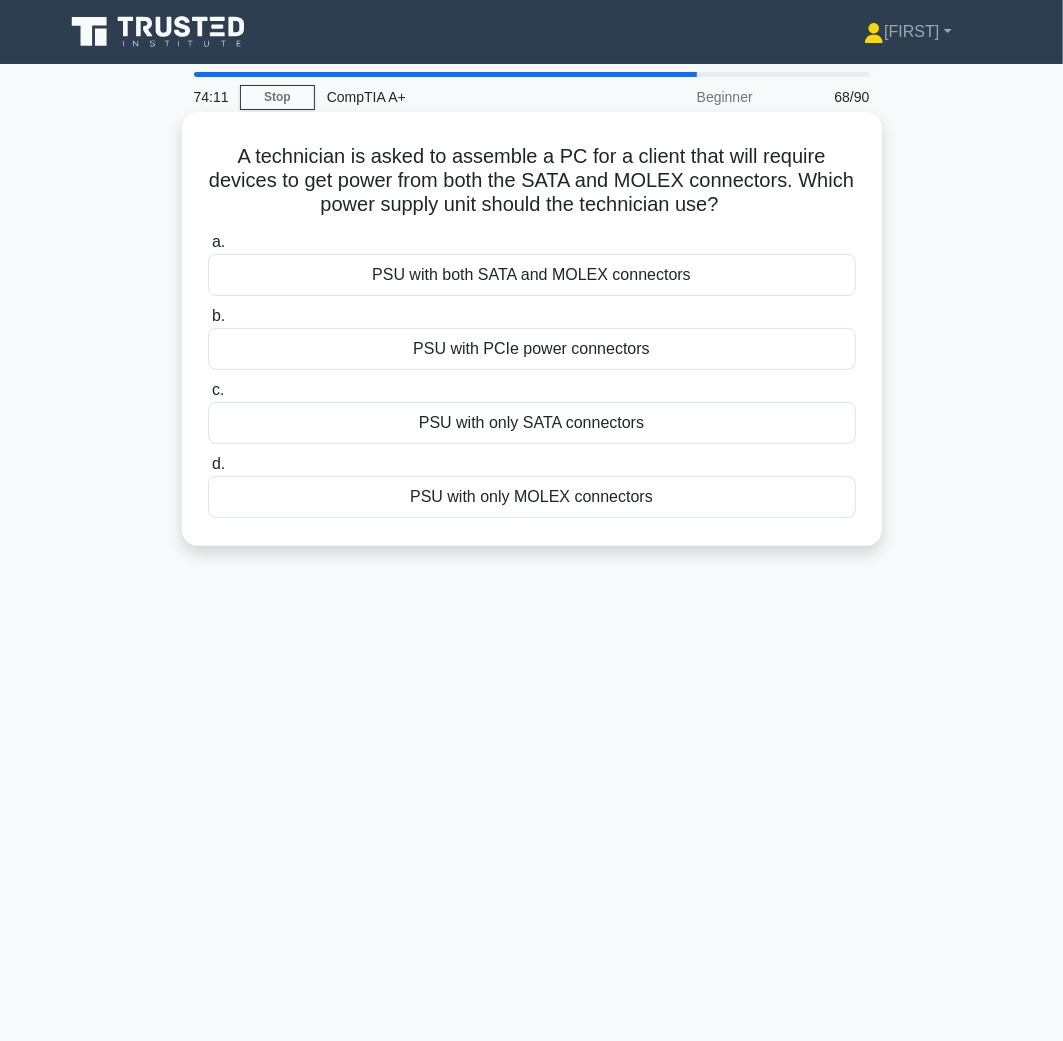 click on "PSU with PCIe power connectors" at bounding box center [532, 349] 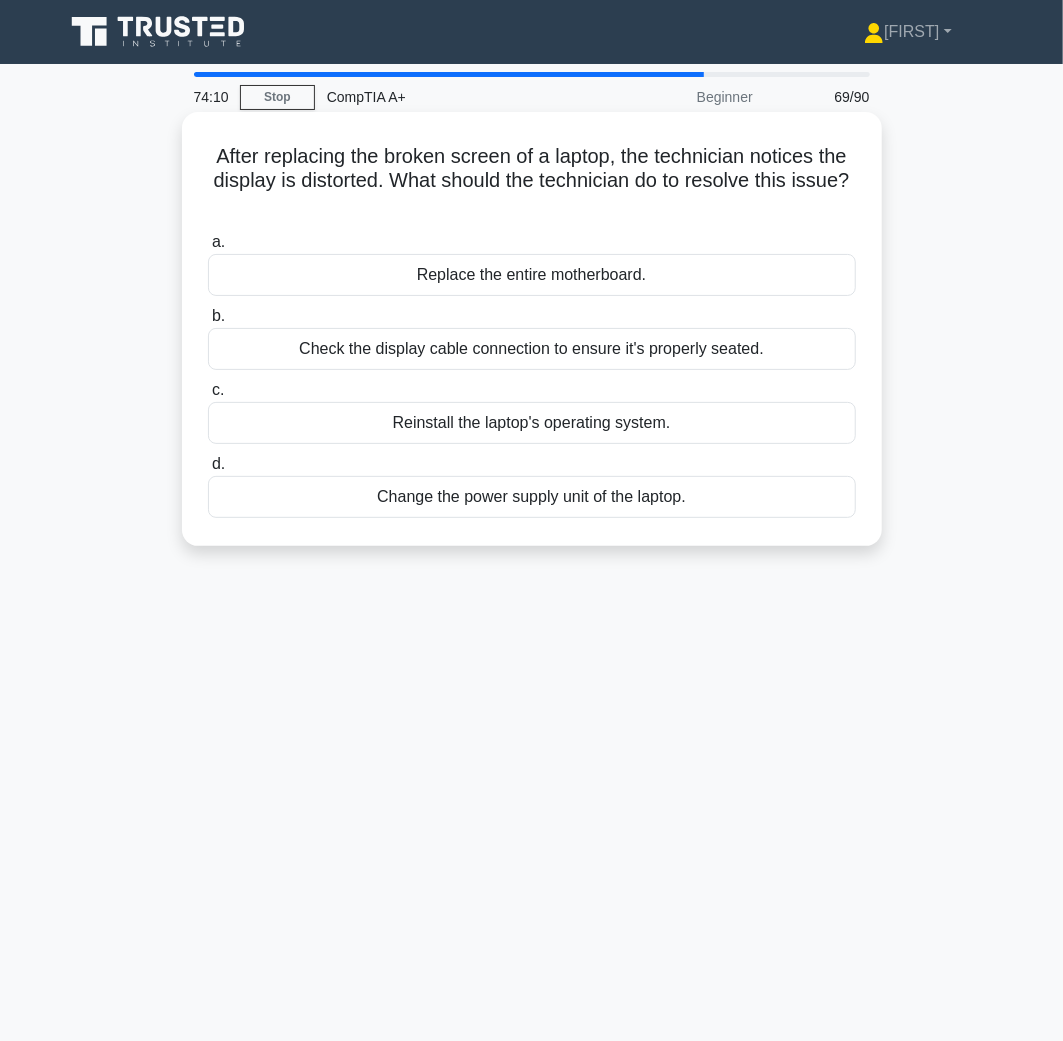 click on "Check the display cable connection to ensure it's properly seated." at bounding box center (532, 349) 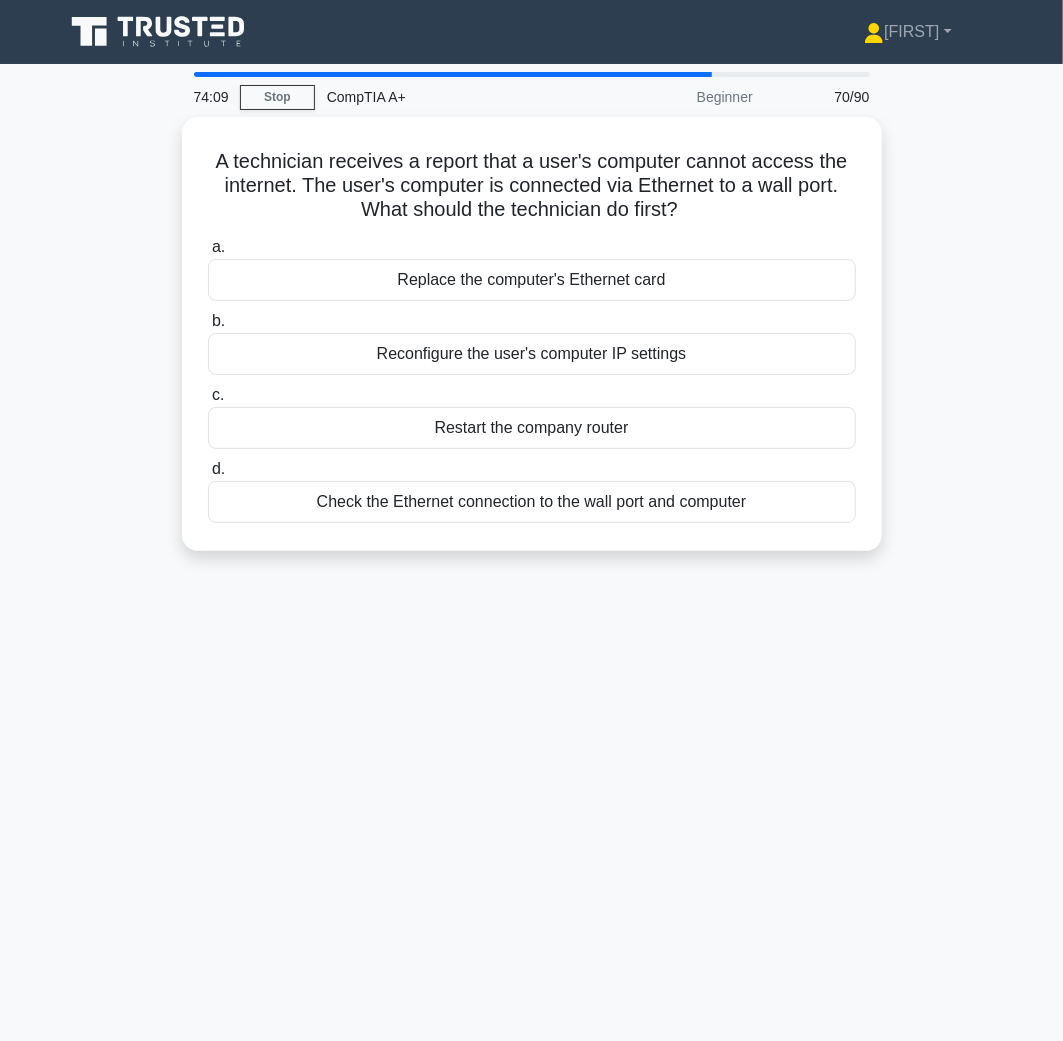 click on "Reconfigure the user's computer IP settings" at bounding box center [532, 354] 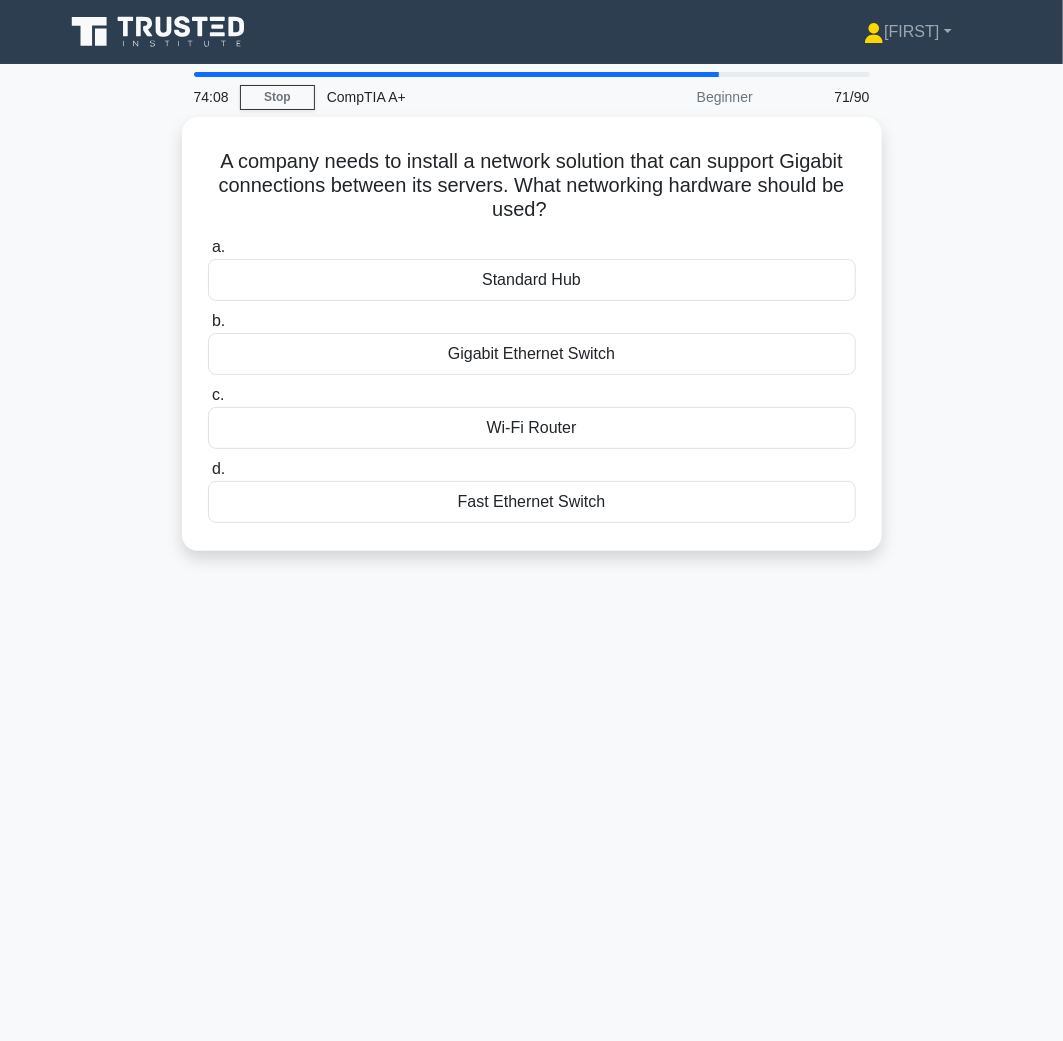 click on "Gigabit Ethernet Switch" at bounding box center (532, 354) 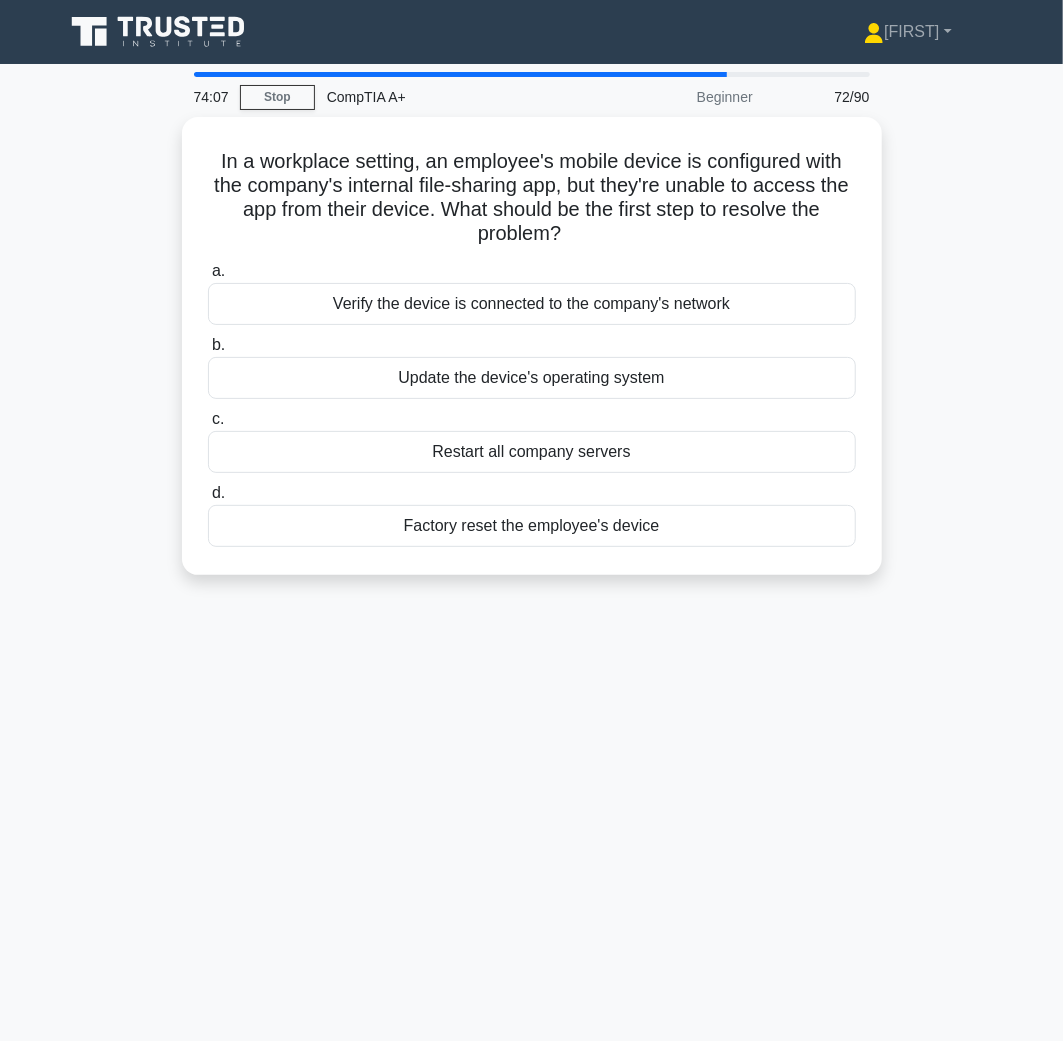 click on "b.
Update the device's operating system" at bounding box center [532, 366] 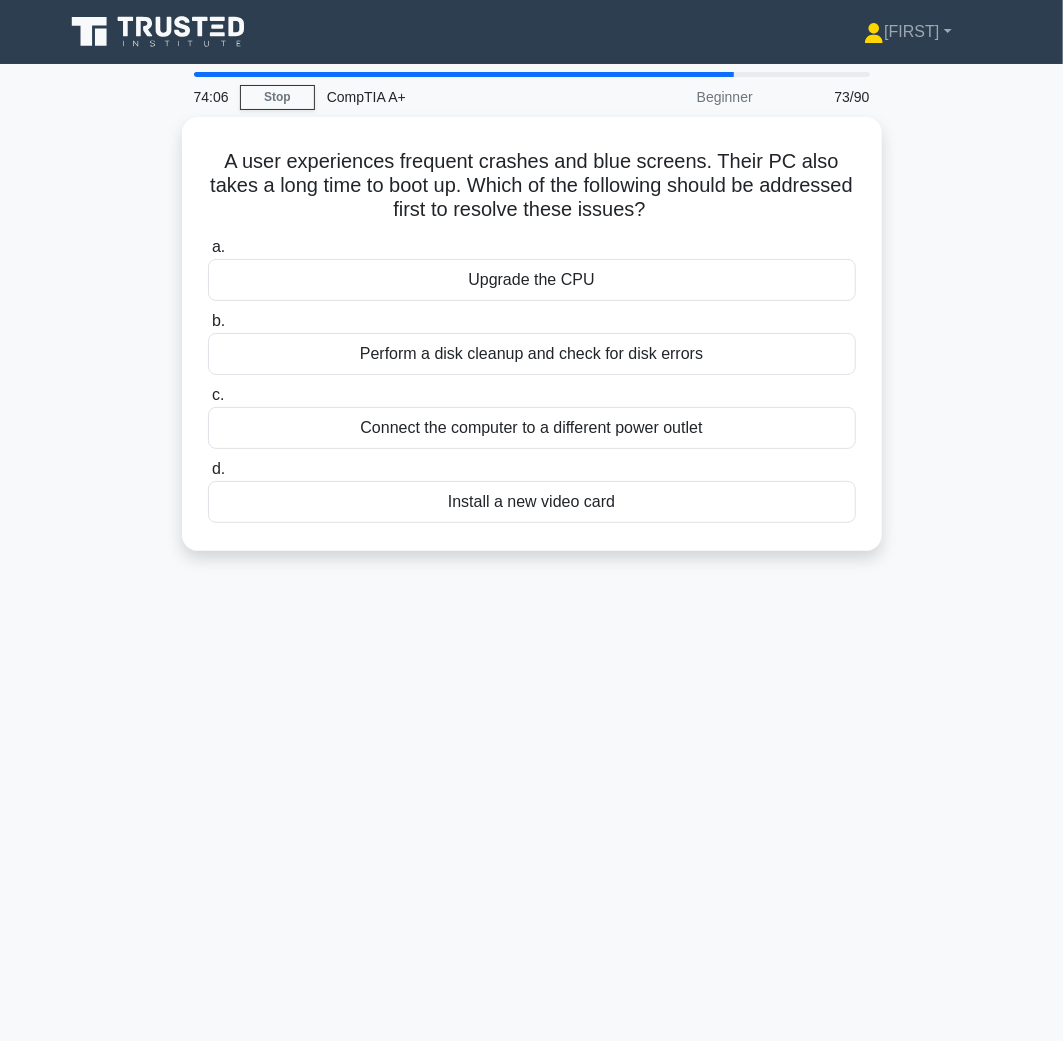 click on "Perform a disk cleanup and check for disk errors" at bounding box center [532, 354] 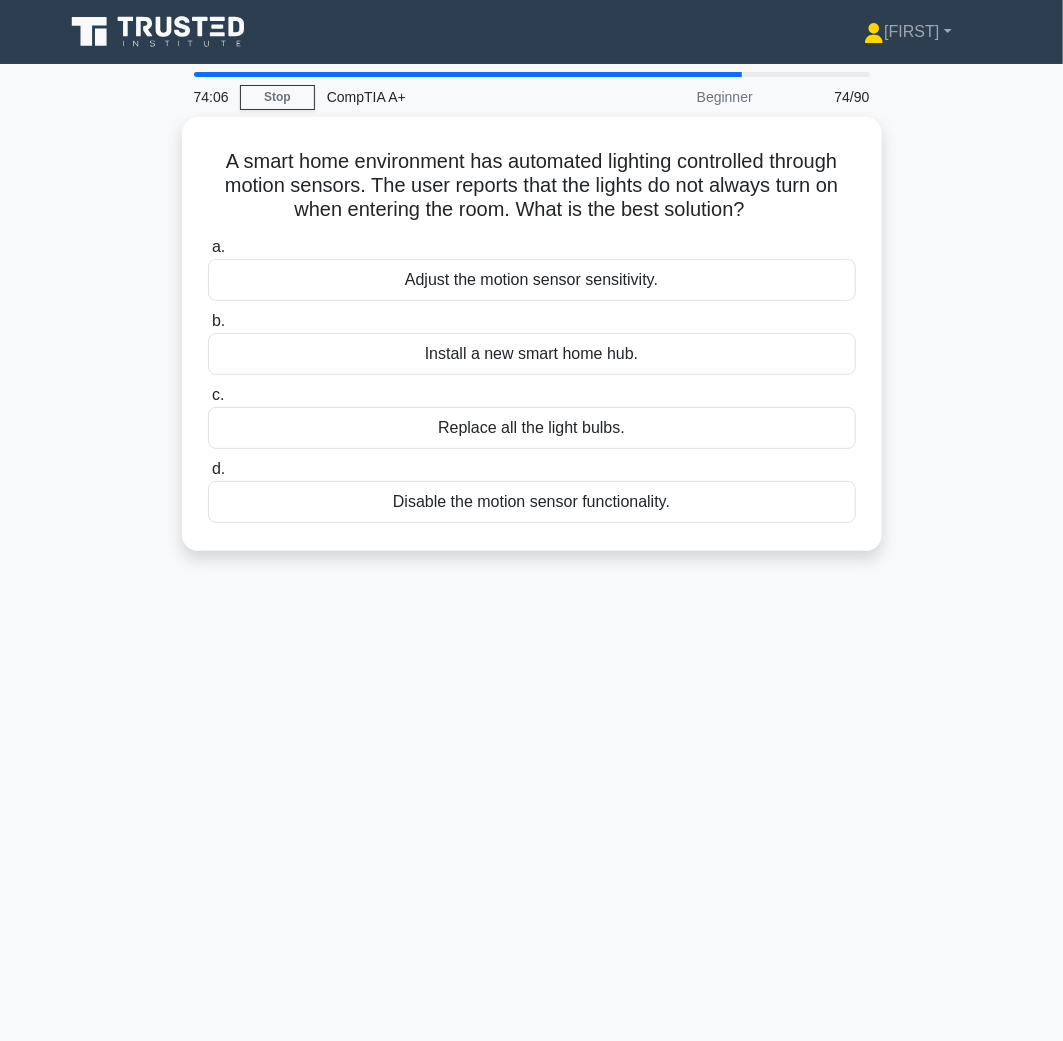click on "Install a new smart home hub." at bounding box center [532, 354] 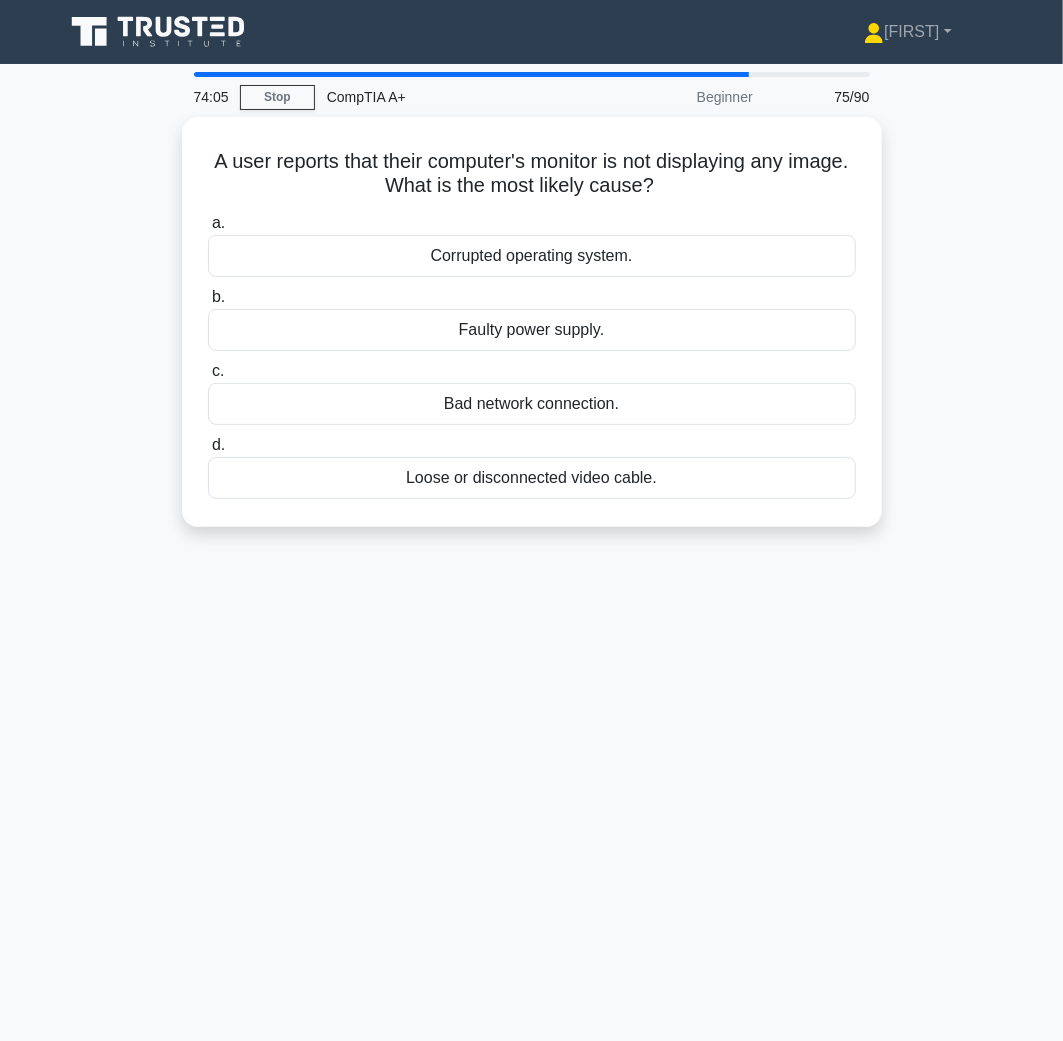 click on "a.
Corrupted operating system.
b.
Faulty power supply.
c. d." at bounding box center (532, 355) 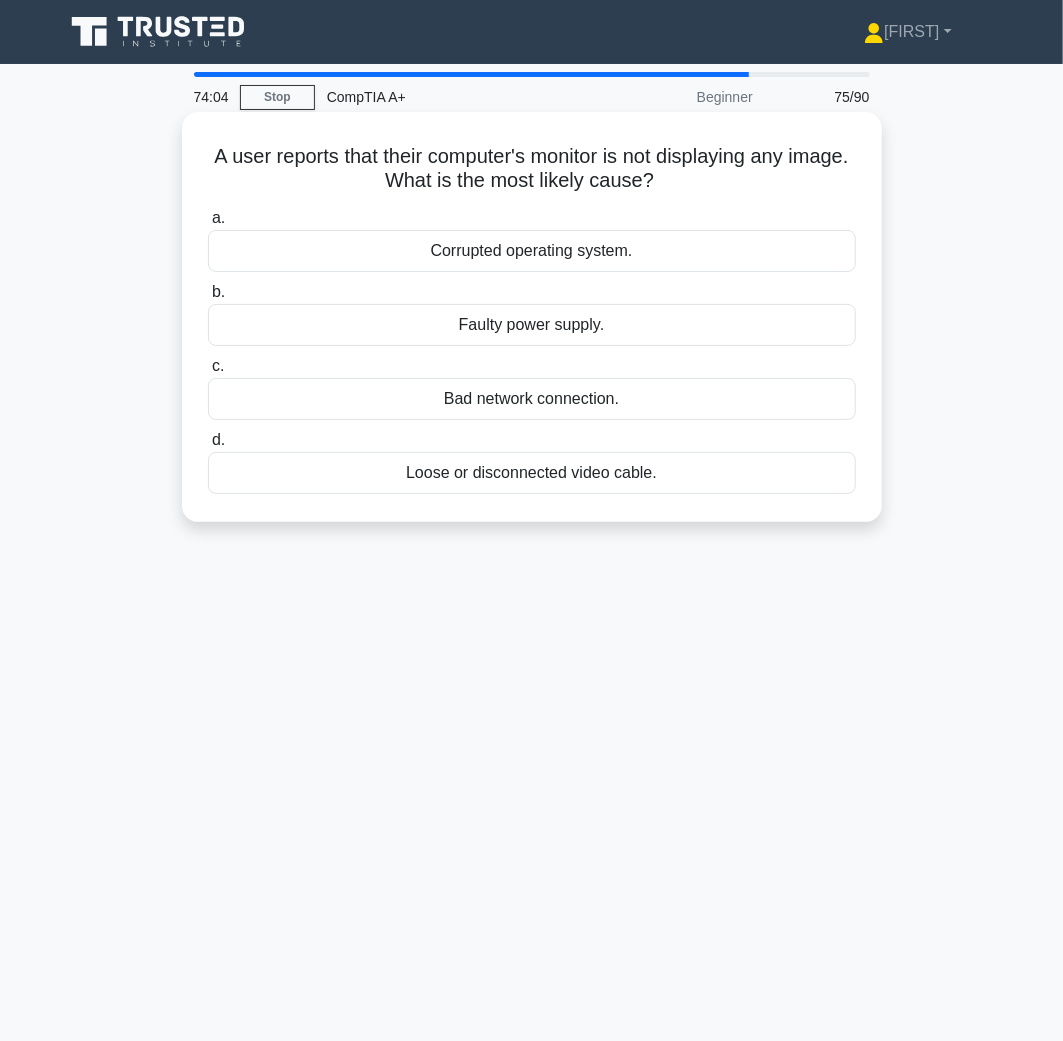 click on "Faulty power supply." at bounding box center (532, 325) 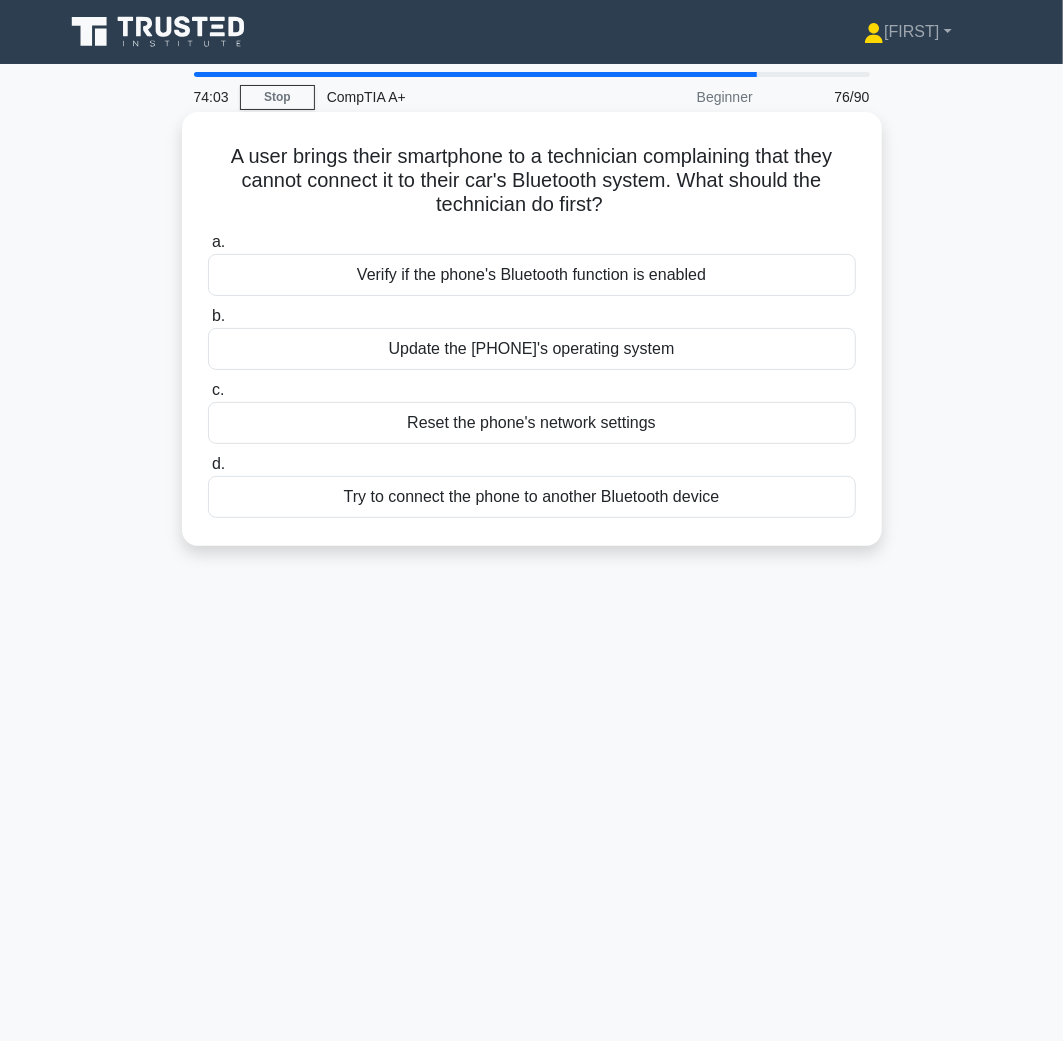 click on "Update the phone's operating system" at bounding box center [532, 349] 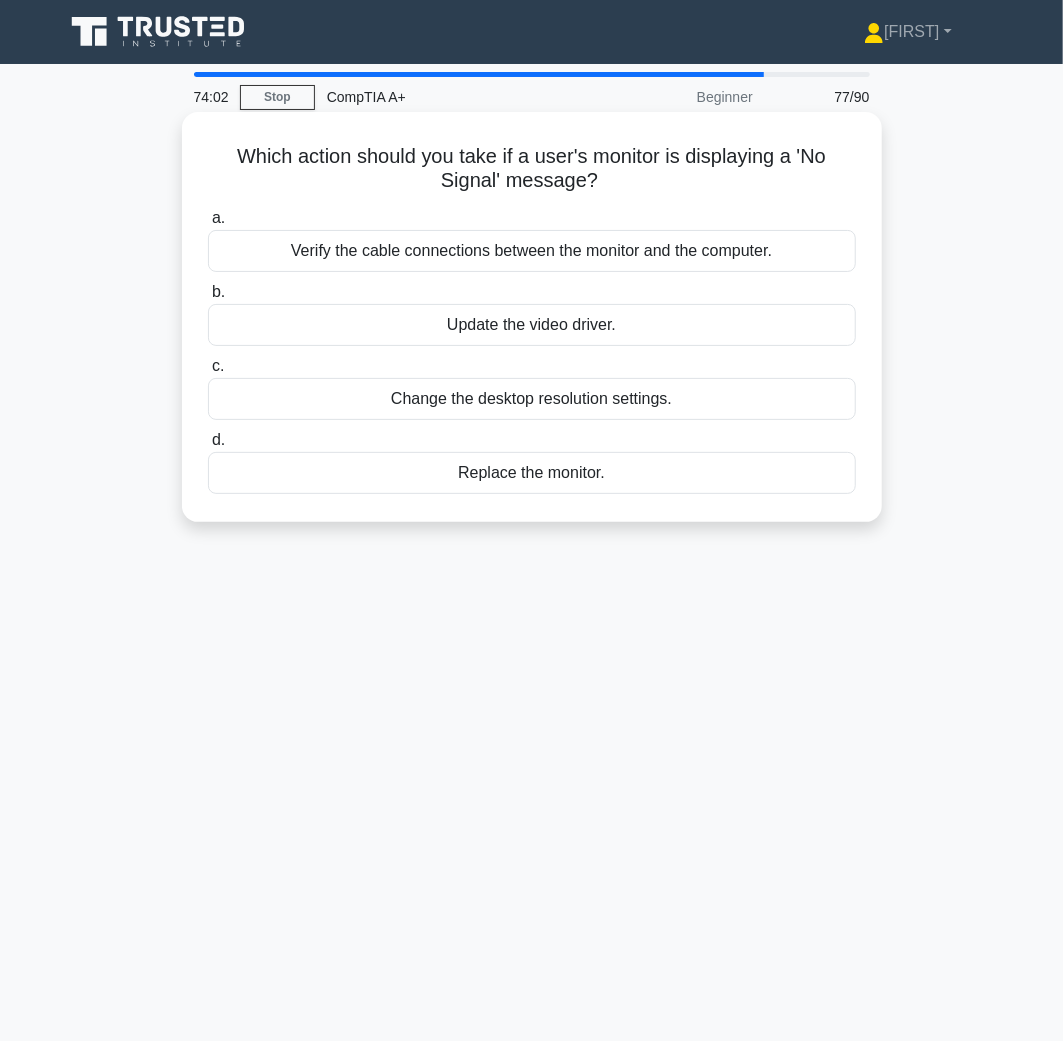 click on "Update the video driver." at bounding box center (532, 325) 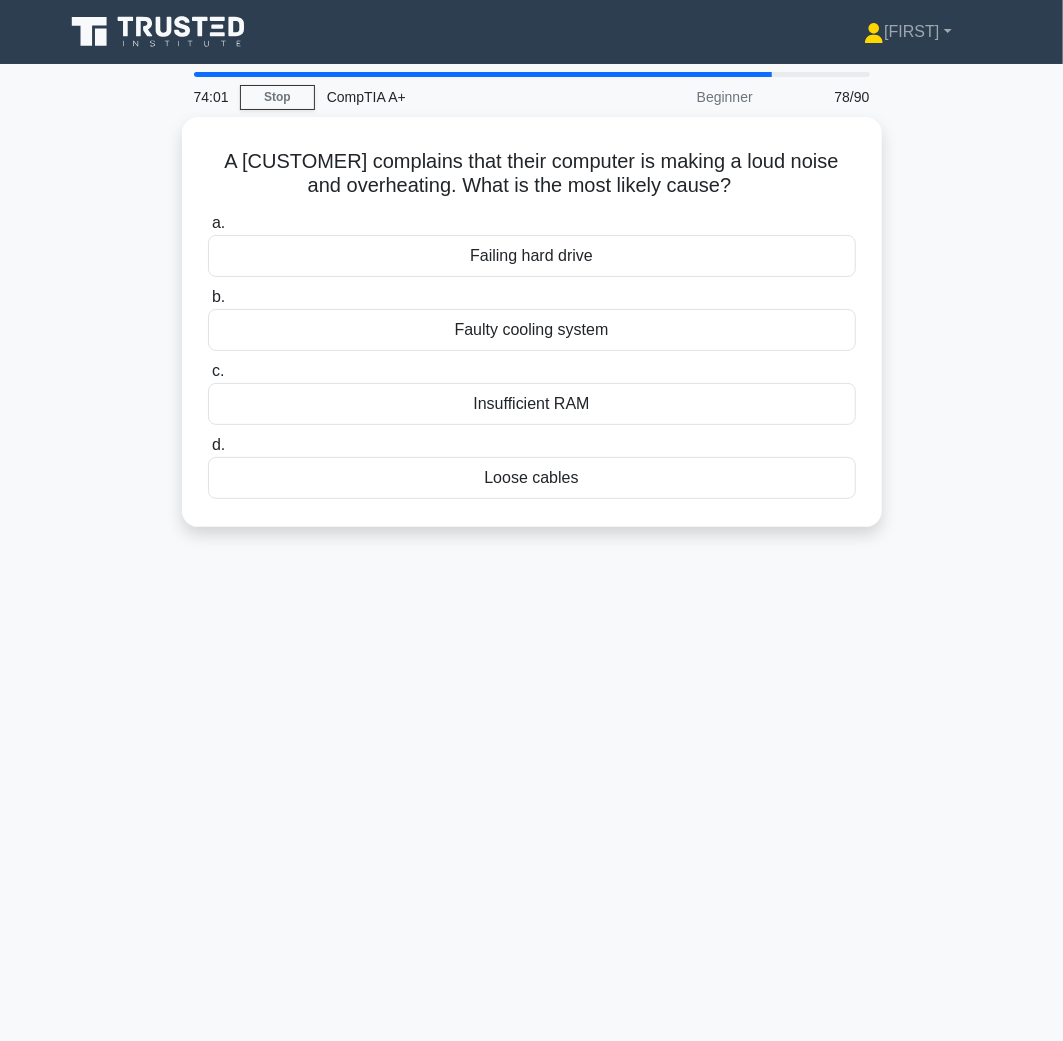 click on "Faulty cooling system" at bounding box center (532, 330) 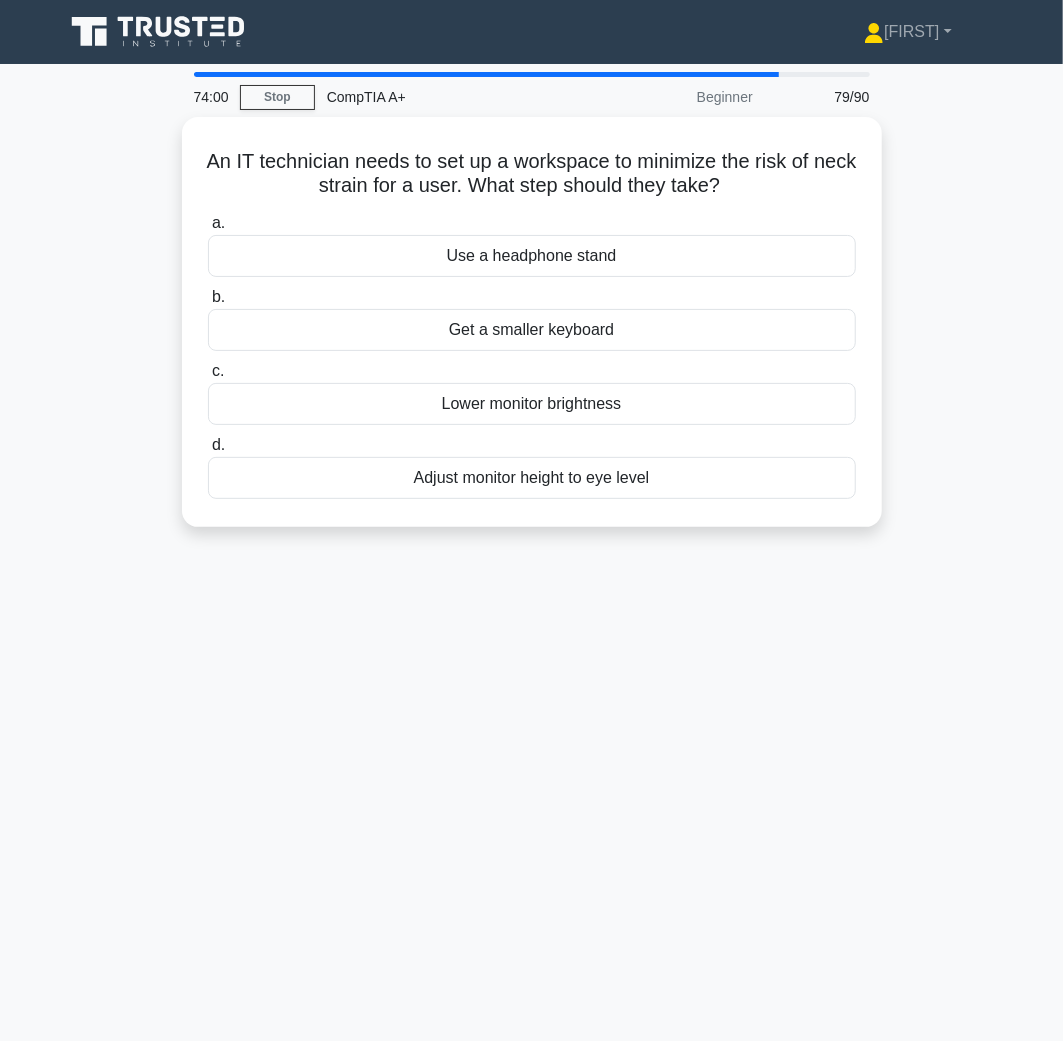 click on "Get a smaller keyboard" at bounding box center [532, 330] 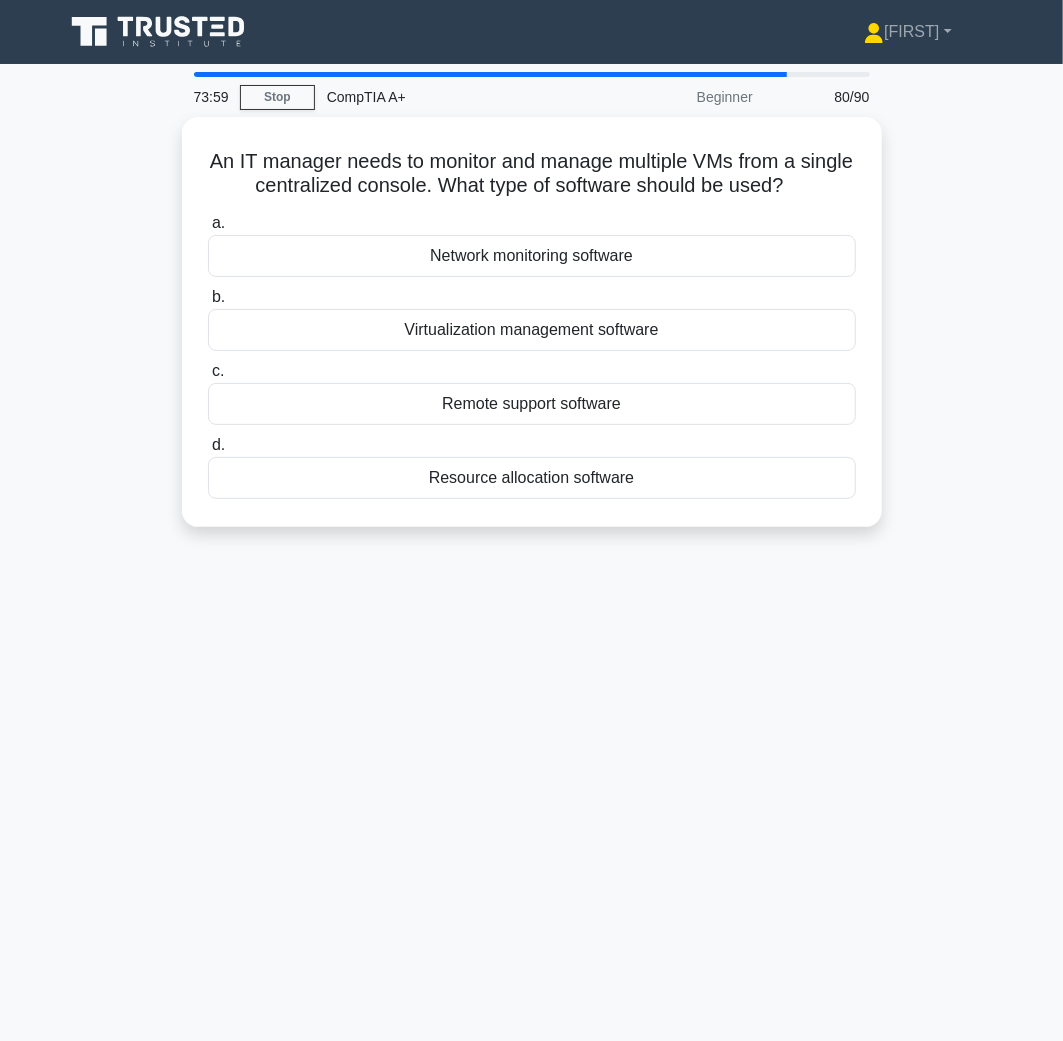 click on "Virtualization management software" at bounding box center (532, 330) 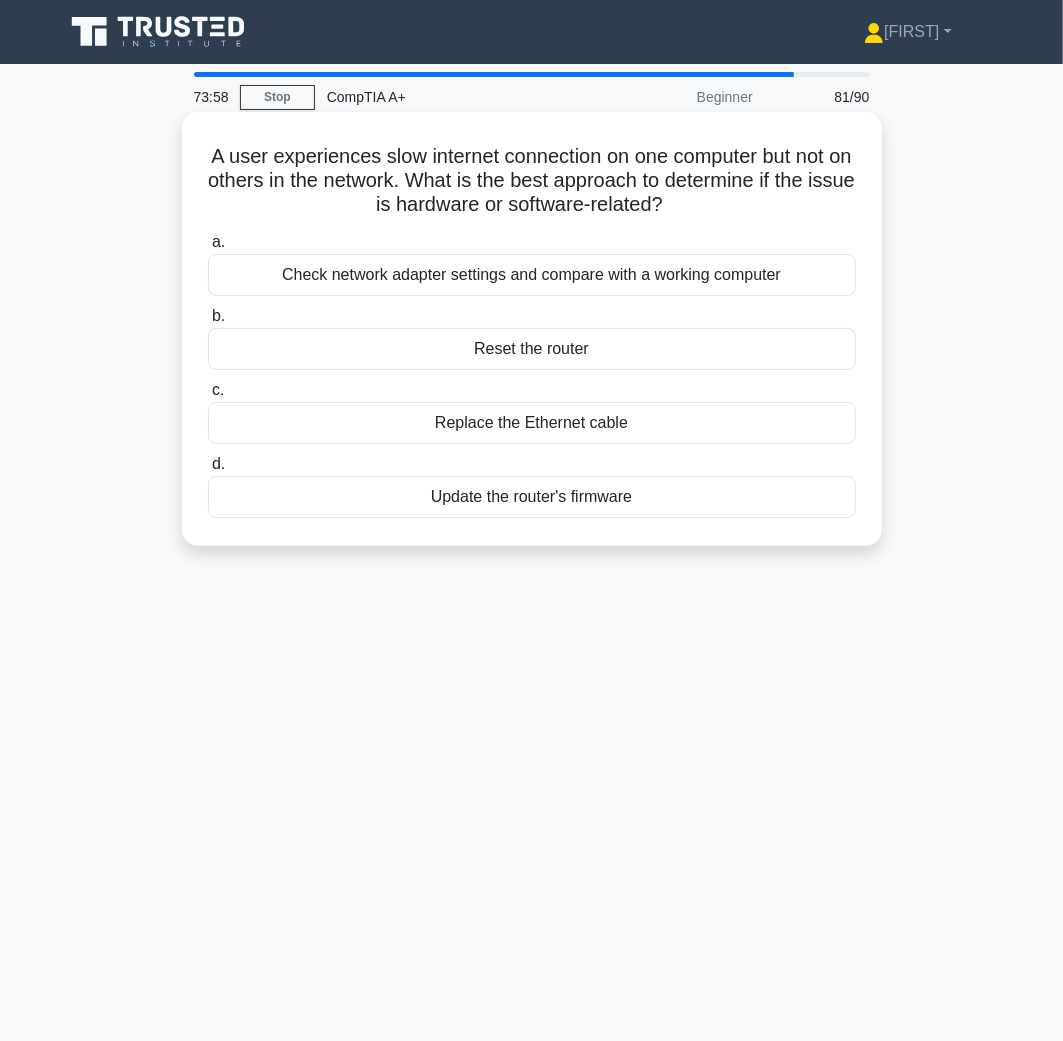 click on "Reset the router" at bounding box center (532, 349) 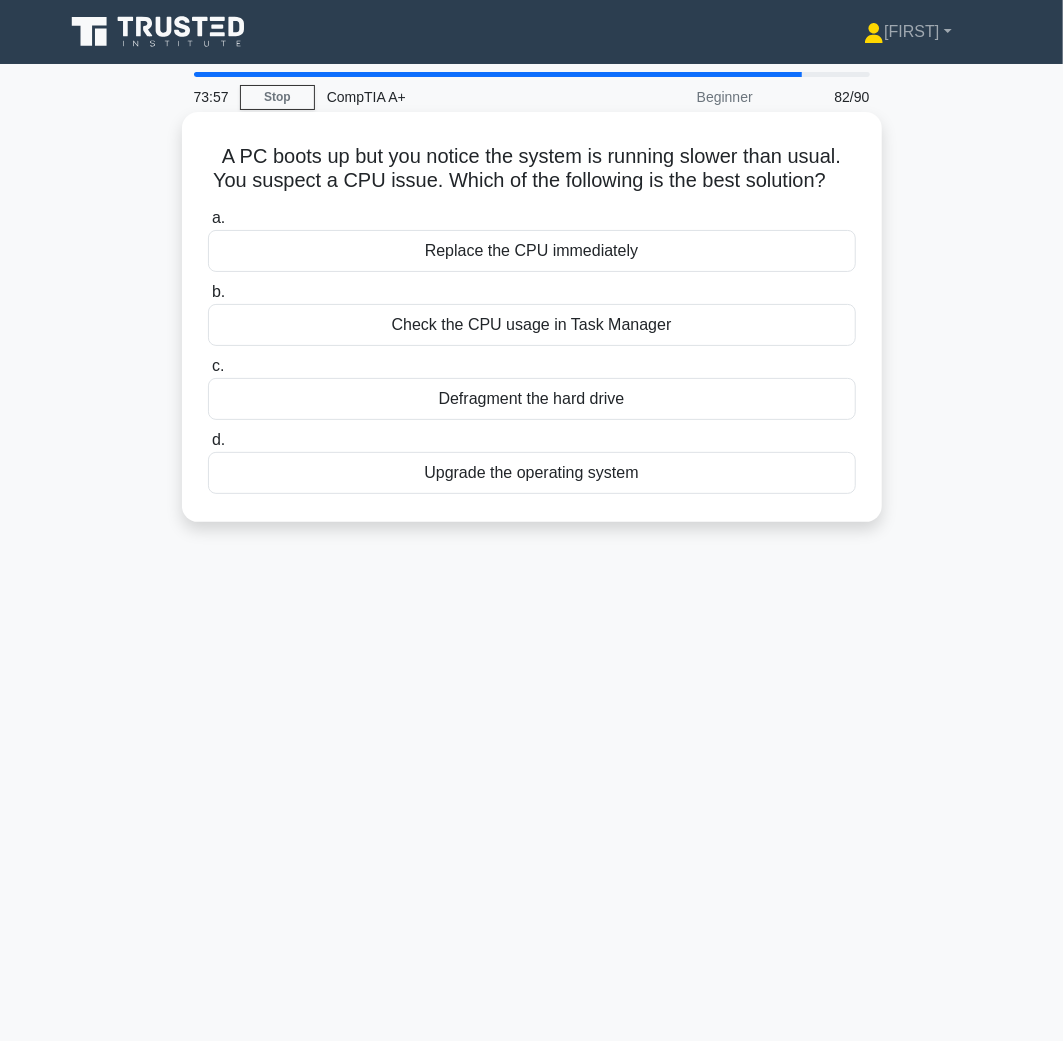 click on "Check the CPU usage in Task Manager" at bounding box center (532, 325) 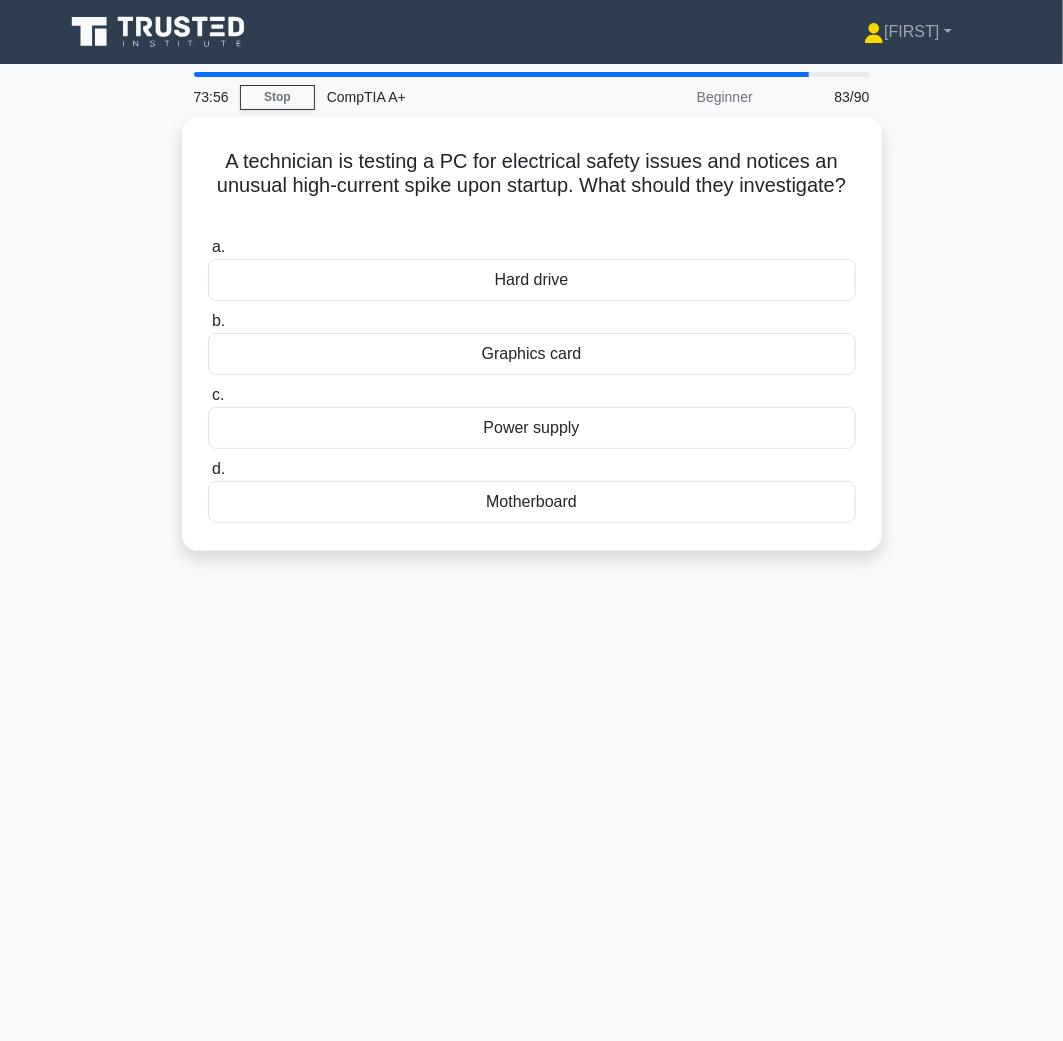click on "Graphics card" at bounding box center [532, 354] 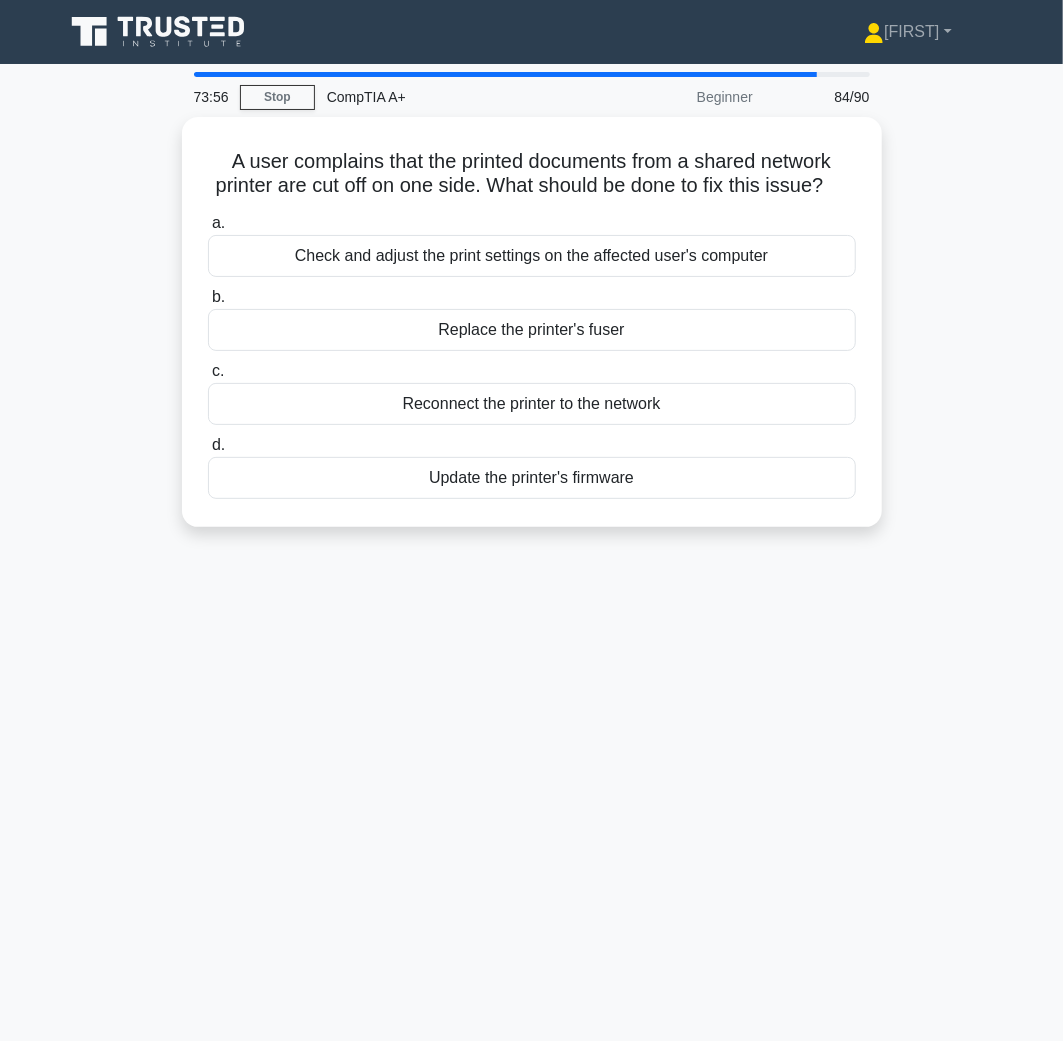 click on "Replace the printer's fuser" at bounding box center [532, 330] 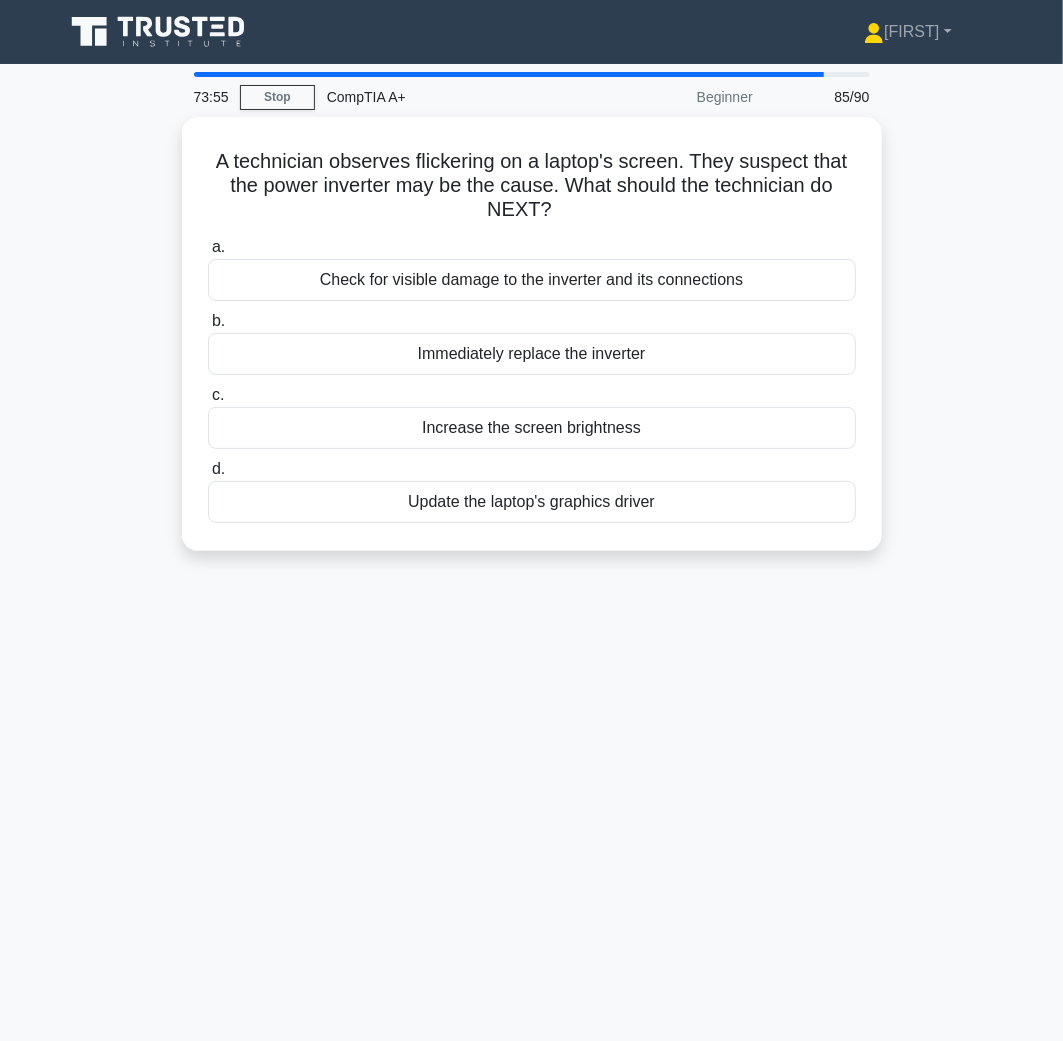 click on "Immediately replace the inverter" at bounding box center (532, 354) 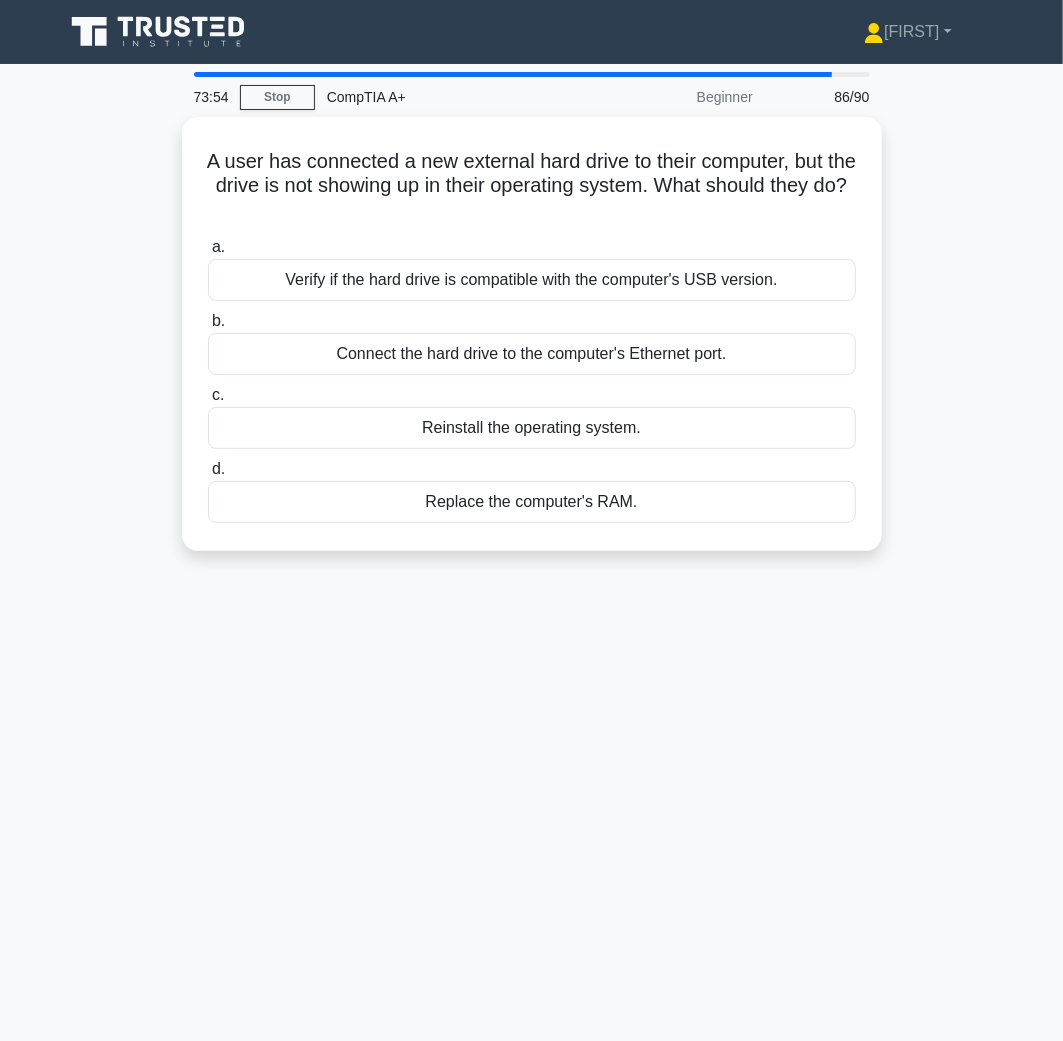 click on "Connect the hard drive to the computer's Ethernet port." at bounding box center (532, 354) 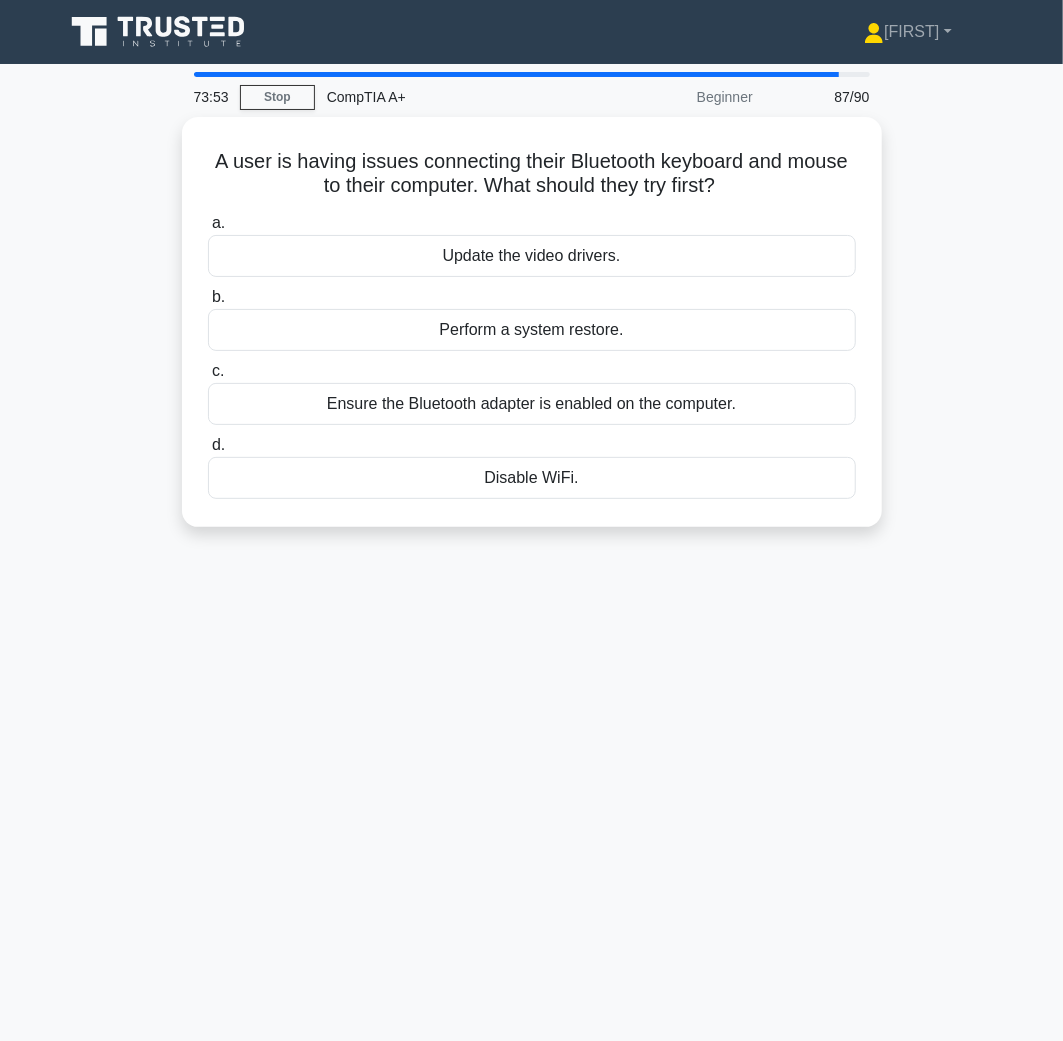 click on "Perform a system restore." at bounding box center [532, 330] 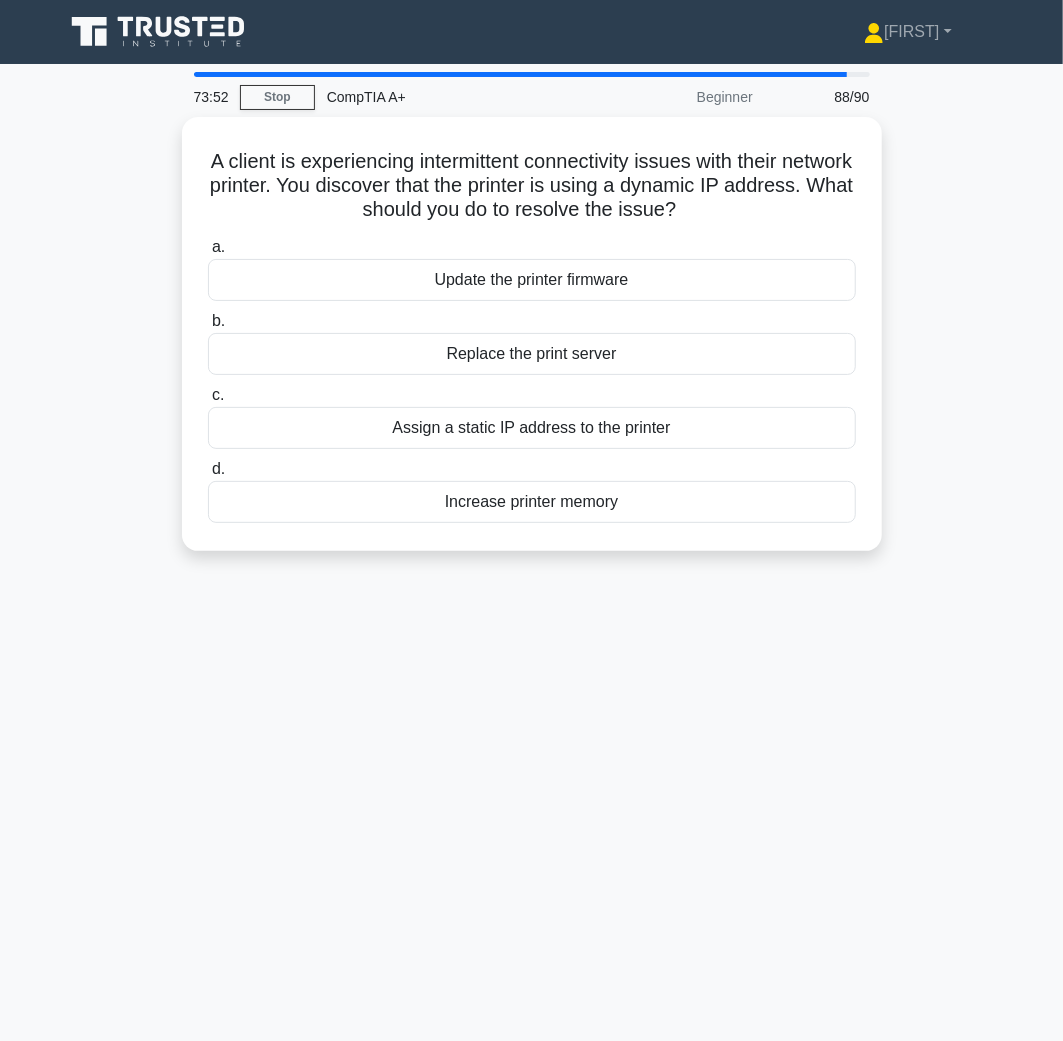 click on "Replace the print server" at bounding box center [532, 354] 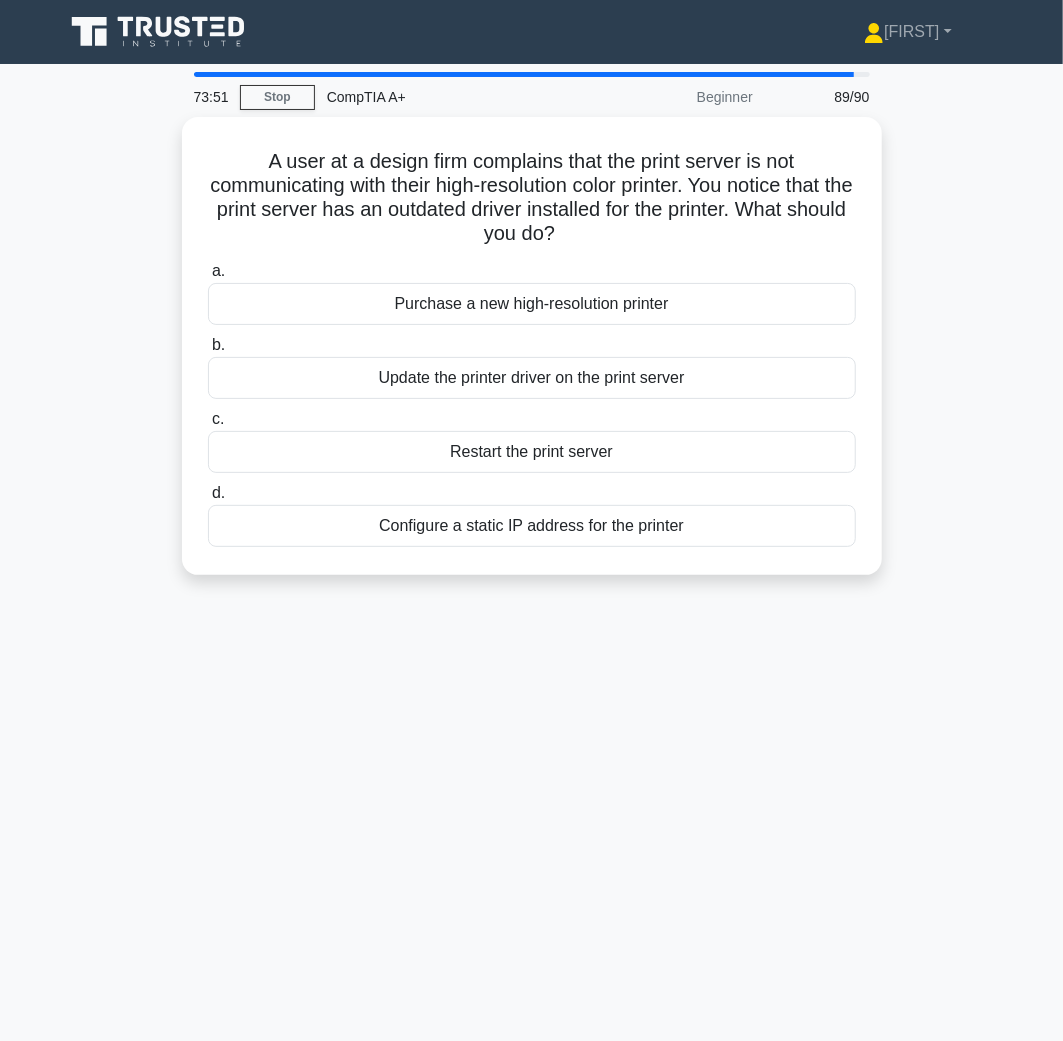 click on "b.
Update the printer driver on the print server" at bounding box center [532, 366] 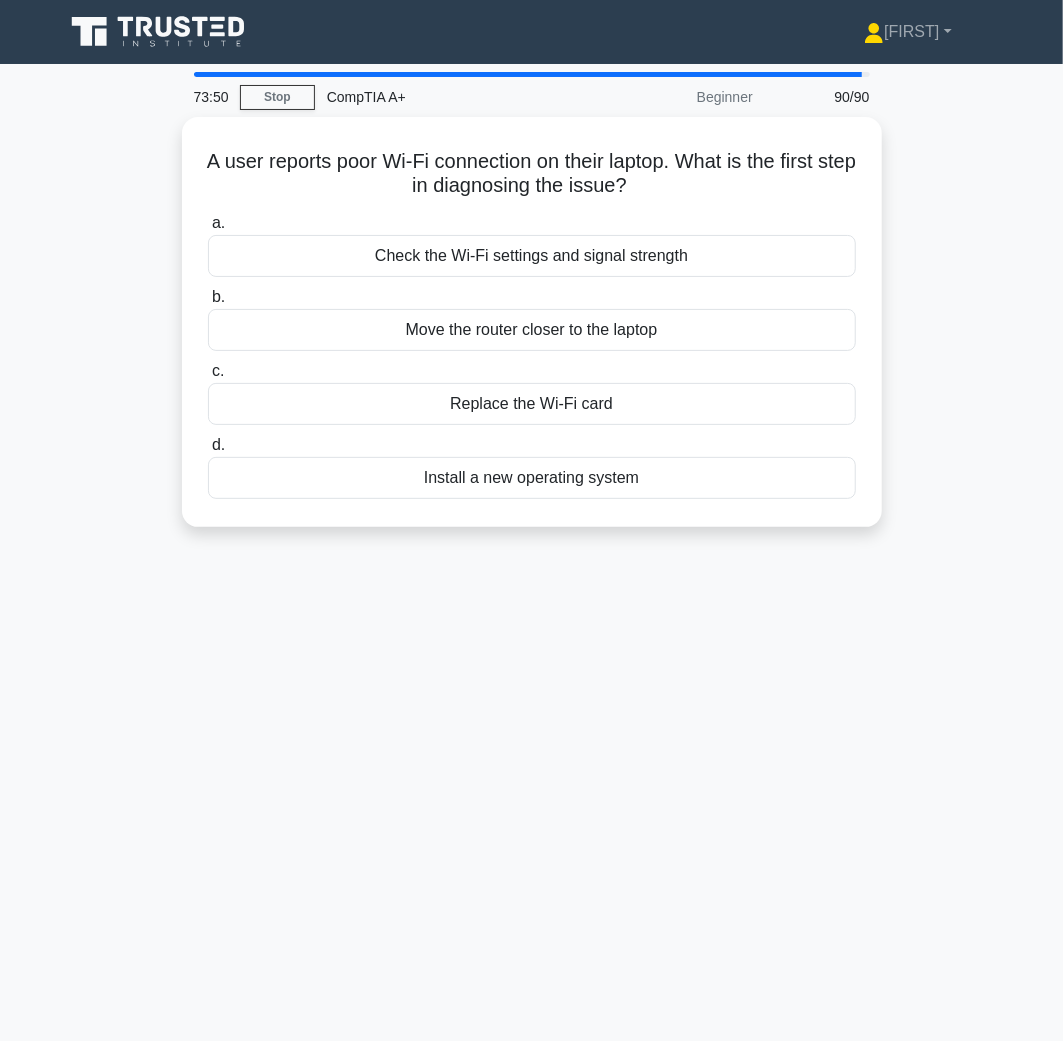 click on "Move the router closer to the laptop" at bounding box center [532, 330] 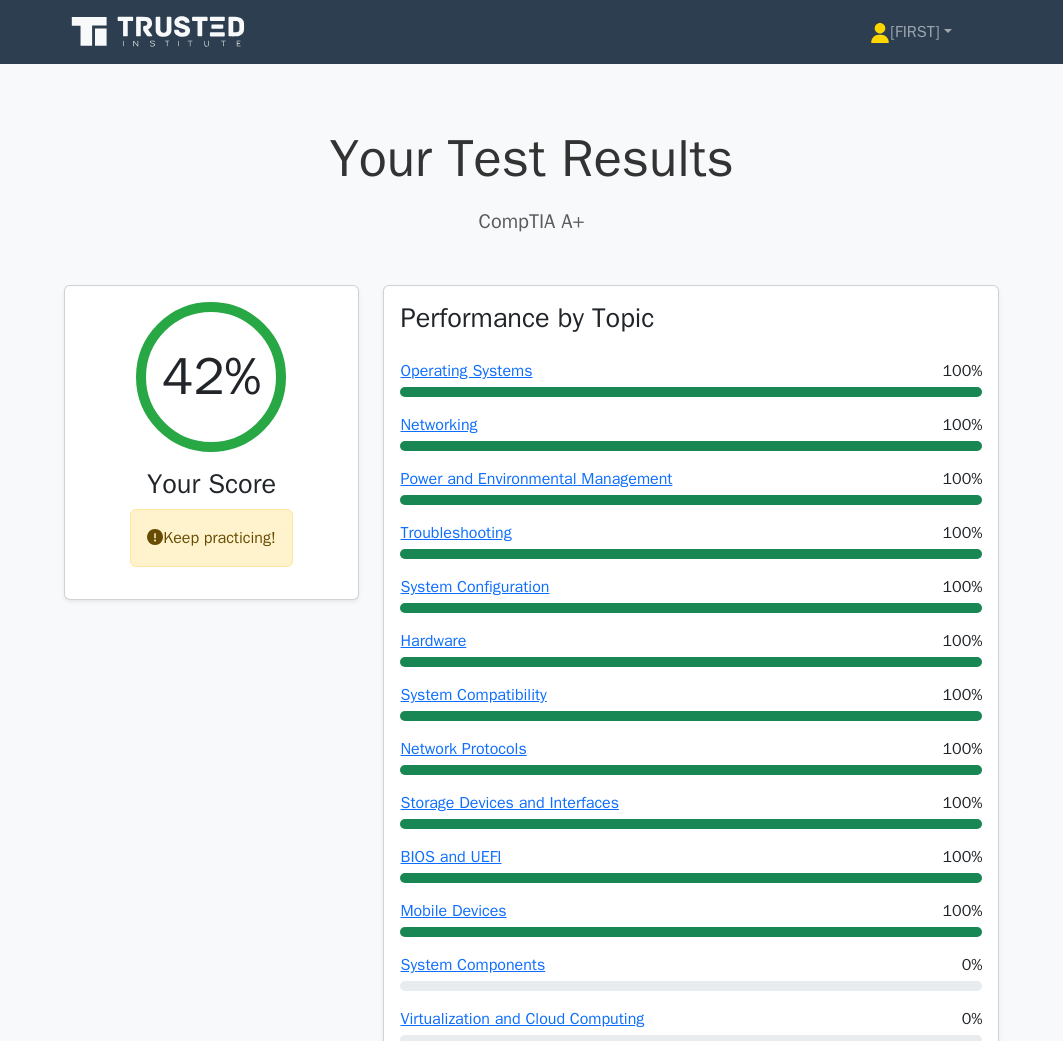 scroll, scrollTop: 888, scrollLeft: 0, axis: vertical 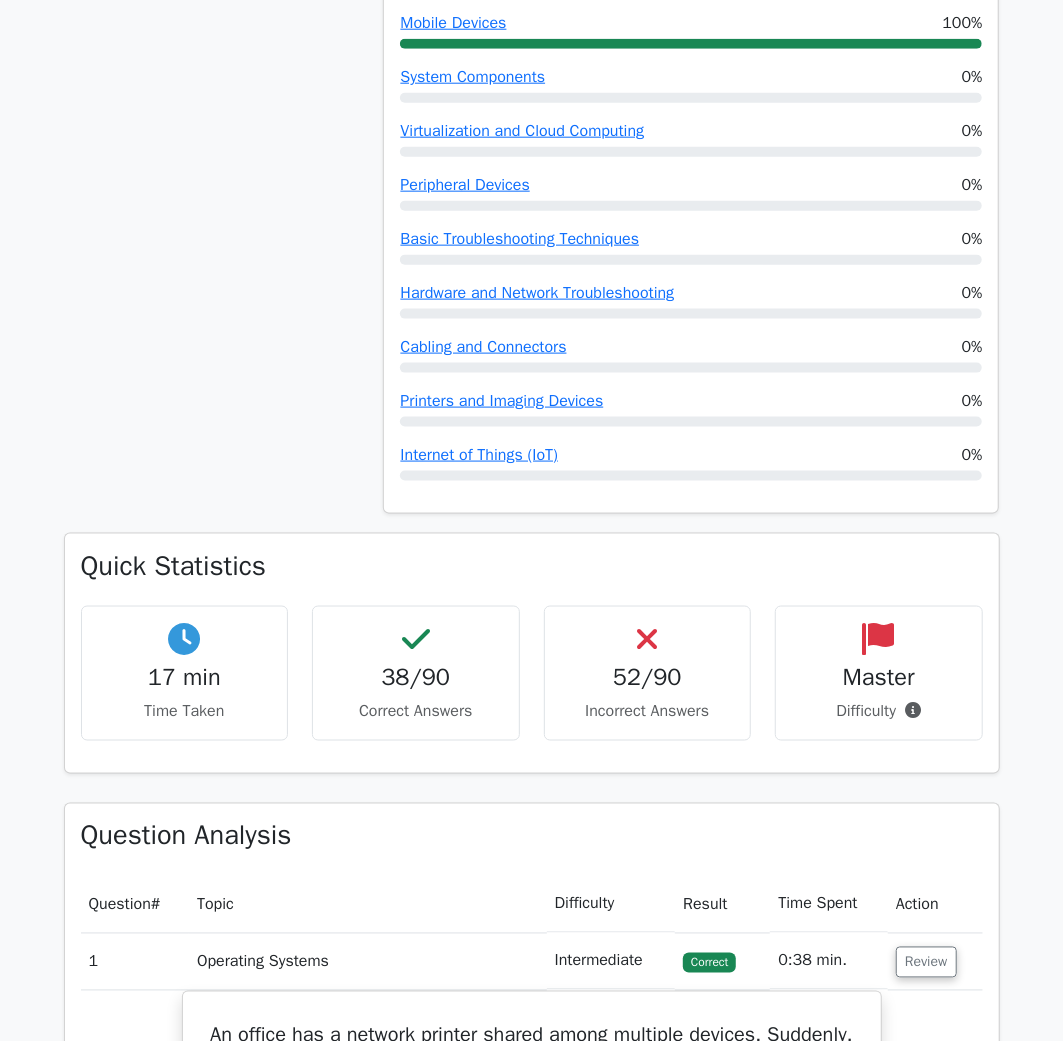click on "38/90" at bounding box center [416, 677] 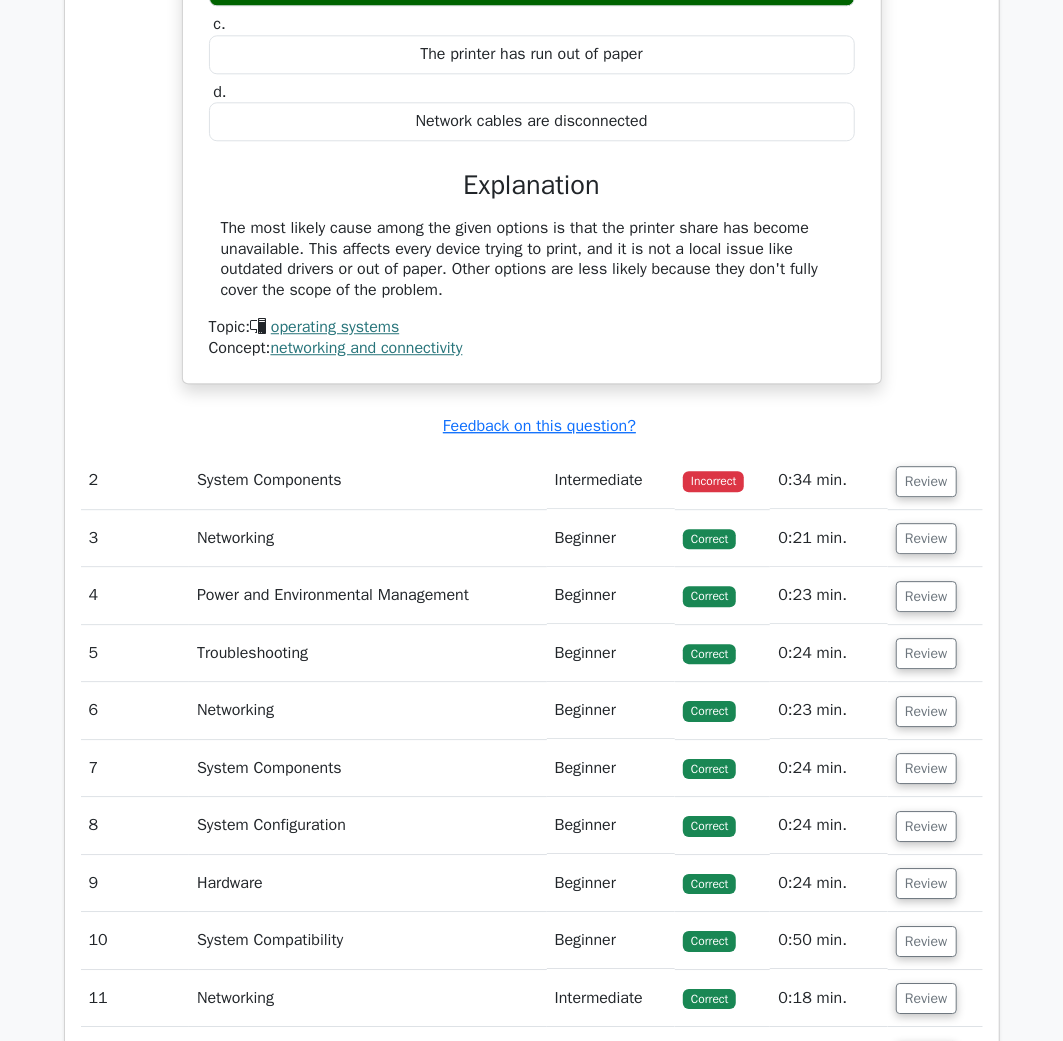 scroll, scrollTop: 2111, scrollLeft: 0, axis: vertical 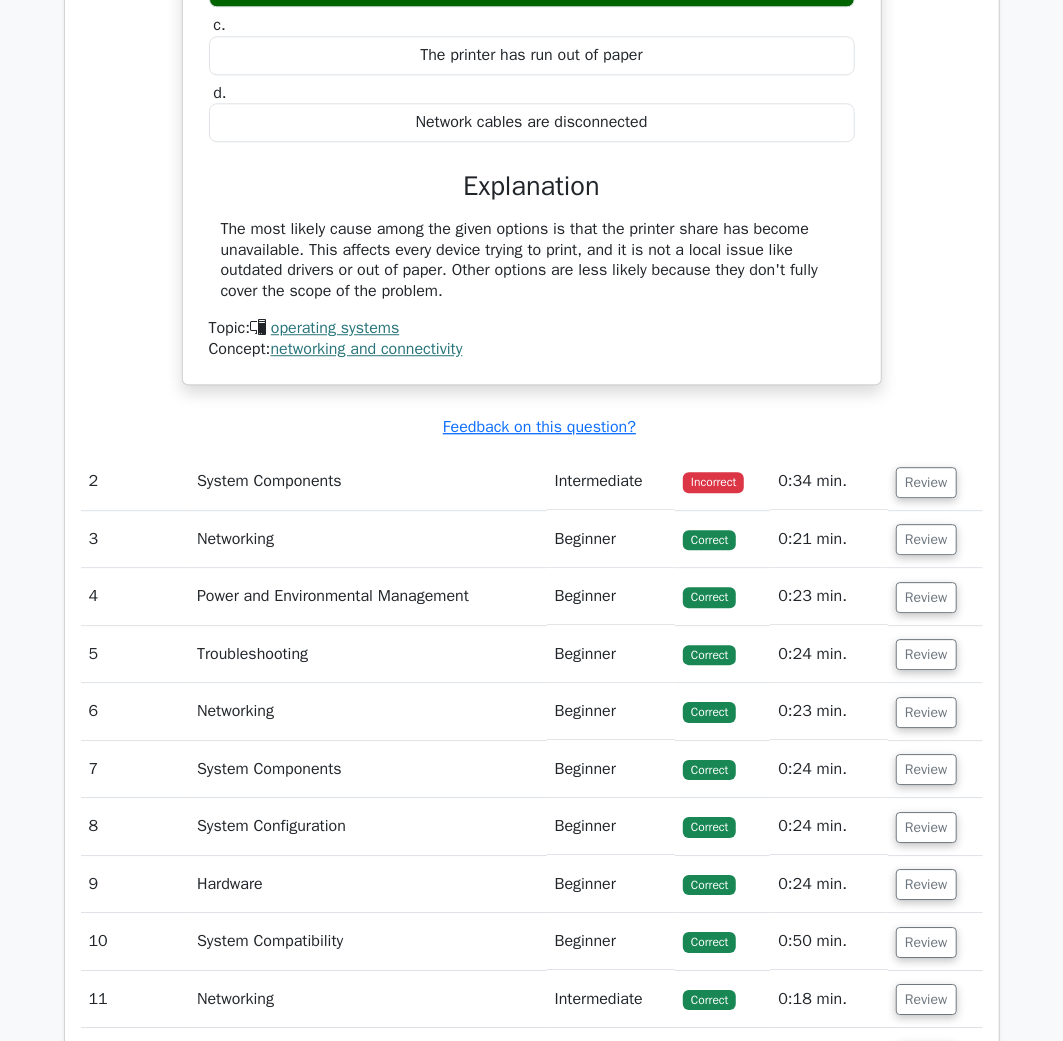 click on "Networking" at bounding box center [368, 539] 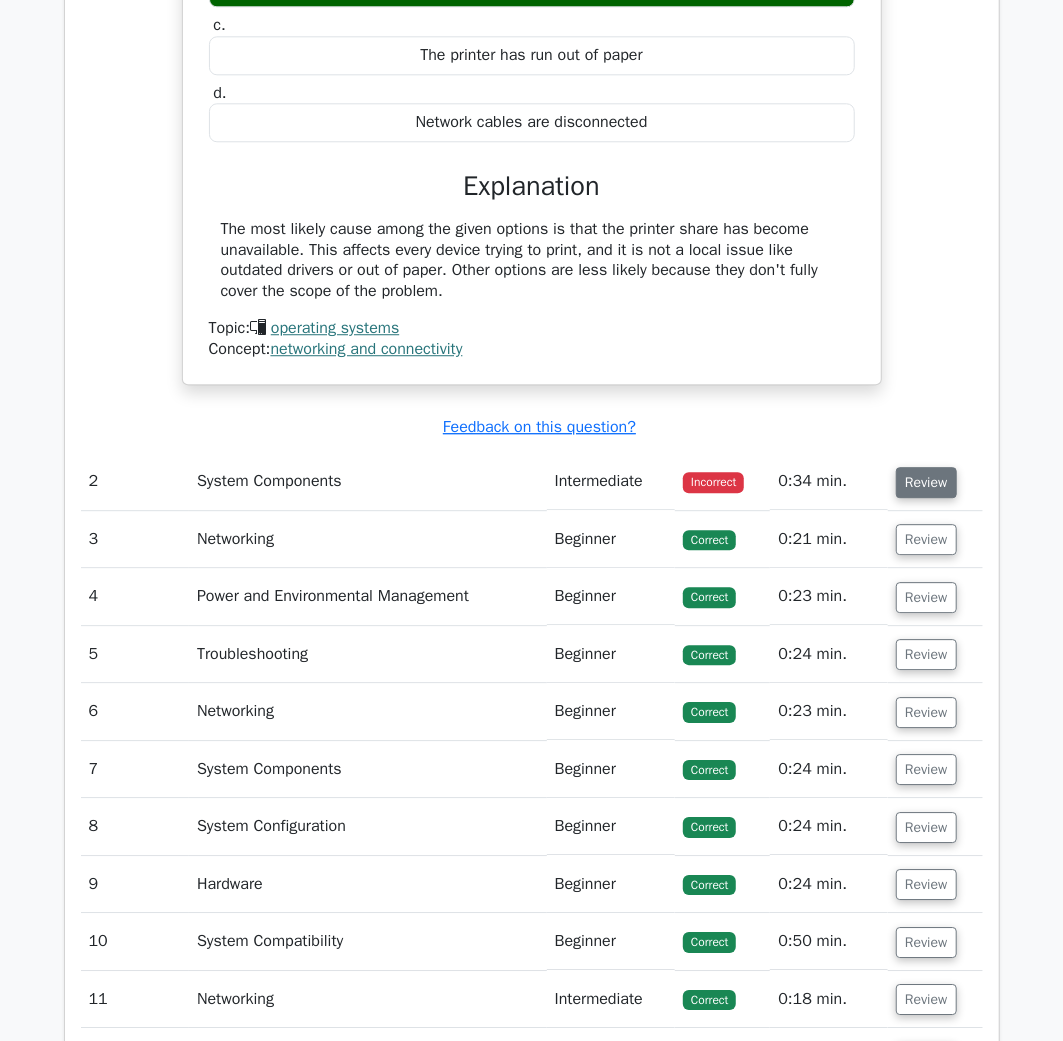 click on "Review" at bounding box center (926, 482) 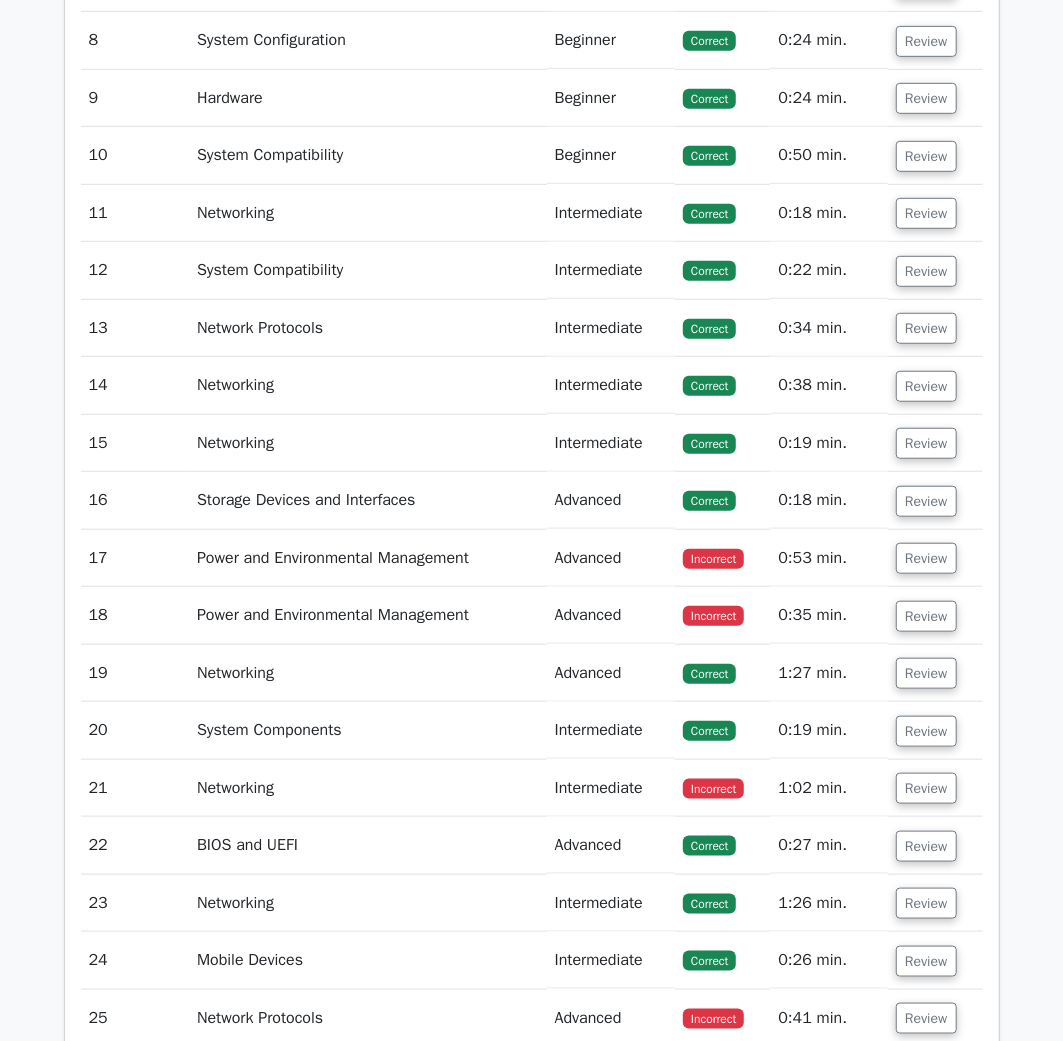 scroll, scrollTop: 3666, scrollLeft: 0, axis: vertical 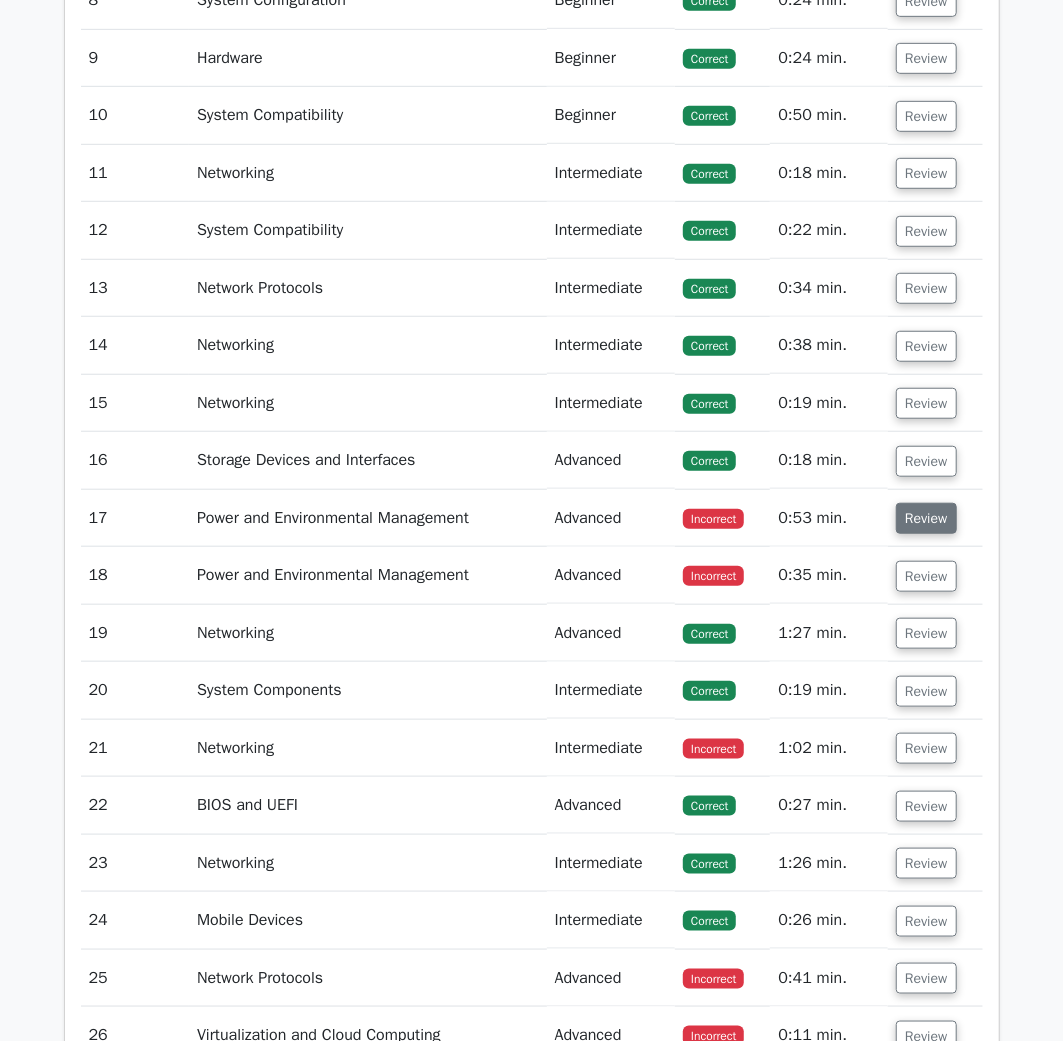 click on "Review" at bounding box center (926, 518) 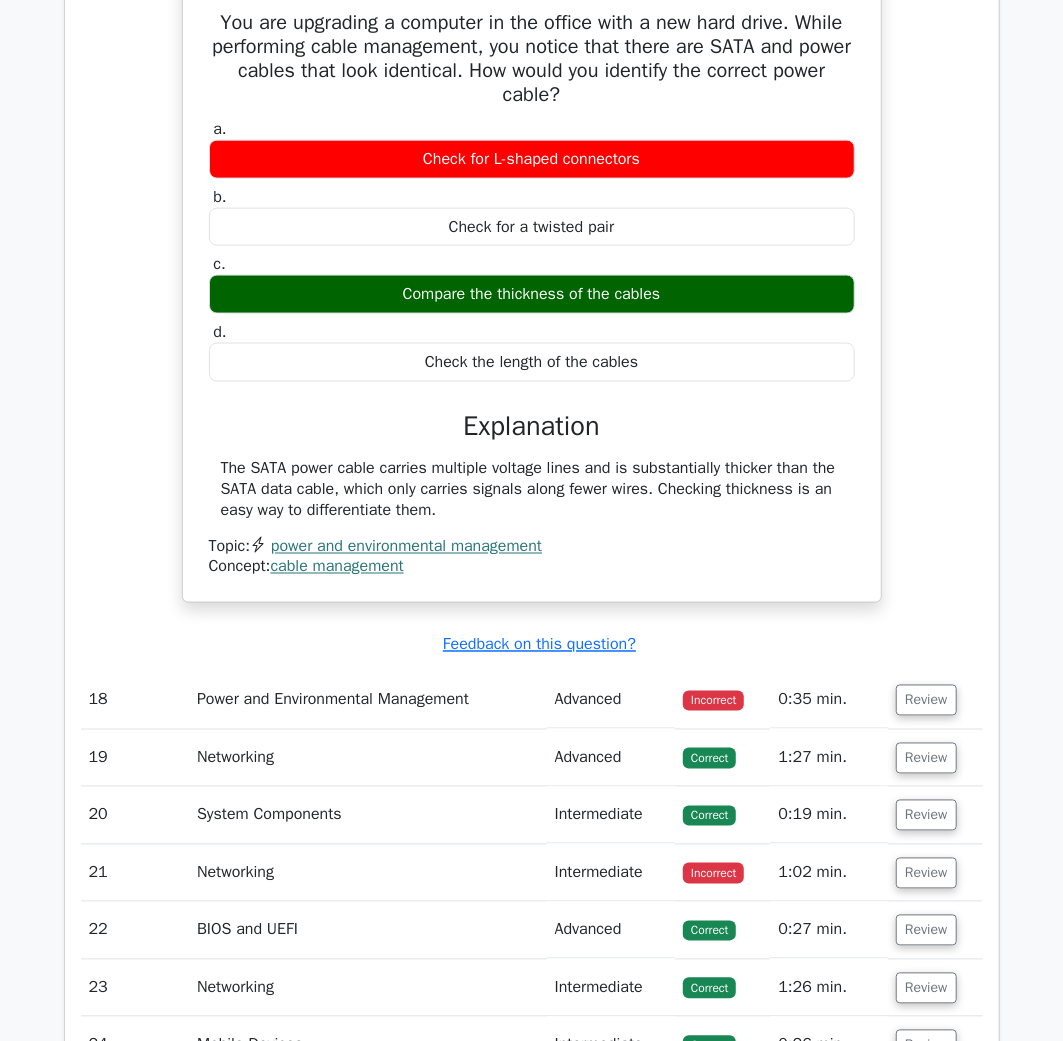 scroll, scrollTop: 4333, scrollLeft: 0, axis: vertical 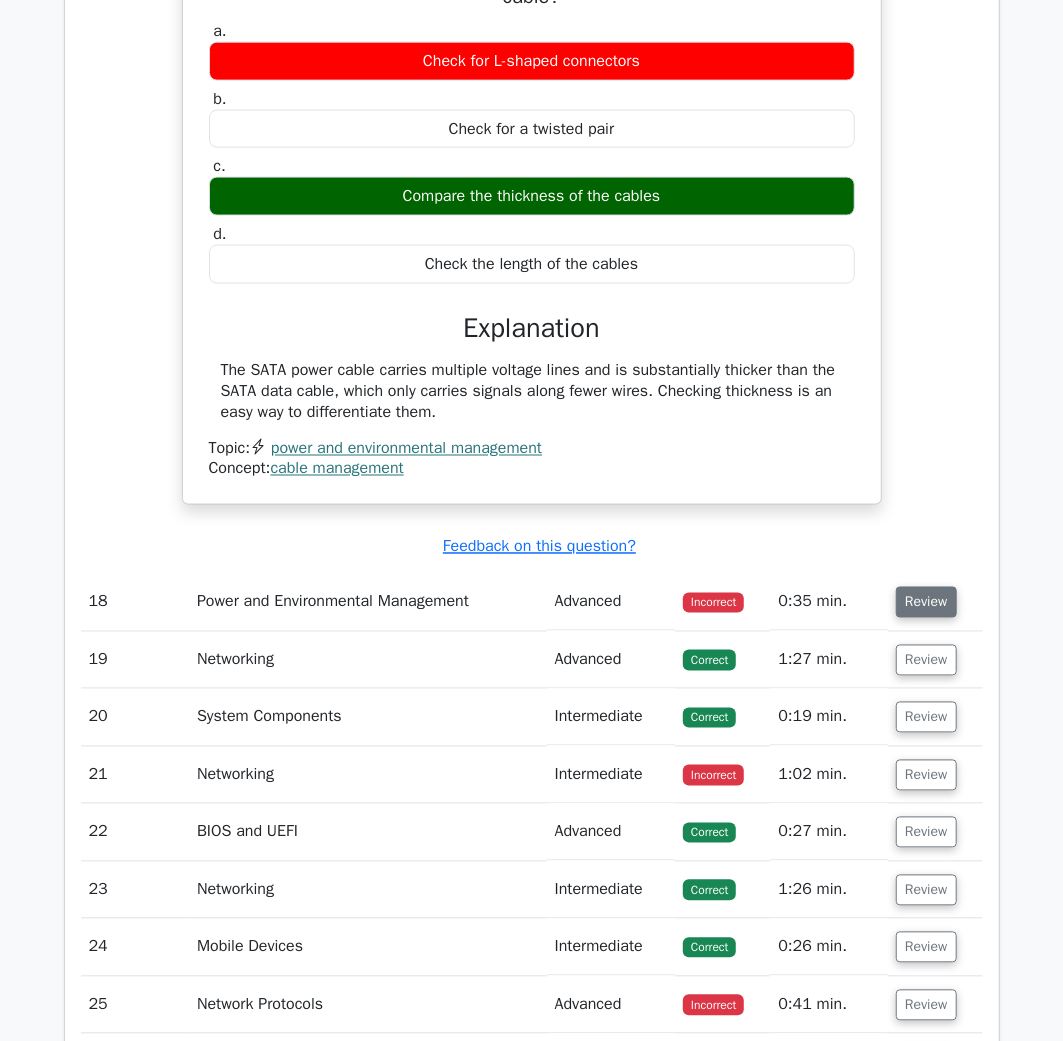 click on "Review" at bounding box center [926, 602] 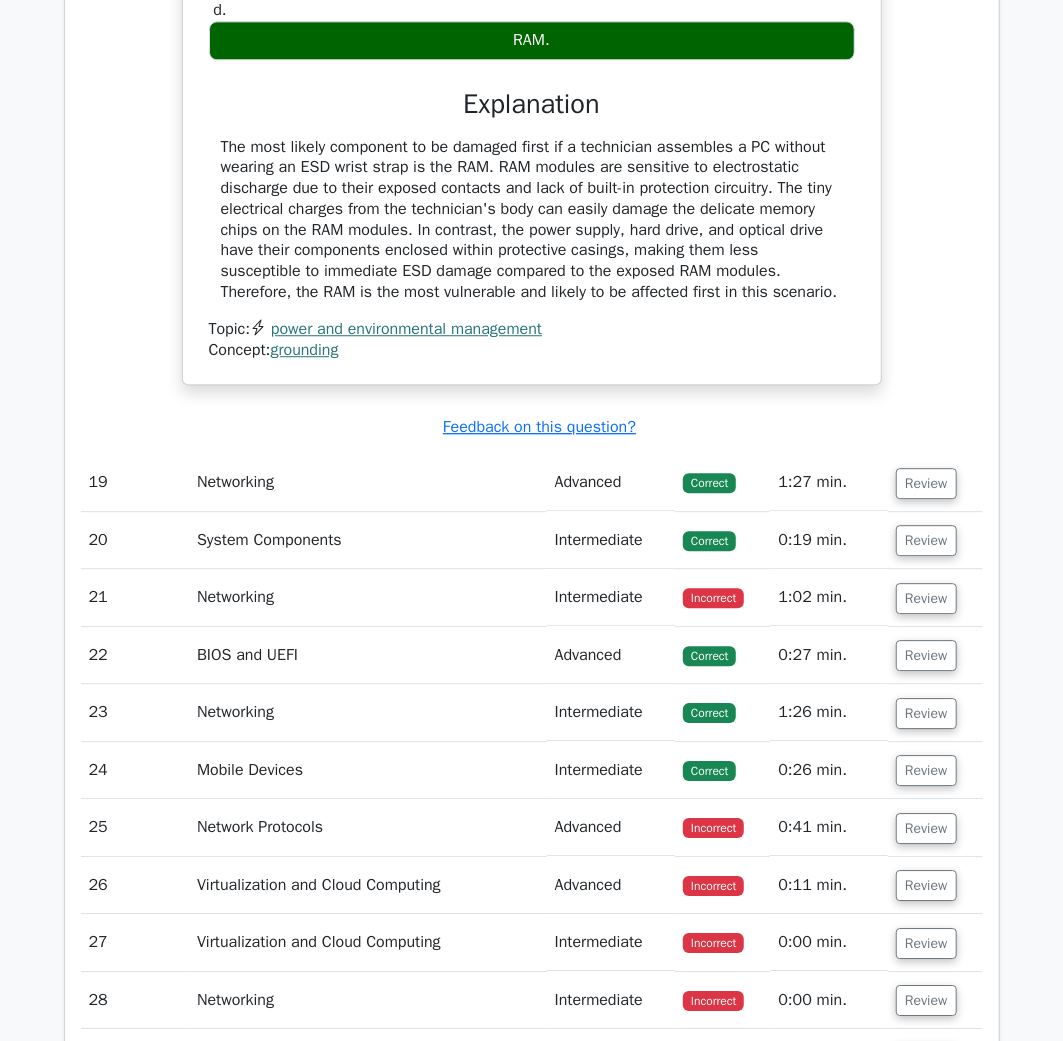 scroll, scrollTop: 5555, scrollLeft: 0, axis: vertical 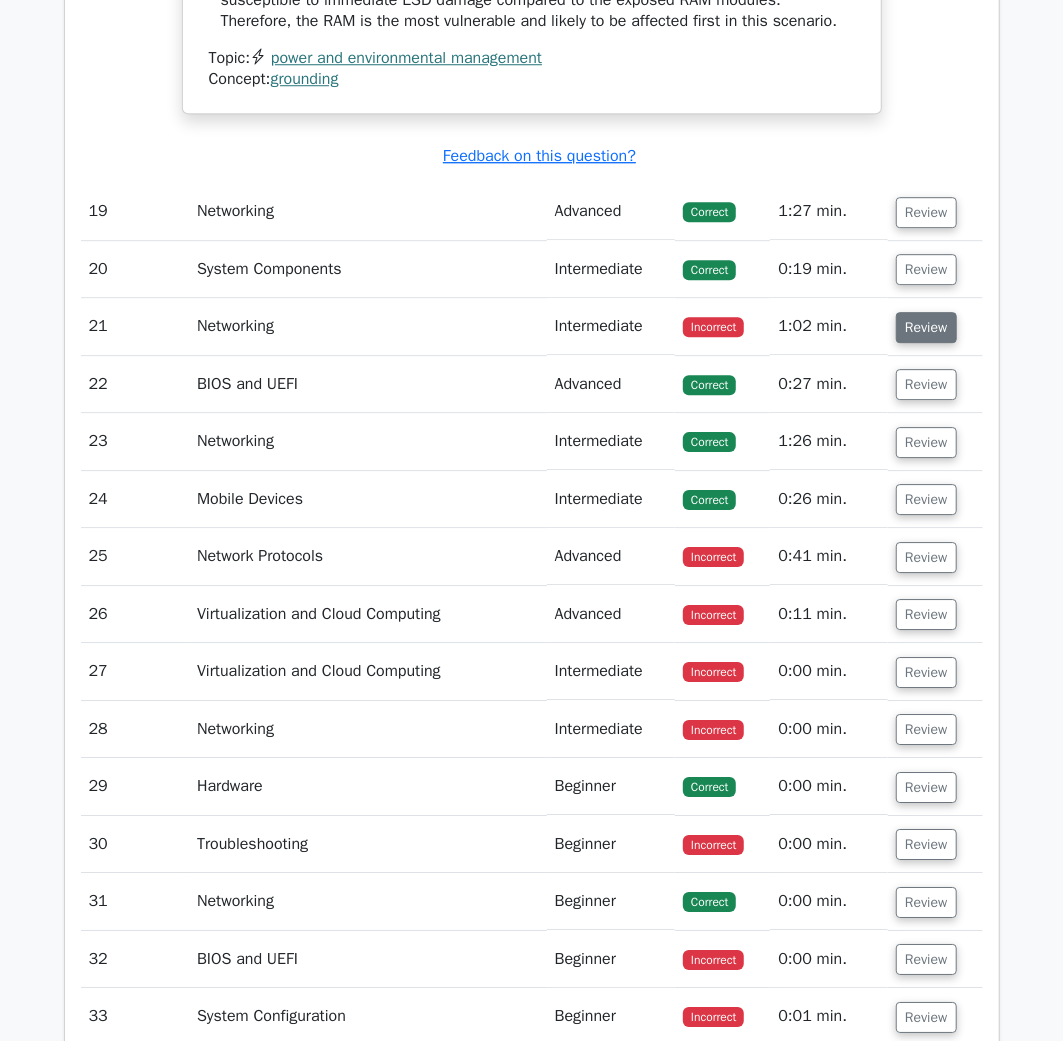 click on "Review" at bounding box center [926, 327] 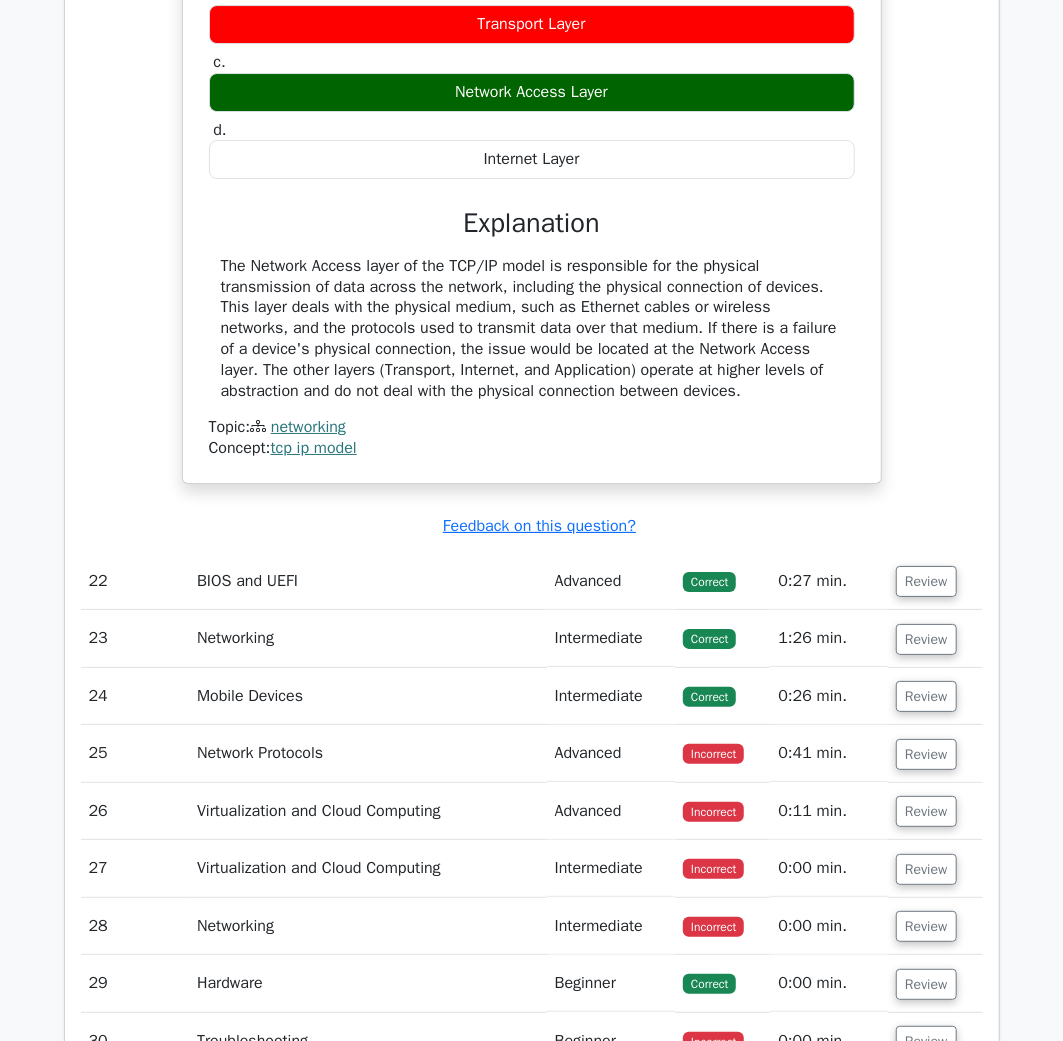scroll, scrollTop: 6222, scrollLeft: 0, axis: vertical 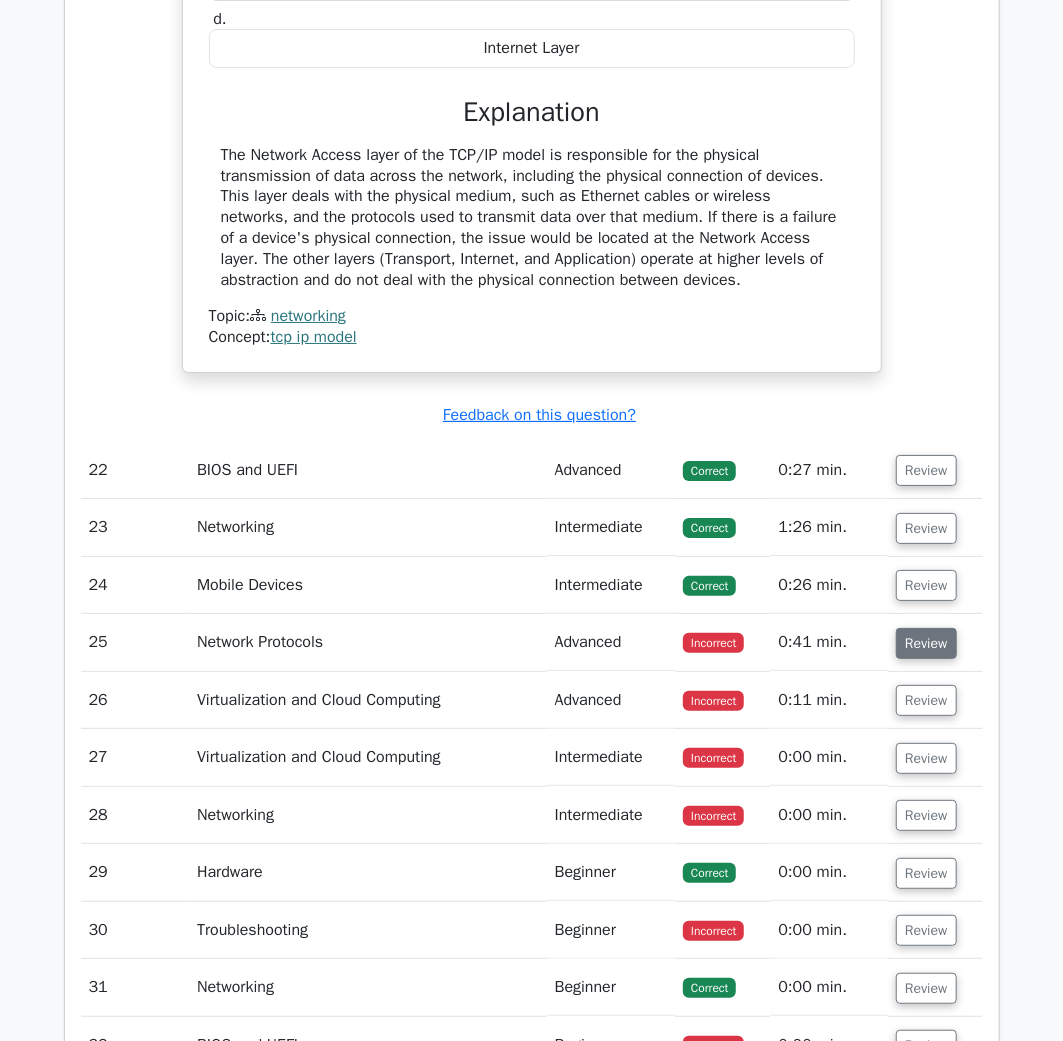 click on "Review" at bounding box center [926, 643] 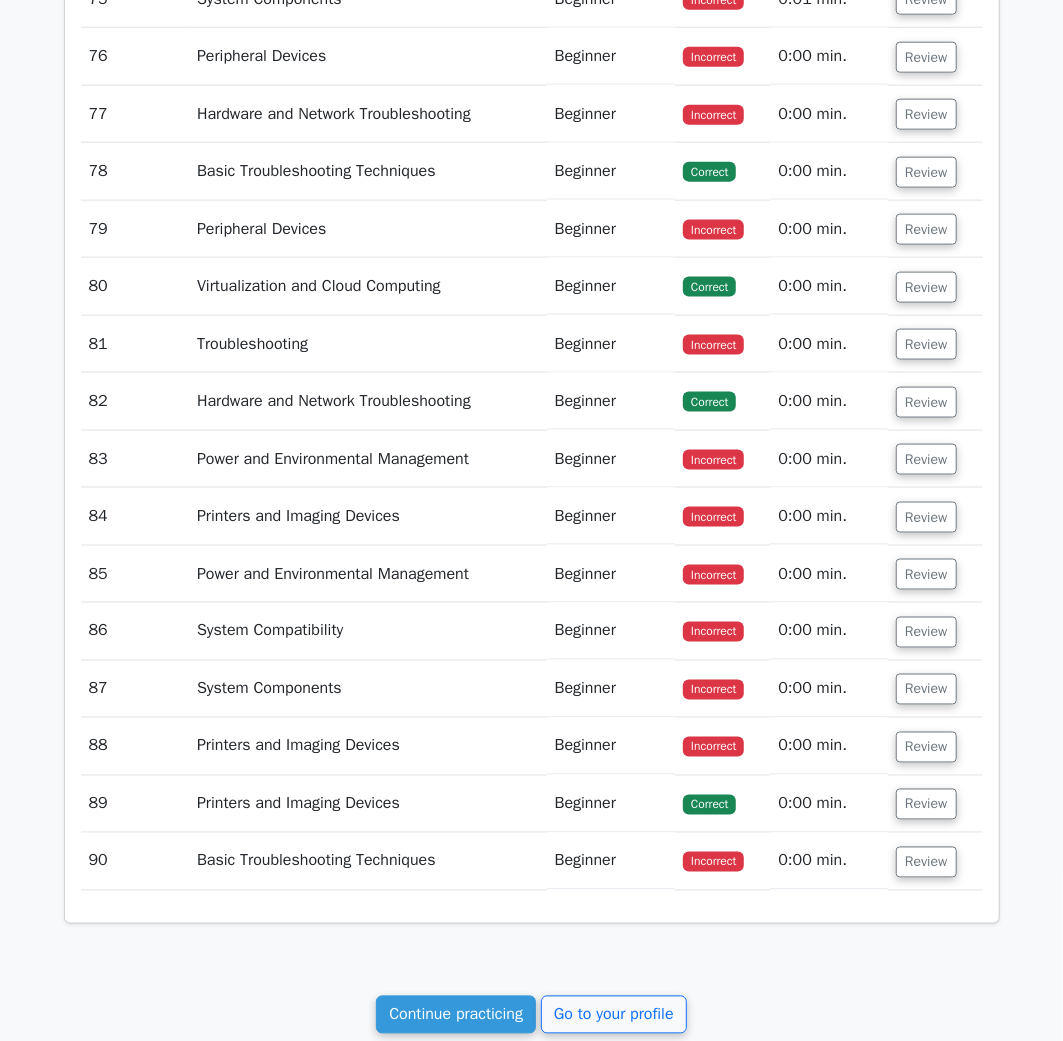 scroll, scrollTop: 10777, scrollLeft: 0, axis: vertical 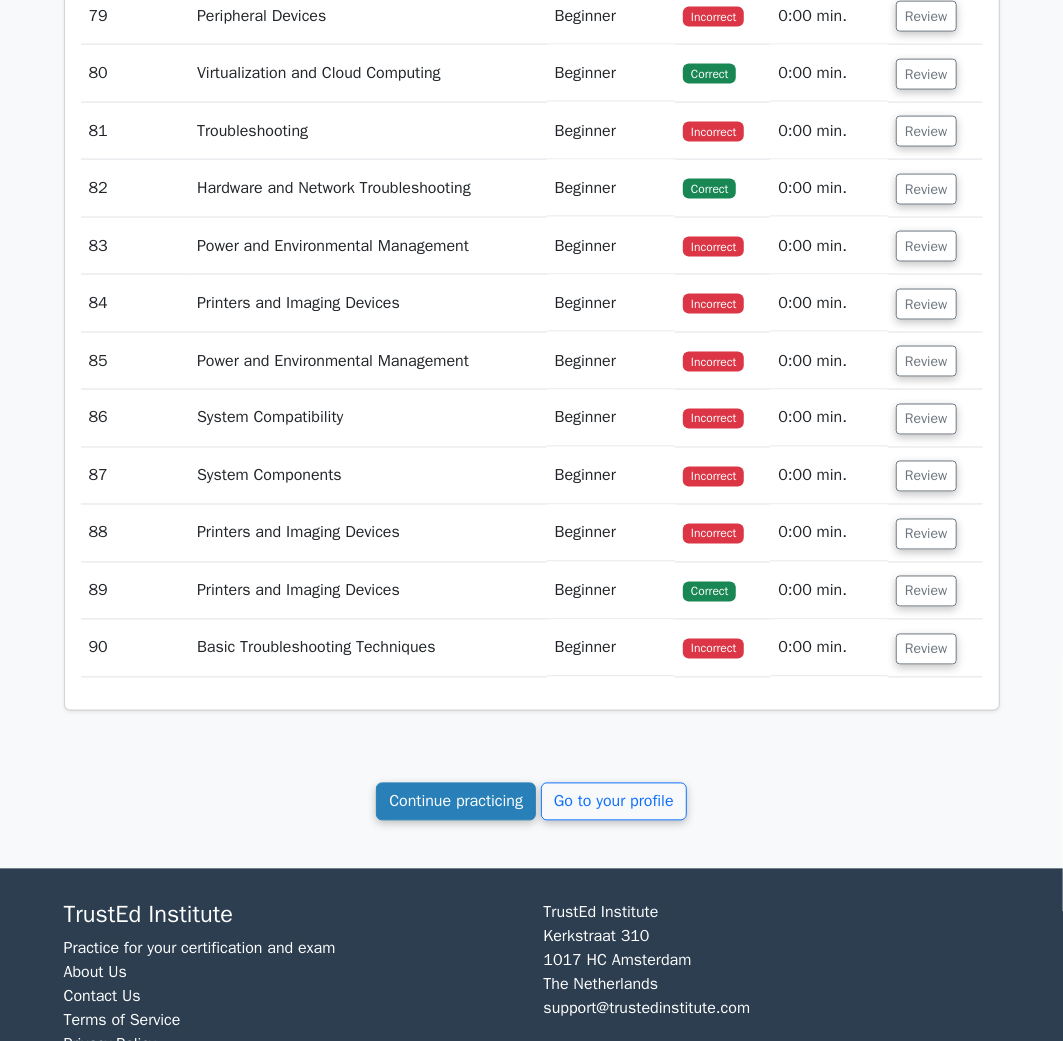 click on "Continue practicing" at bounding box center (456, 802) 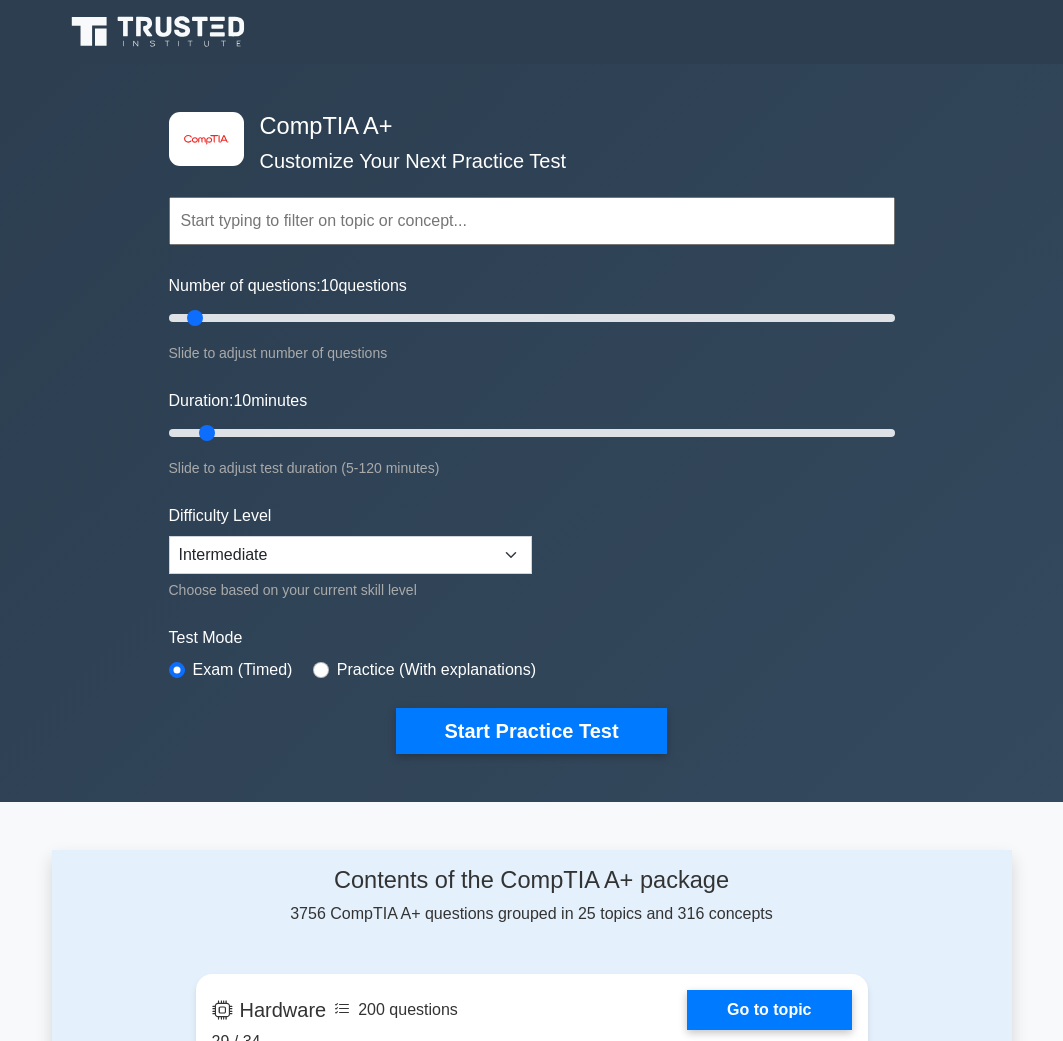 scroll, scrollTop: 0, scrollLeft: 0, axis: both 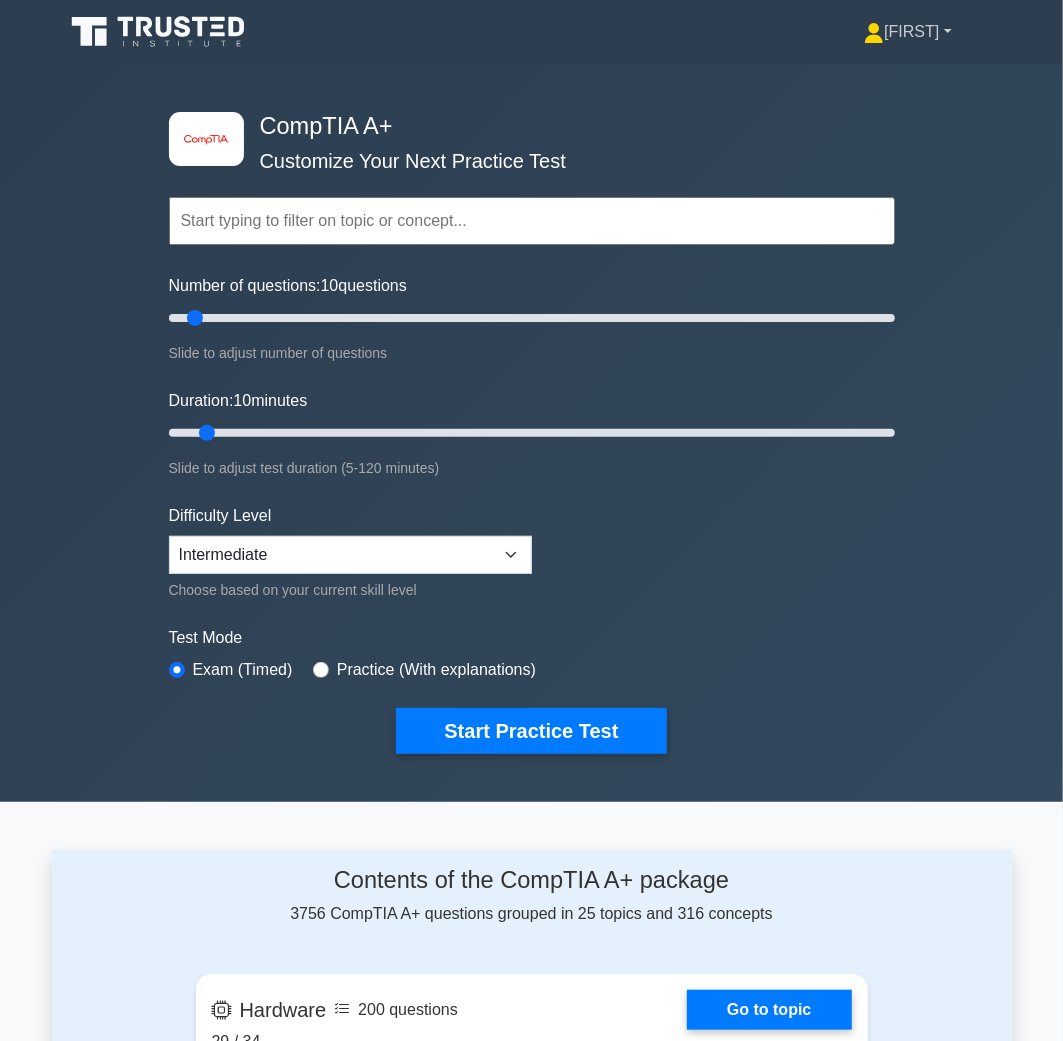 click on "[FIRST]" at bounding box center [907, 32] 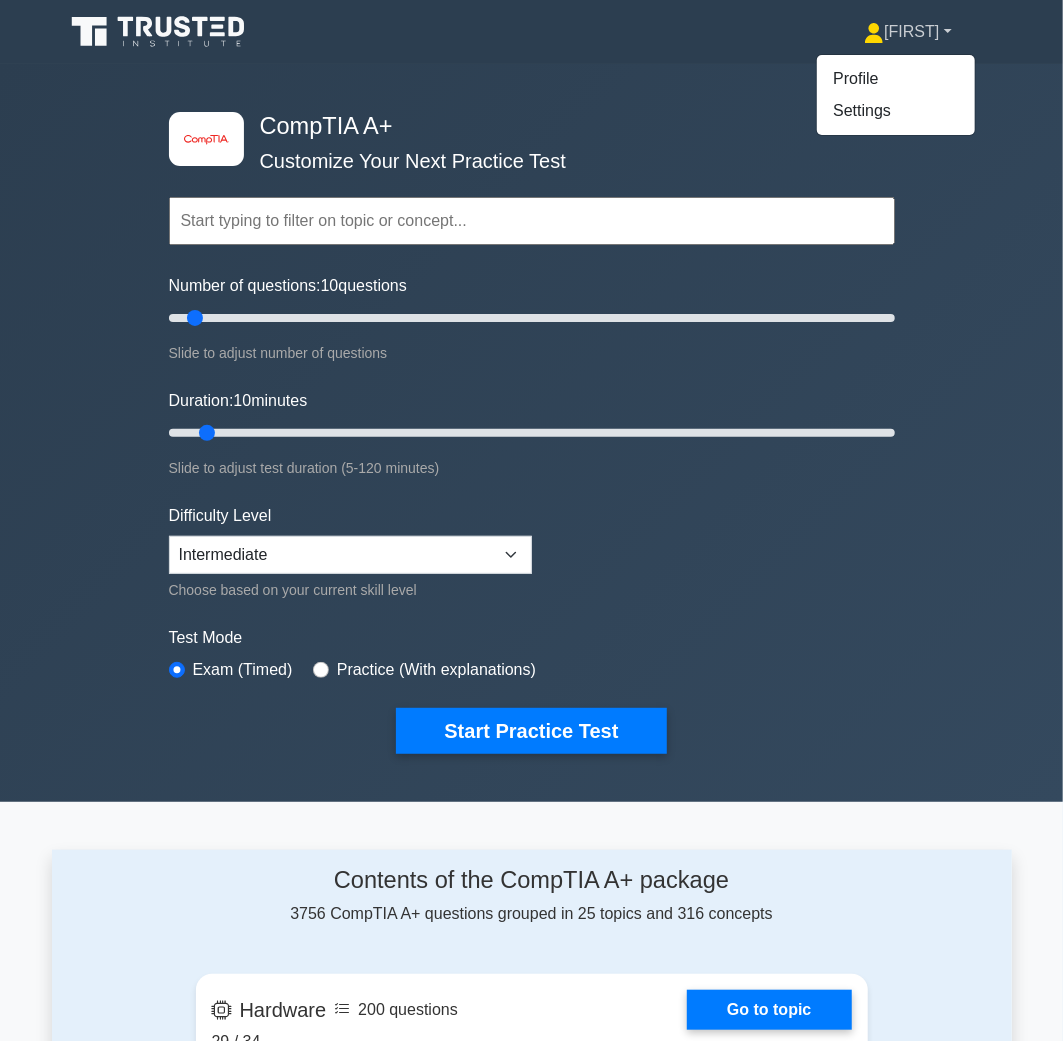 click on "[FIRST]" at bounding box center (907, 32) 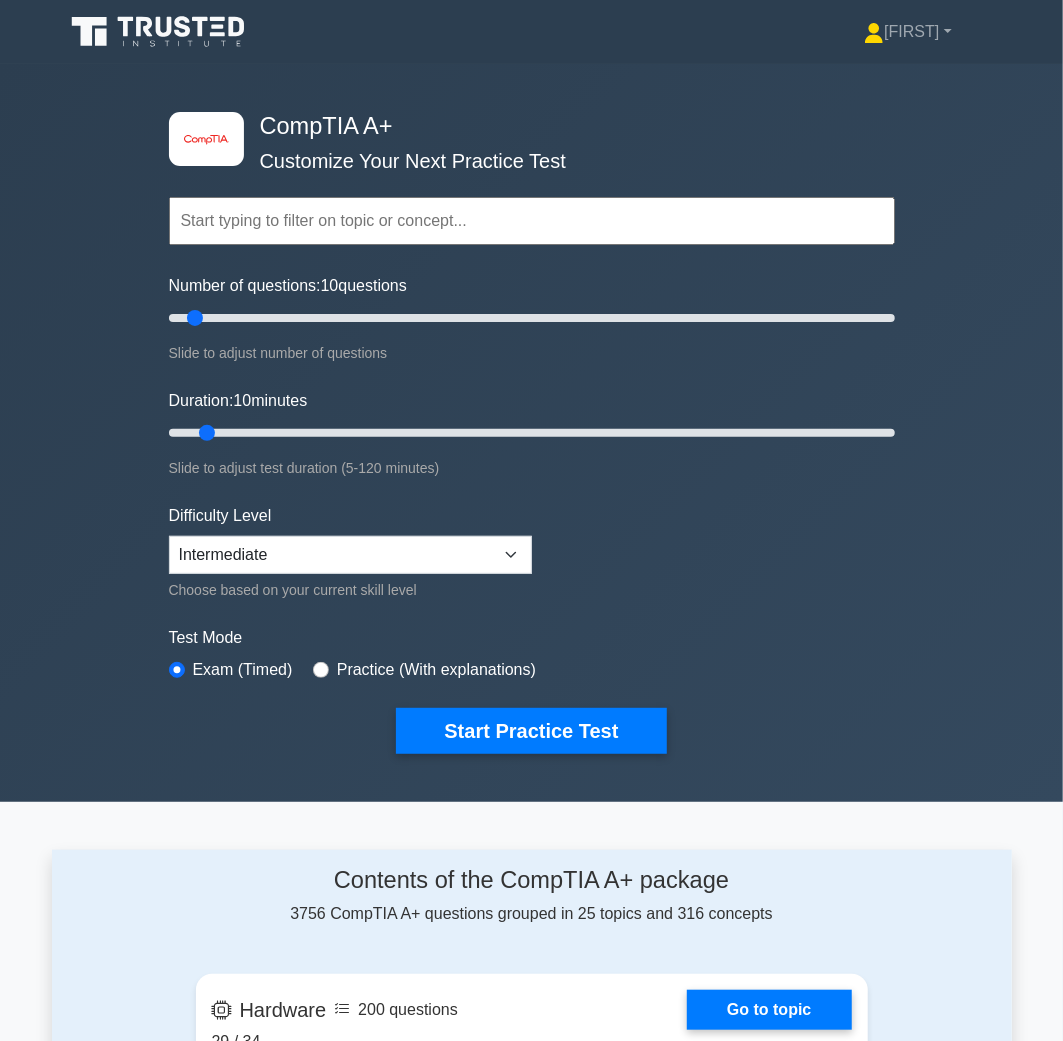 click 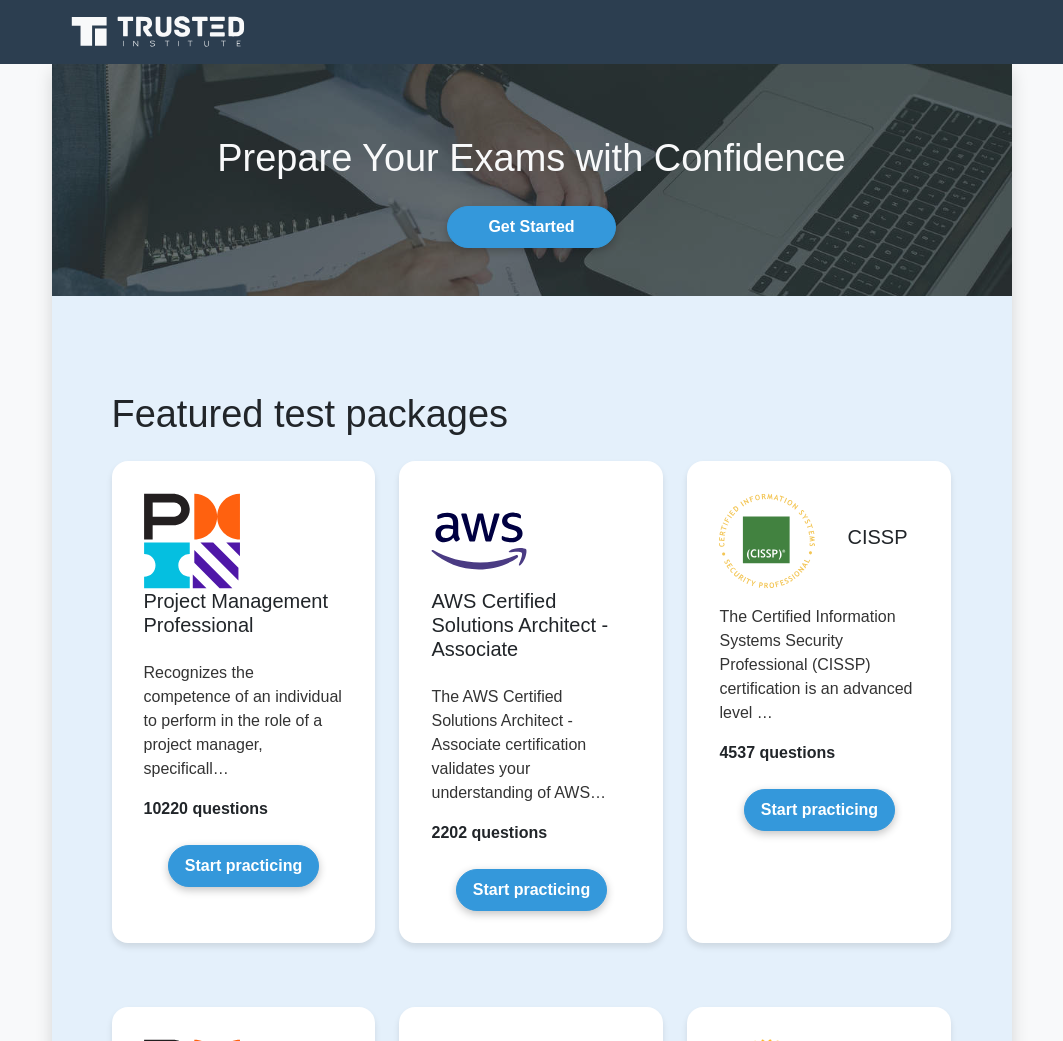 scroll, scrollTop: 0, scrollLeft: 0, axis: both 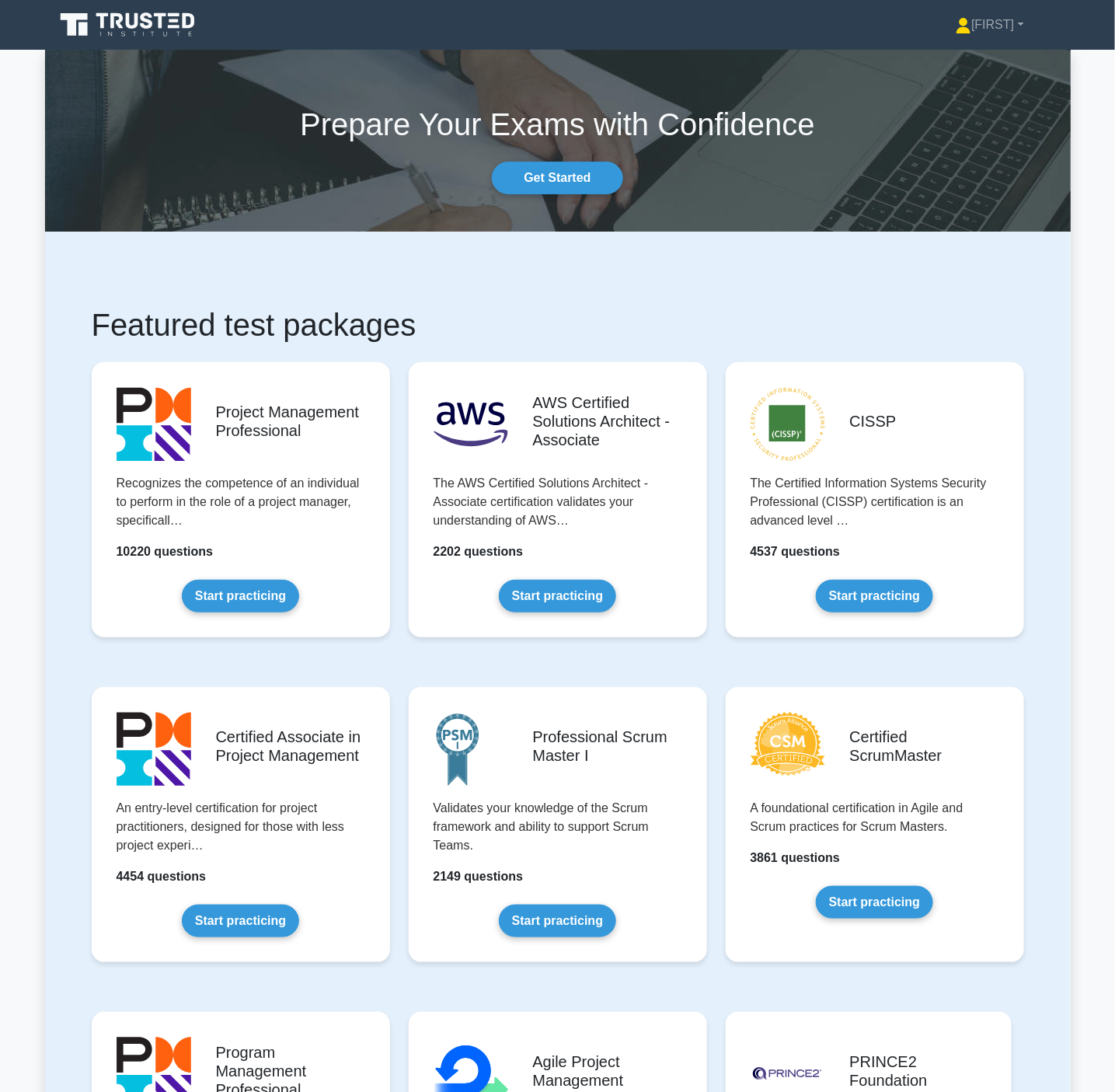 click on "Start practicing" at bounding box center (240, 596) 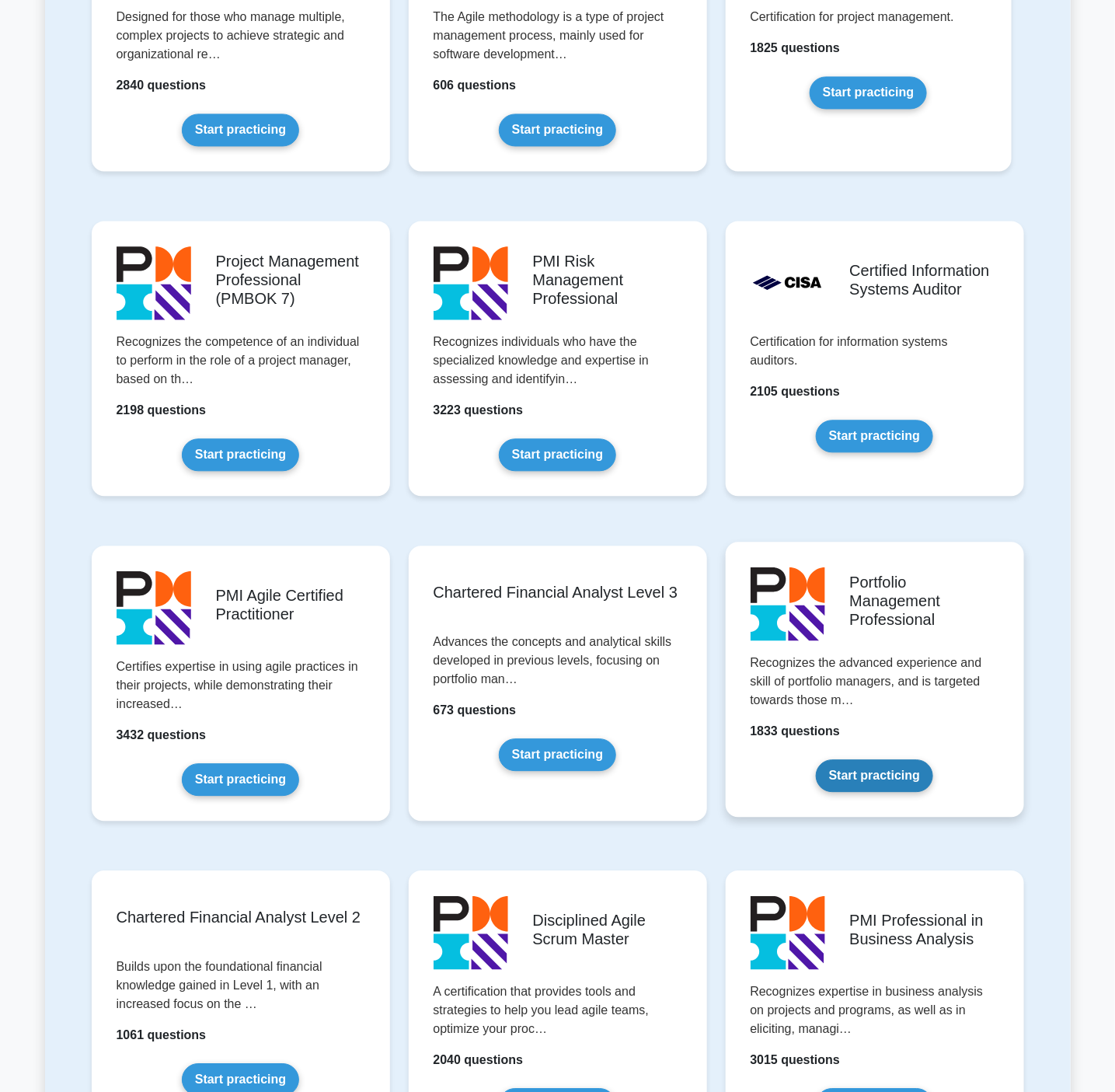 scroll, scrollTop: 1632, scrollLeft: 0, axis: vertical 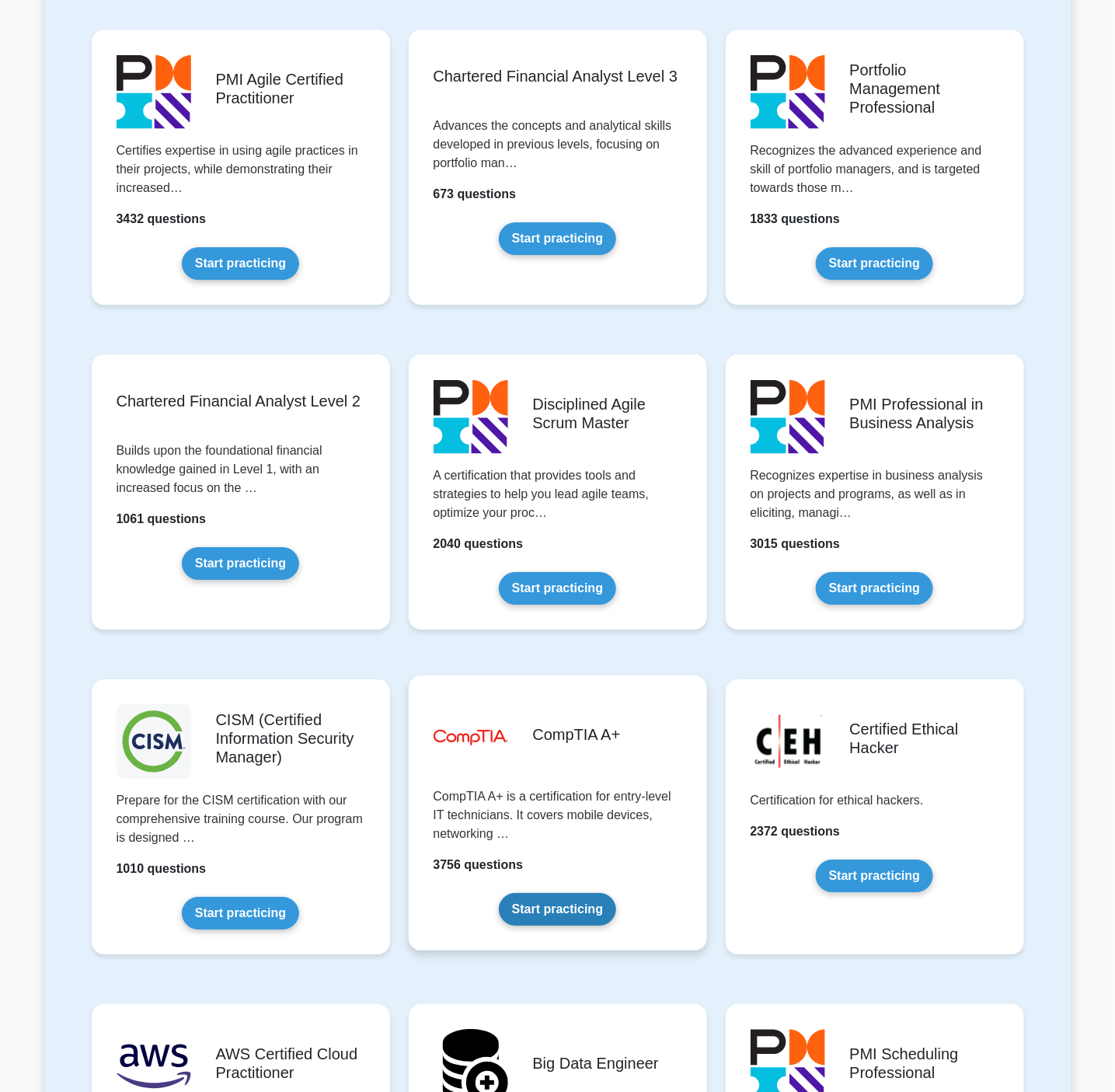 click on "Start practicing" at bounding box center [557, 909] 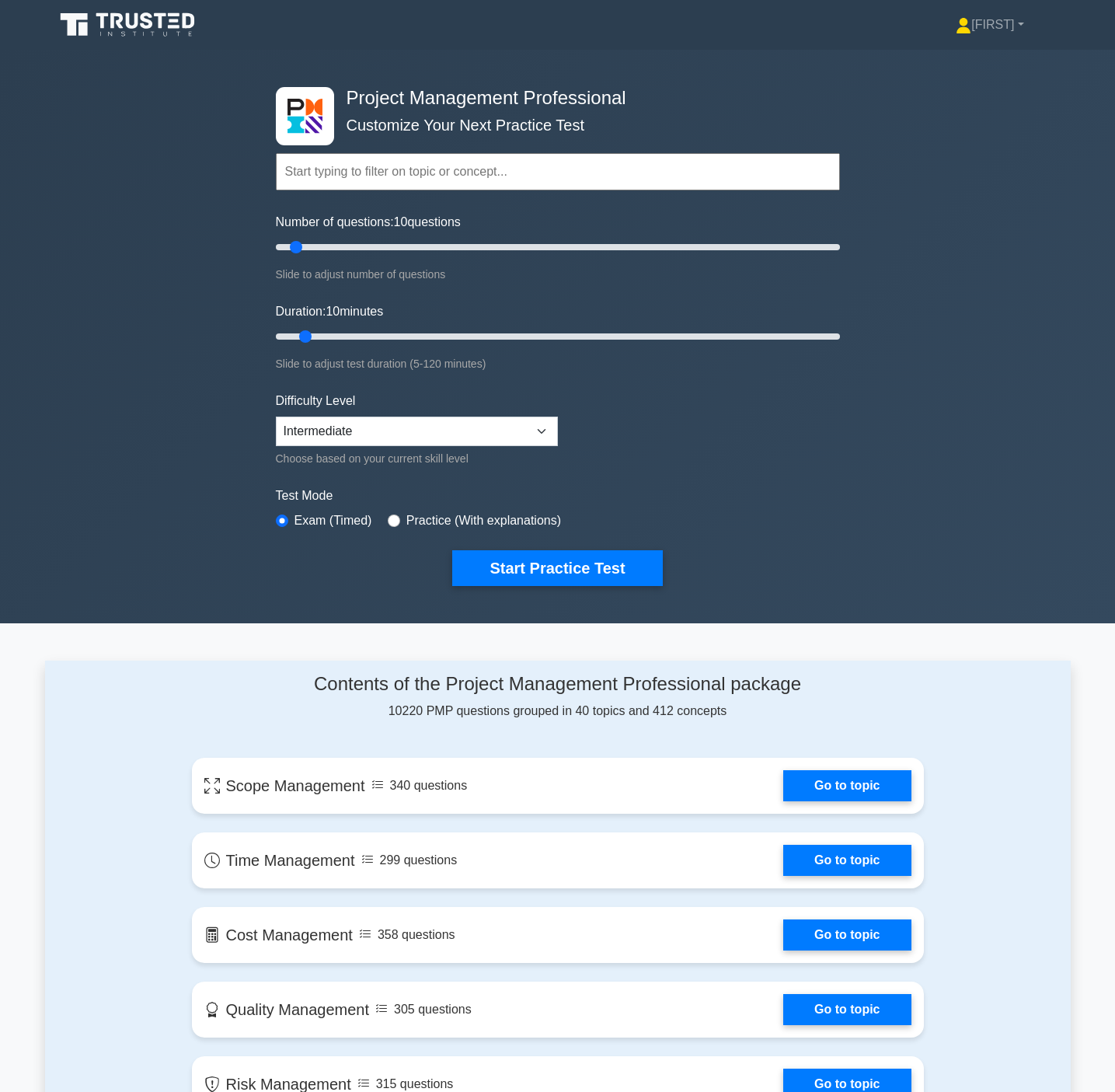 scroll, scrollTop: 0, scrollLeft: 0, axis: both 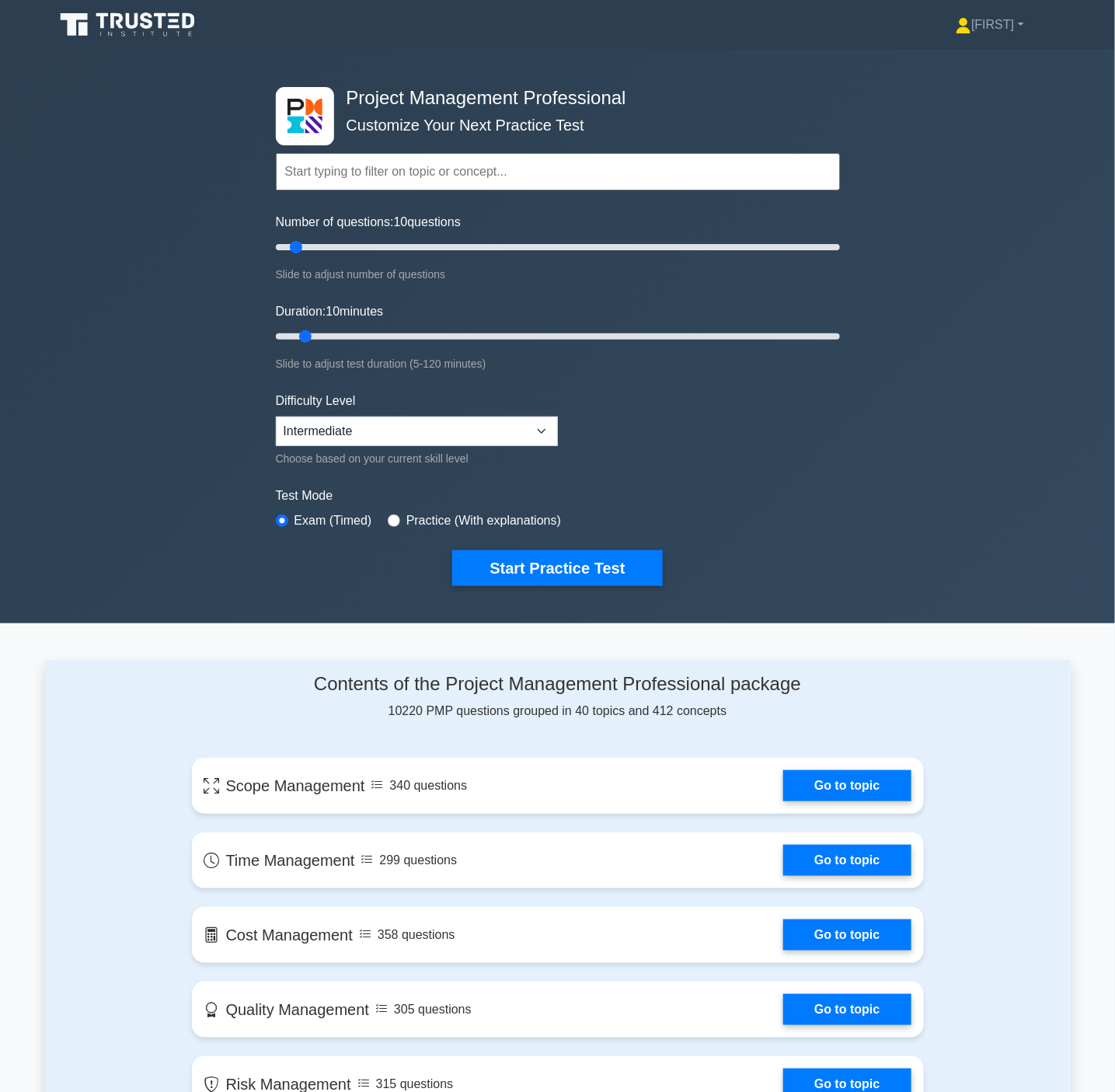 click on "Start Practice Test" at bounding box center (558, 568) 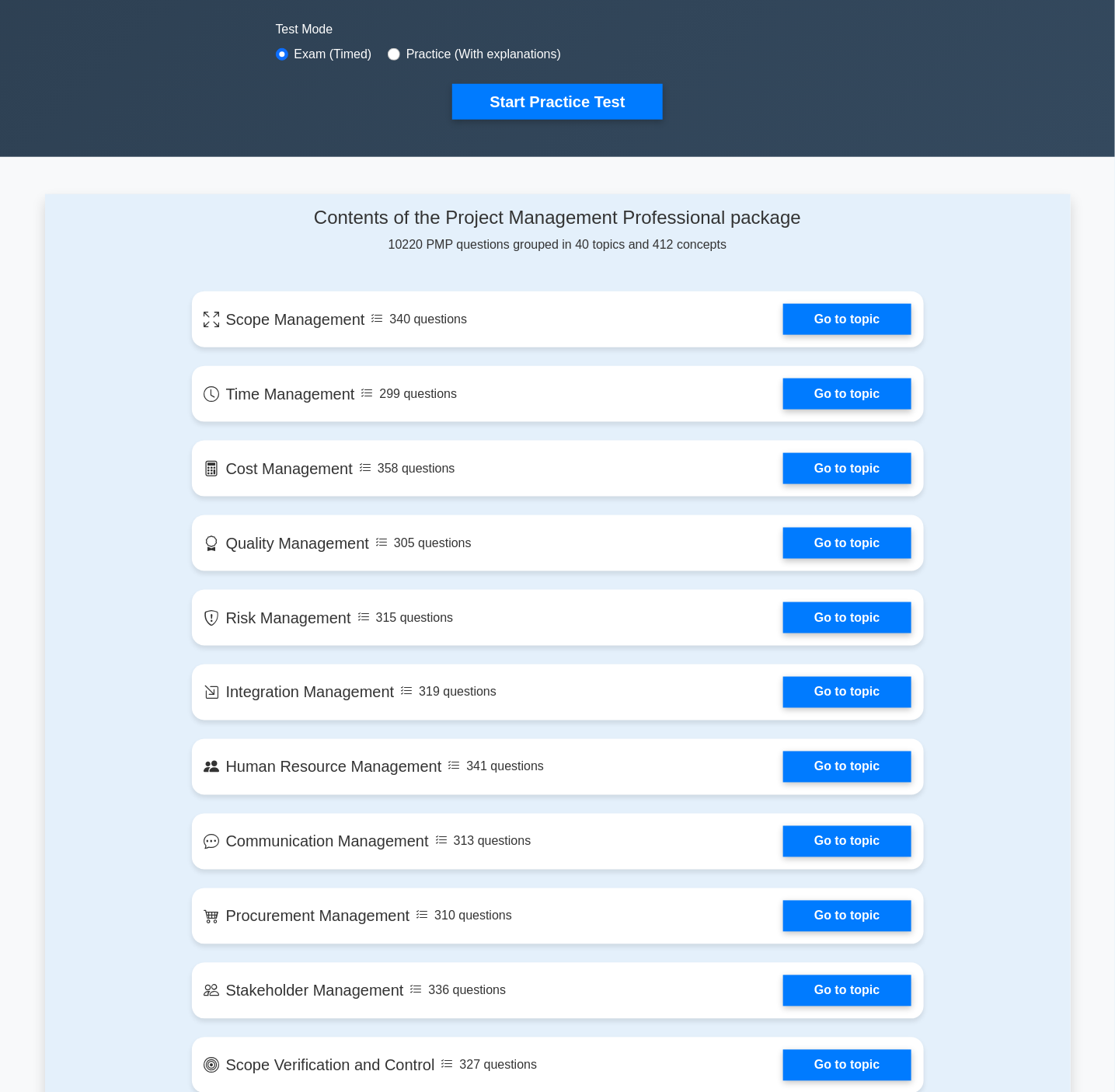 scroll, scrollTop: 0, scrollLeft: 0, axis: both 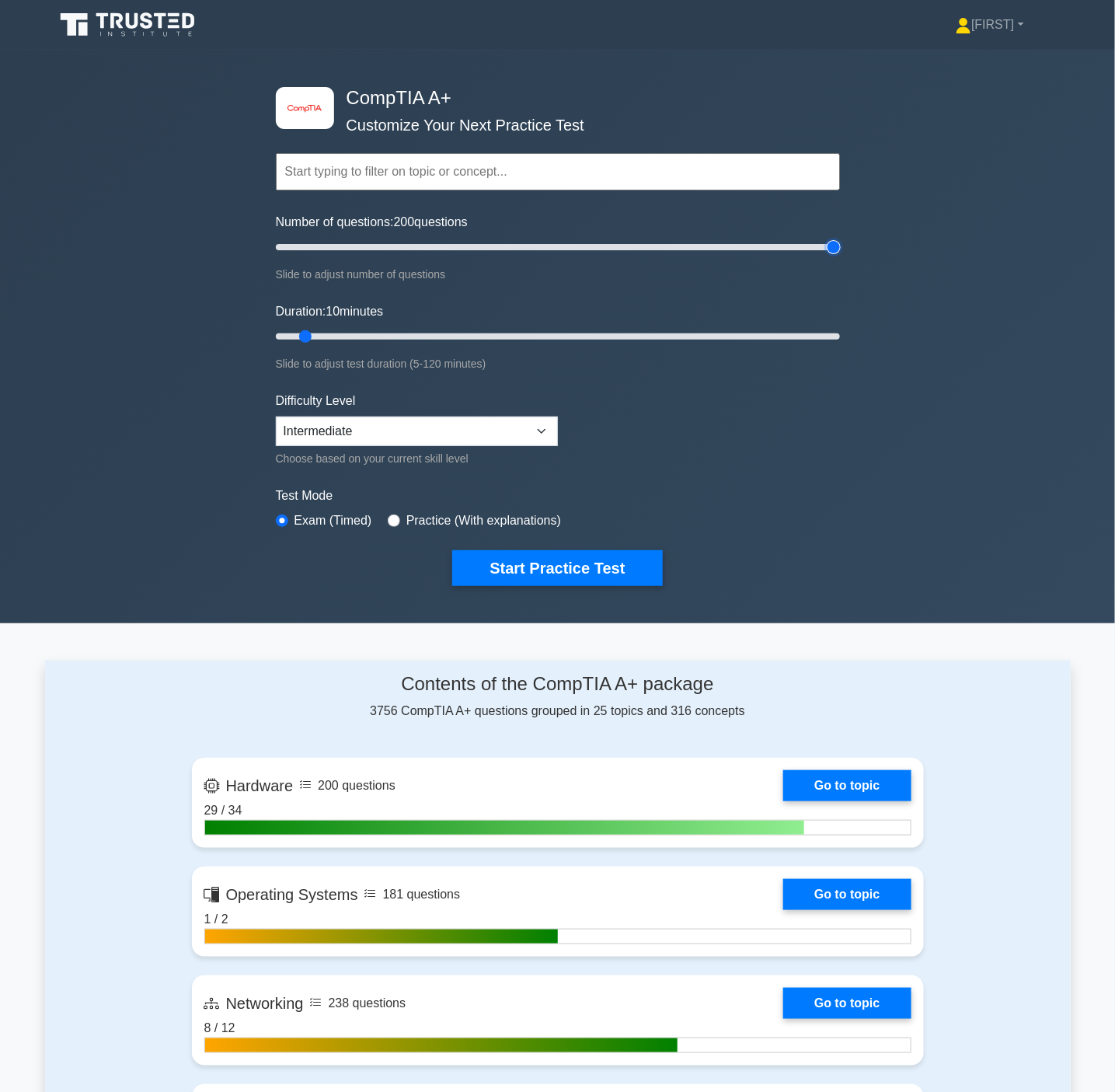 drag, startPoint x: 298, startPoint y: 241, endPoint x: 936, endPoint y: 259, distance: 638.2539 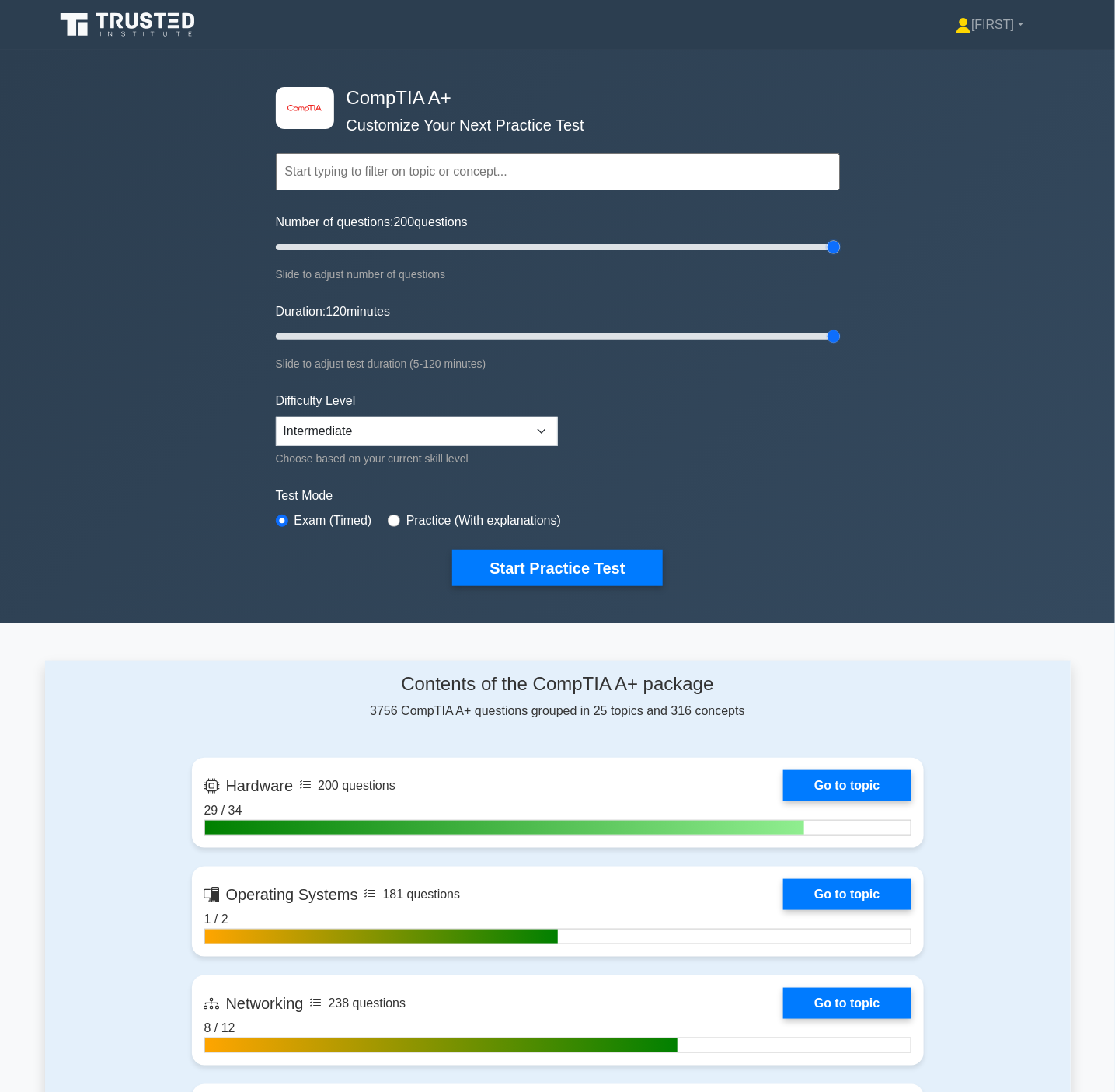 drag, startPoint x: 312, startPoint y: 343, endPoint x: 905, endPoint y: 352, distance: 593.06829 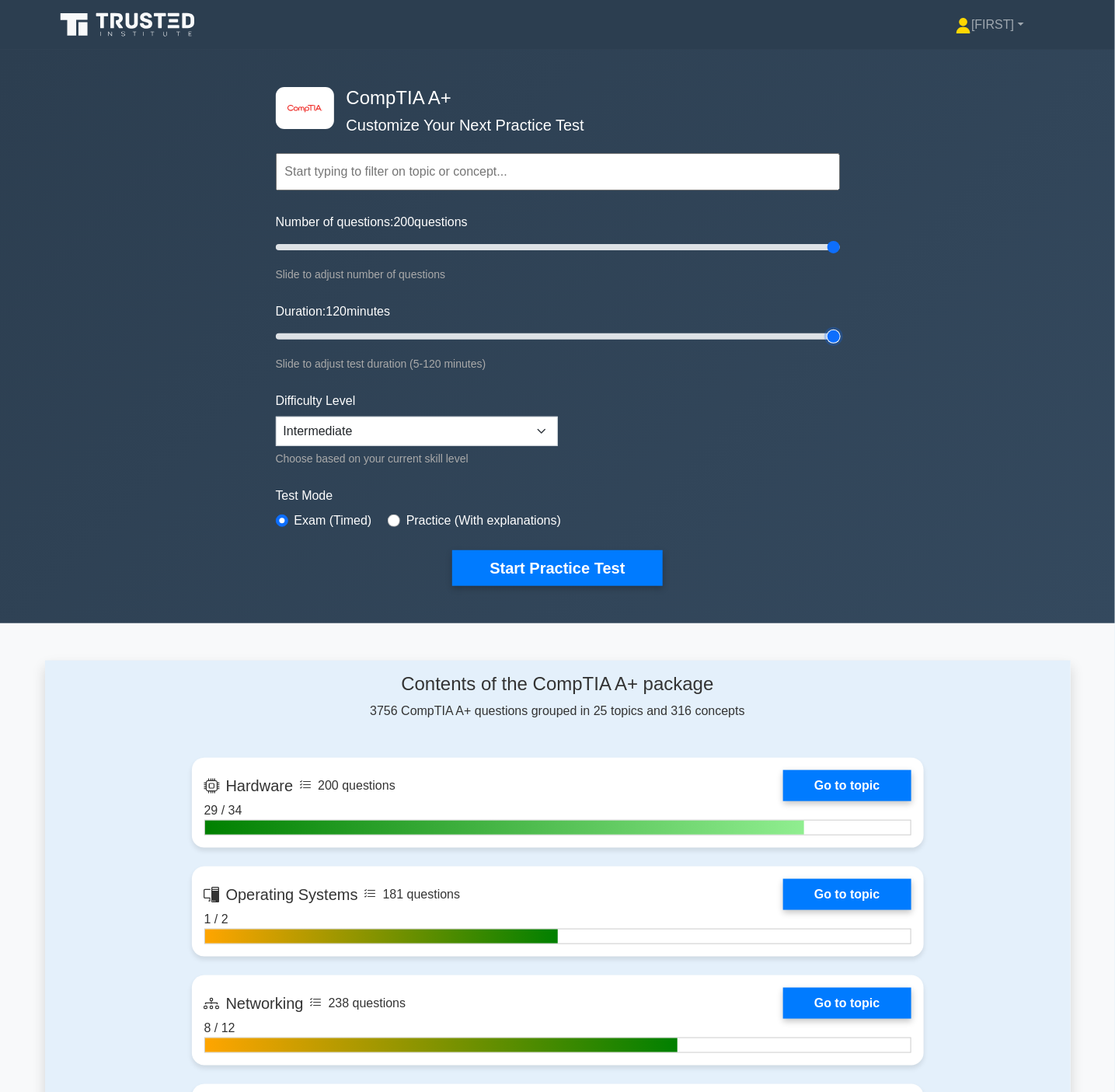 type on "120" 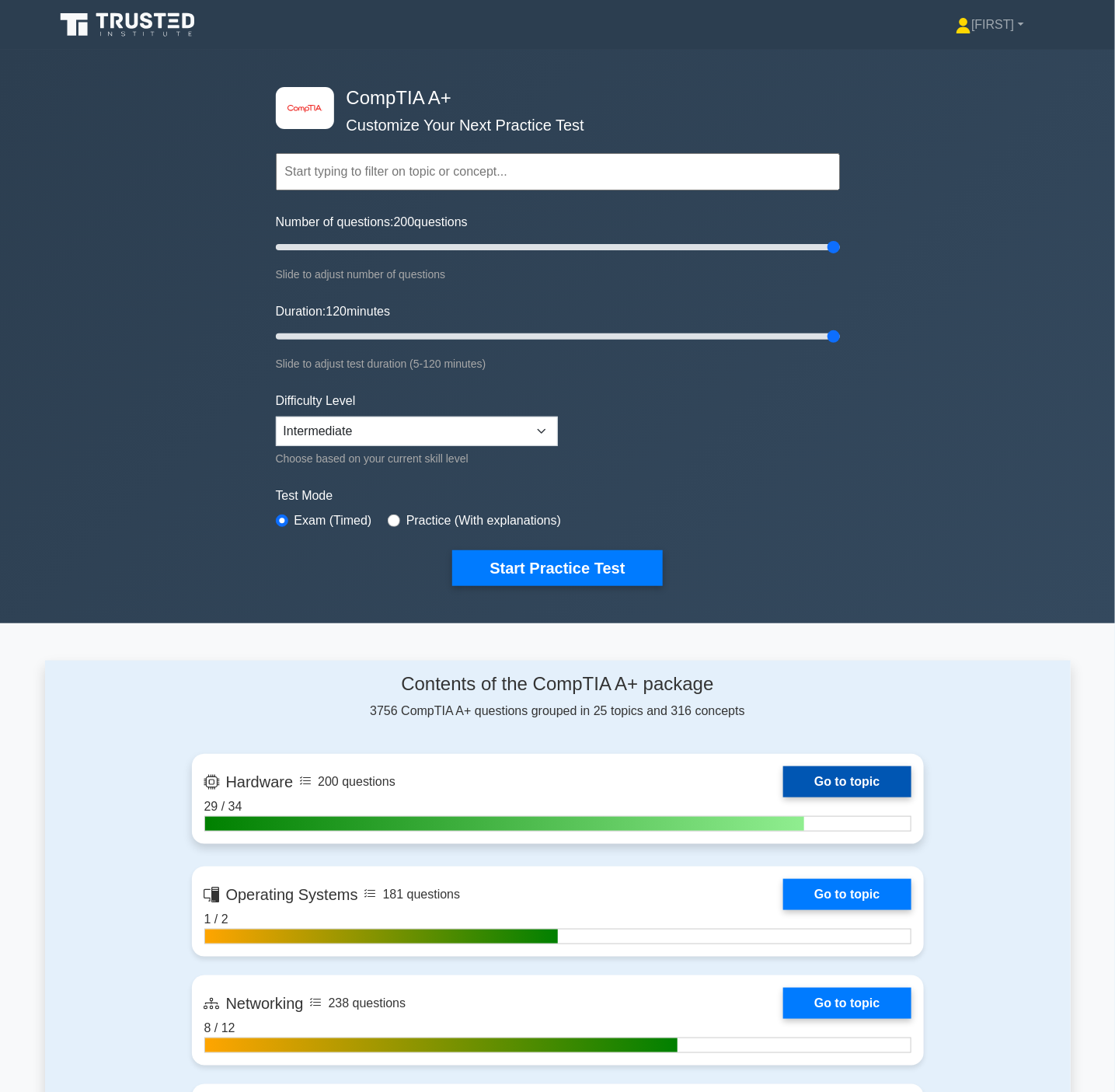 click on "Go to topic" at bounding box center (847, 782) 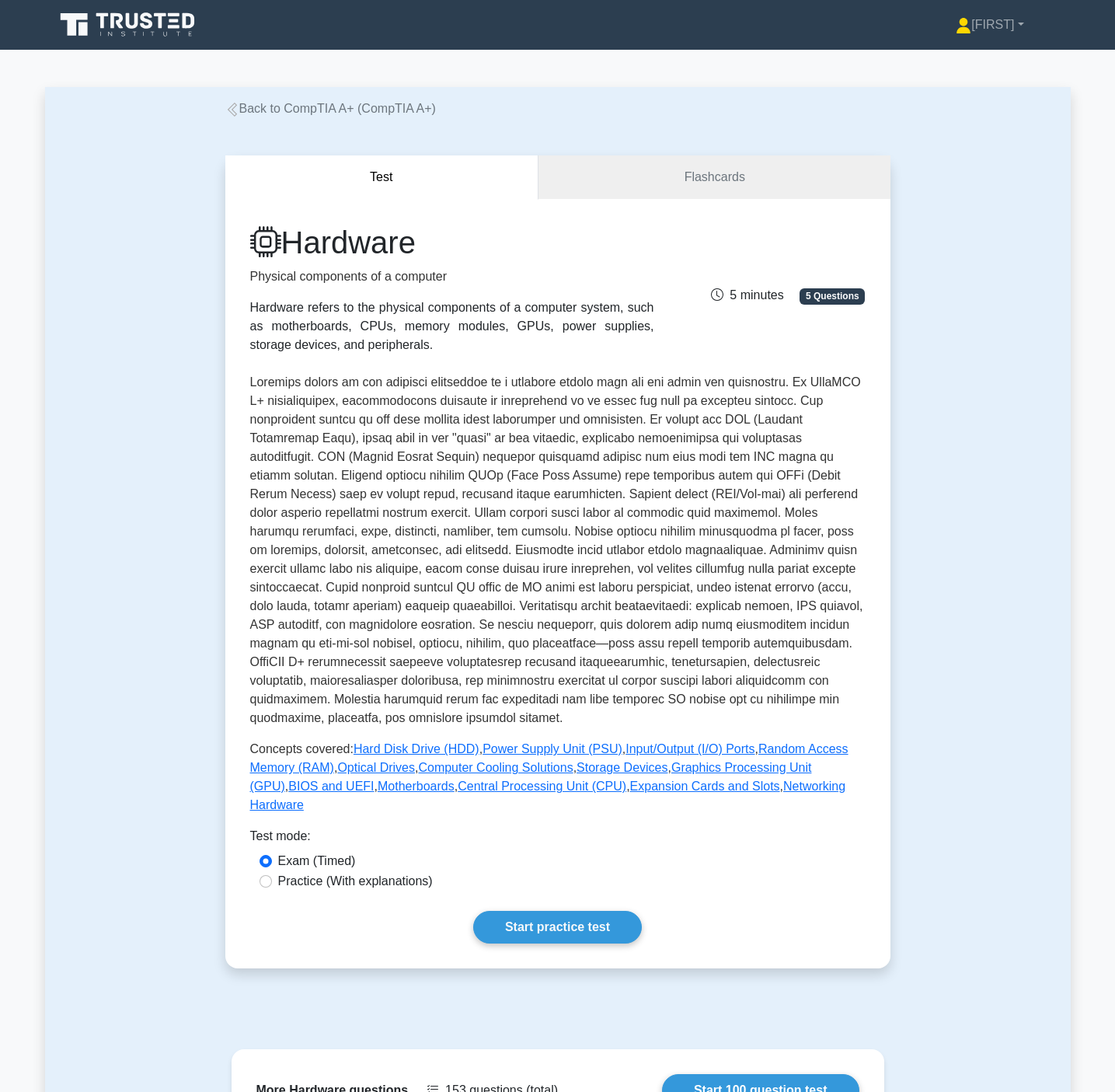 scroll, scrollTop: 0, scrollLeft: 0, axis: both 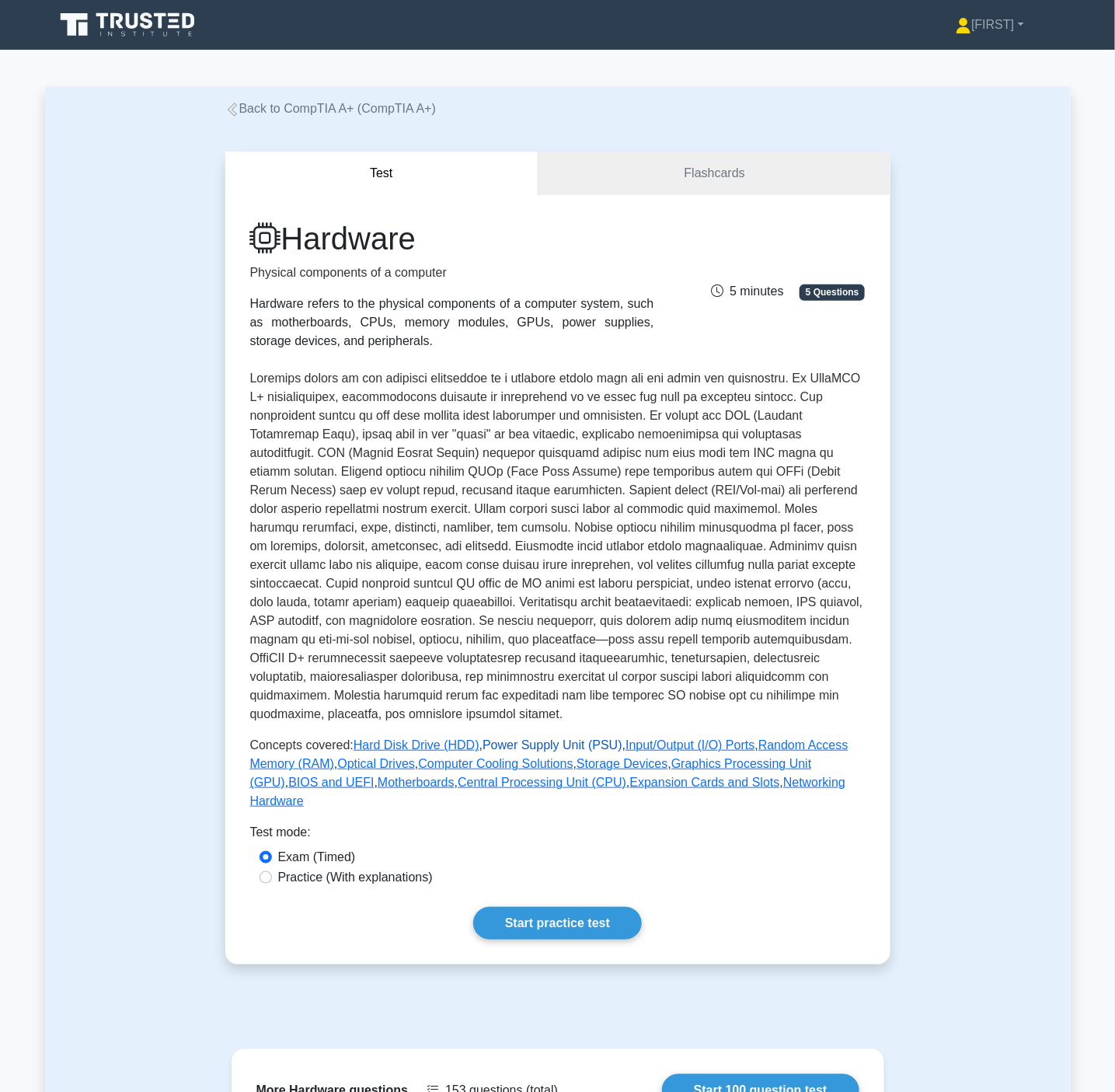 click on "Power Supply Unit (PSU)" at bounding box center (552, 745) 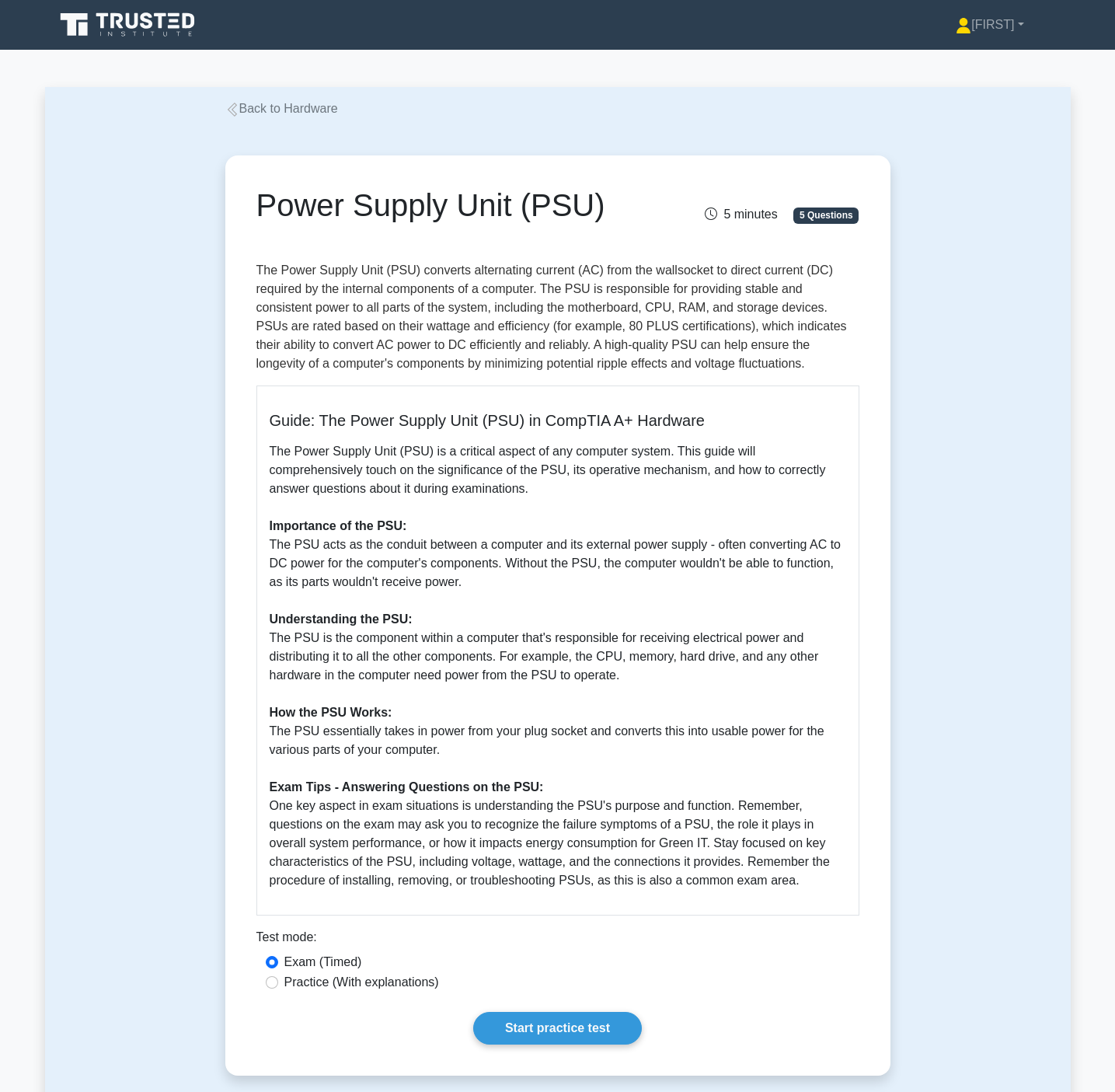 scroll, scrollTop: 0, scrollLeft: 0, axis: both 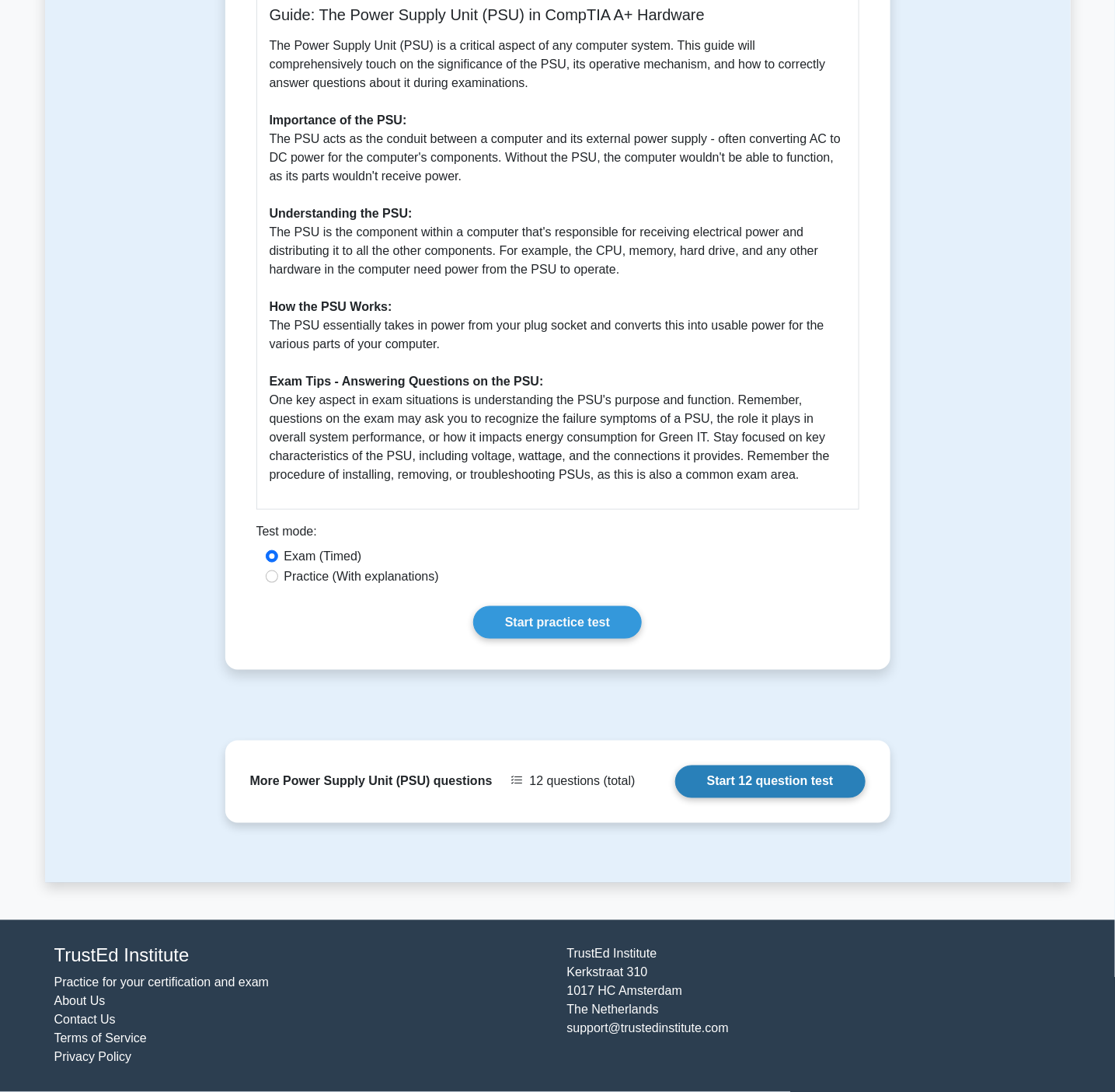 click on "Start 12 question test" at bounding box center [770, 782] 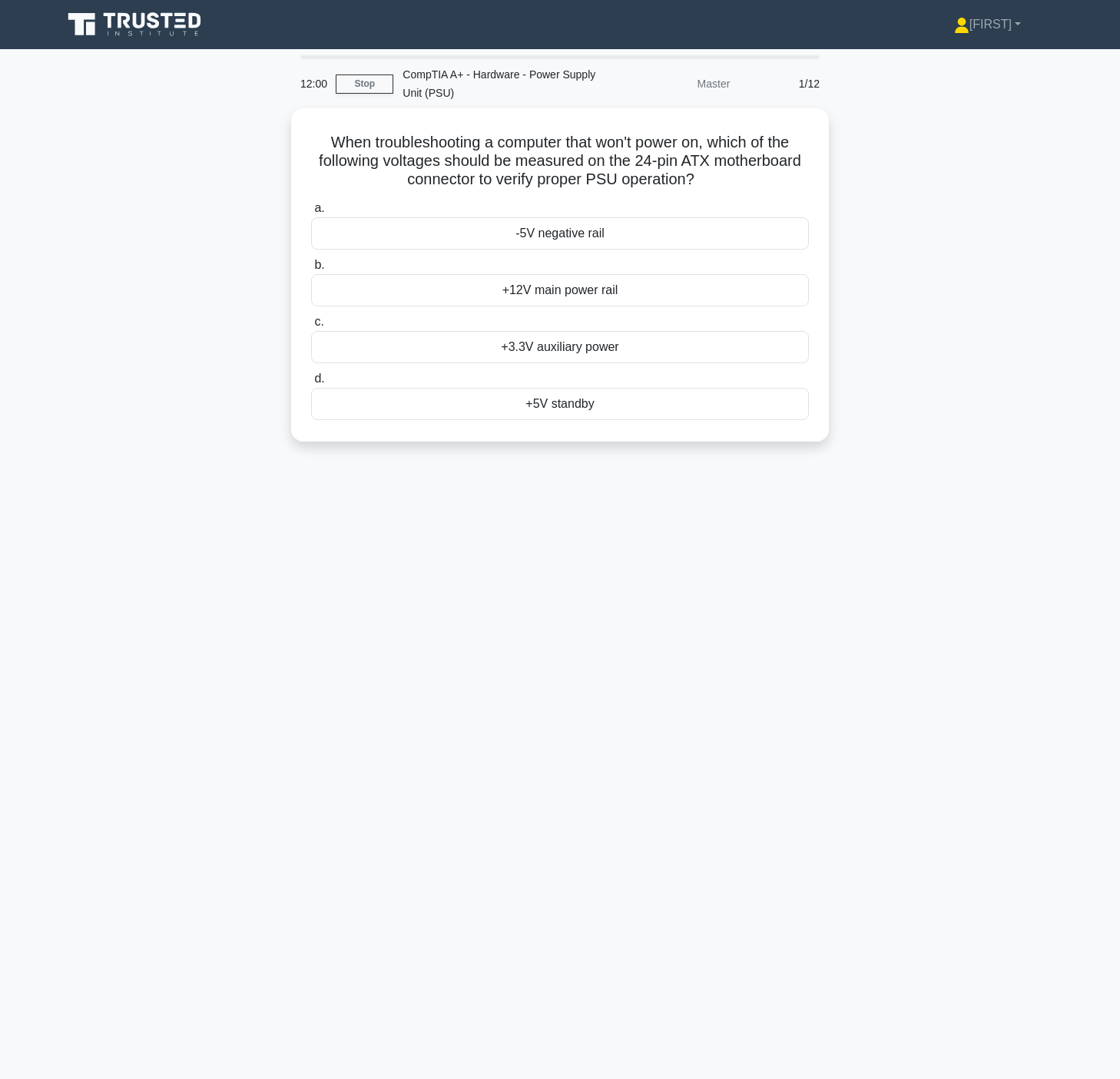 scroll, scrollTop: 0, scrollLeft: 0, axis: both 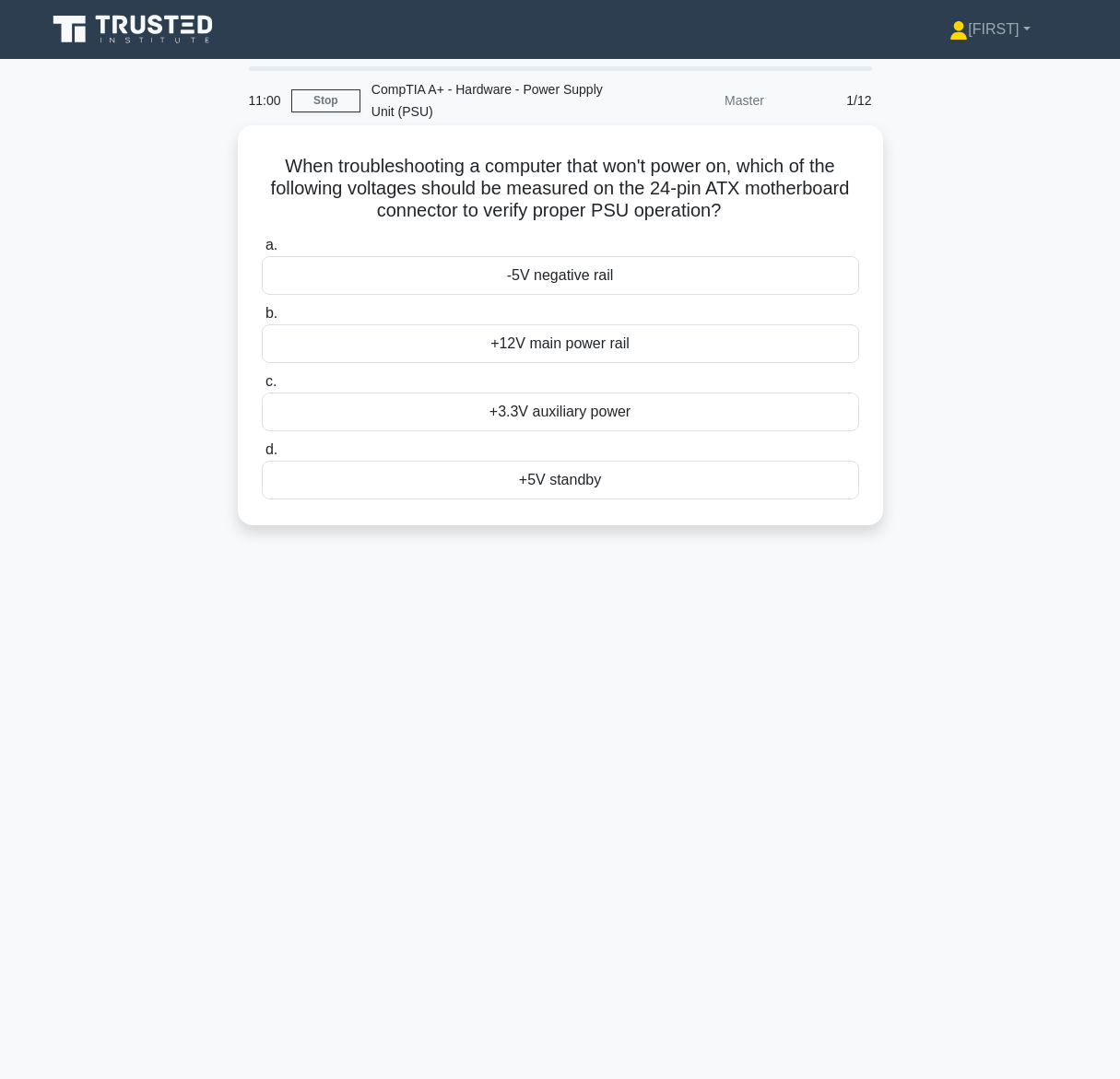 click on "+12V main power rail" at bounding box center (560, 344) 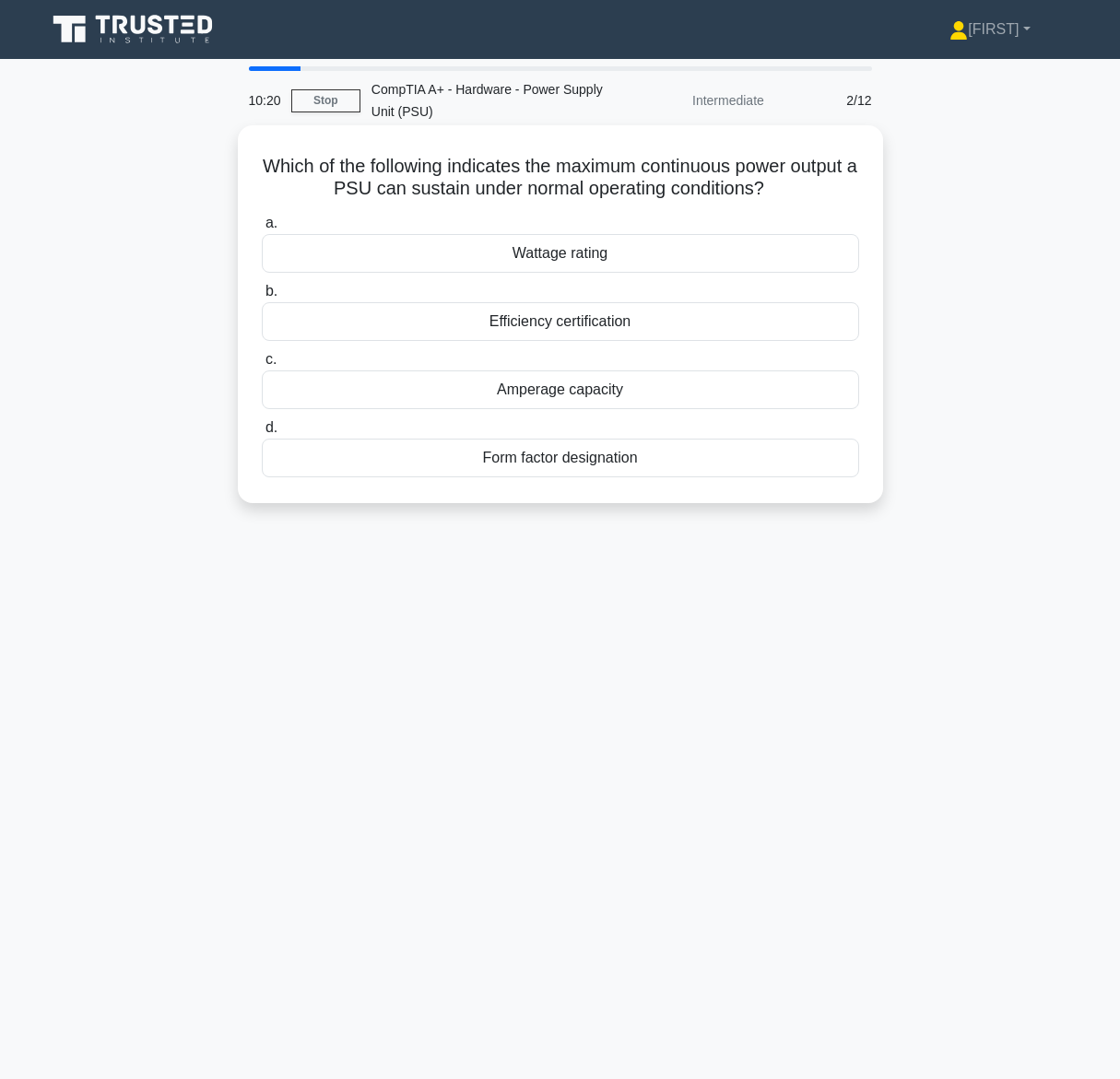 click on "Wattage rating" at bounding box center [560, 253] 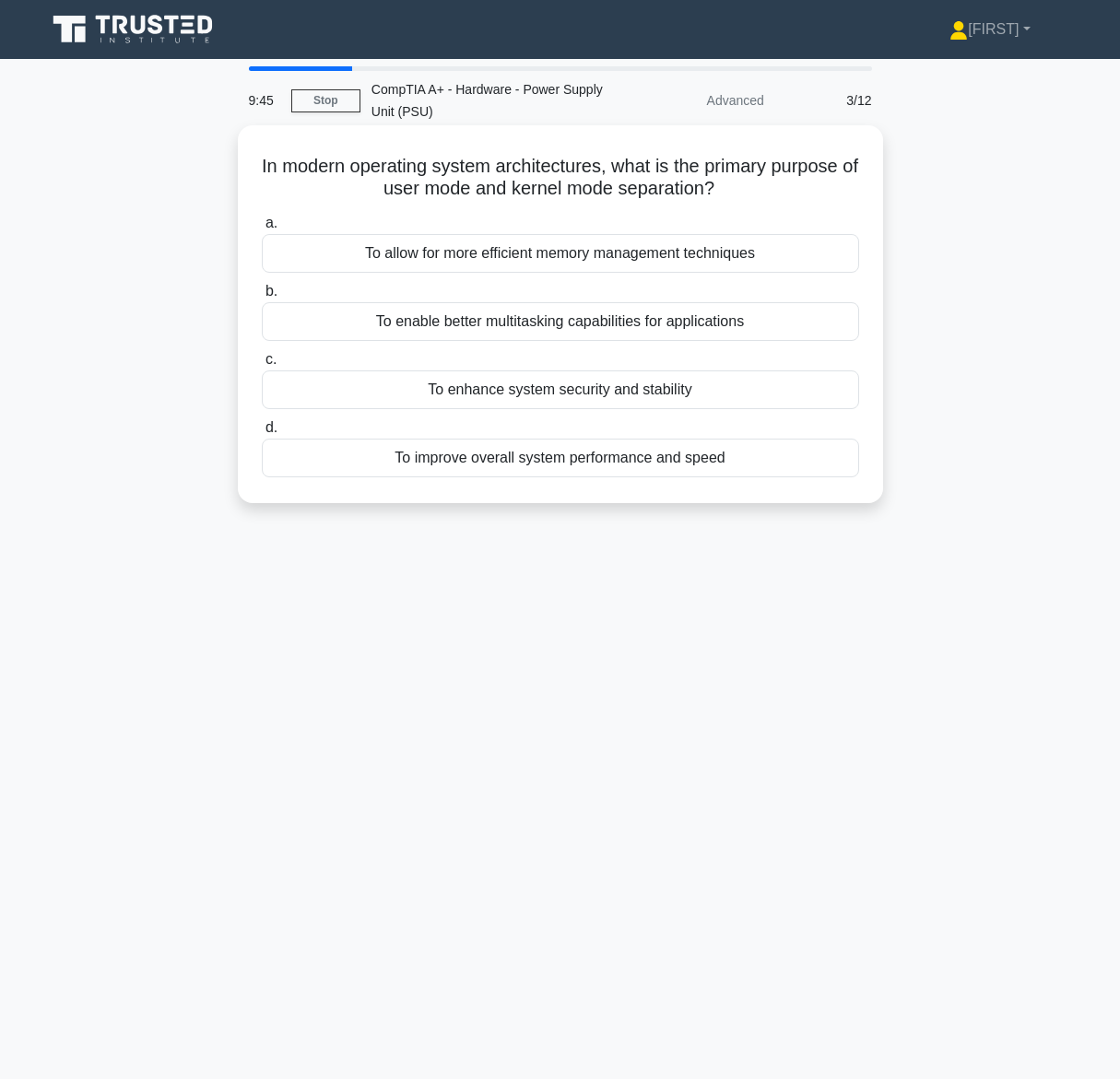 click on "To improve overall system performance and speed" at bounding box center [560, 458] 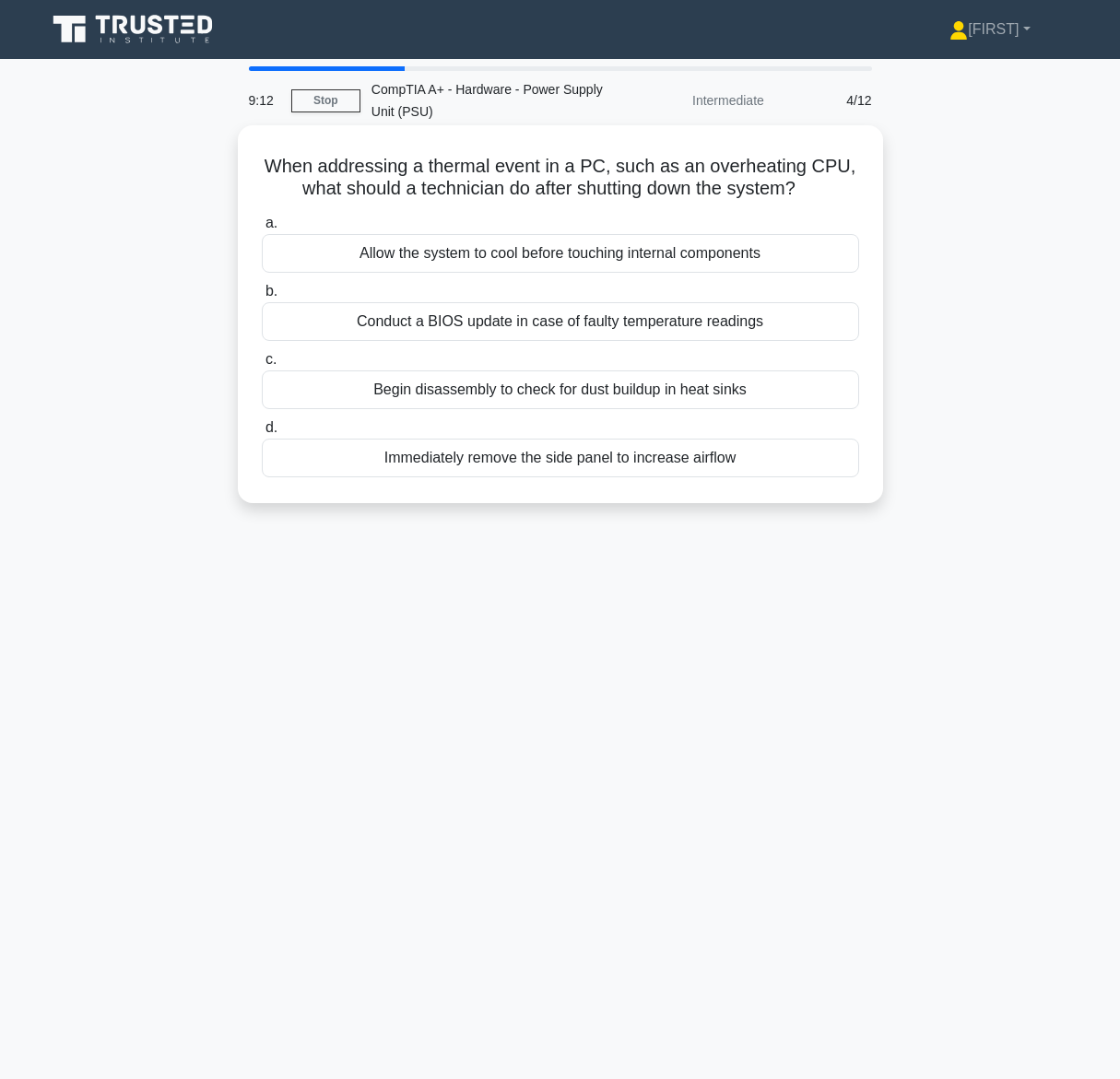 click on "[ACTION]" at bounding box center (560, 458) 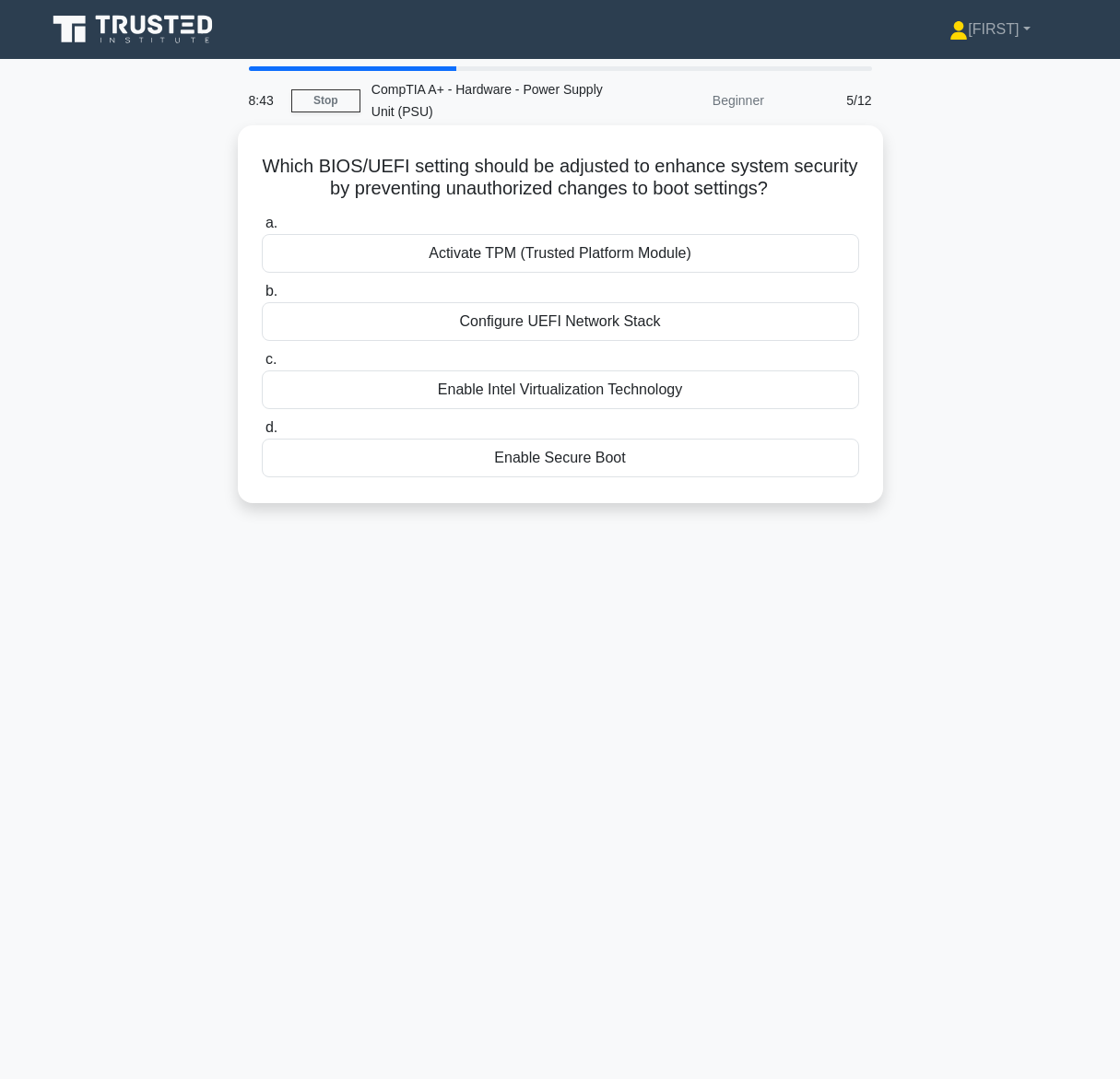 click on "Enable Secure Boot" at bounding box center [560, 458] 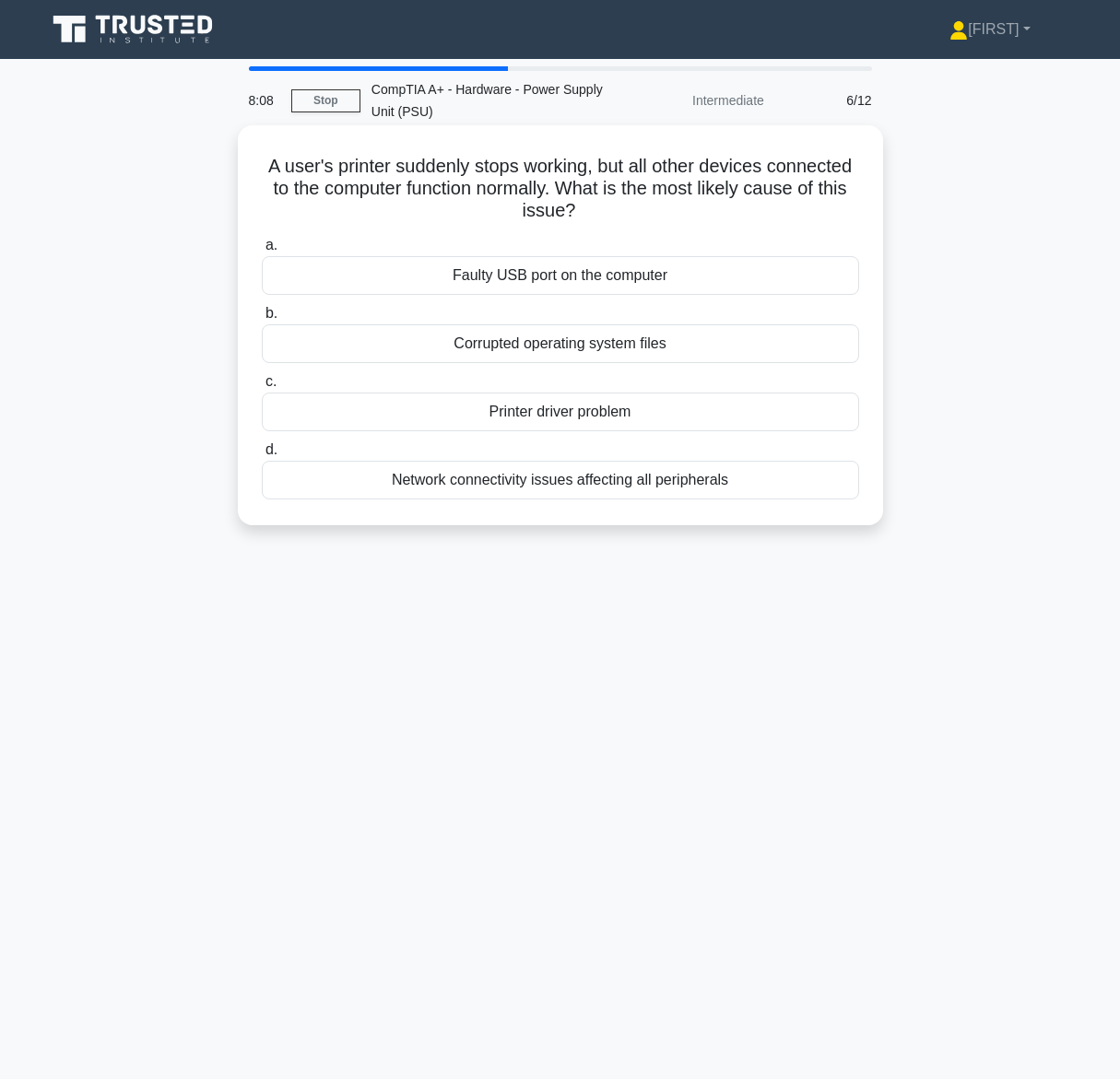 click on "Printer driver problem" at bounding box center (560, 412) 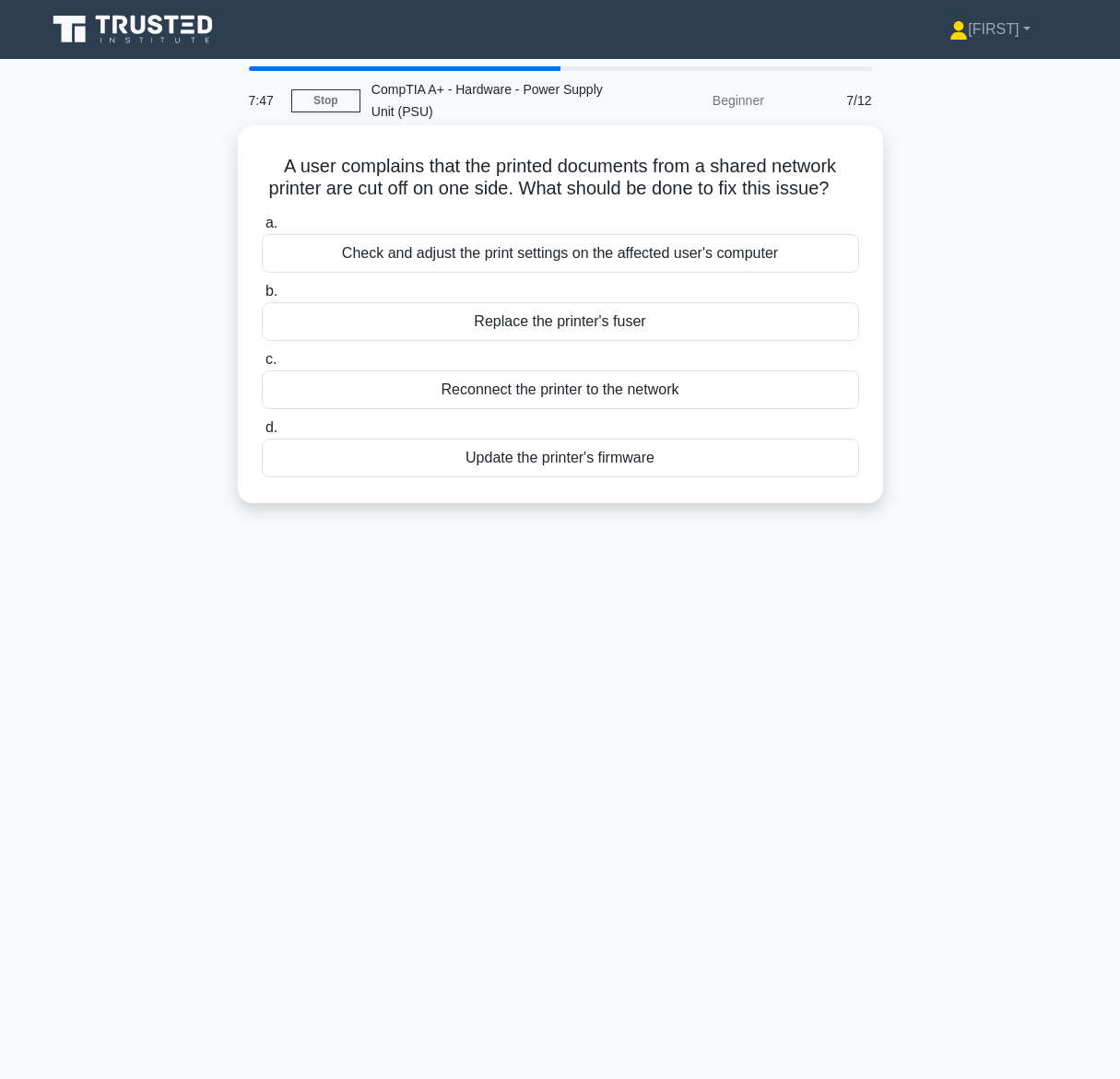 click on "Check and adjust the print settings on the affected user's computer" at bounding box center (560, 253) 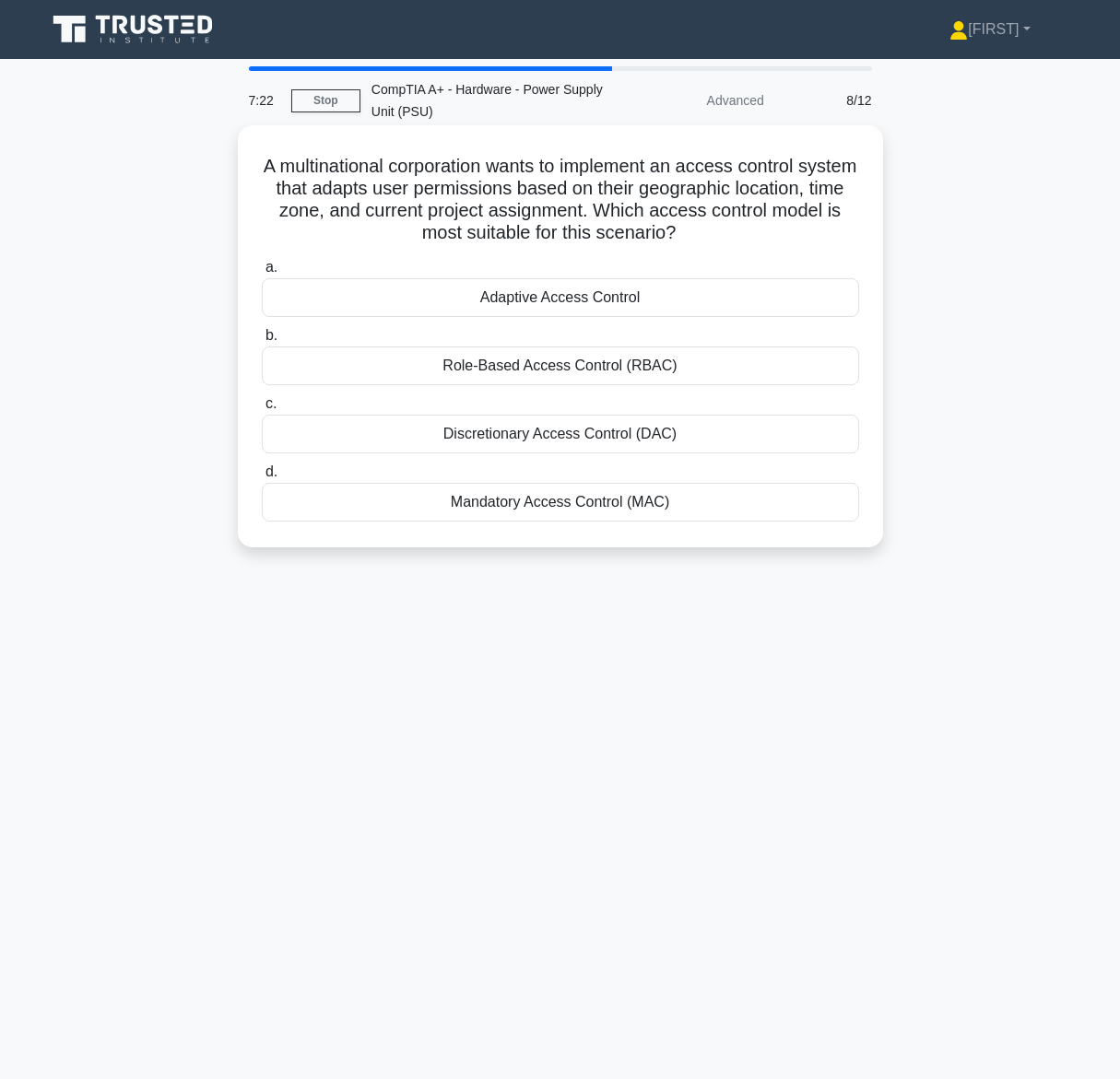 click on "Role-Based Access Control (RBAC)" at bounding box center (560, 366) 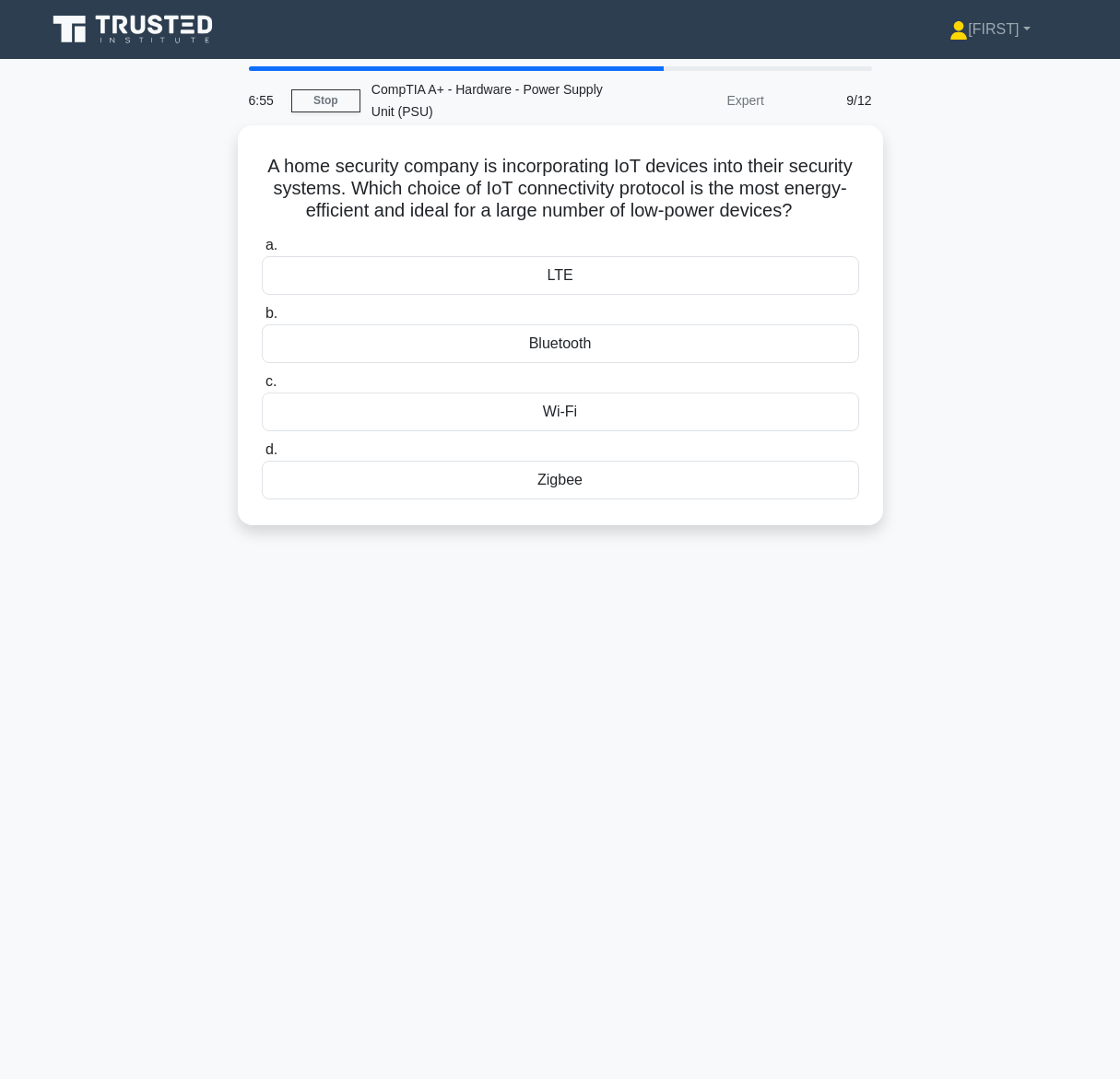 click on "Bluetooth" at bounding box center [560, 344] 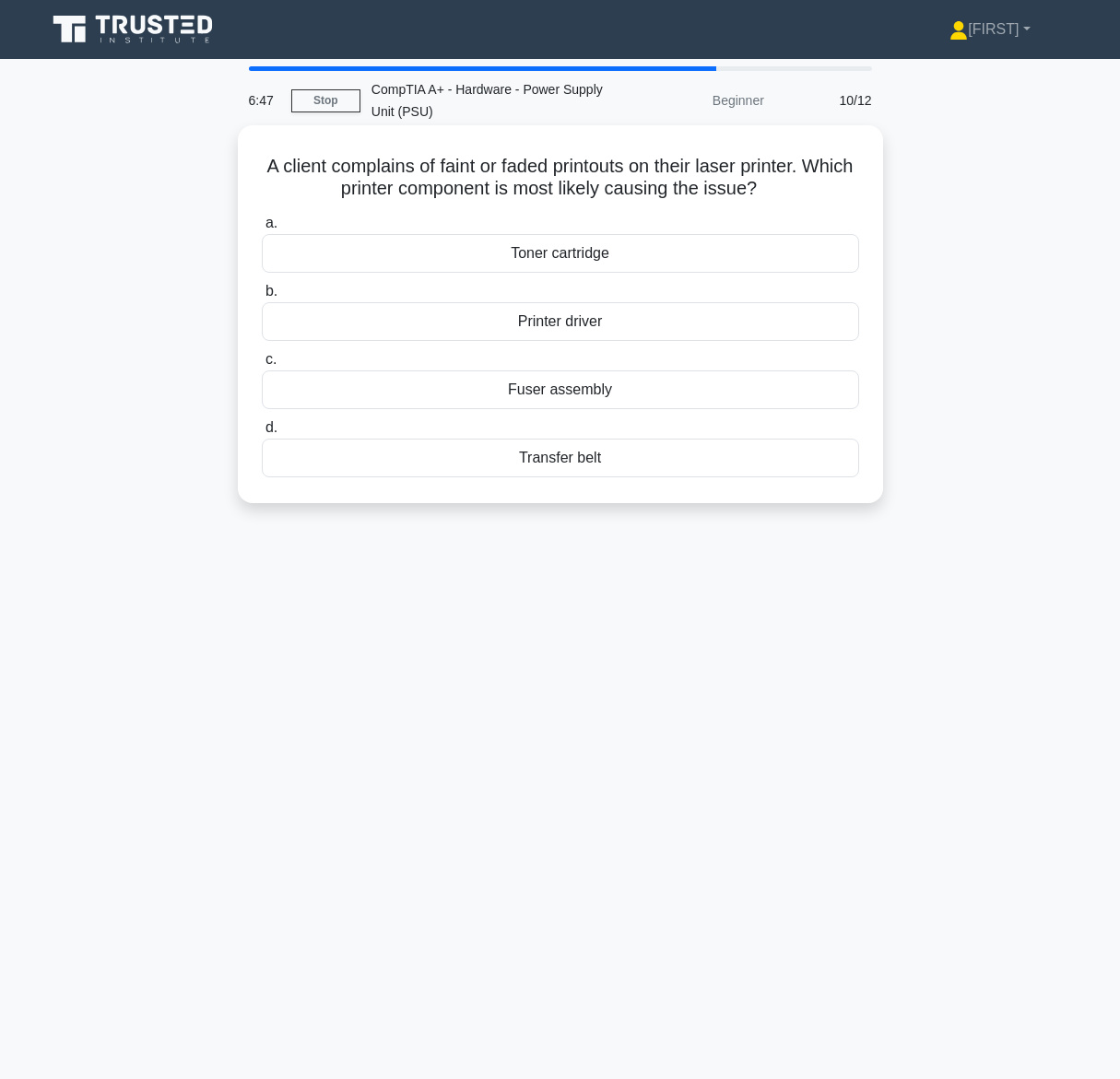 click on "Toner cartridge" at bounding box center [560, 253] 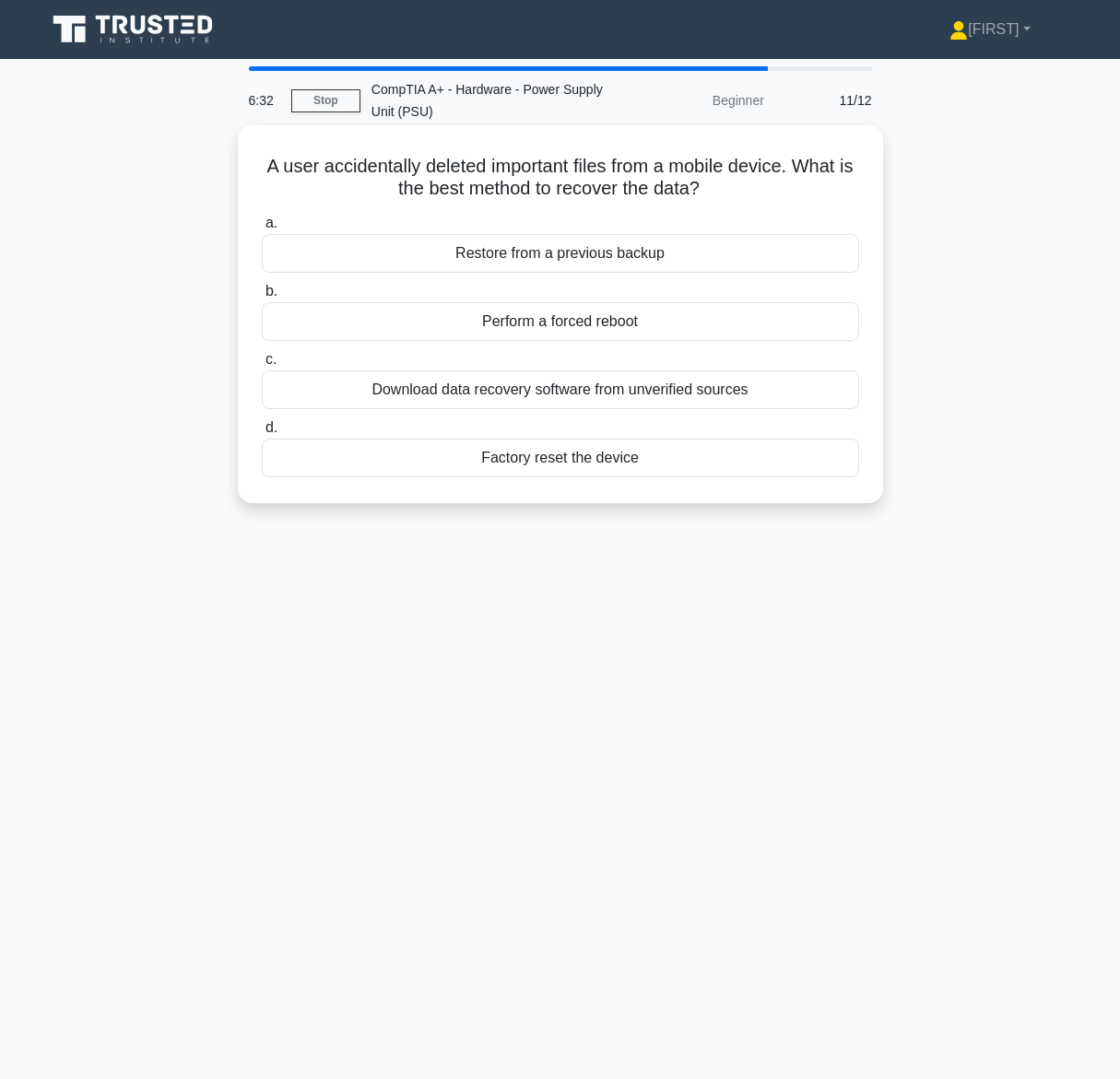 click on "Restore from a previous backup" at bounding box center [560, 253] 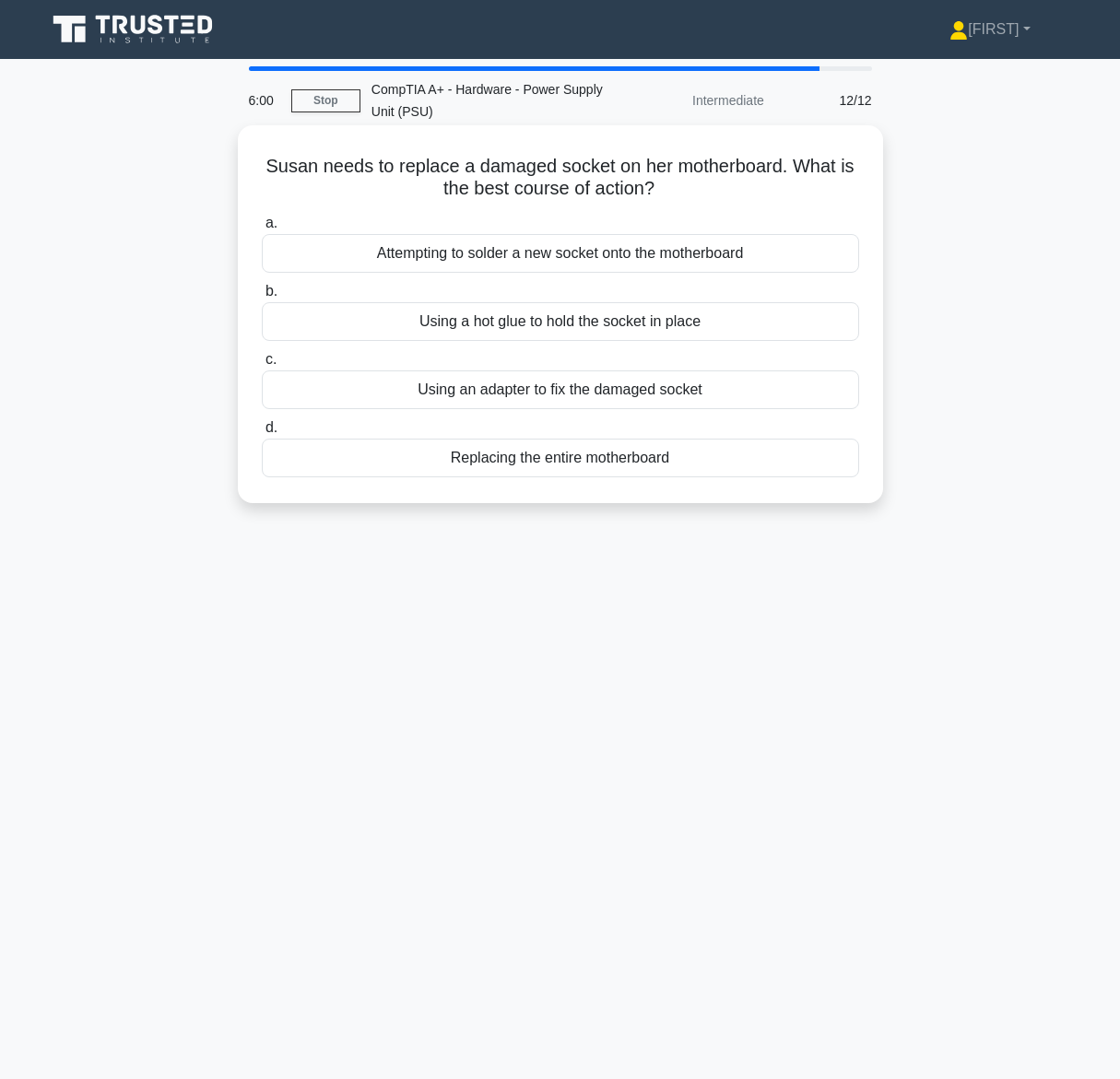 click on "Attempting to solder a new socket onto the motherboard" at bounding box center [560, 253] 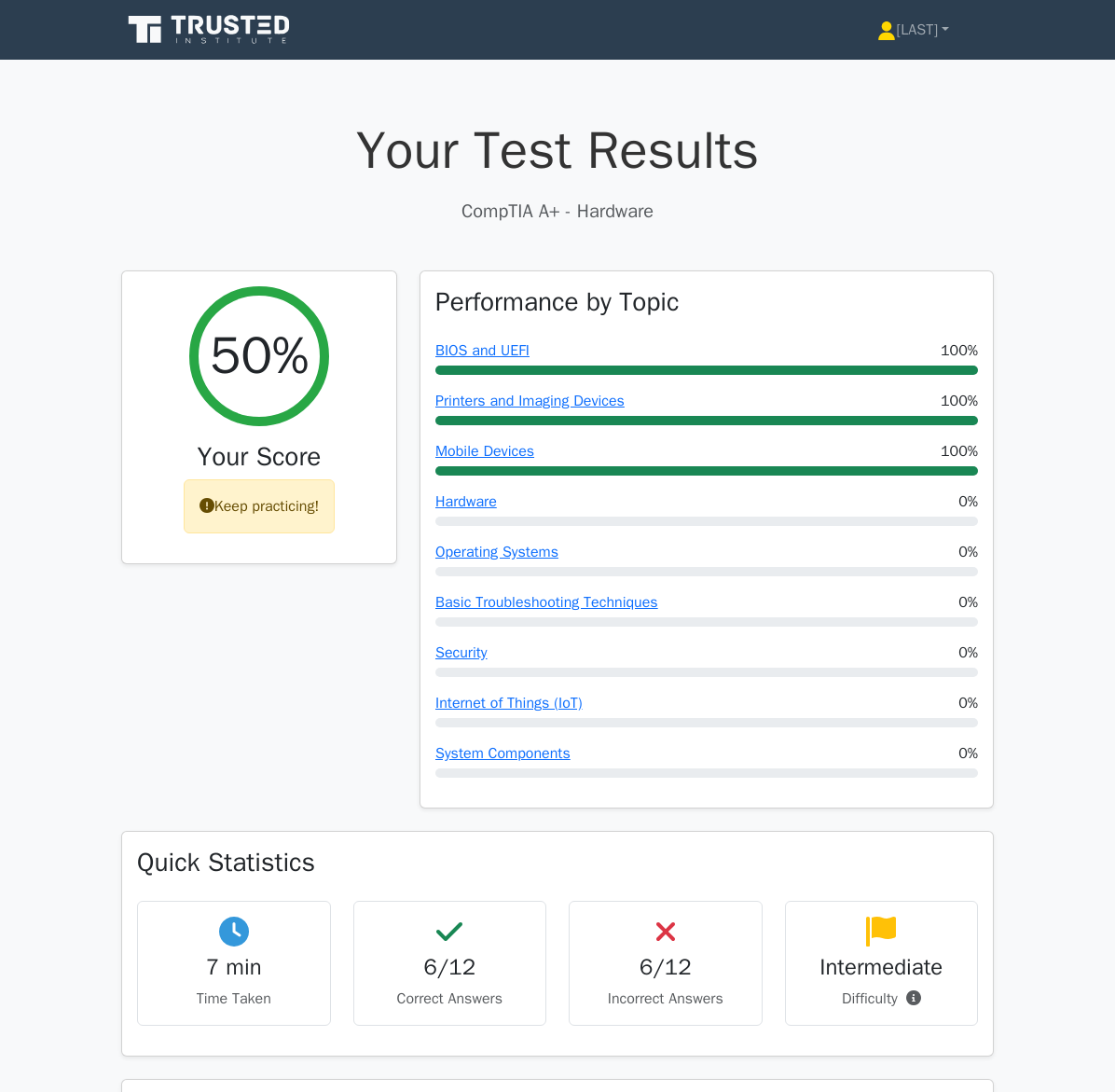 scroll, scrollTop: 583, scrollLeft: 0, axis: vertical 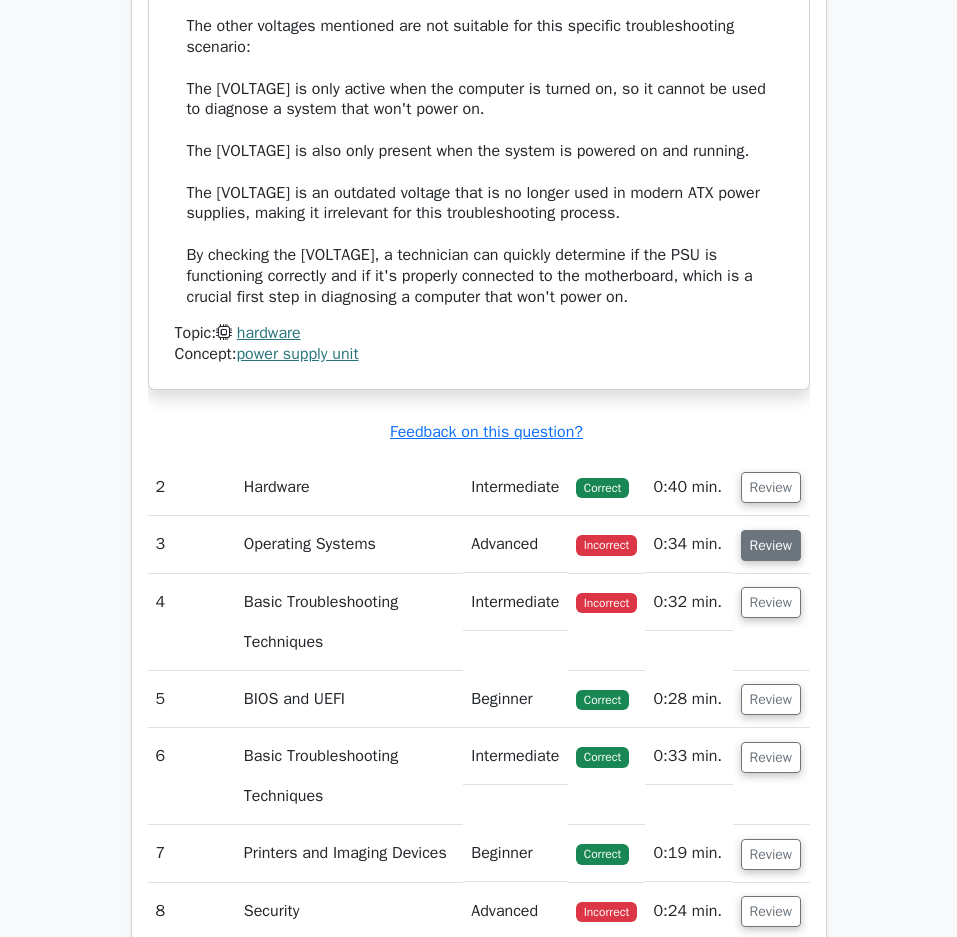 click on "Review" at bounding box center (771, 545) 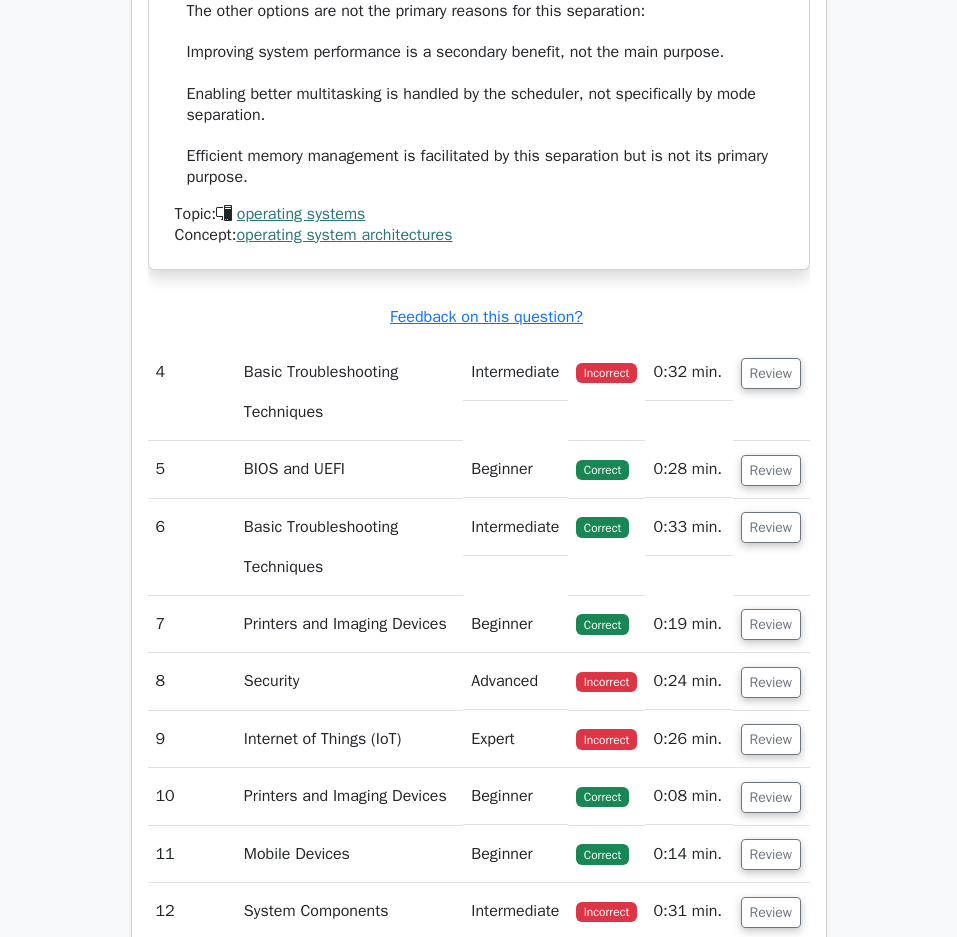 scroll, scrollTop: 3576, scrollLeft: 0, axis: vertical 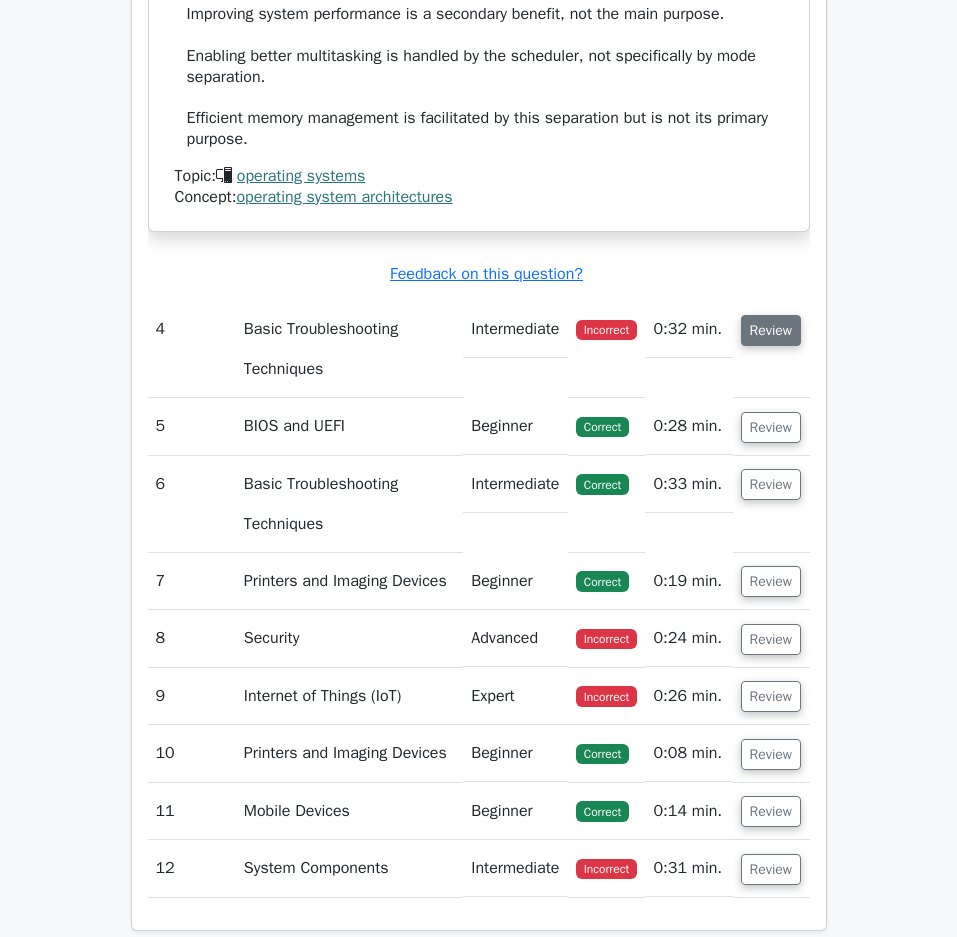 click on "Review" at bounding box center (771, 330) 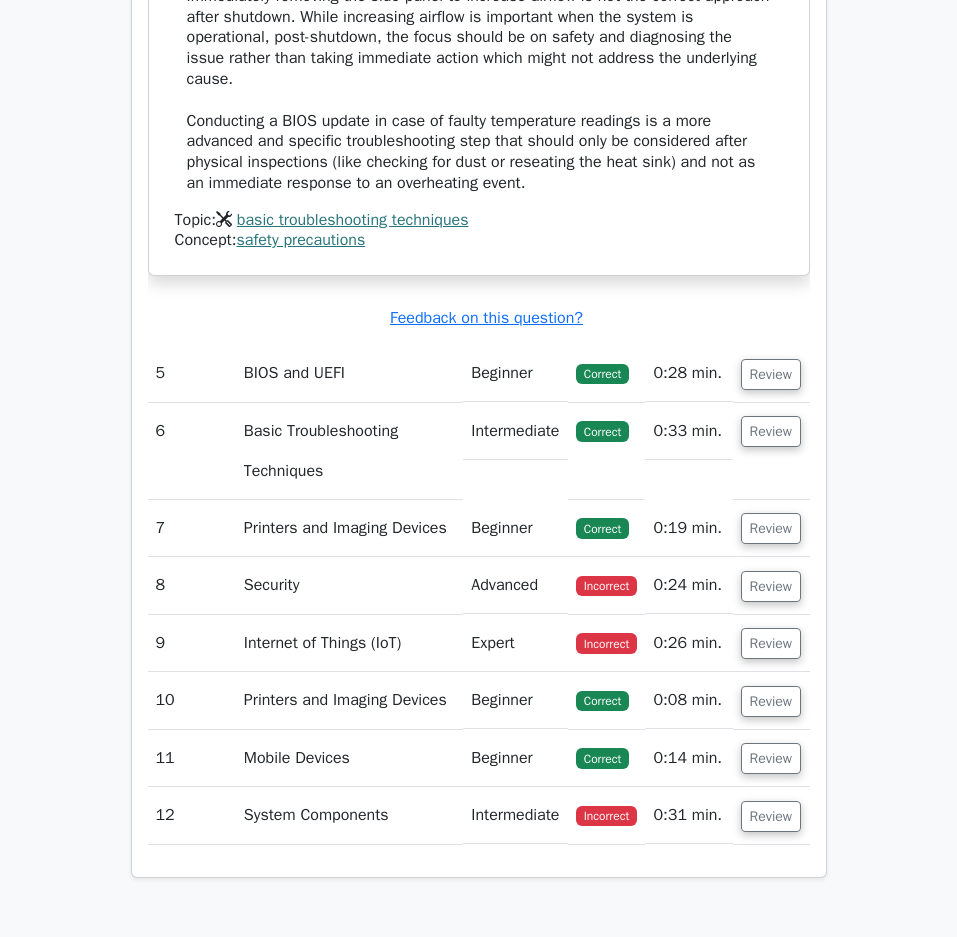 scroll, scrollTop: 4776, scrollLeft: 0, axis: vertical 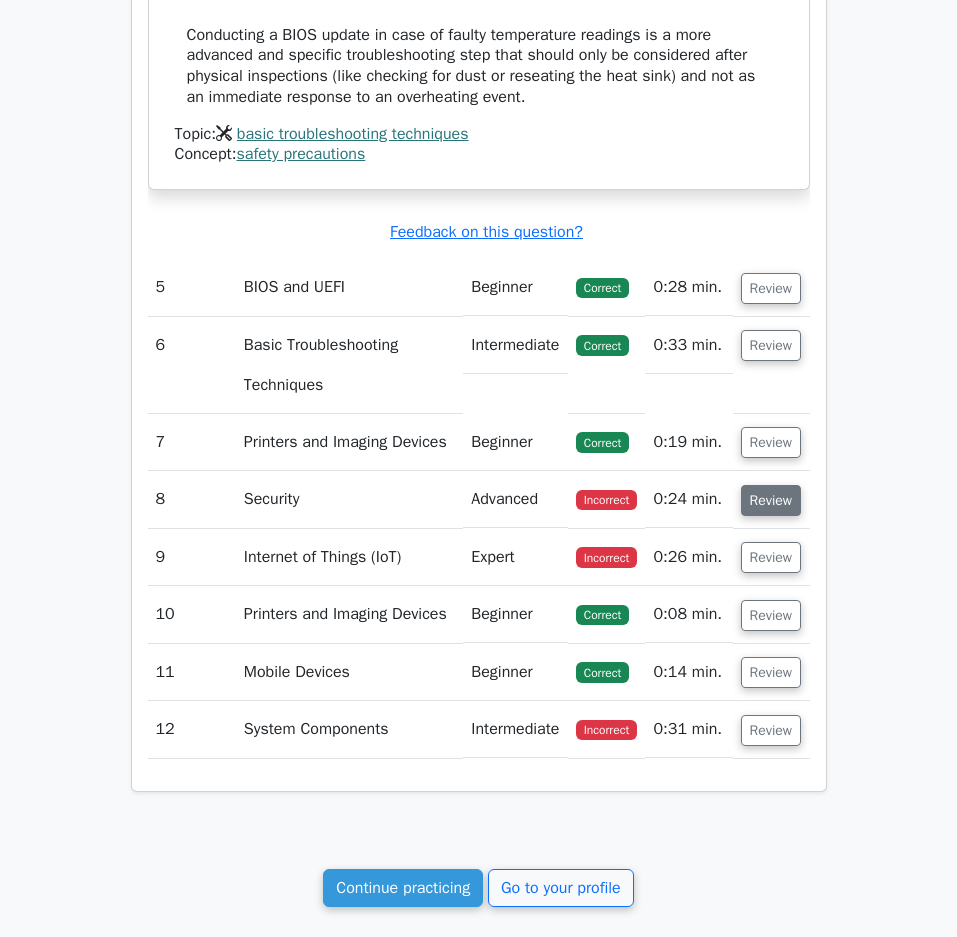 click on "Review" at bounding box center [771, 500] 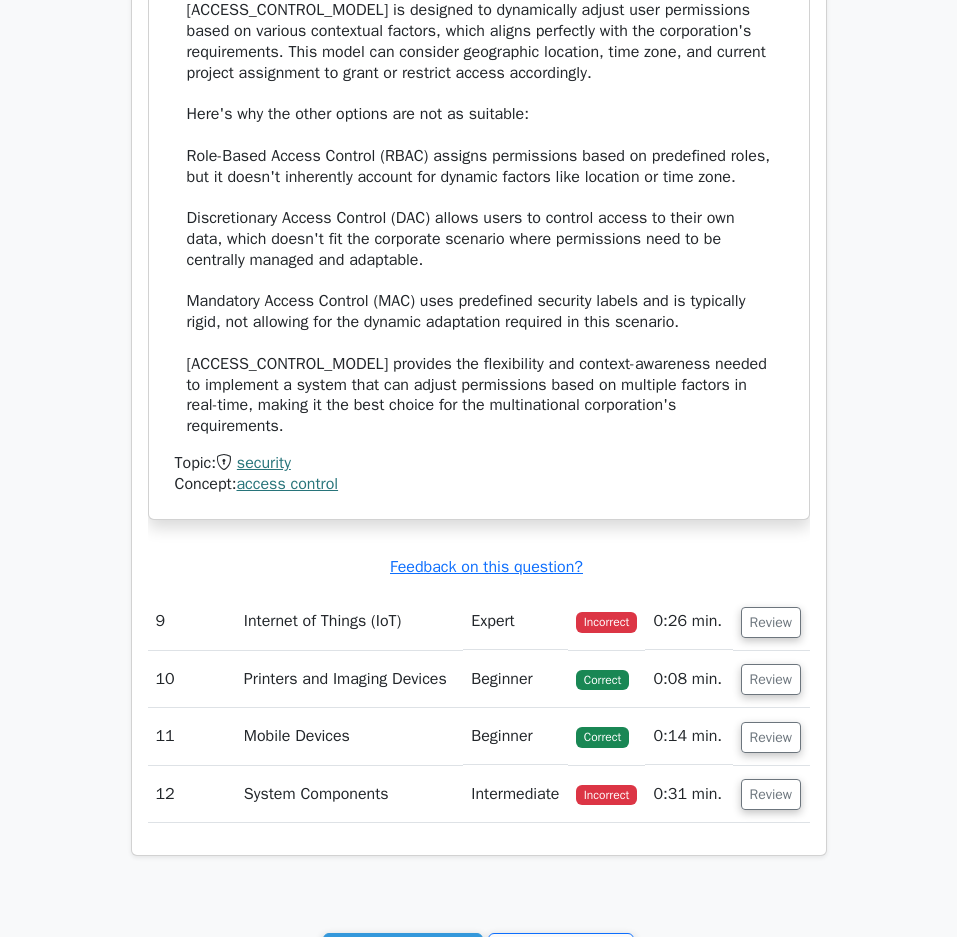 scroll, scrollTop: 6076, scrollLeft: 0, axis: vertical 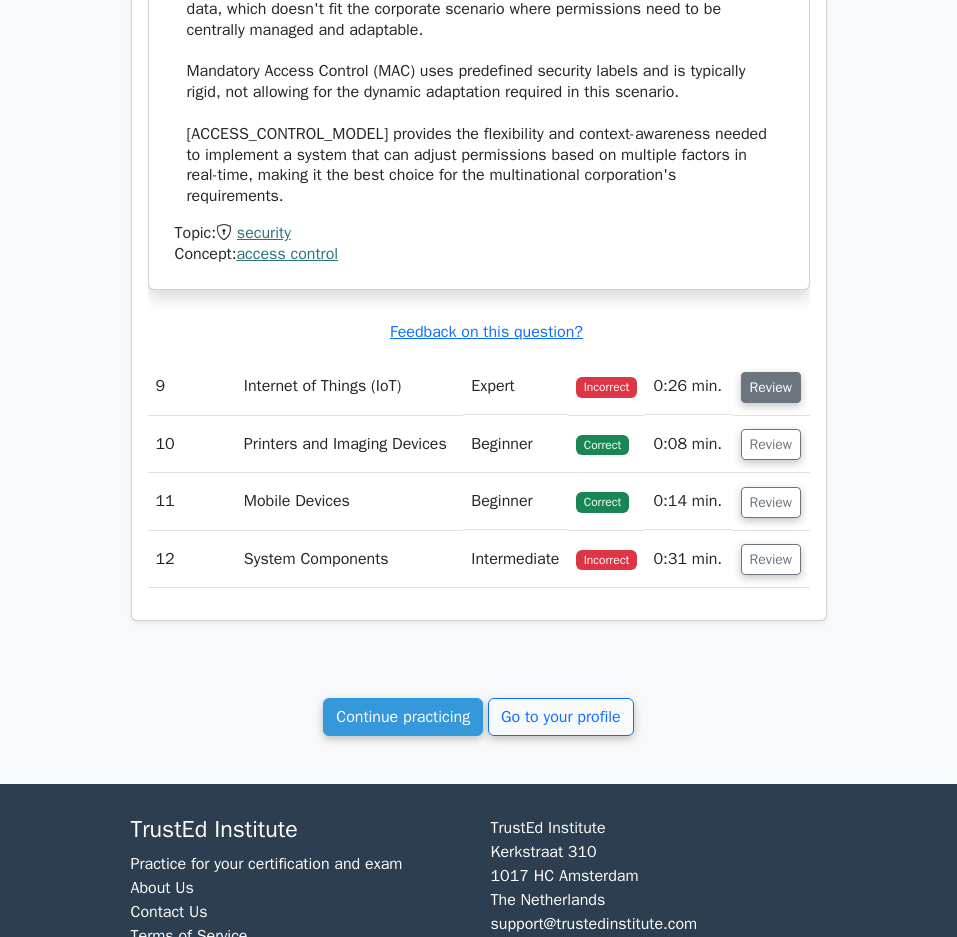 click on "Review" at bounding box center [771, 387] 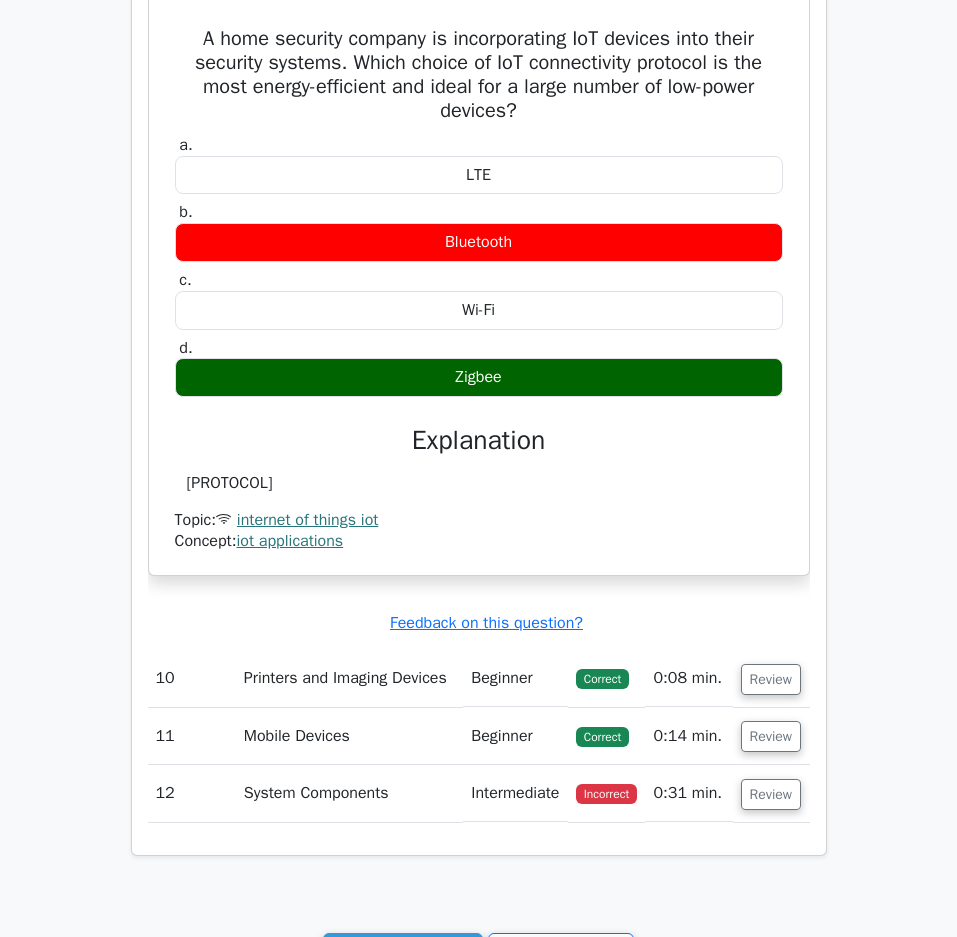 scroll, scrollTop: 6876, scrollLeft: 0, axis: vertical 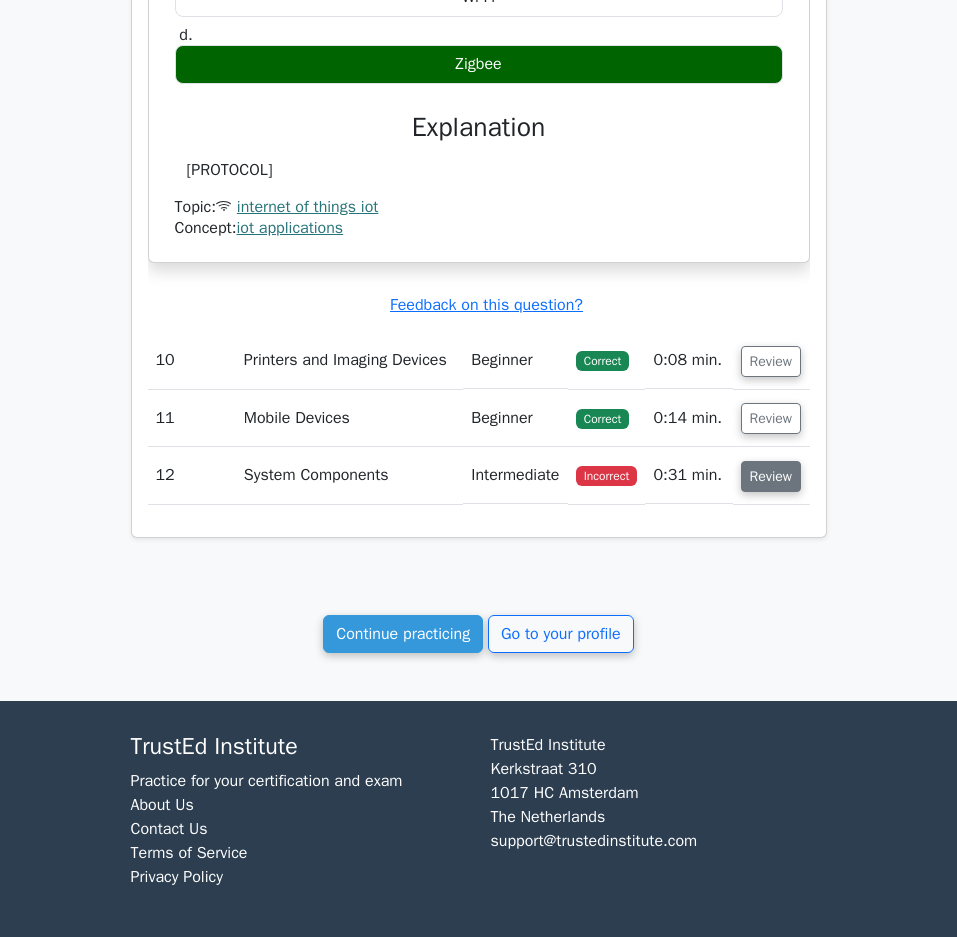 click on "Review" at bounding box center [771, 476] 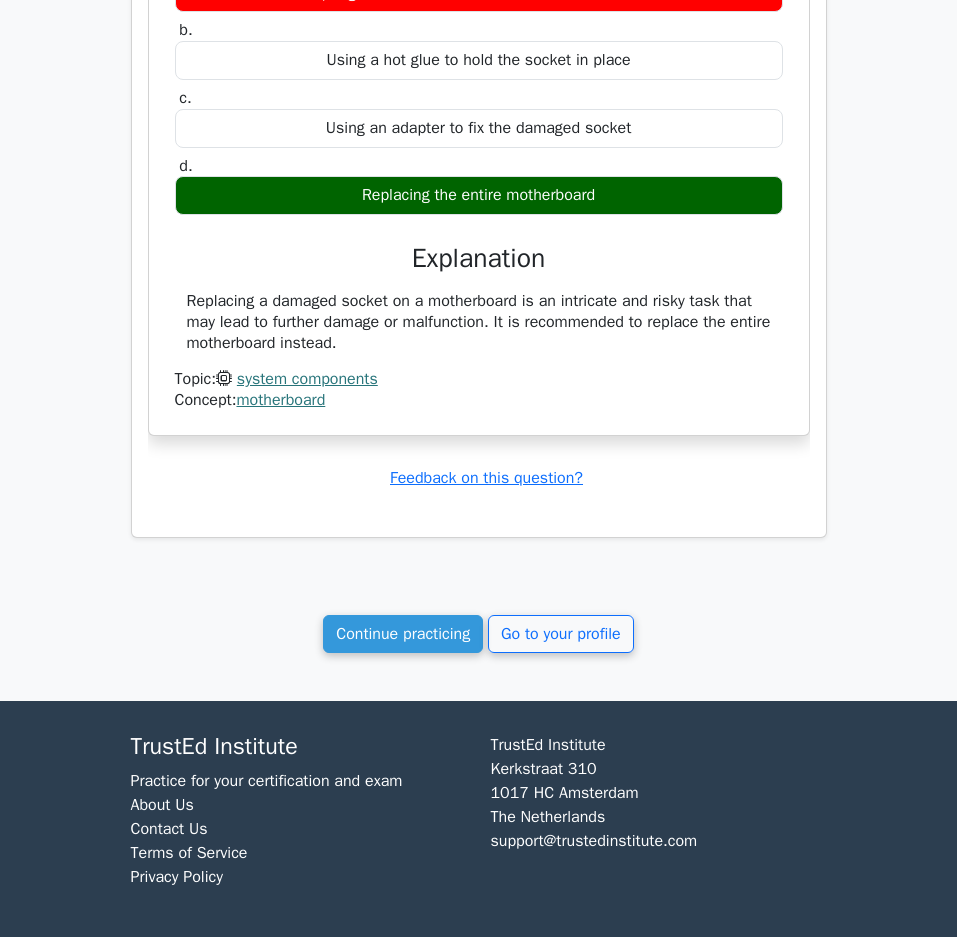 scroll, scrollTop: 7574, scrollLeft: 0, axis: vertical 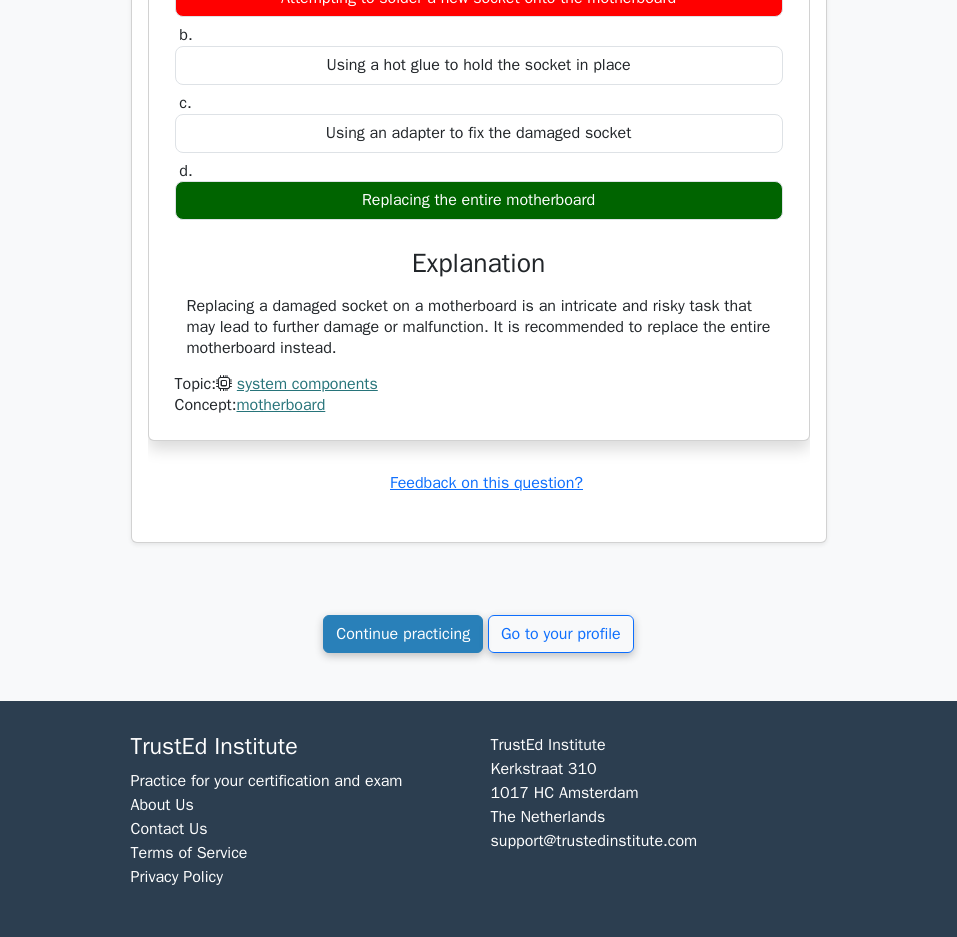 click on "Continue practicing" at bounding box center (403, 634) 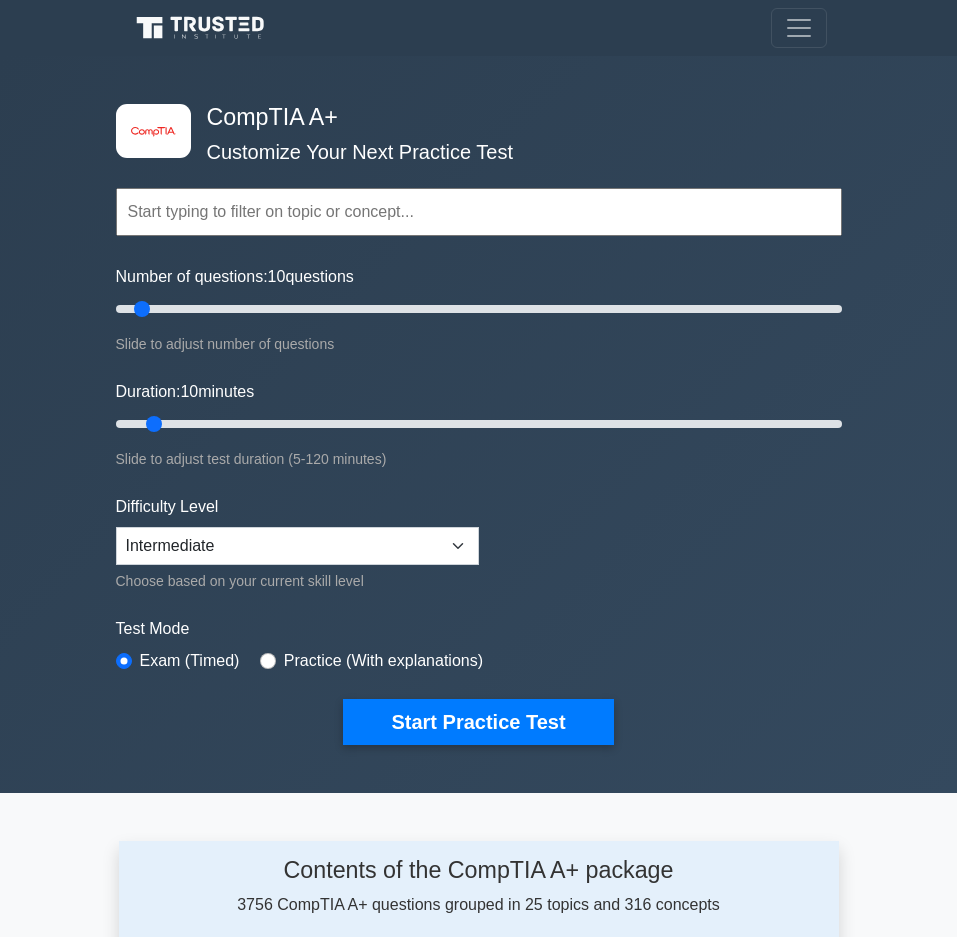 scroll, scrollTop: 0, scrollLeft: 0, axis: both 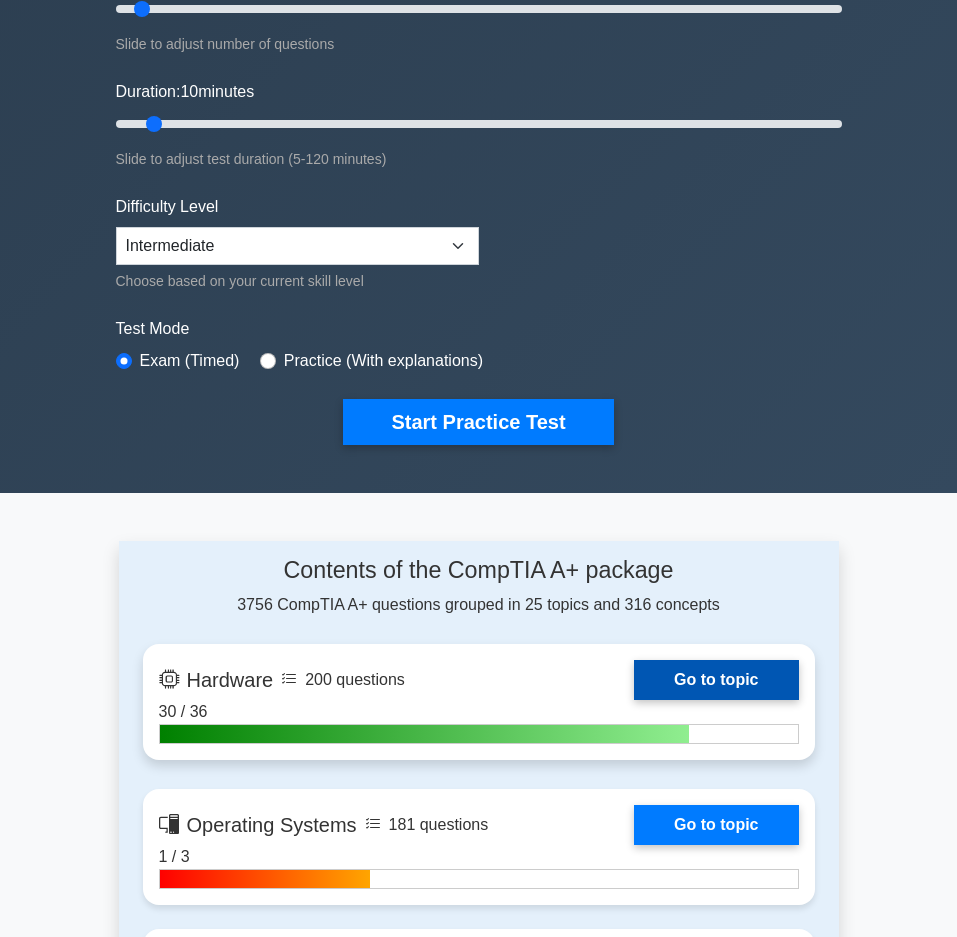 click on "Go to topic" at bounding box center [716, 680] 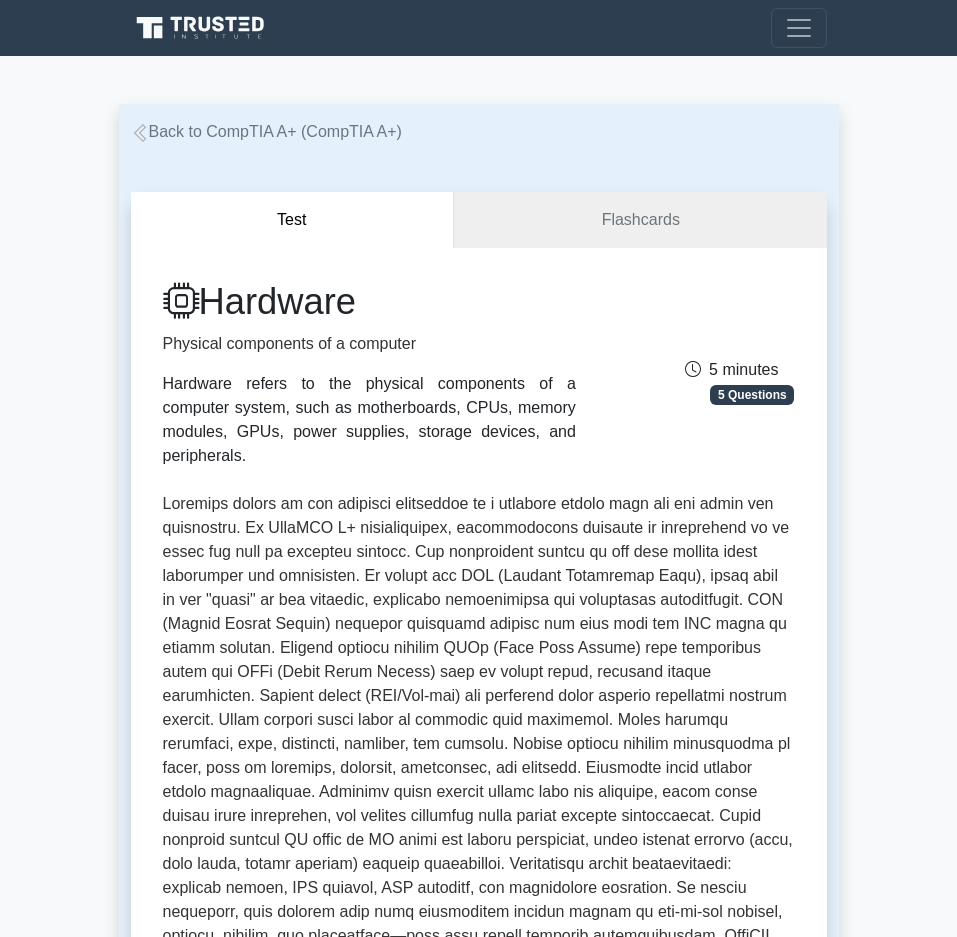 scroll, scrollTop: 0, scrollLeft: 0, axis: both 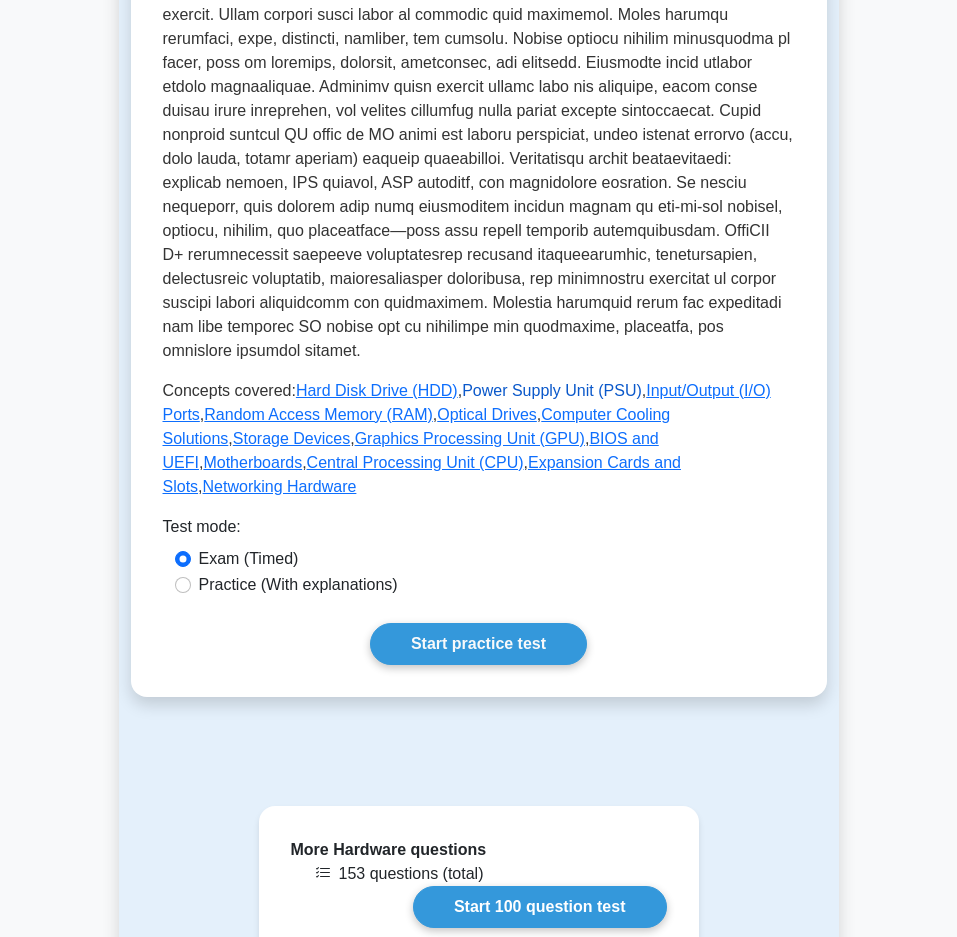 click on "Power Supply Unit (PSU)" at bounding box center [552, 390] 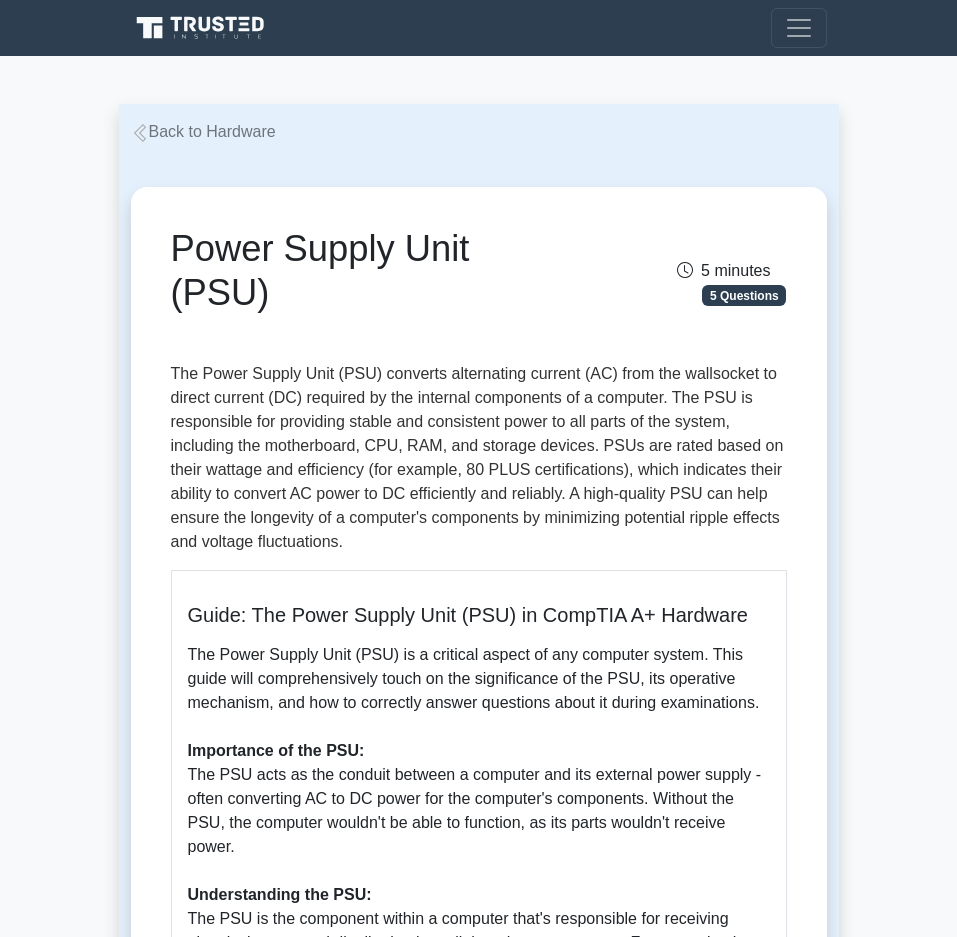 scroll, scrollTop: 0, scrollLeft: 0, axis: both 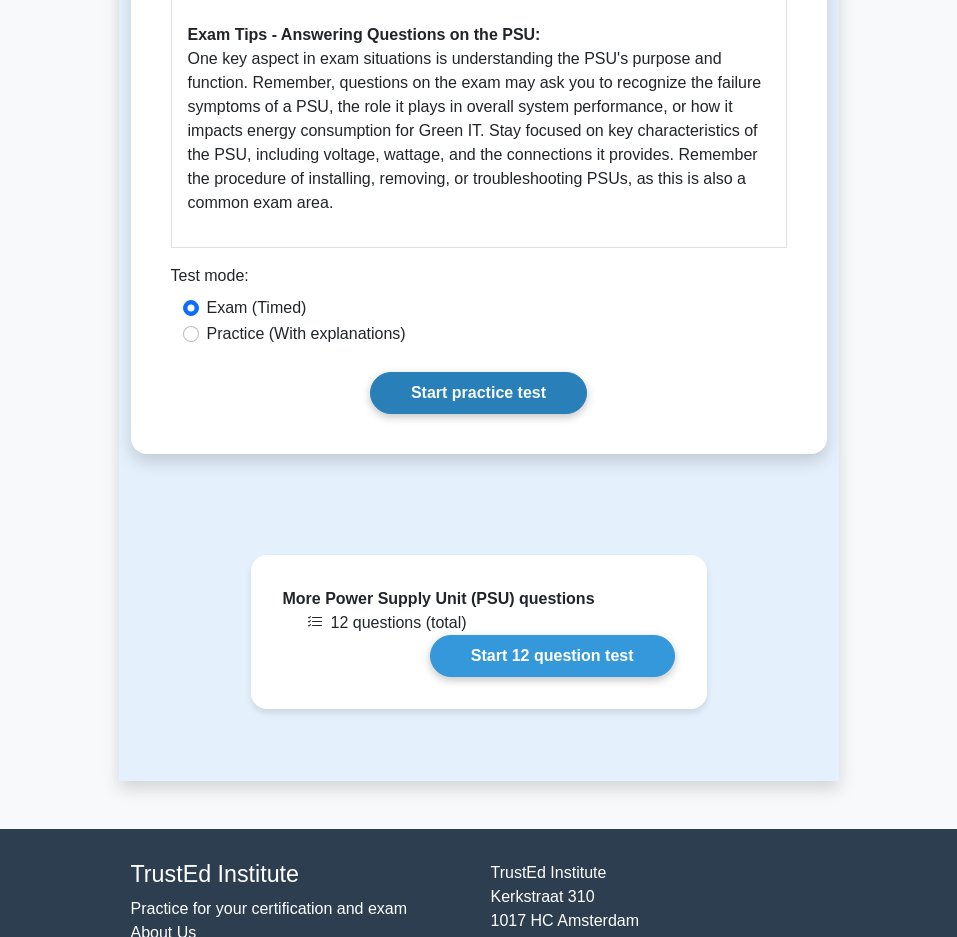 click on "Start practice test" at bounding box center (478, 393) 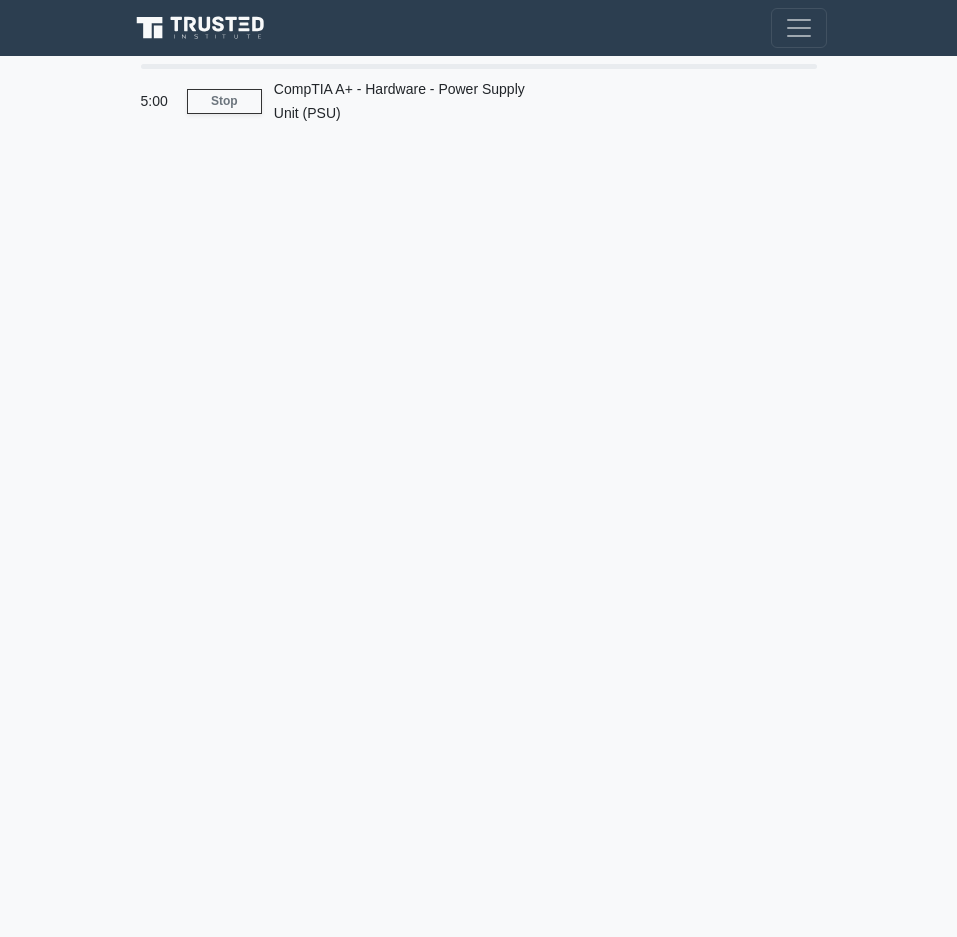 scroll, scrollTop: 0, scrollLeft: 0, axis: both 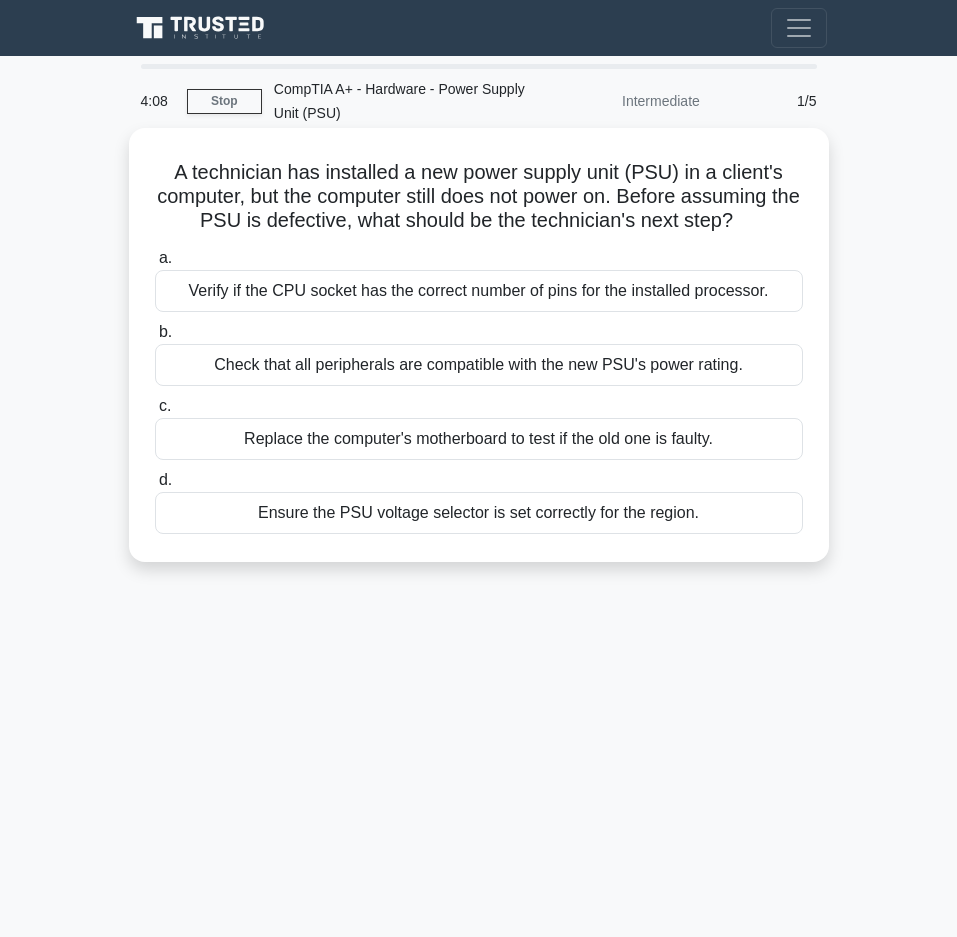 click on "Check that all peripherals are compatible with the new PSU's power rating." at bounding box center (479, 365) 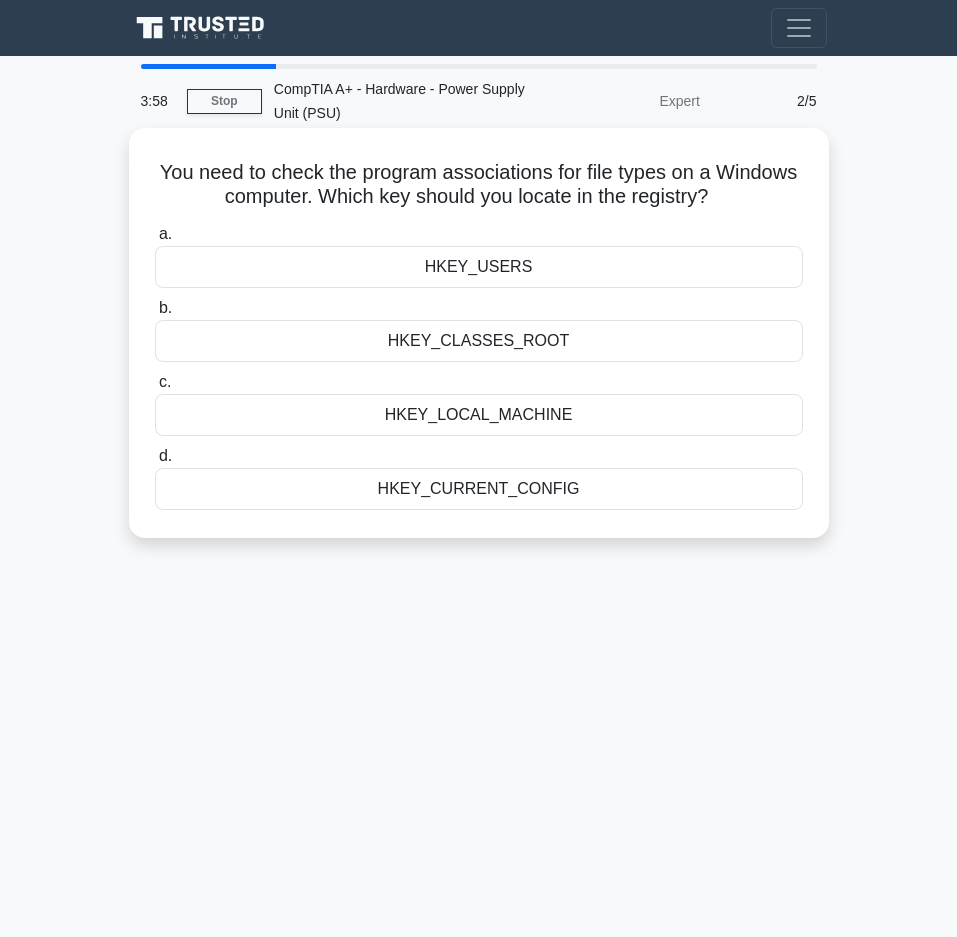 click on "a.
HKEY_USERS
b.
HKEY_CLASSES_ROOT
c. d." at bounding box center [479, 366] 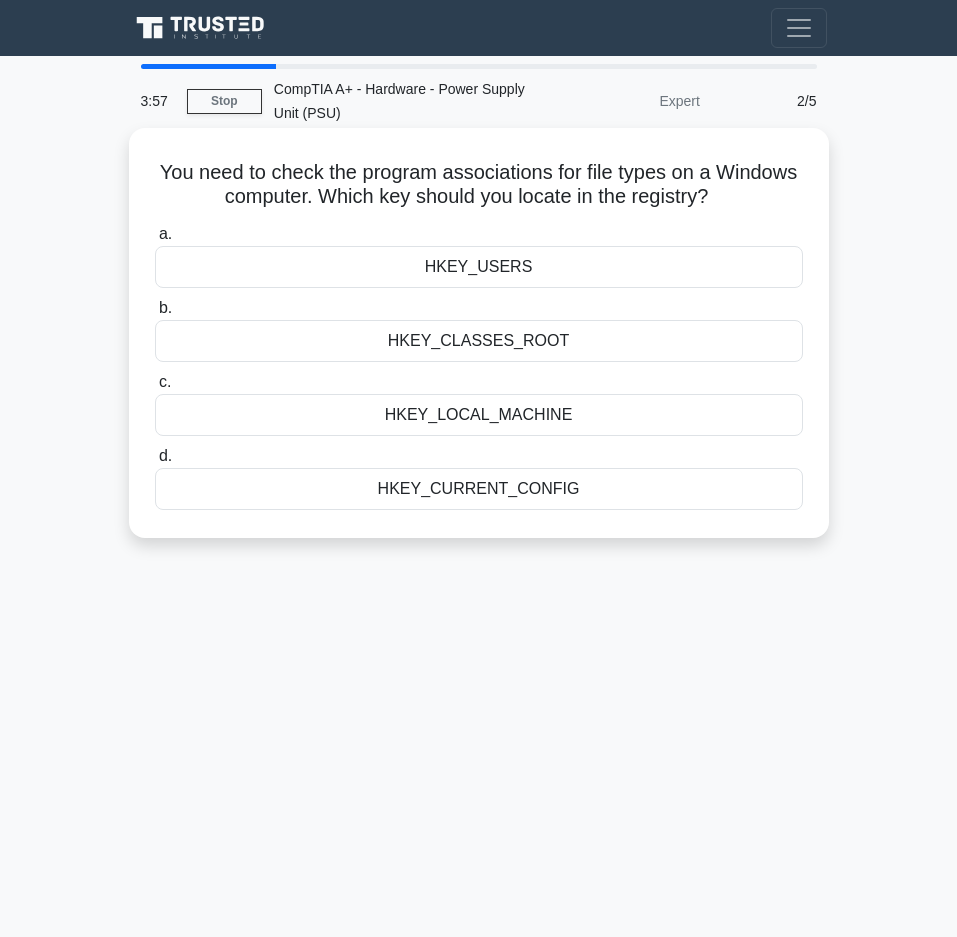 click on "HKEY_CURRENT_CONFIG" at bounding box center (479, 489) 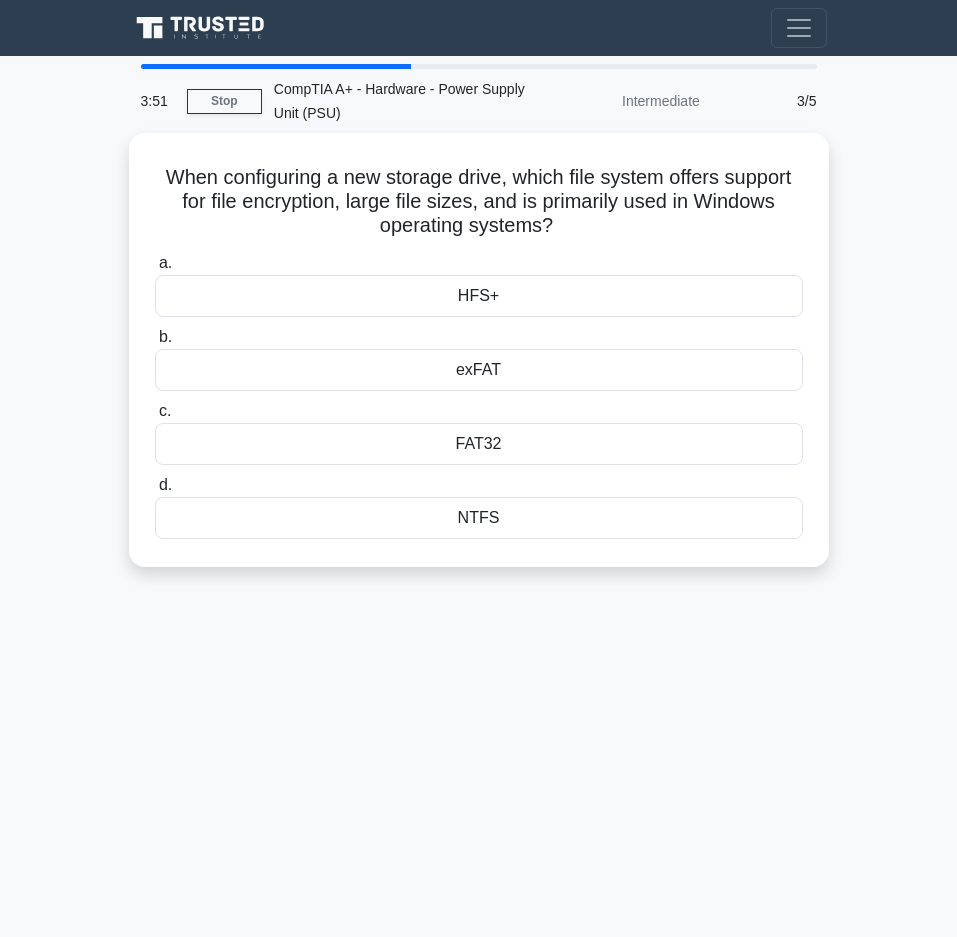 click on "NTFS" at bounding box center (479, 518) 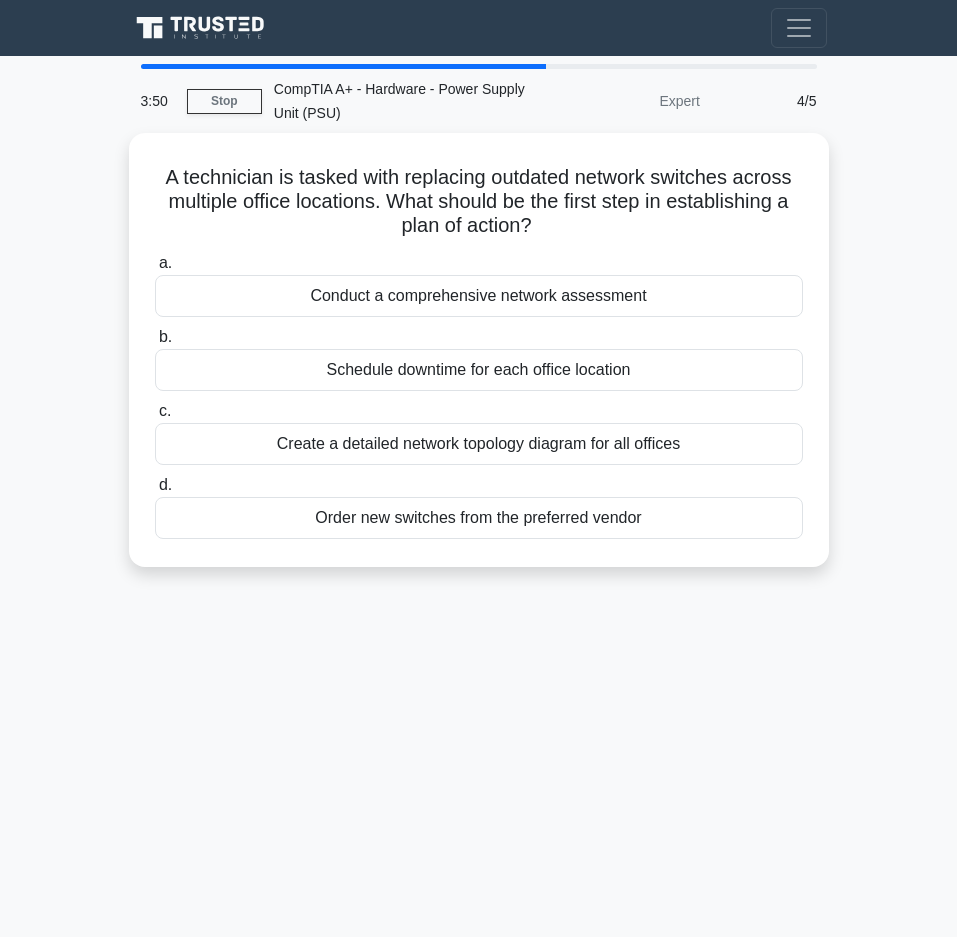 click on "Order new switches from the preferred vendor" at bounding box center [479, 518] 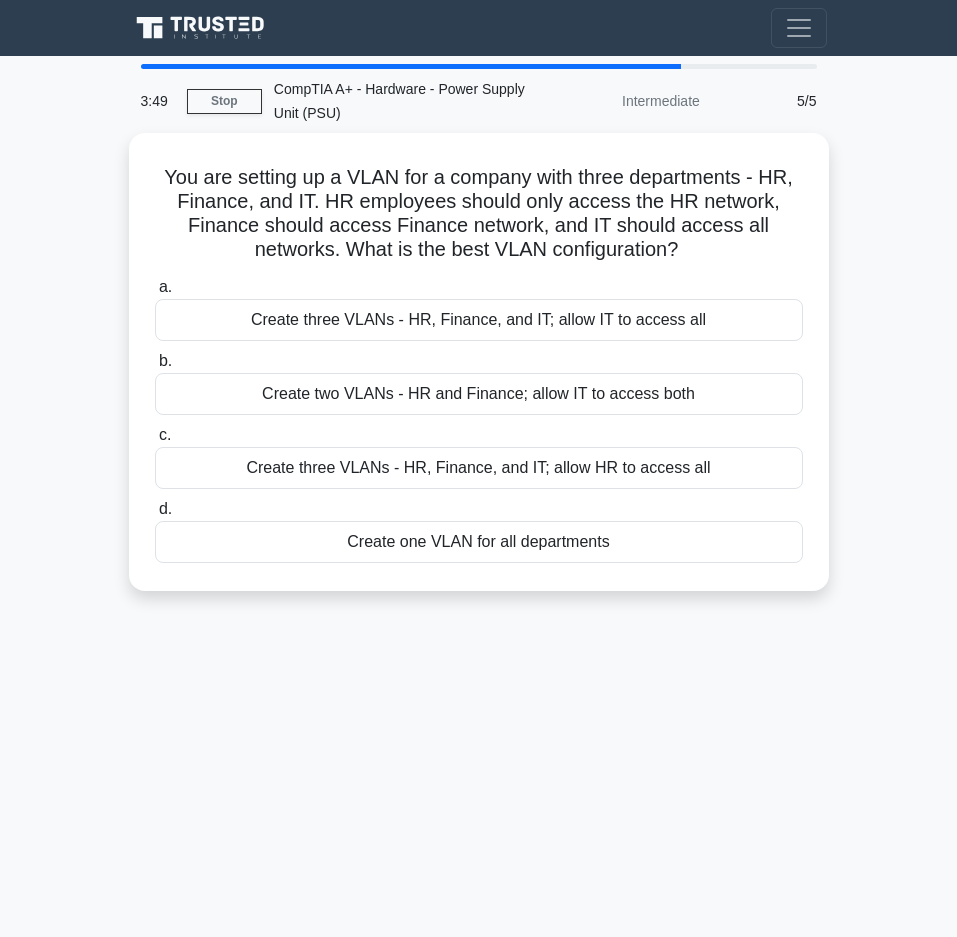 click on "d.
Create one VLAN for all departments" at bounding box center [479, 530] 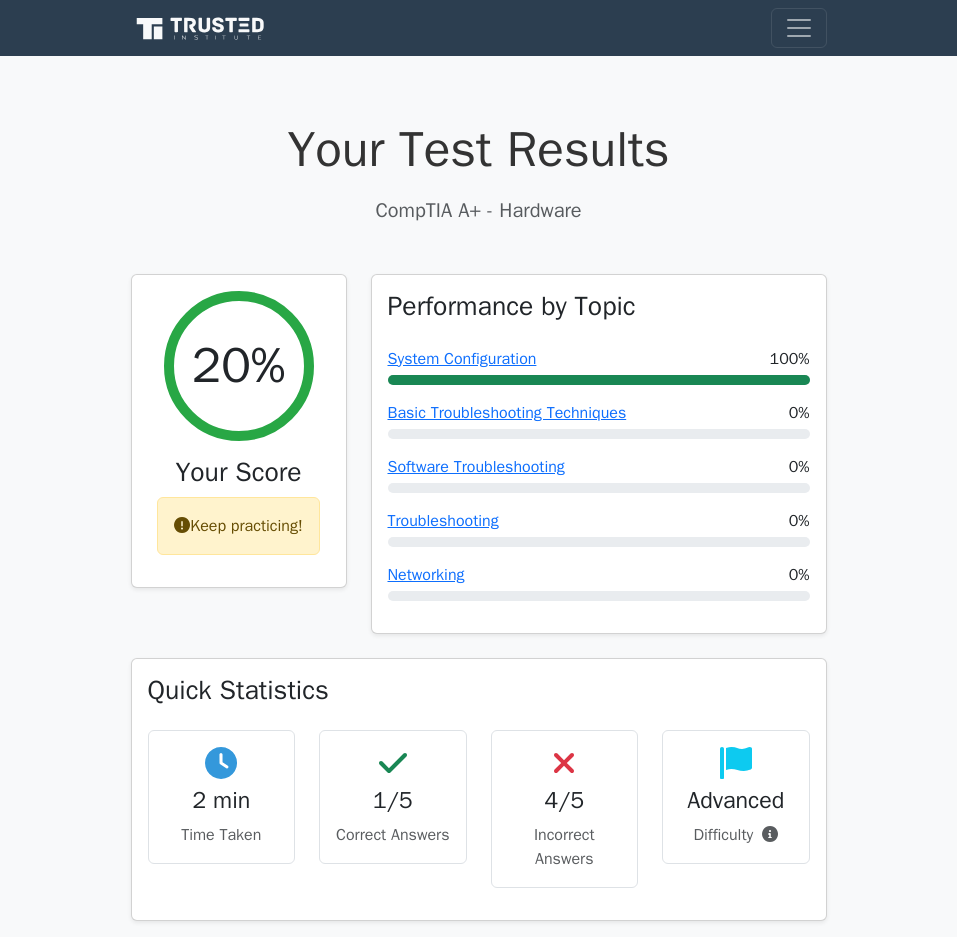 scroll, scrollTop: 1914, scrollLeft: 0, axis: vertical 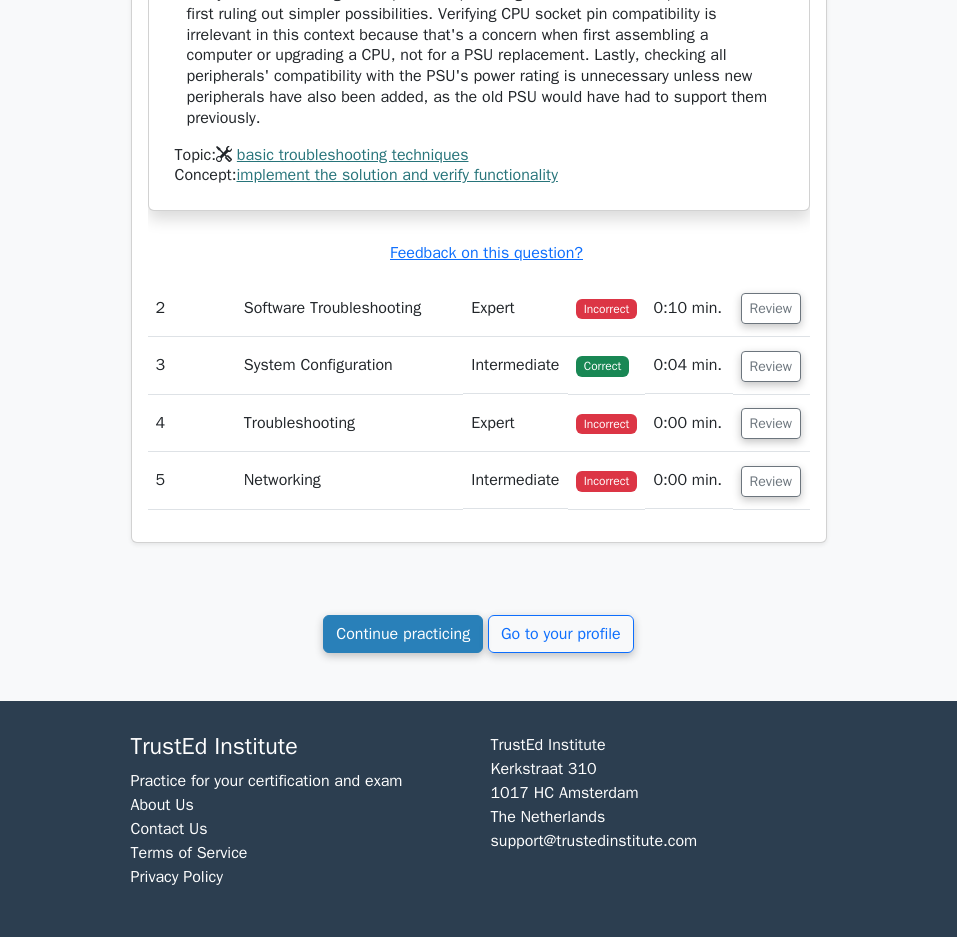 click on "Continue practicing" at bounding box center [403, 634] 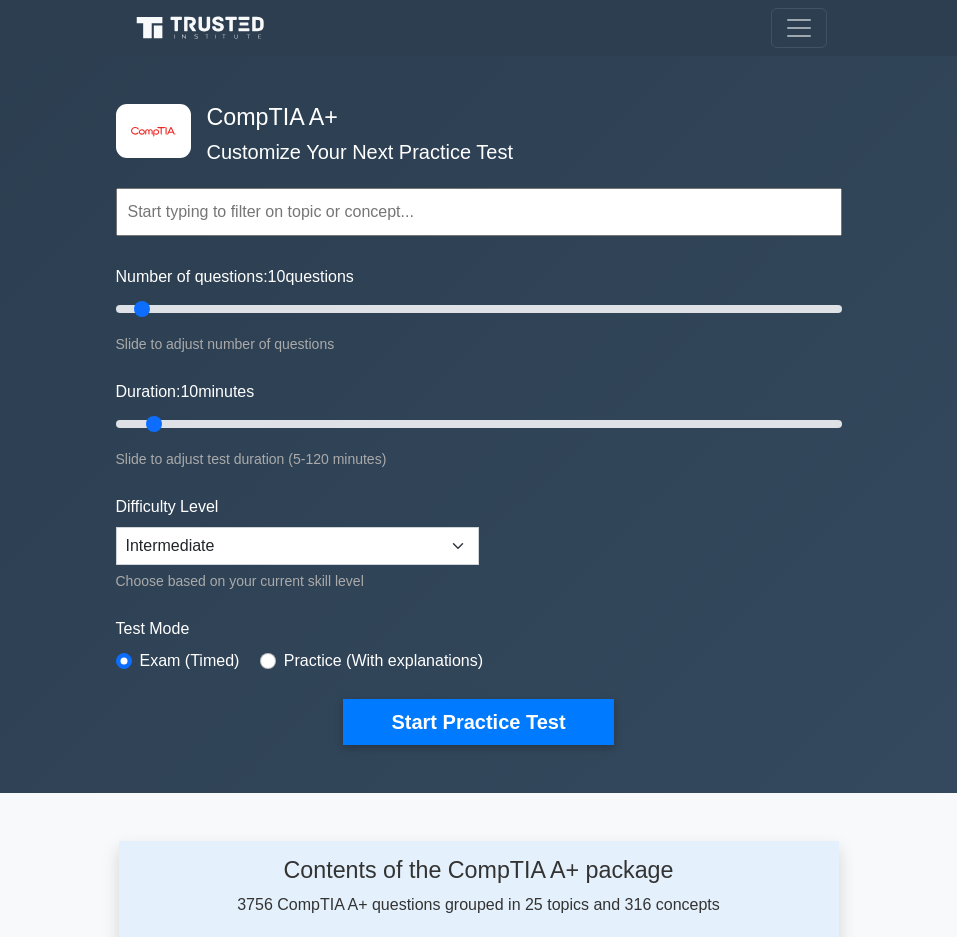 scroll, scrollTop: 0, scrollLeft: 0, axis: both 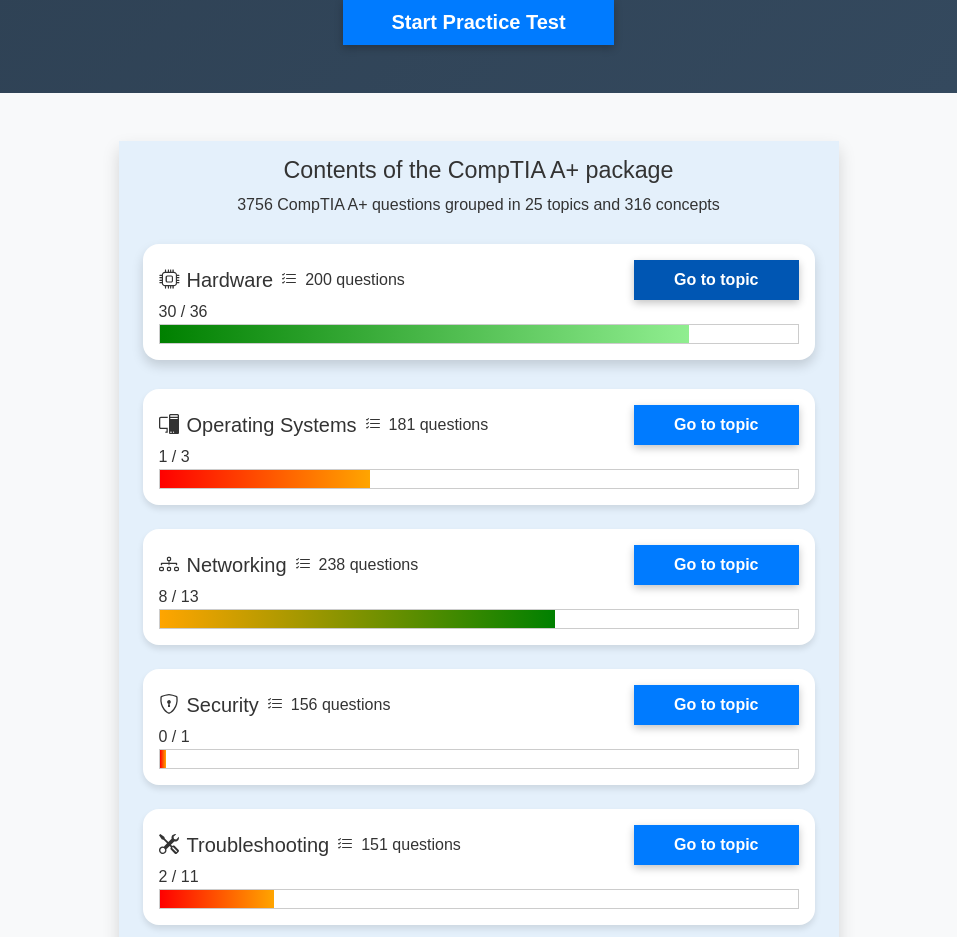 click on "Go to topic" at bounding box center (716, 280) 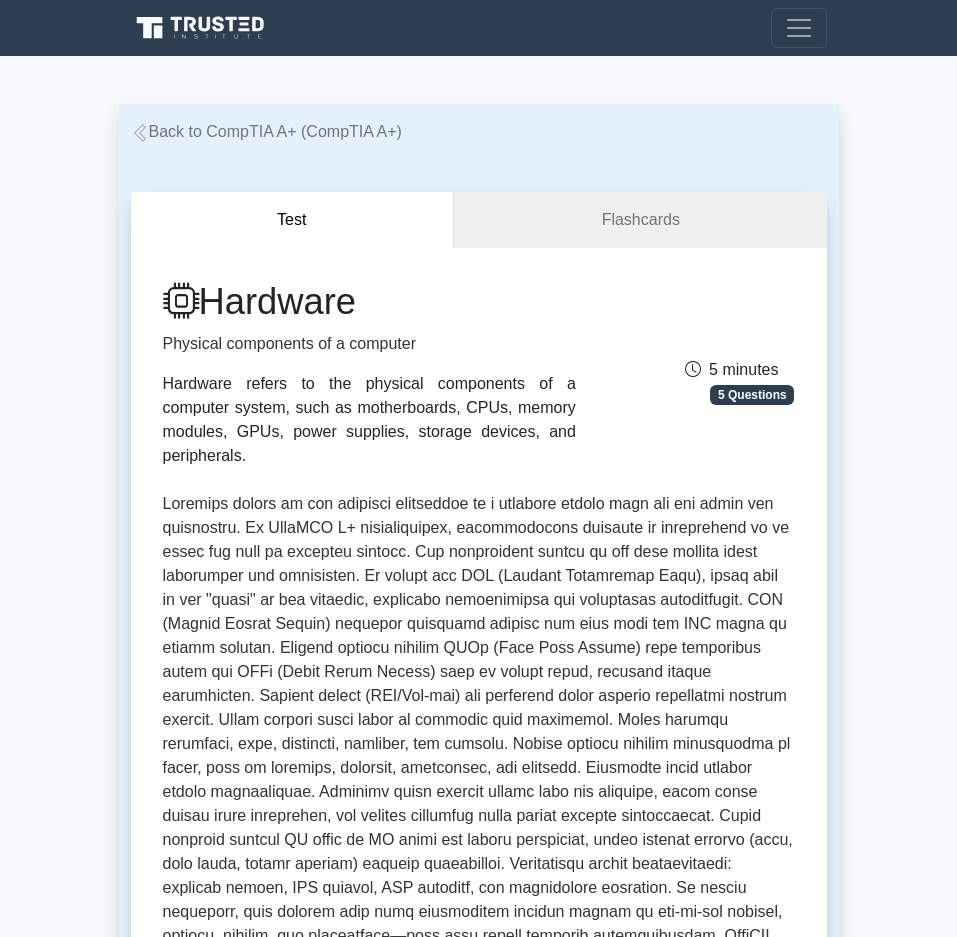 scroll, scrollTop: 0, scrollLeft: 0, axis: both 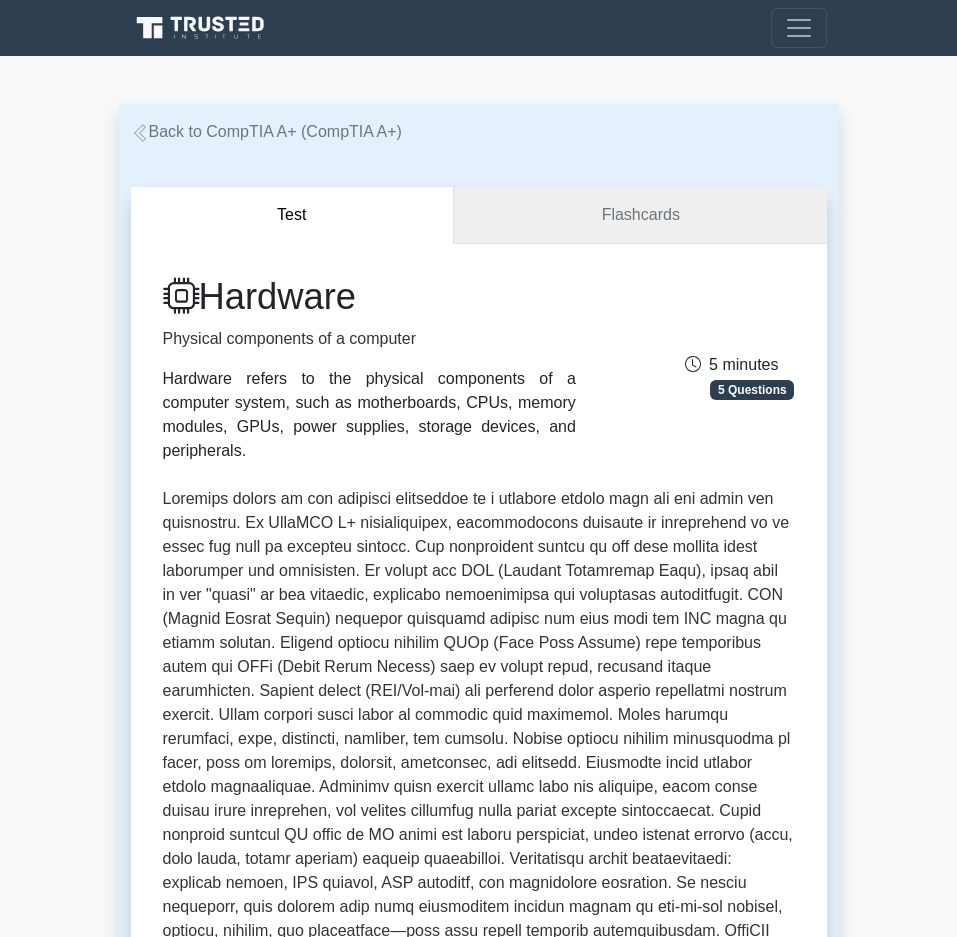 click on "Flashcards" at bounding box center [640, 215] 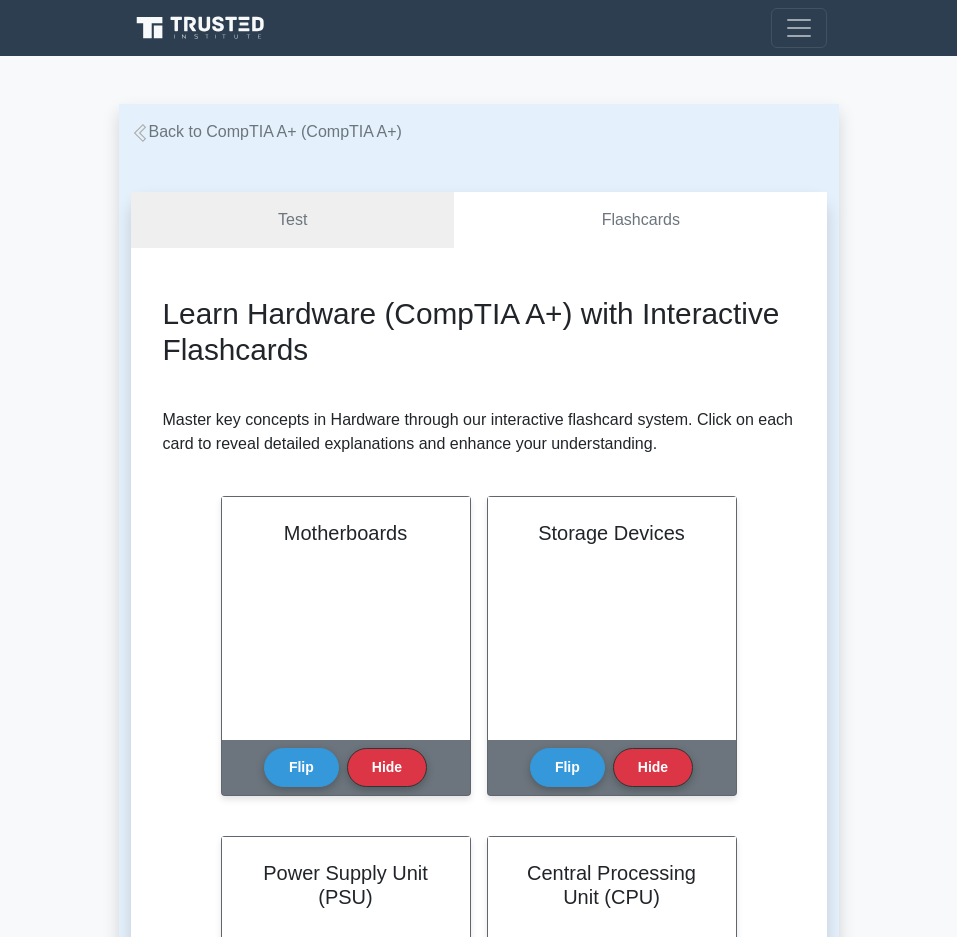 scroll, scrollTop: 0, scrollLeft: 0, axis: both 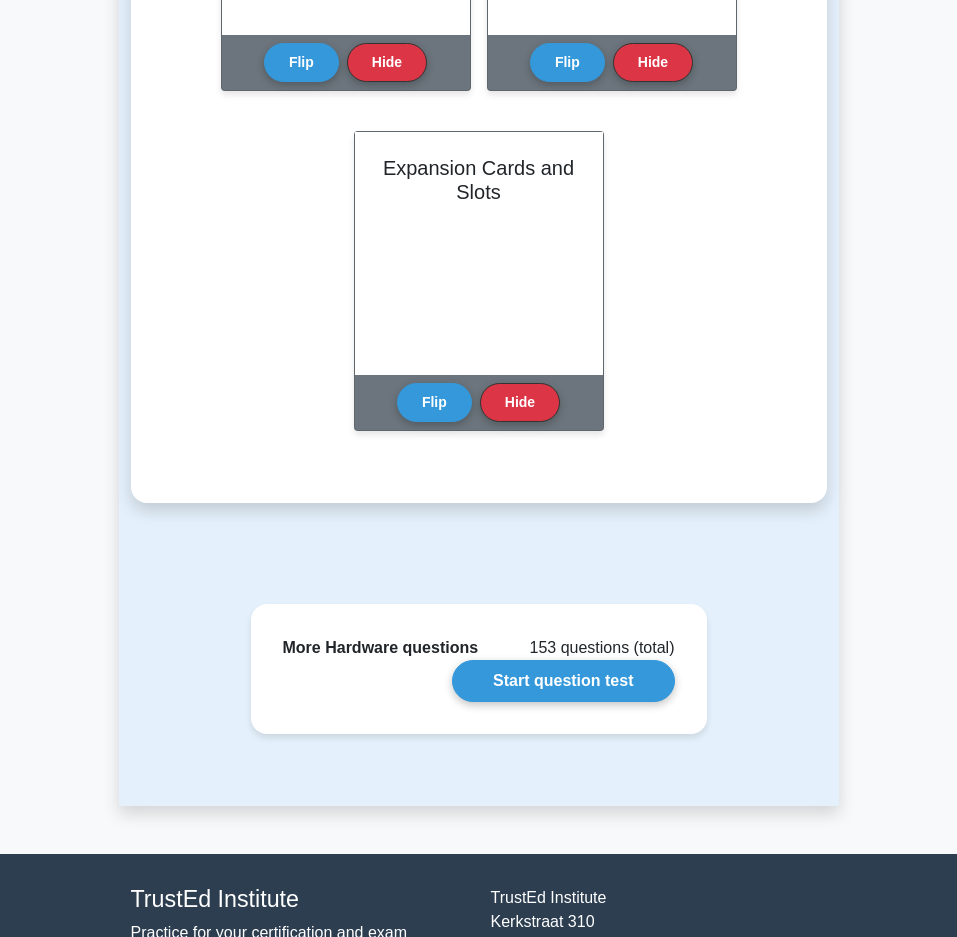 click on "Learn Hardware (CompTIA A+) with Interactive Flashcards
Master key concepts in Hardware through our interactive flashcard system. Click on each card to reveal detailed explanations and enhance your understanding.
Motherboards
Flip
Hide
Flip" at bounding box center (479, -827) 